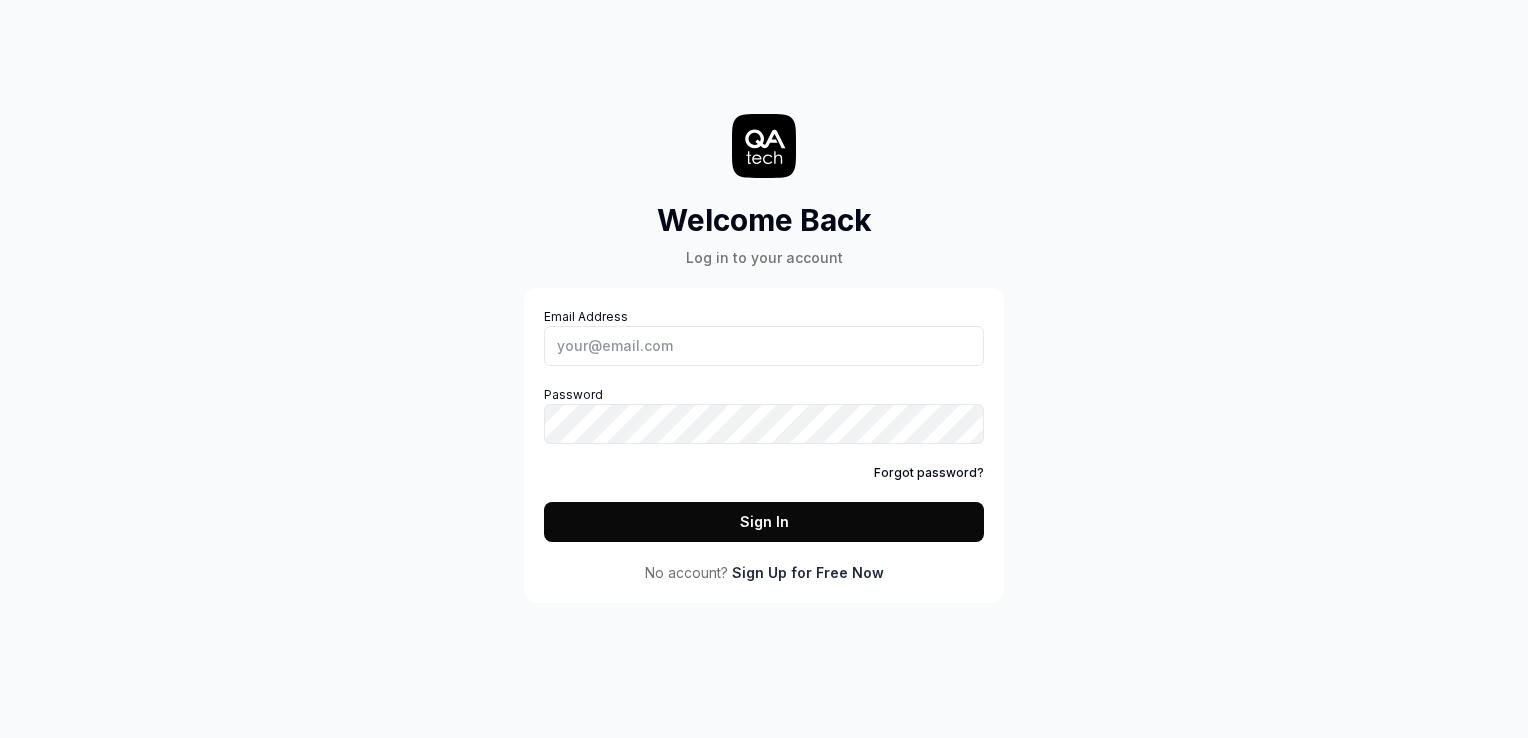 scroll, scrollTop: 0, scrollLeft: 0, axis: both 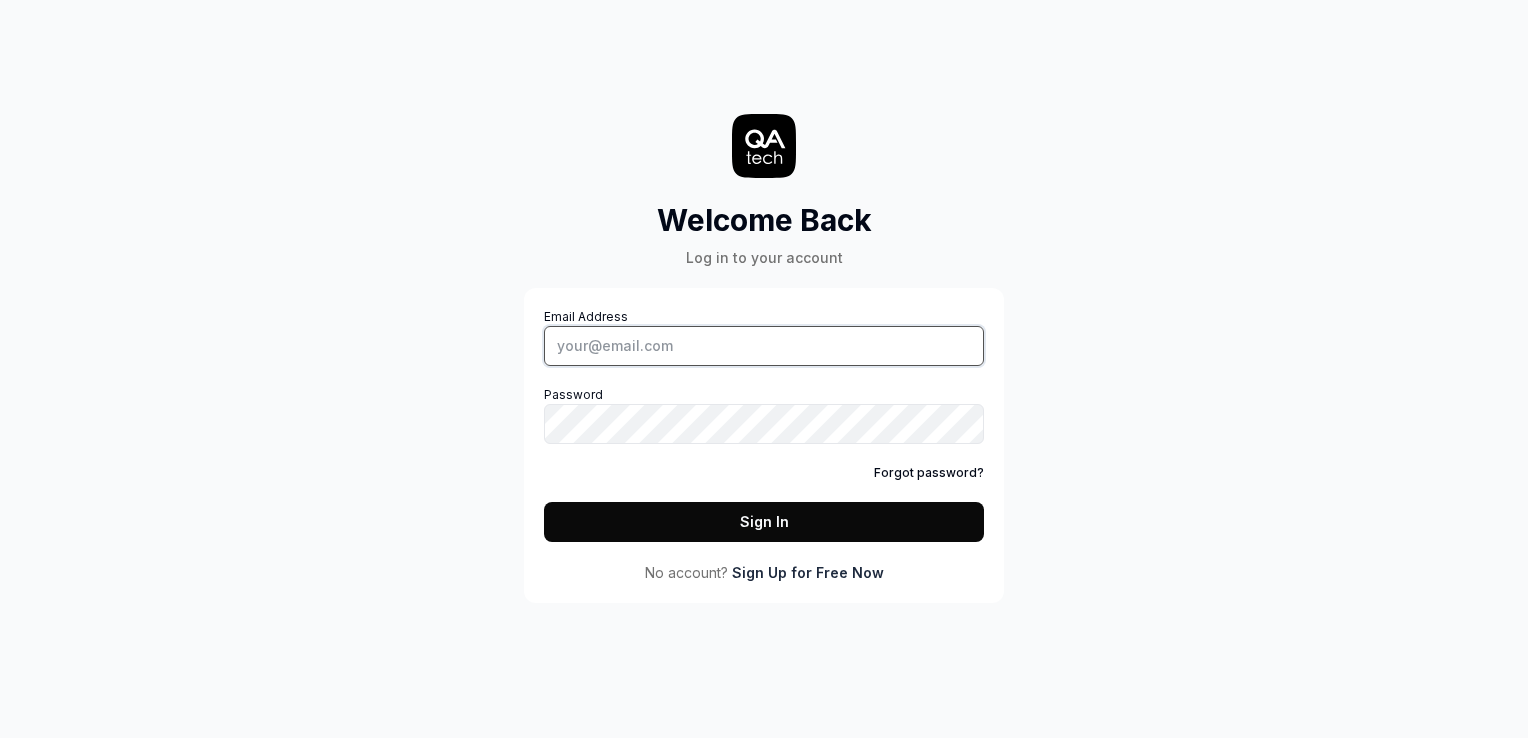 click on "Email Address" at bounding box center [764, 346] 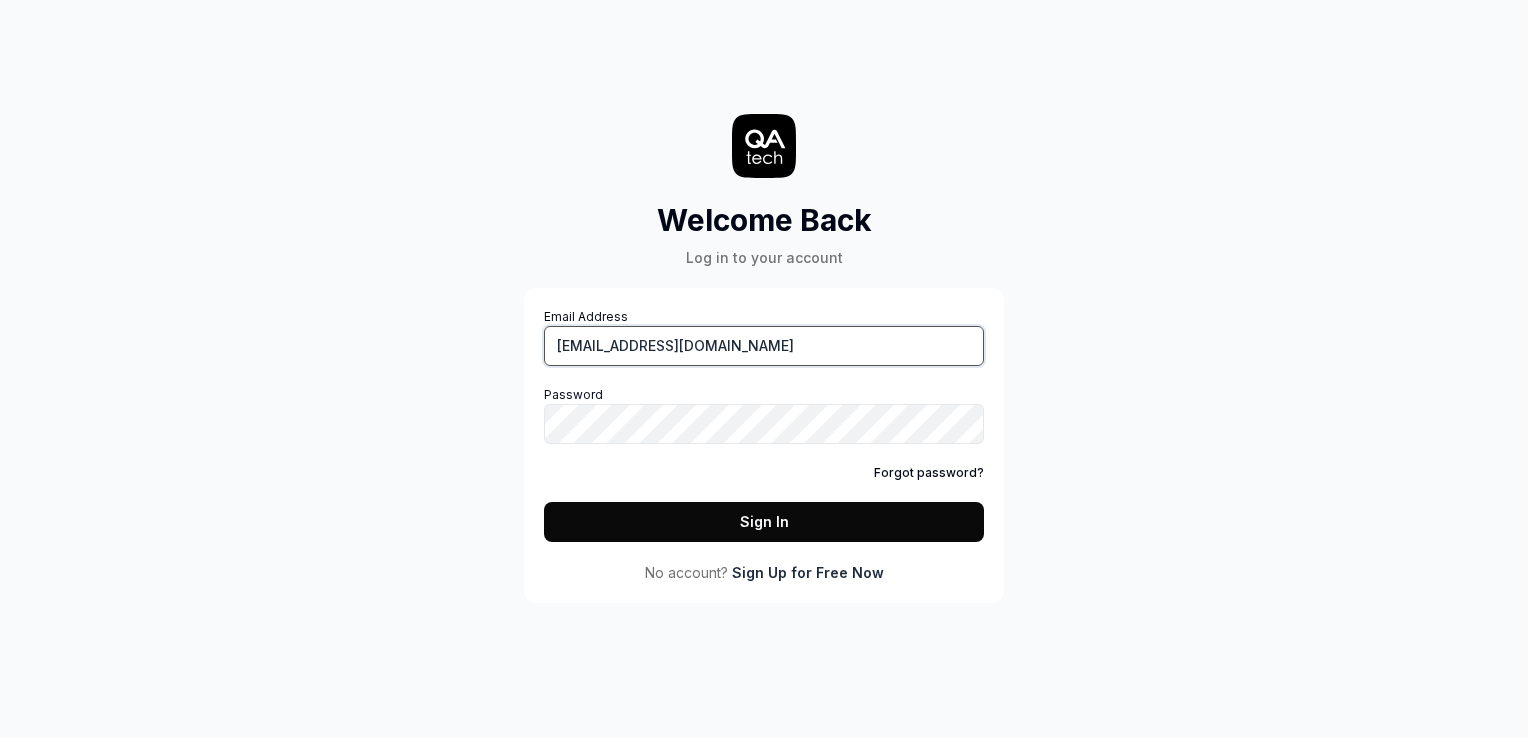 type on "[EMAIL_ADDRESS][DOMAIN_NAME]" 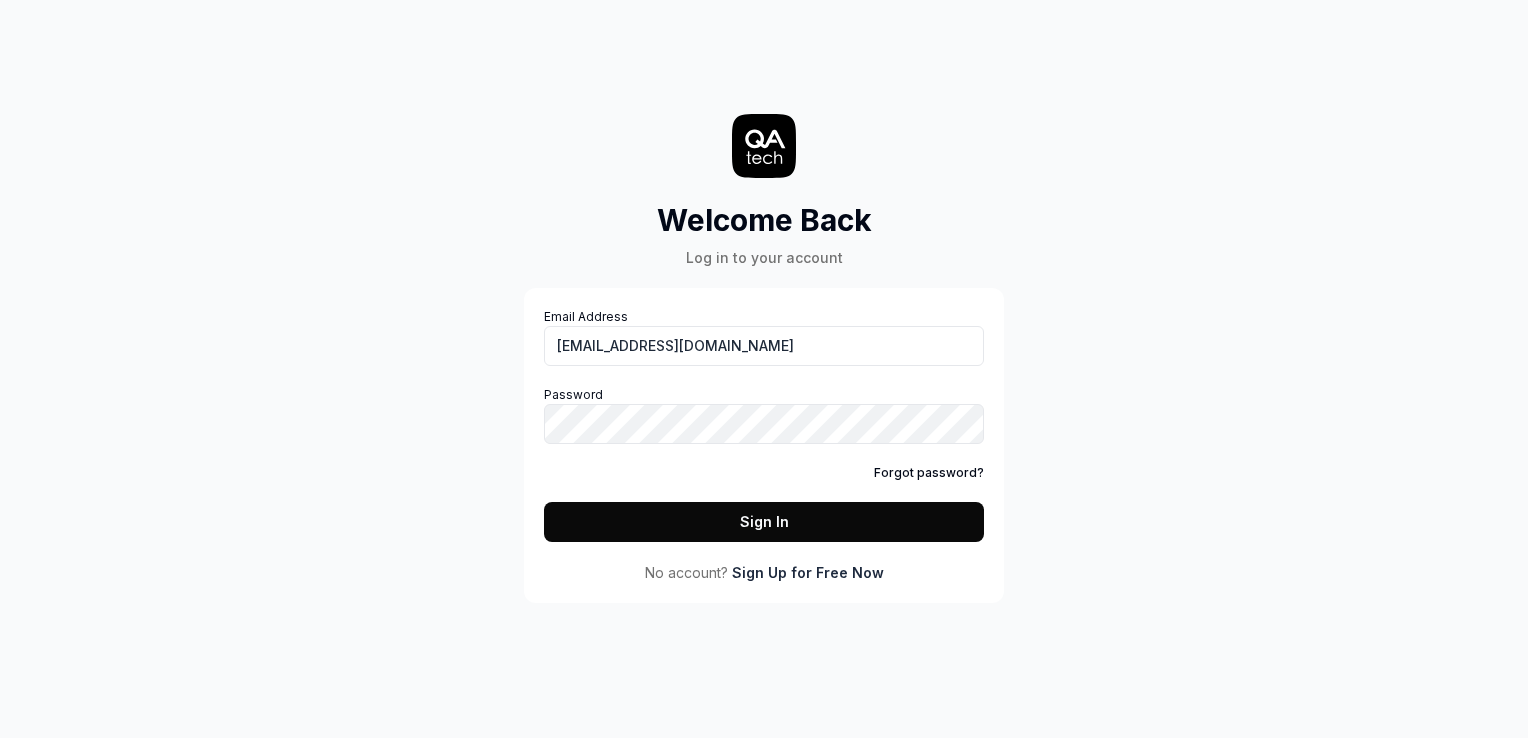 click on "Sign In" at bounding box center [764, 522] 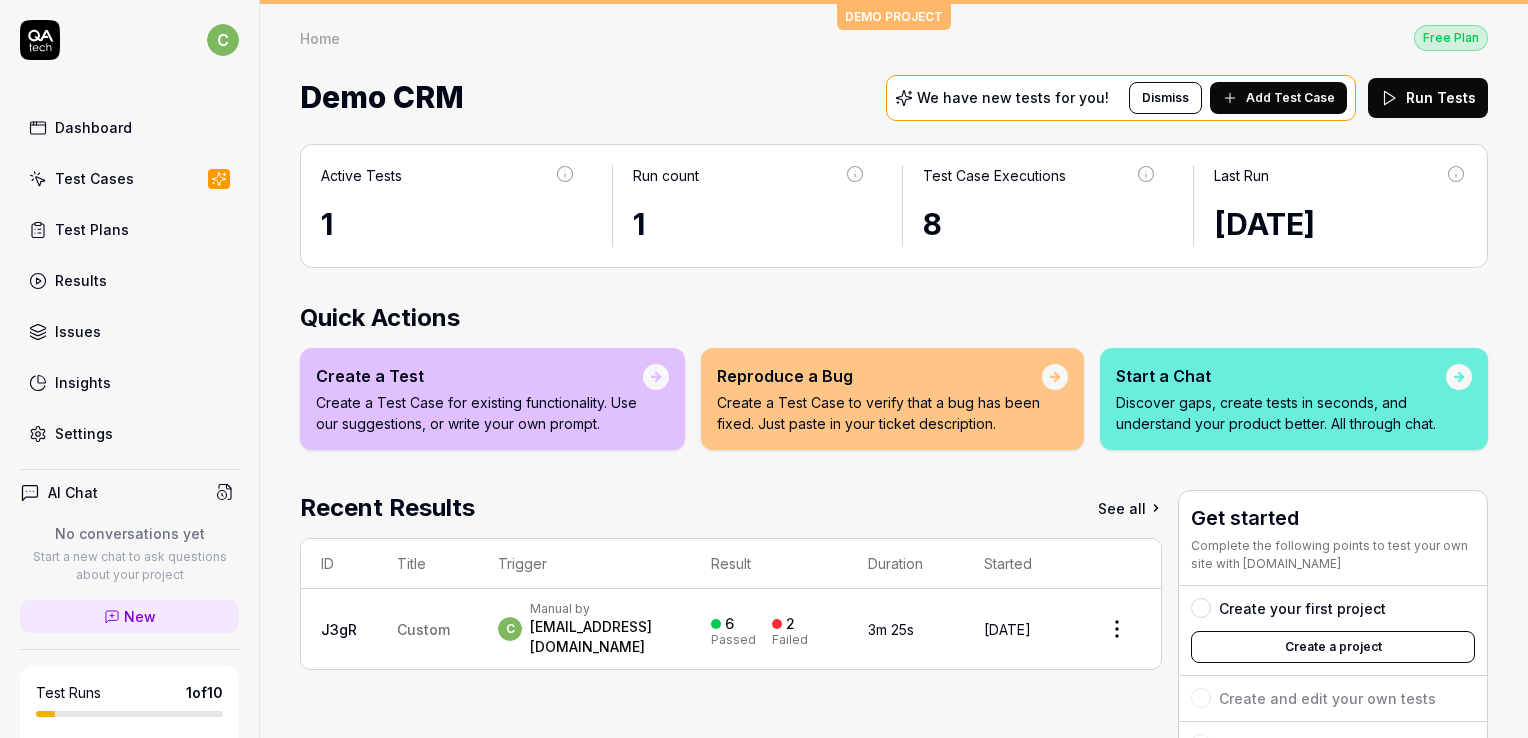 click on "Test Cases" at bounding box center [94, 178] 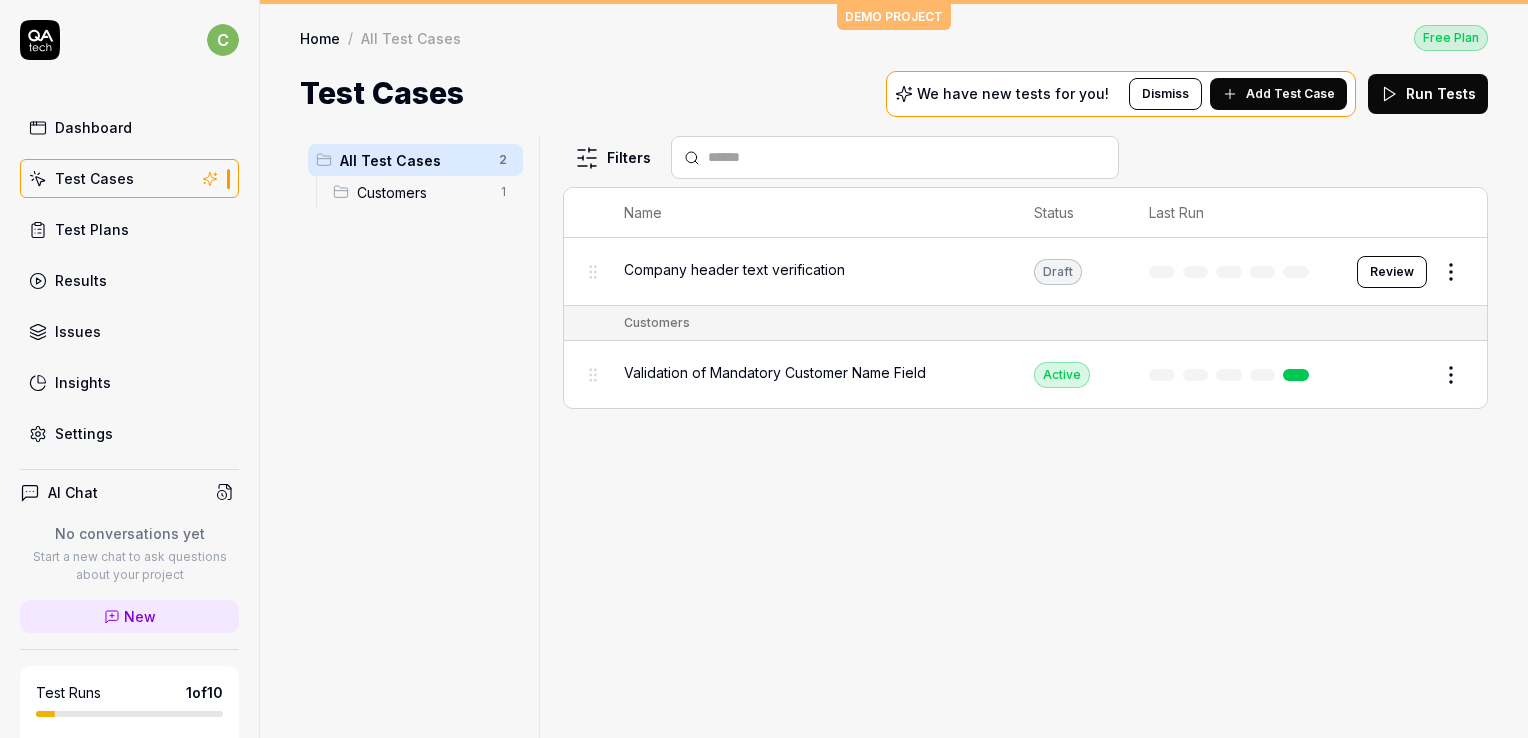 click on "Add Test Case" at bounding box center [1290, 94] 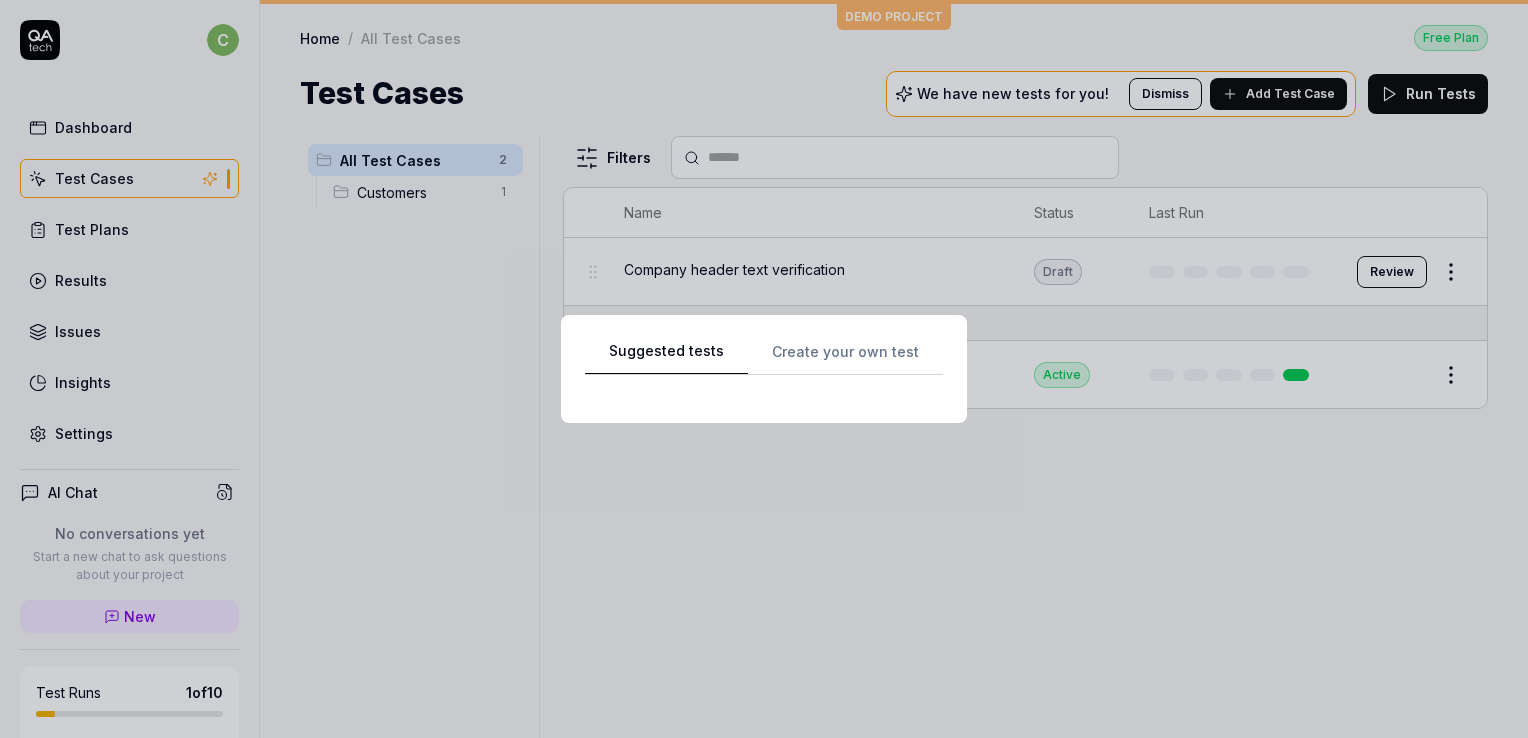 scroll, scrollTop: 0, scrollLeft: 0, axis: both 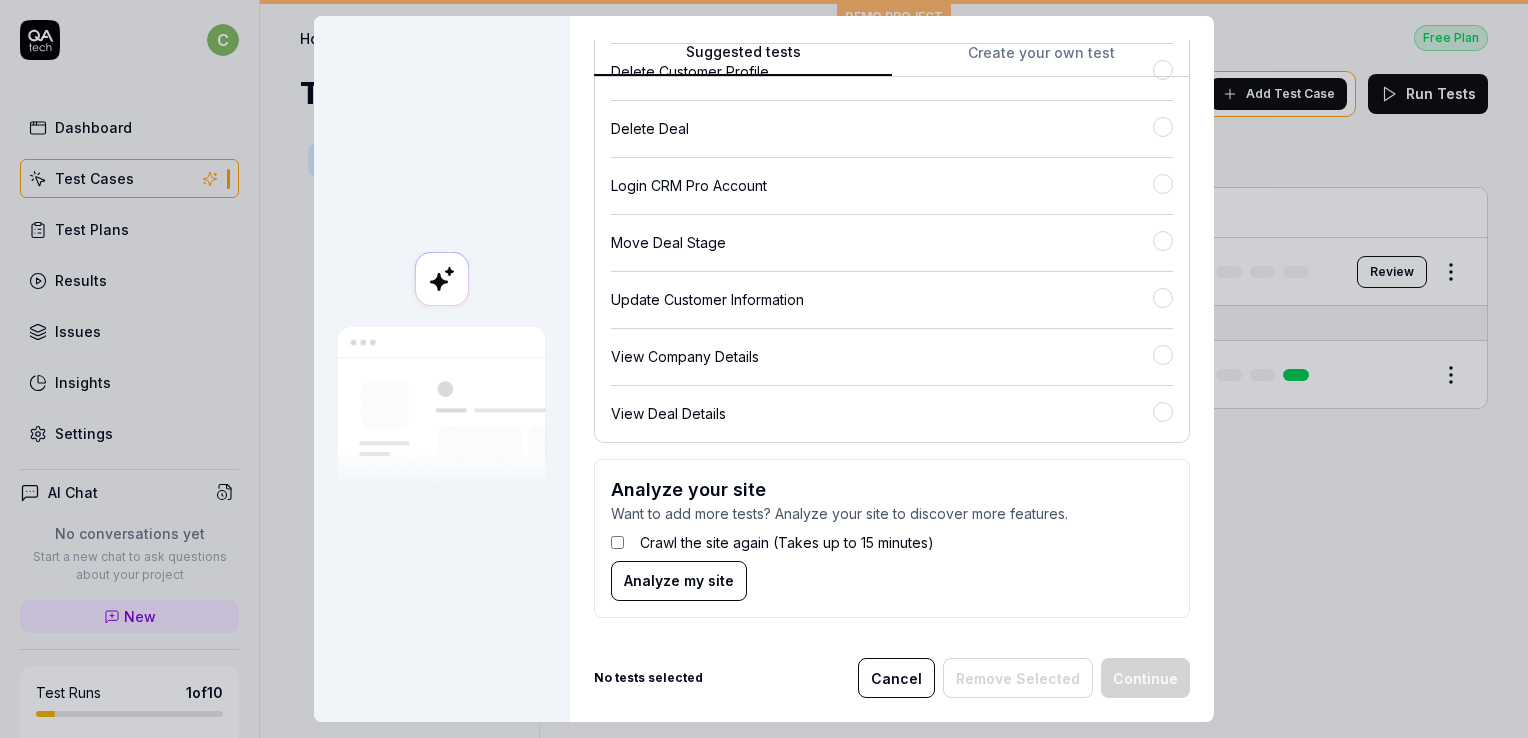 click on "Analyze my site" at bounding box center (679, 580) 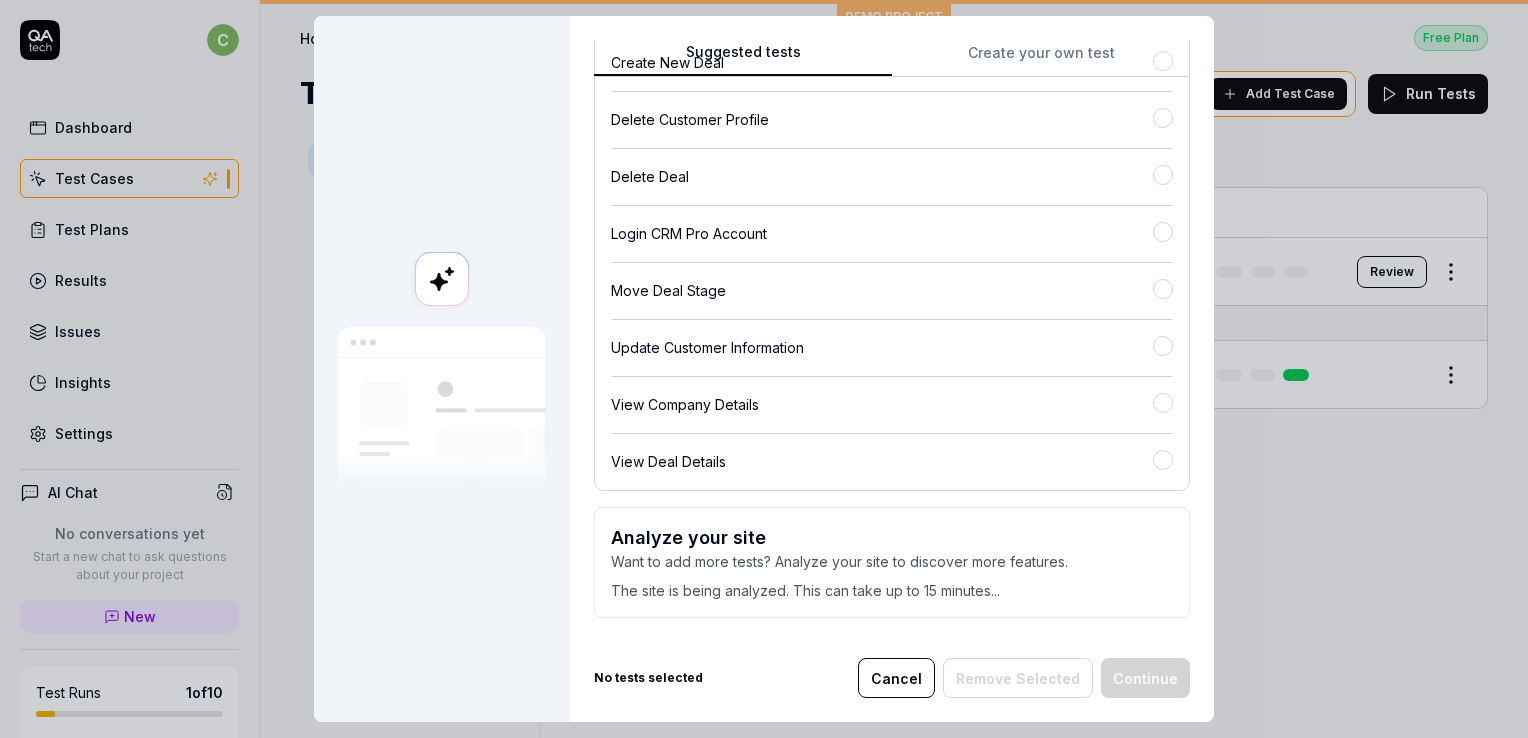 scroll, scrollTop: 0, scrollLeft: 0, axis: both 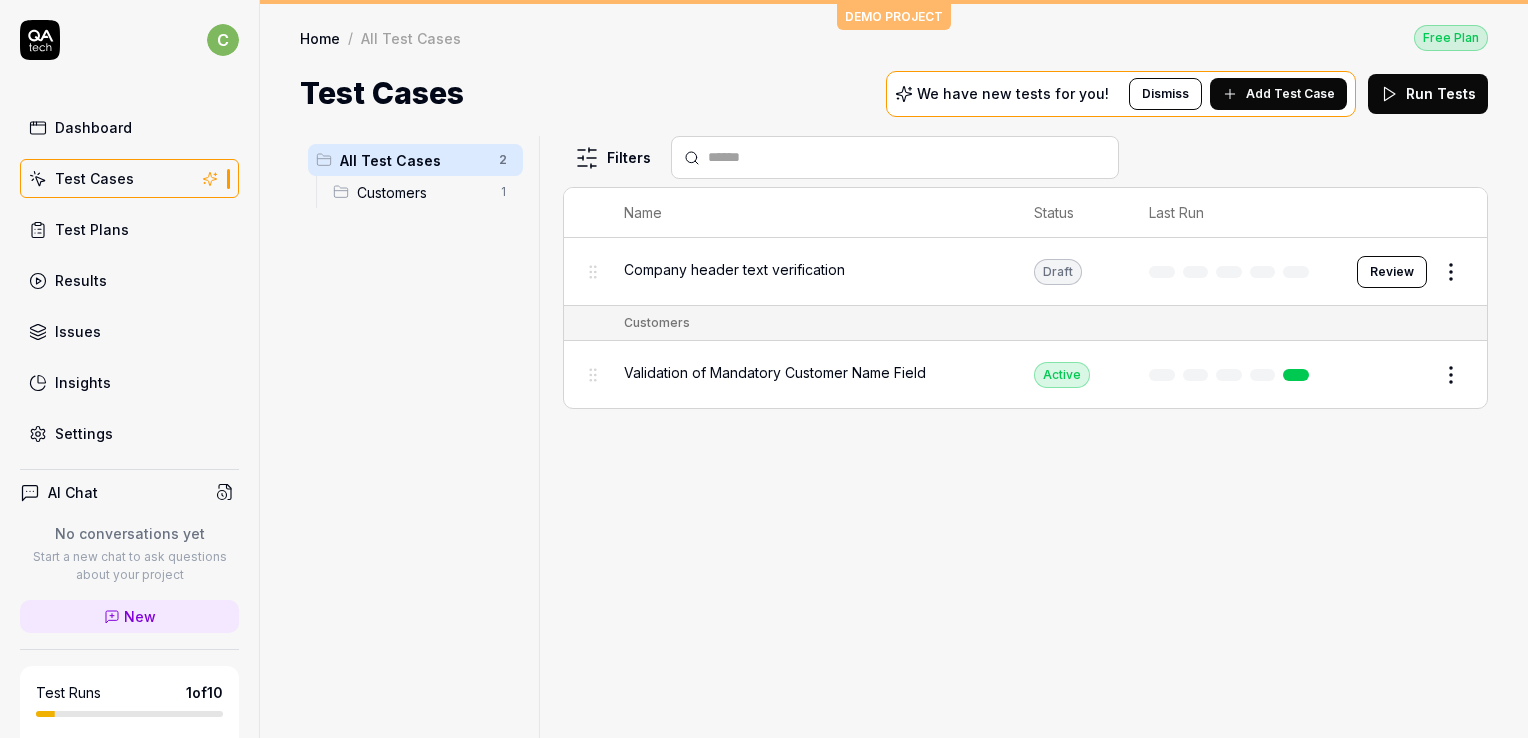 click on "Settings" at bounding box center [84, 433] 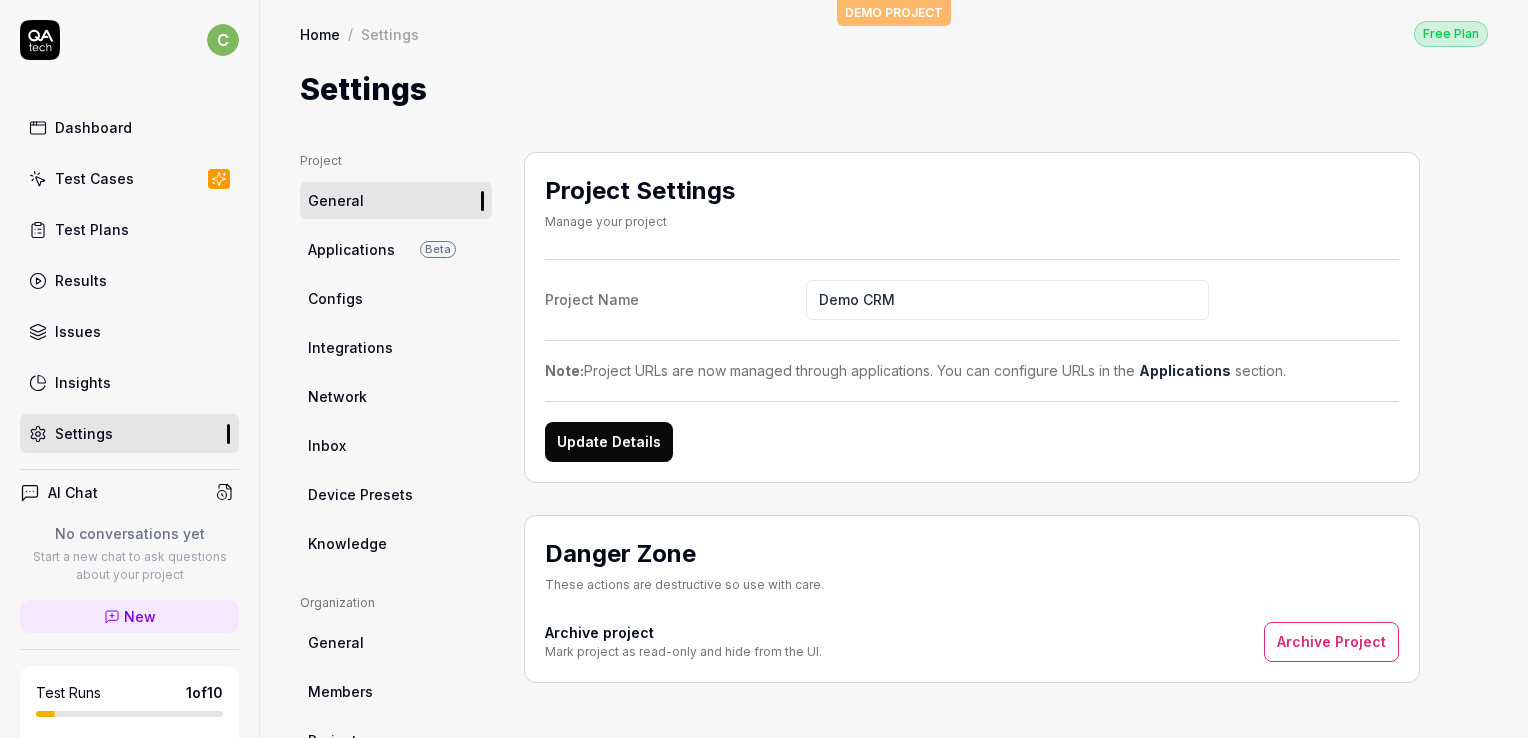 scroll, scrollTop: 0, scrollLeft: 0, axis: both 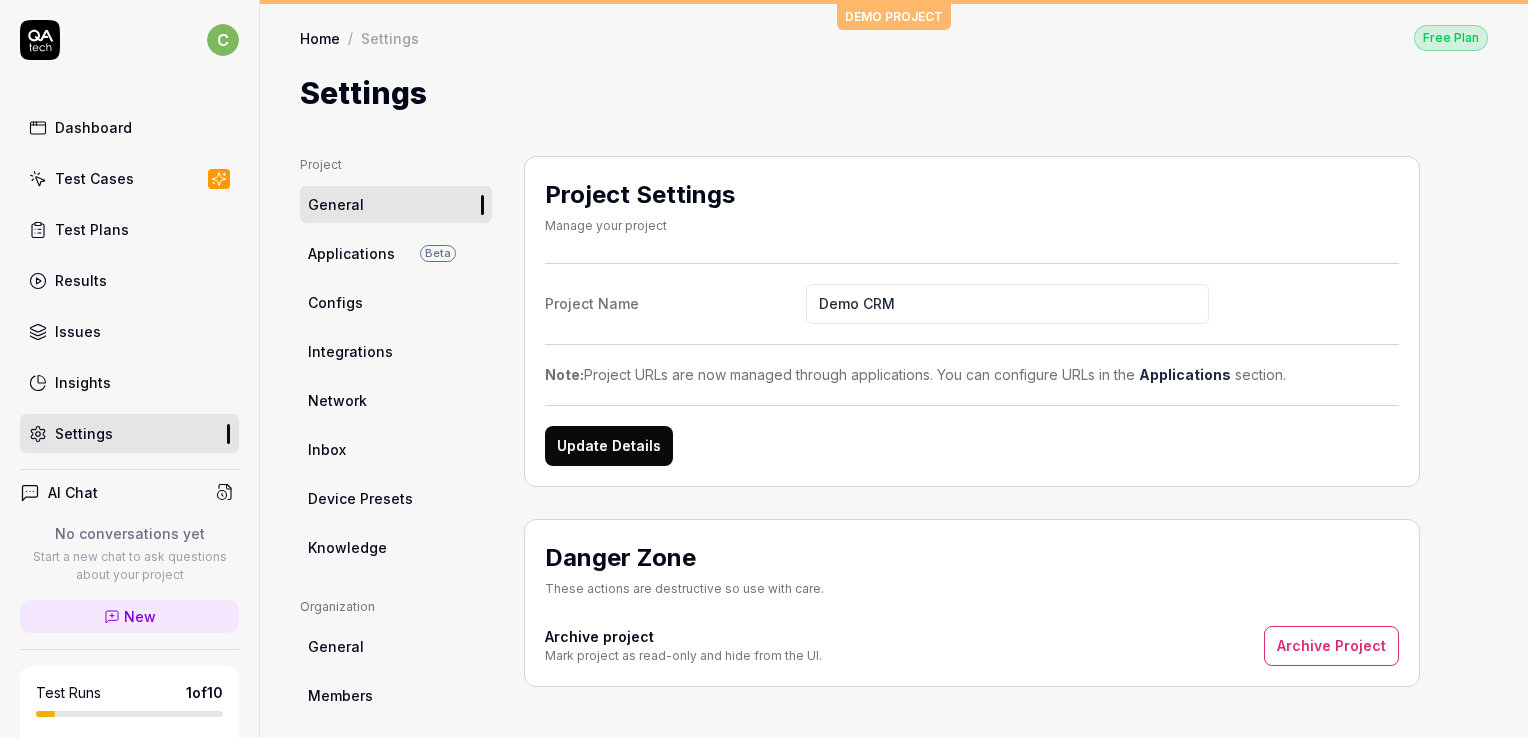 click on "Applications" at bounding box center (351, 253) 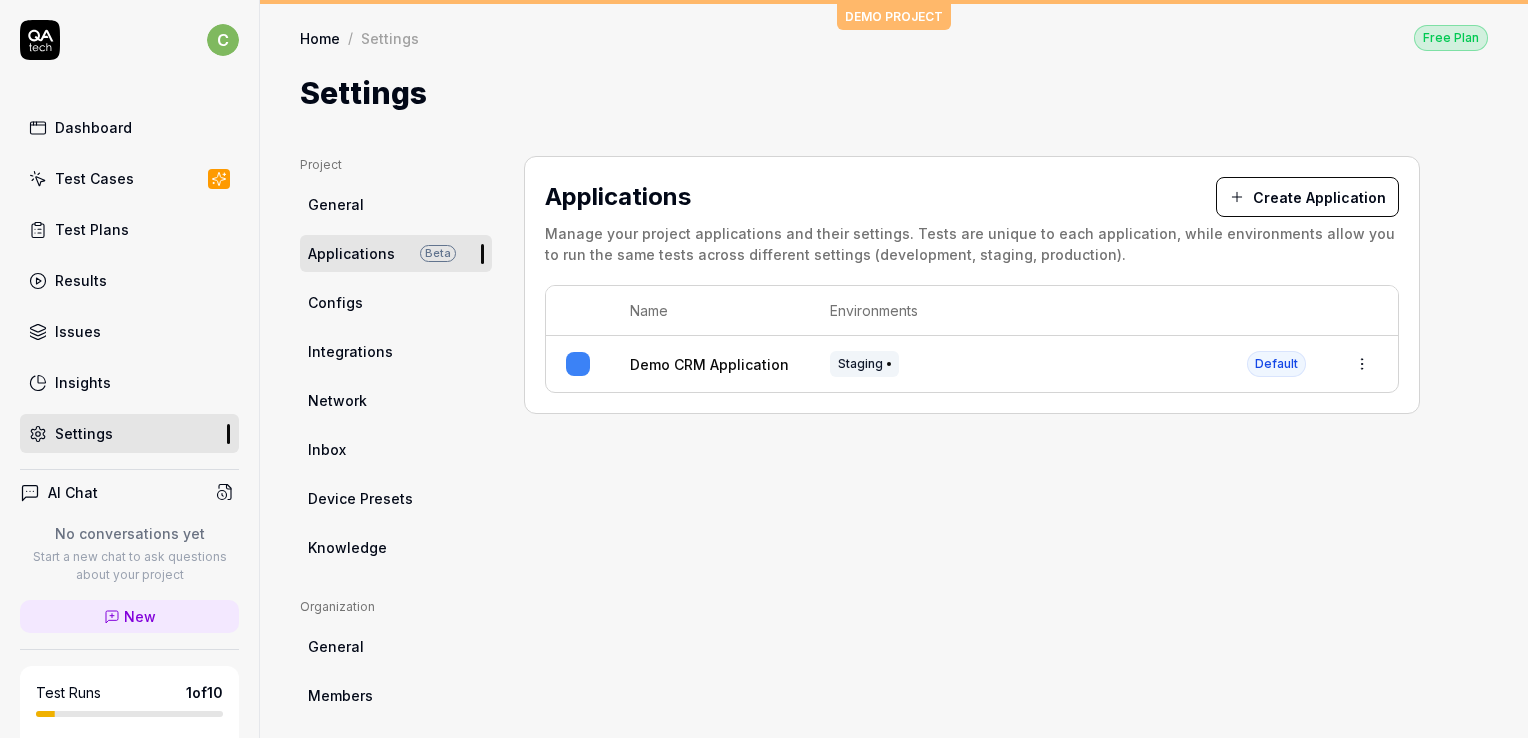 click on "Create Application" at bounding box center (1307, 197) 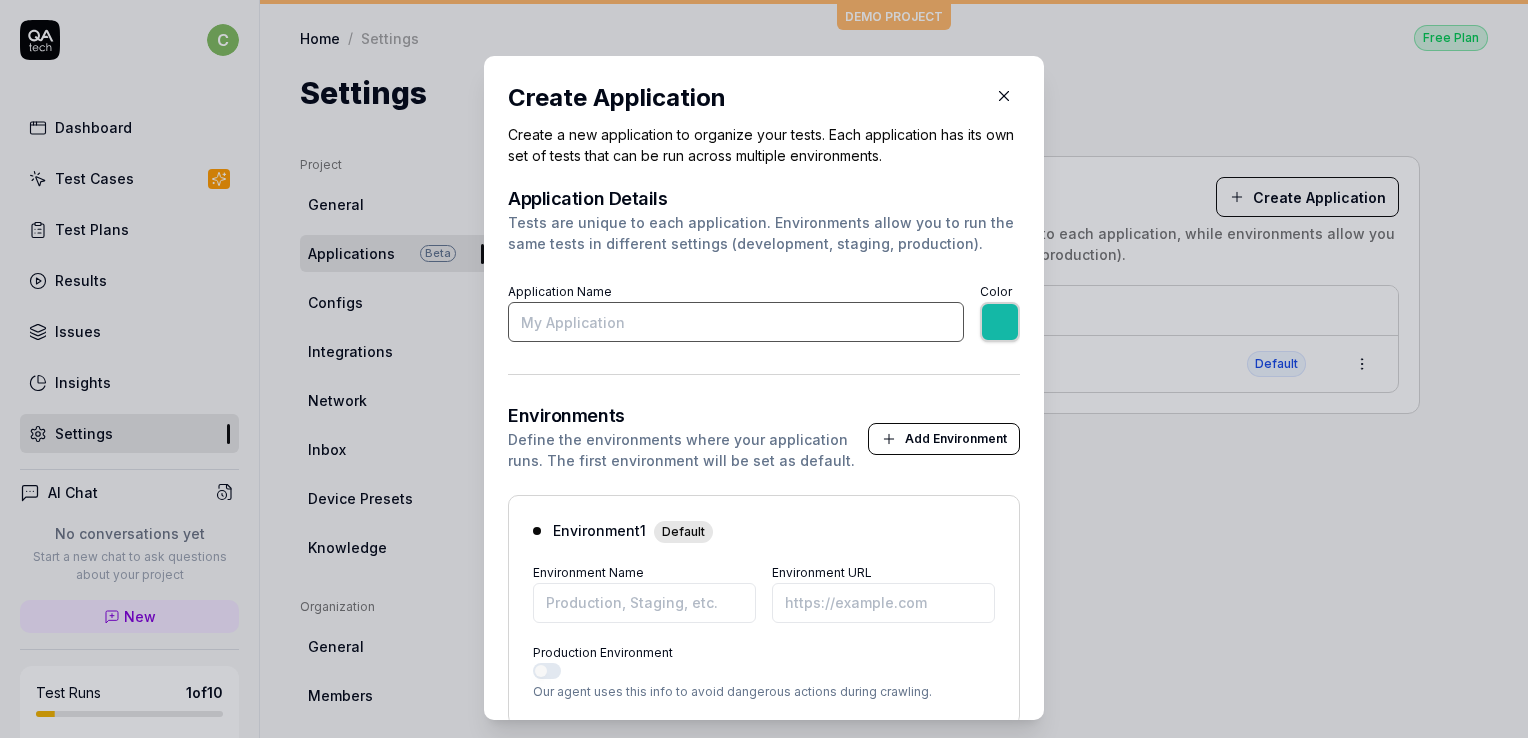 type on "*******" 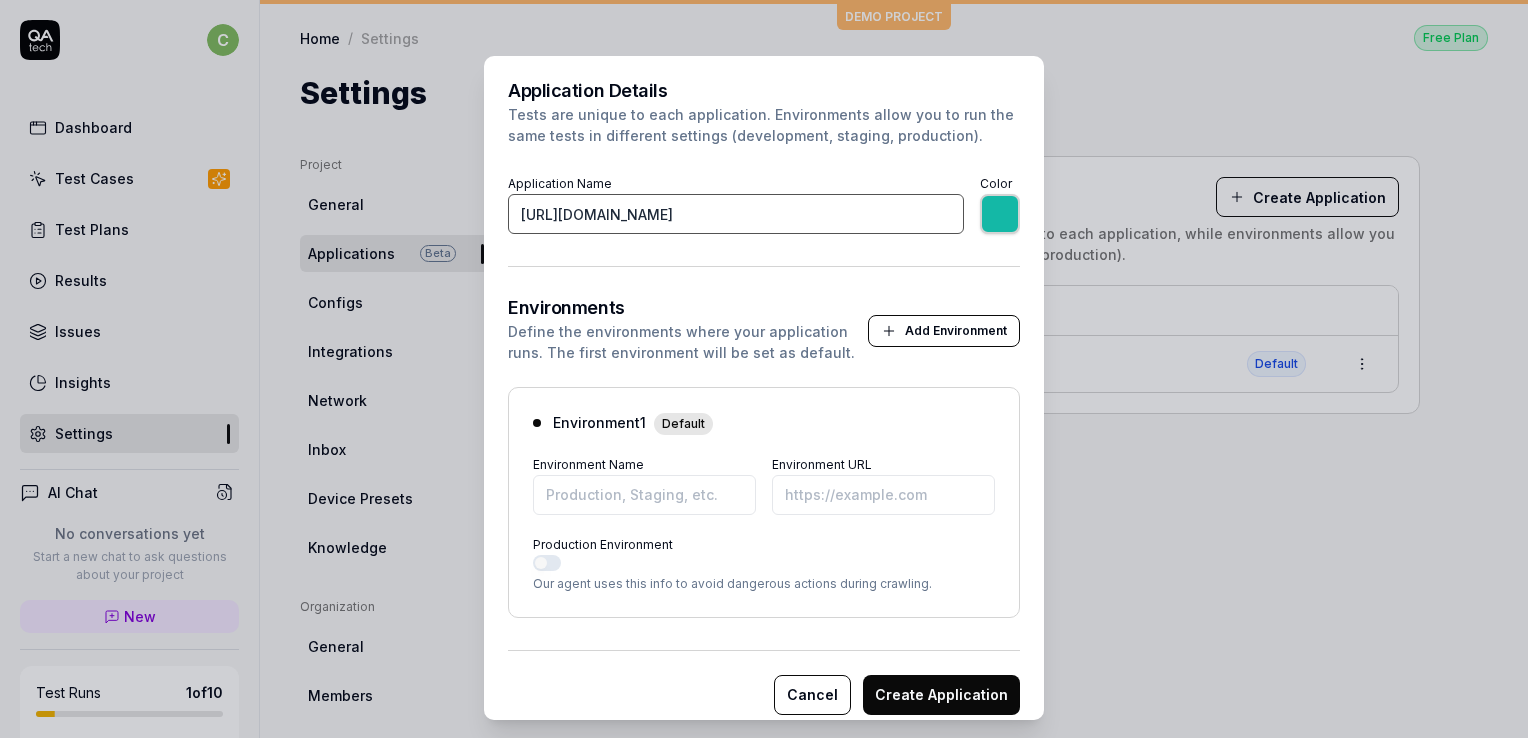 scroll, scrollTop: 124, scrollLeft: 0, axis: vertical 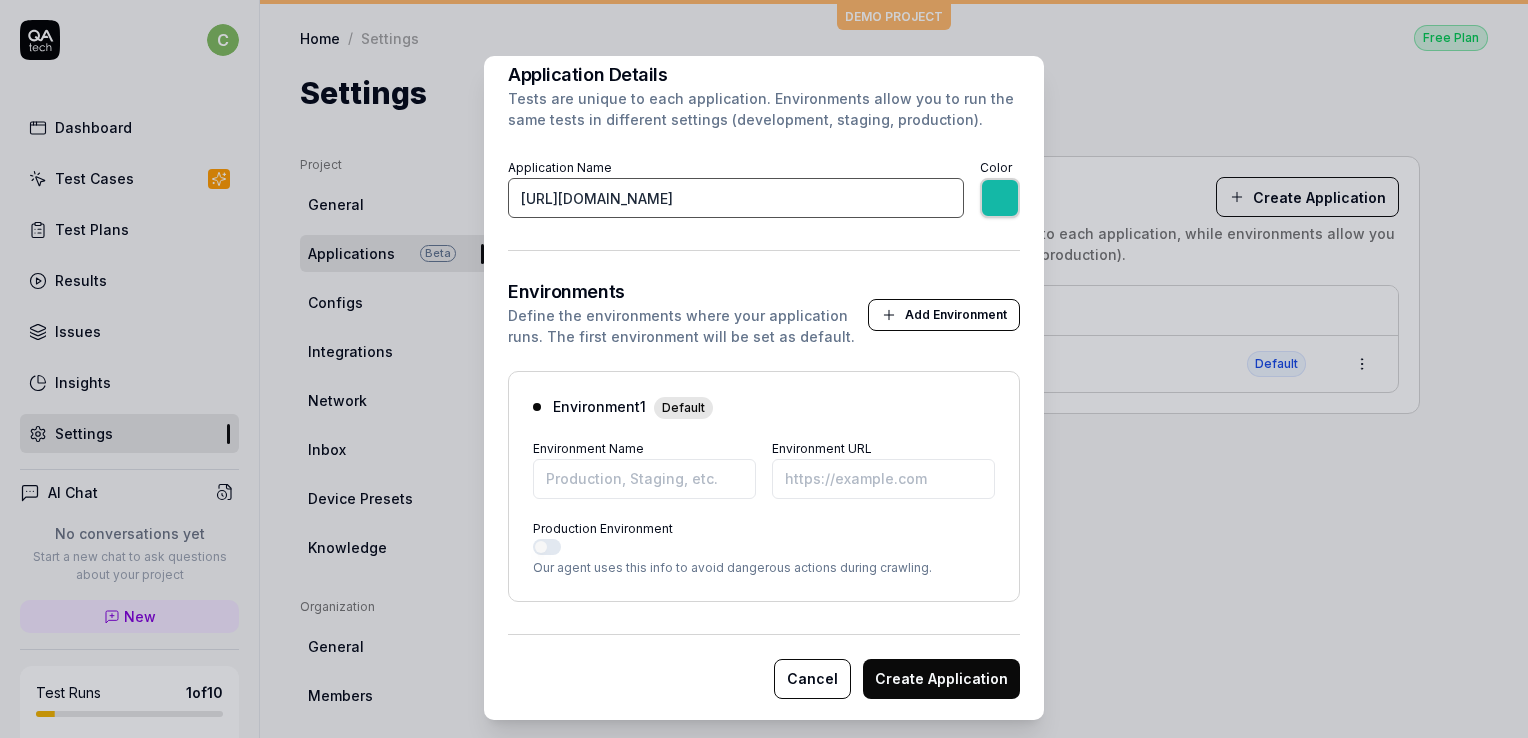 type on "[URL][DOMAIN_NAME]" 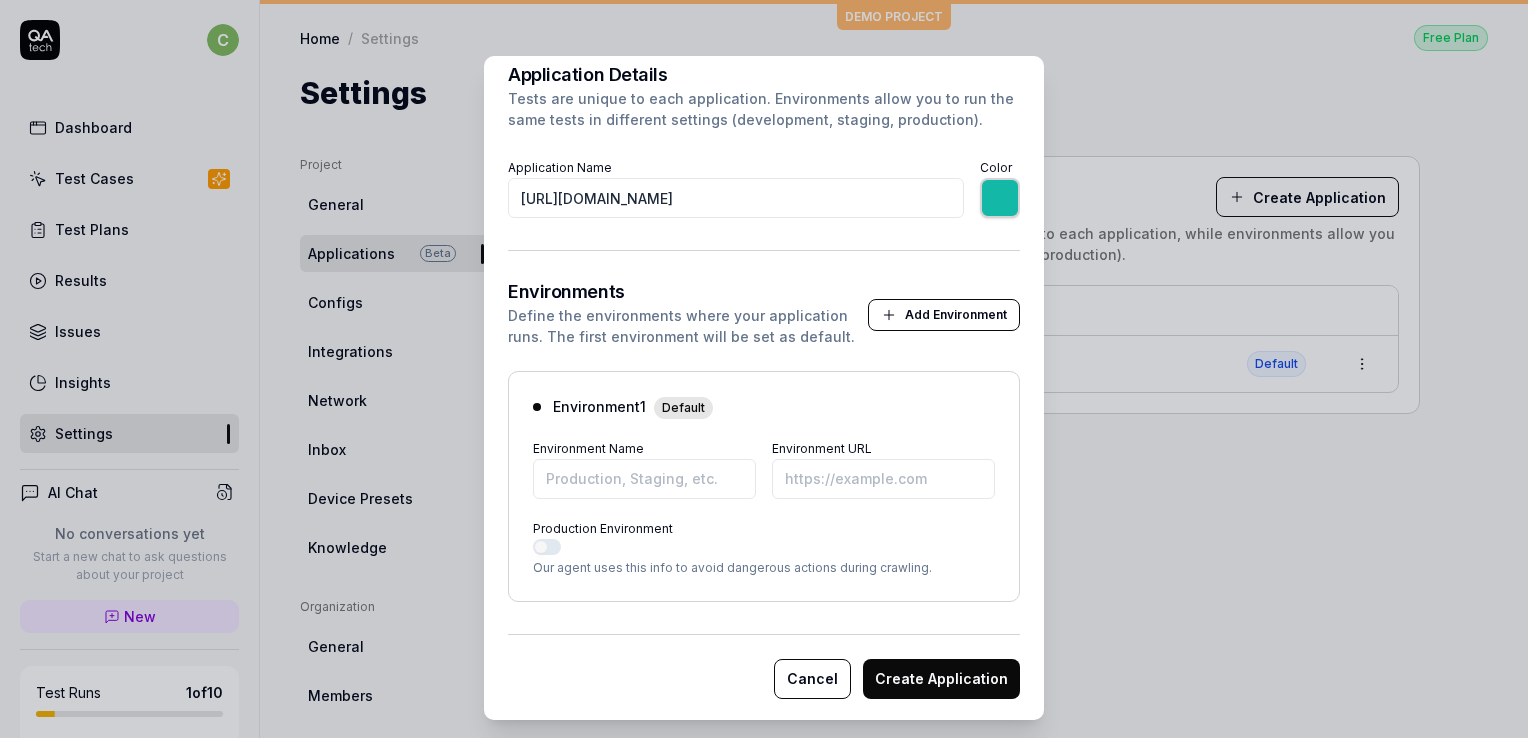 click on "Create Application" at bounding box center [941, 679] 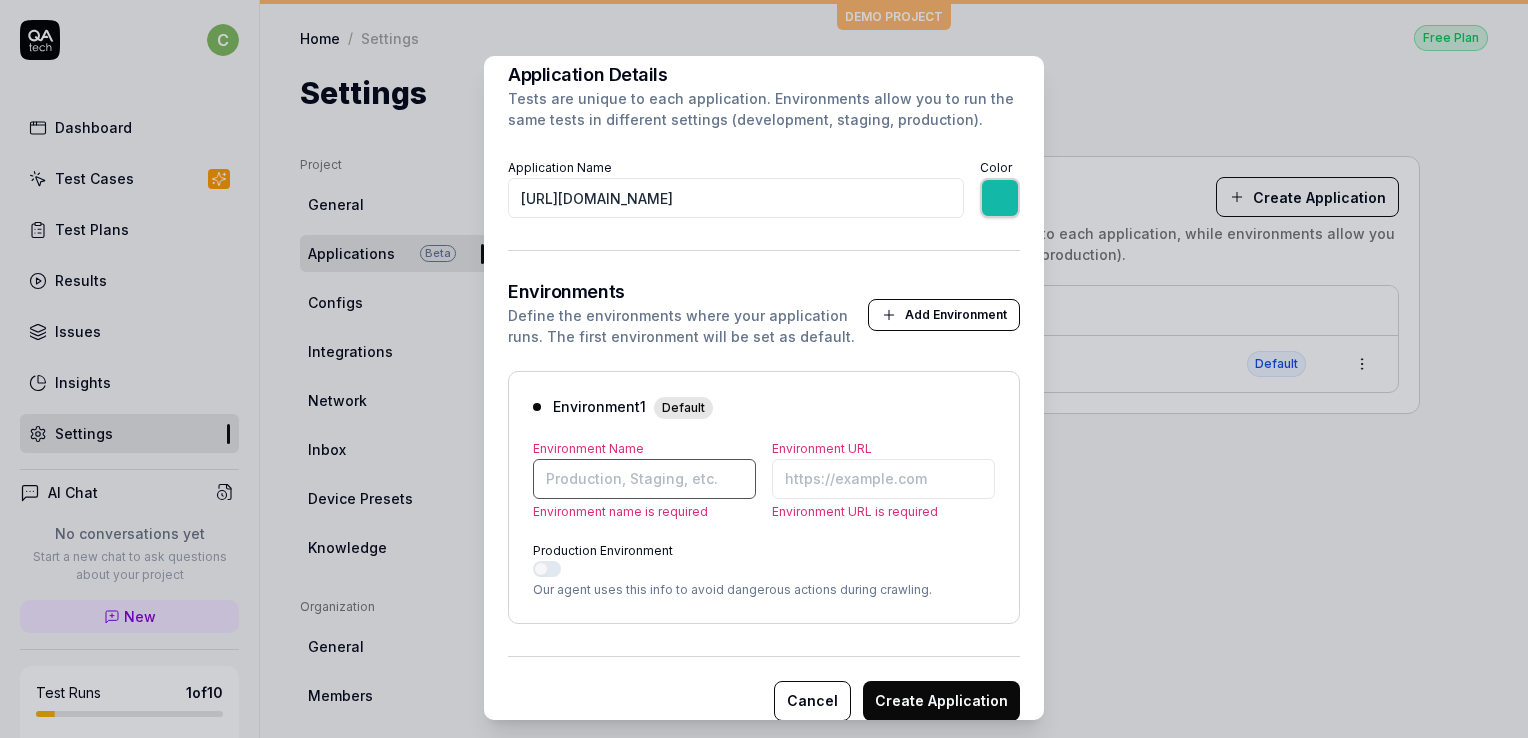 type on "*******" 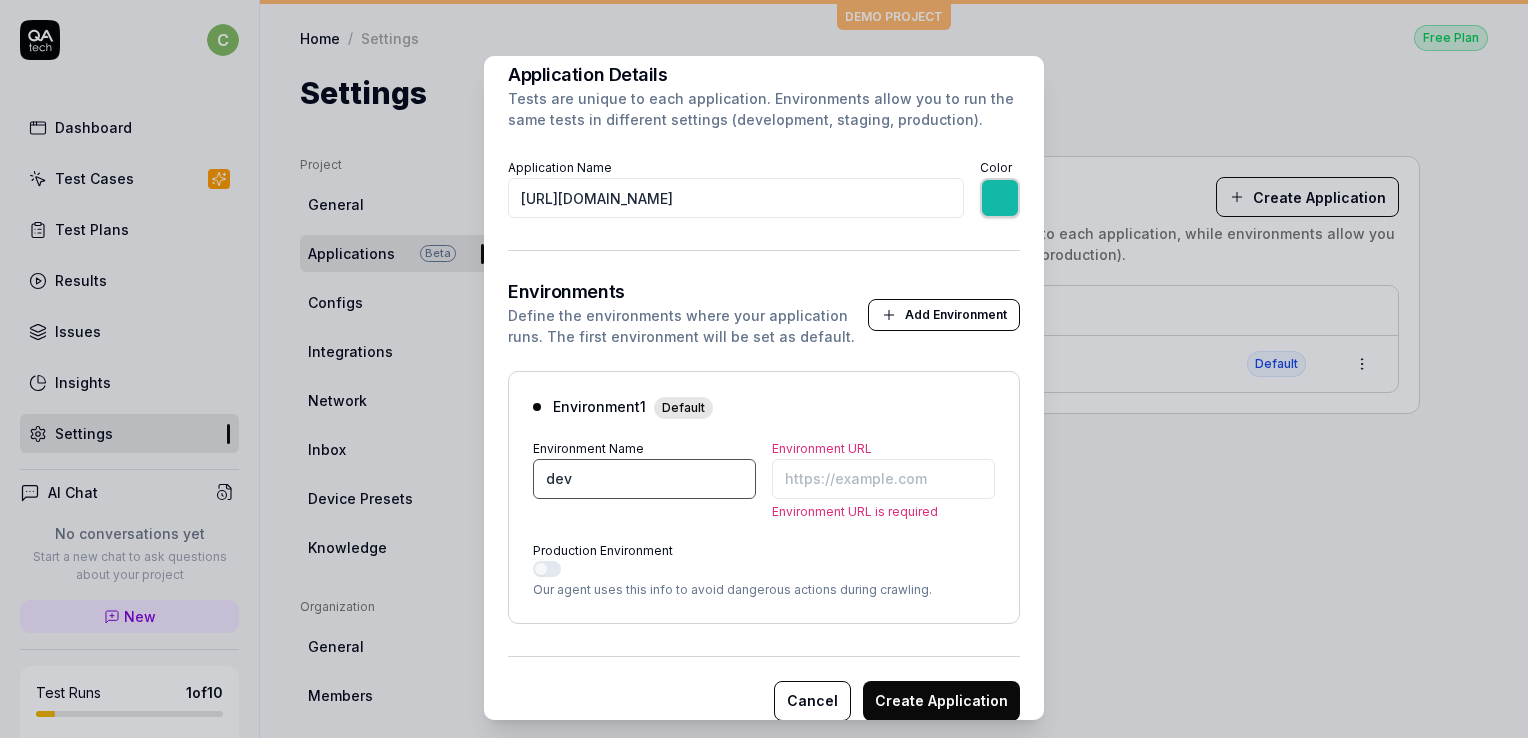 type on "dev" 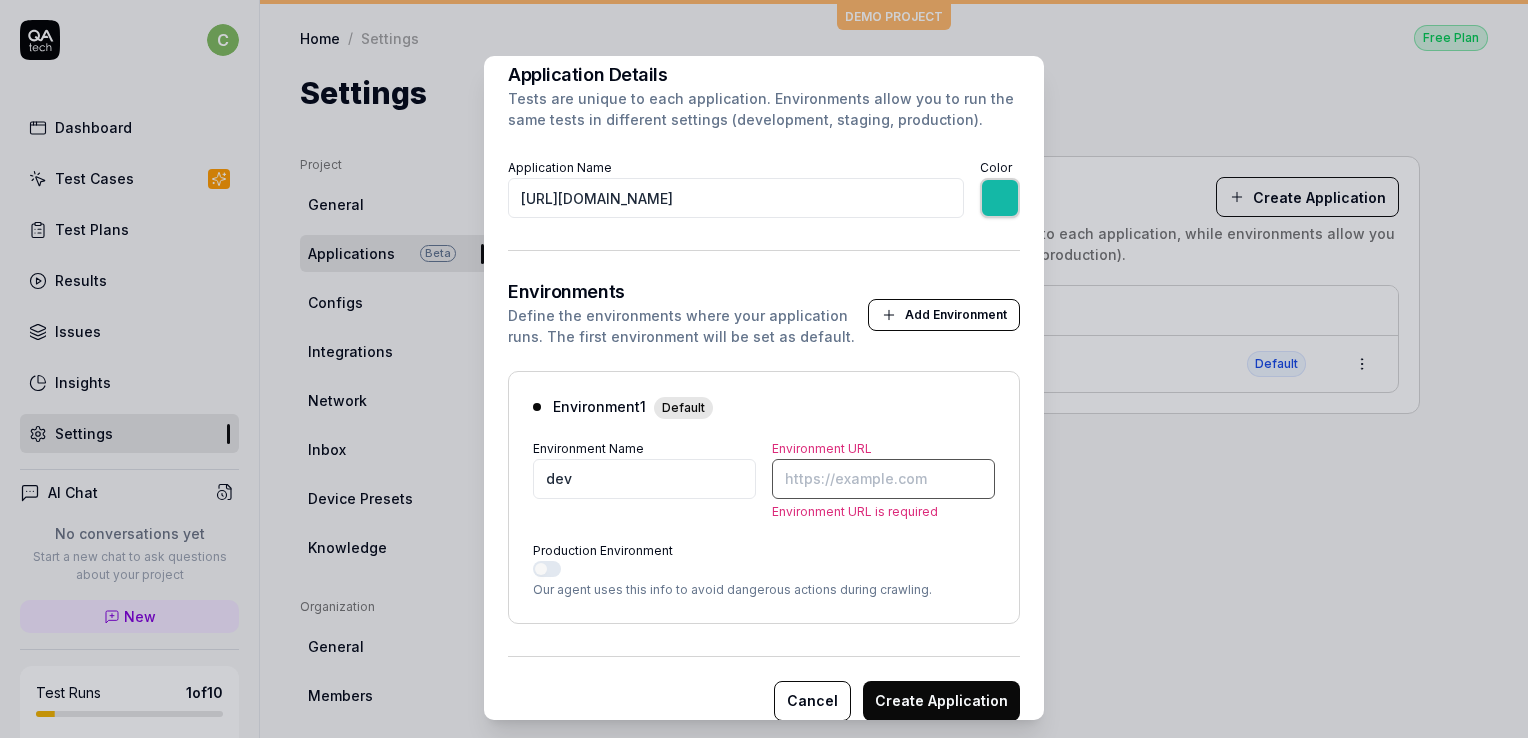 click on "Environment URL" at bounding box center (883, 479) 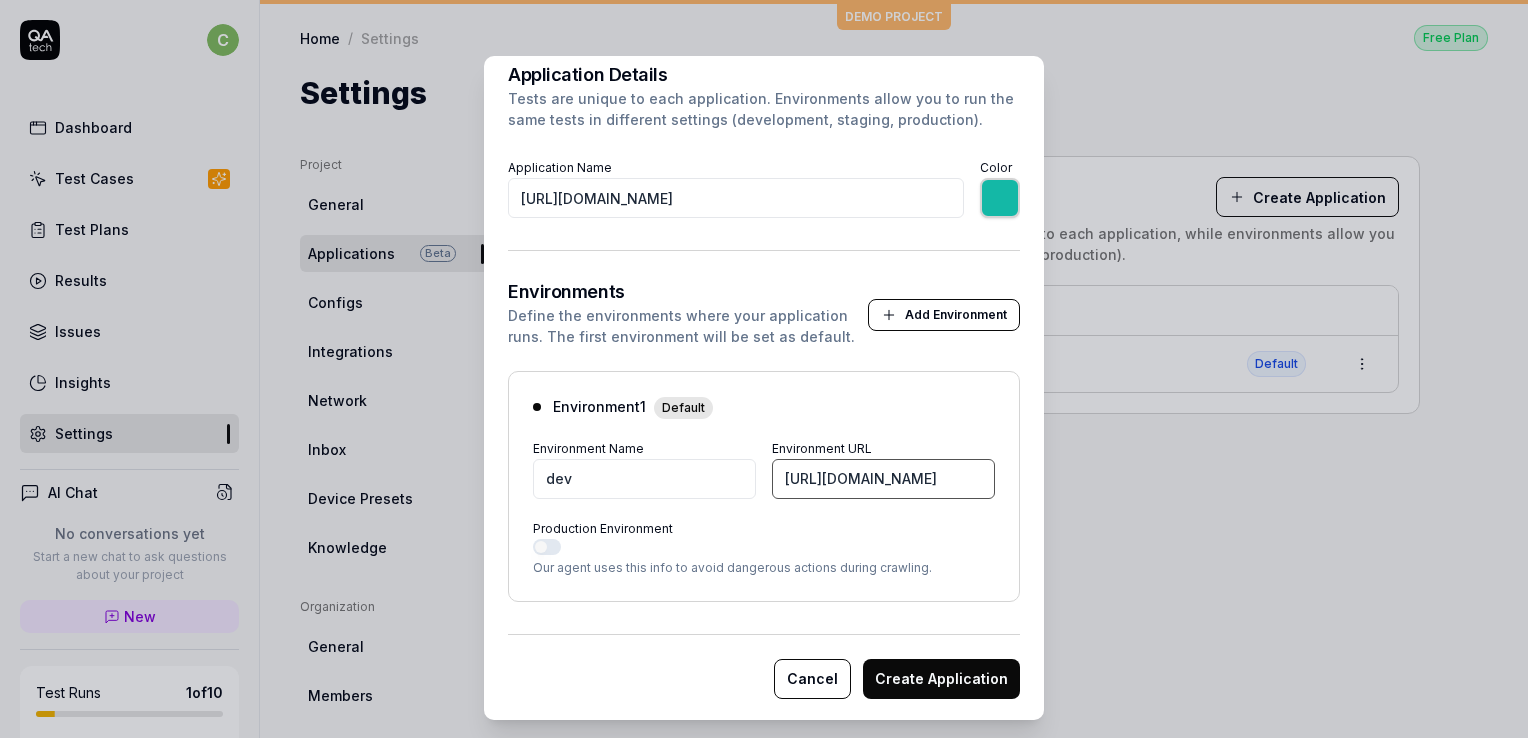 scroll, scrollTop: 0, scrollLeft: 60, axis: horizontal 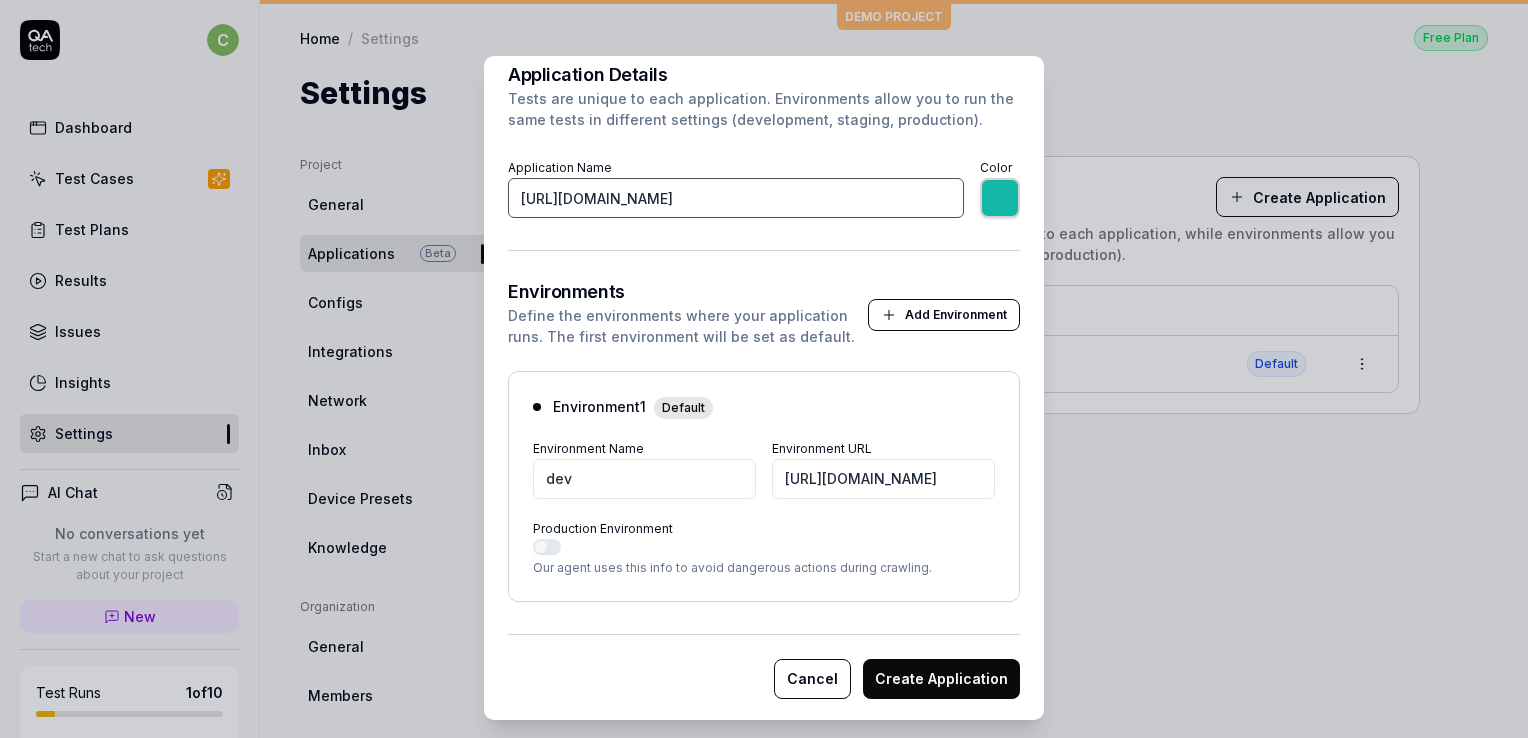 type on "*******" 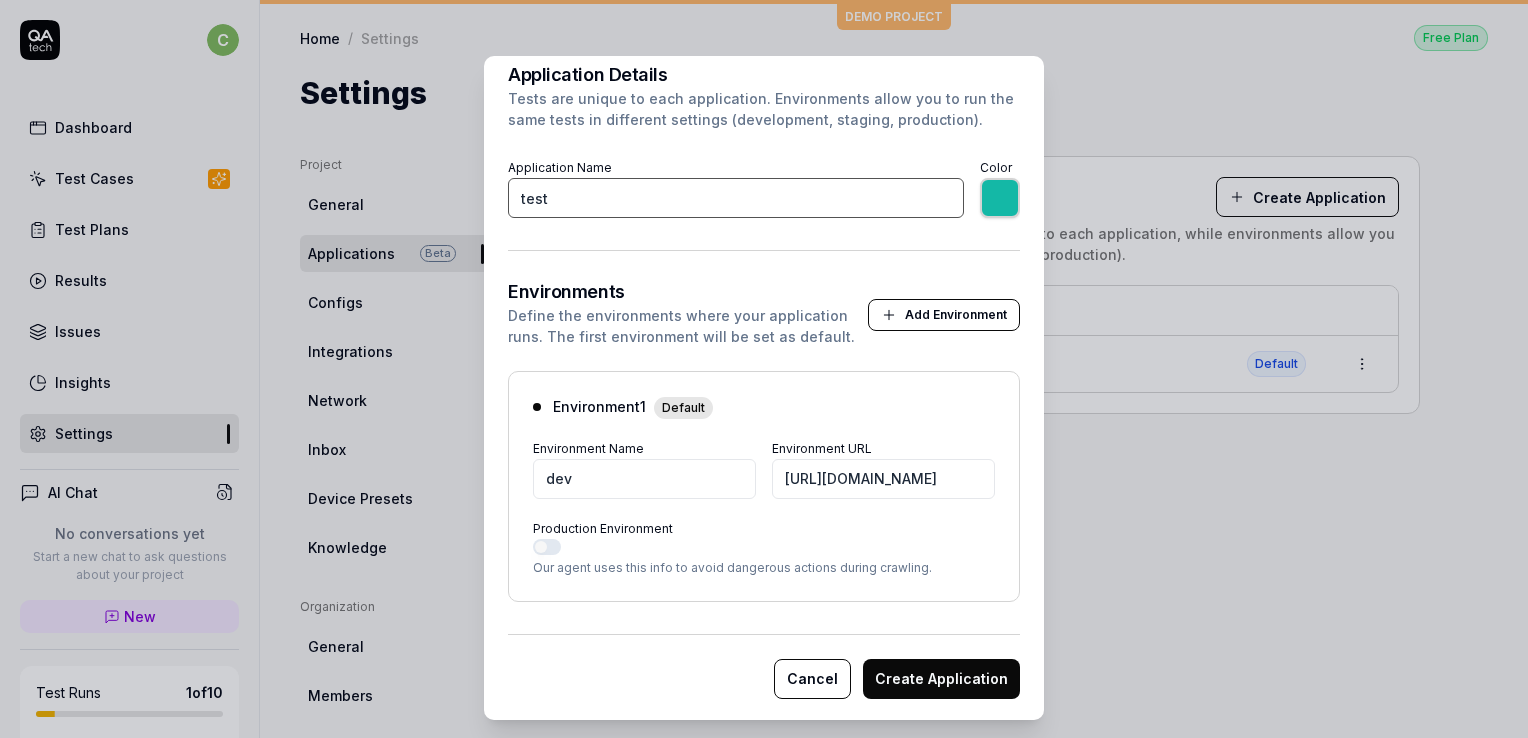 type on "test" 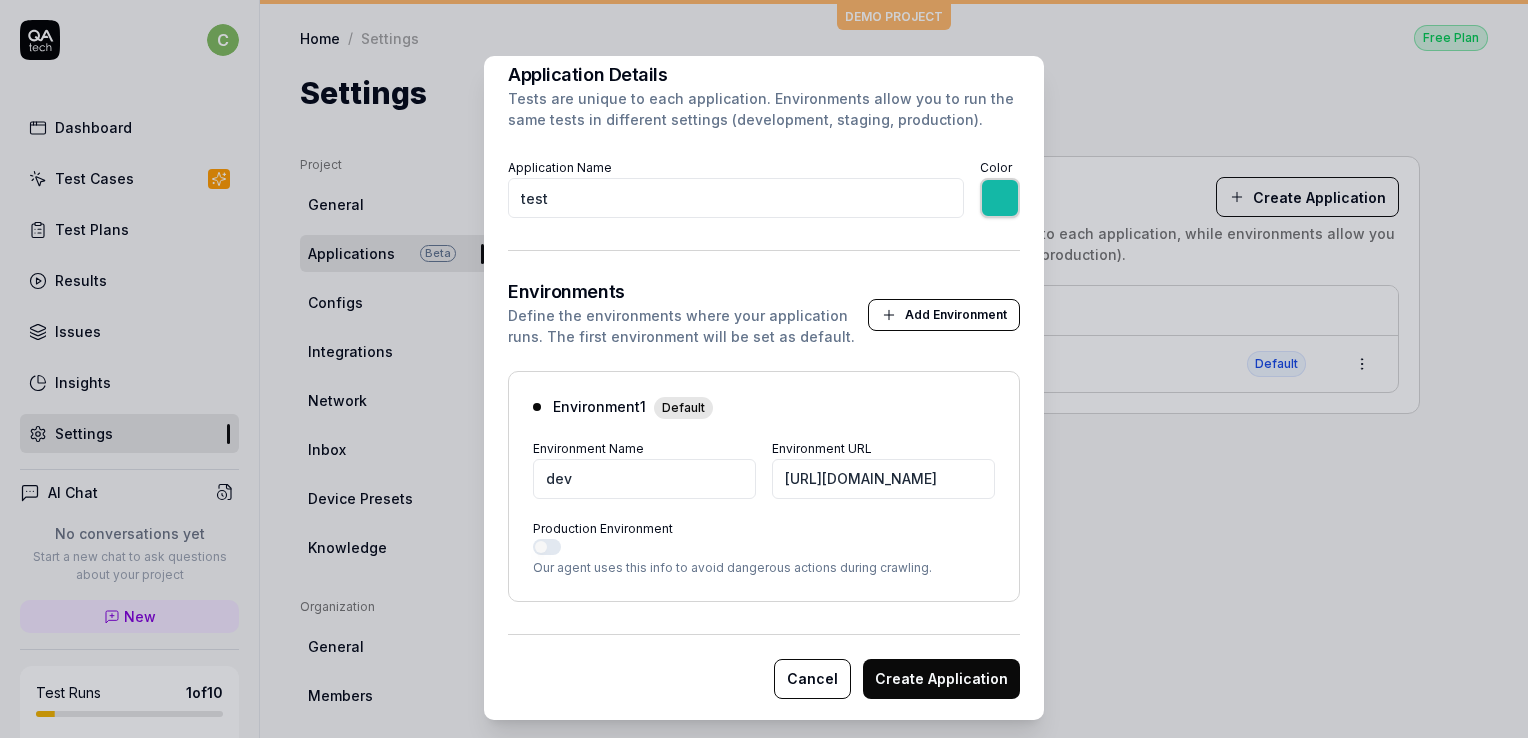 click on "Create Application" at bounding box center (941, 679) 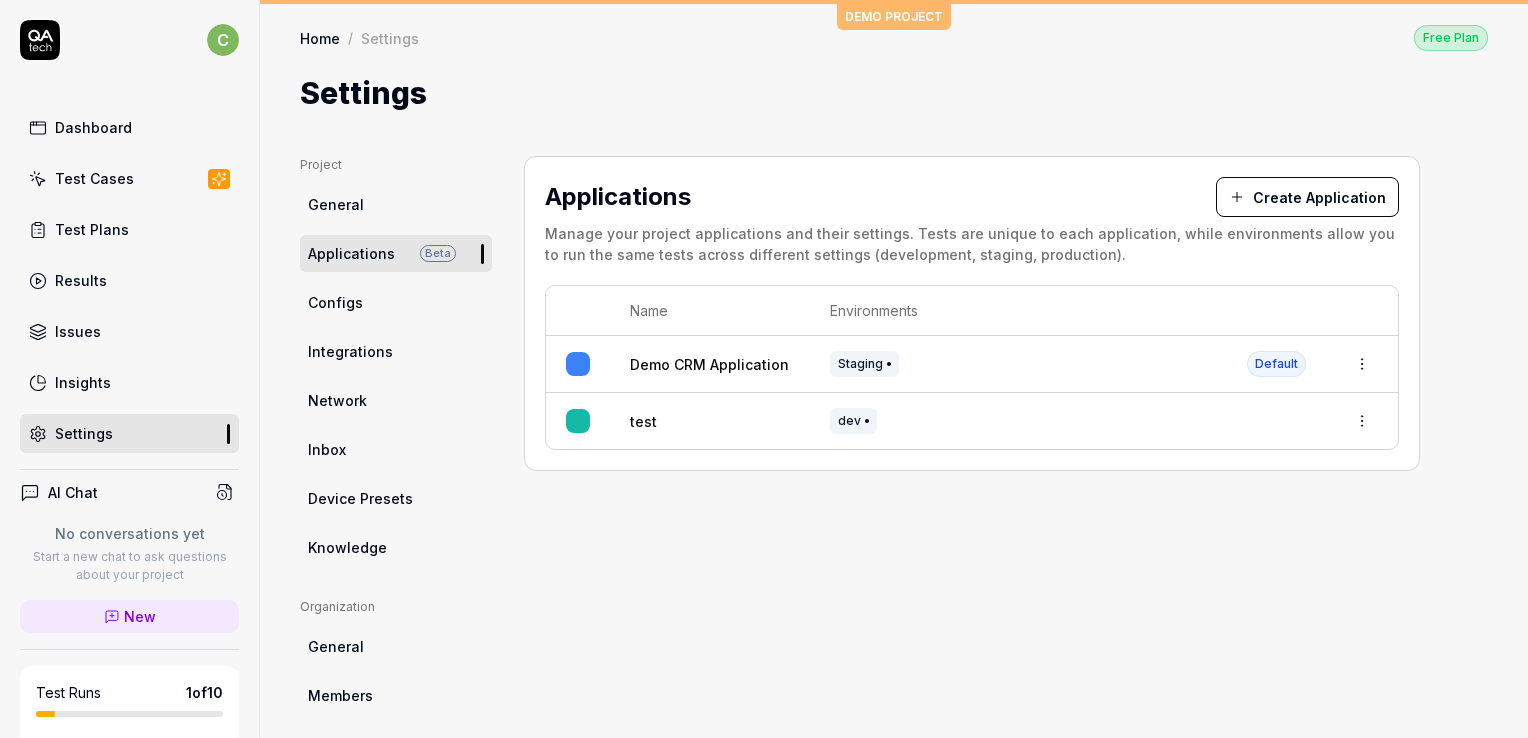 click on "Dashboard" at bounding box center [93, 127] 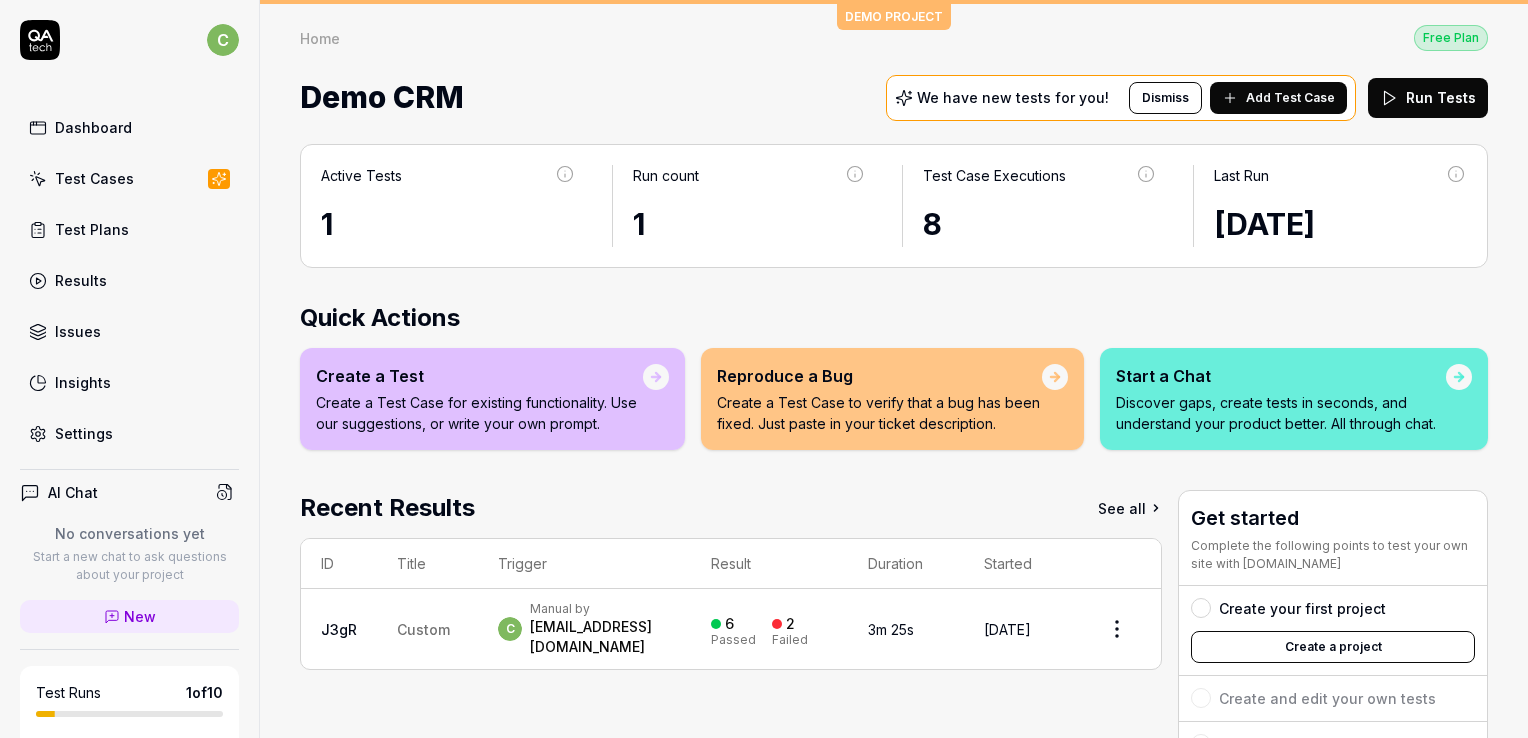 click on "Test Cases" at bounding box center [94, 178] 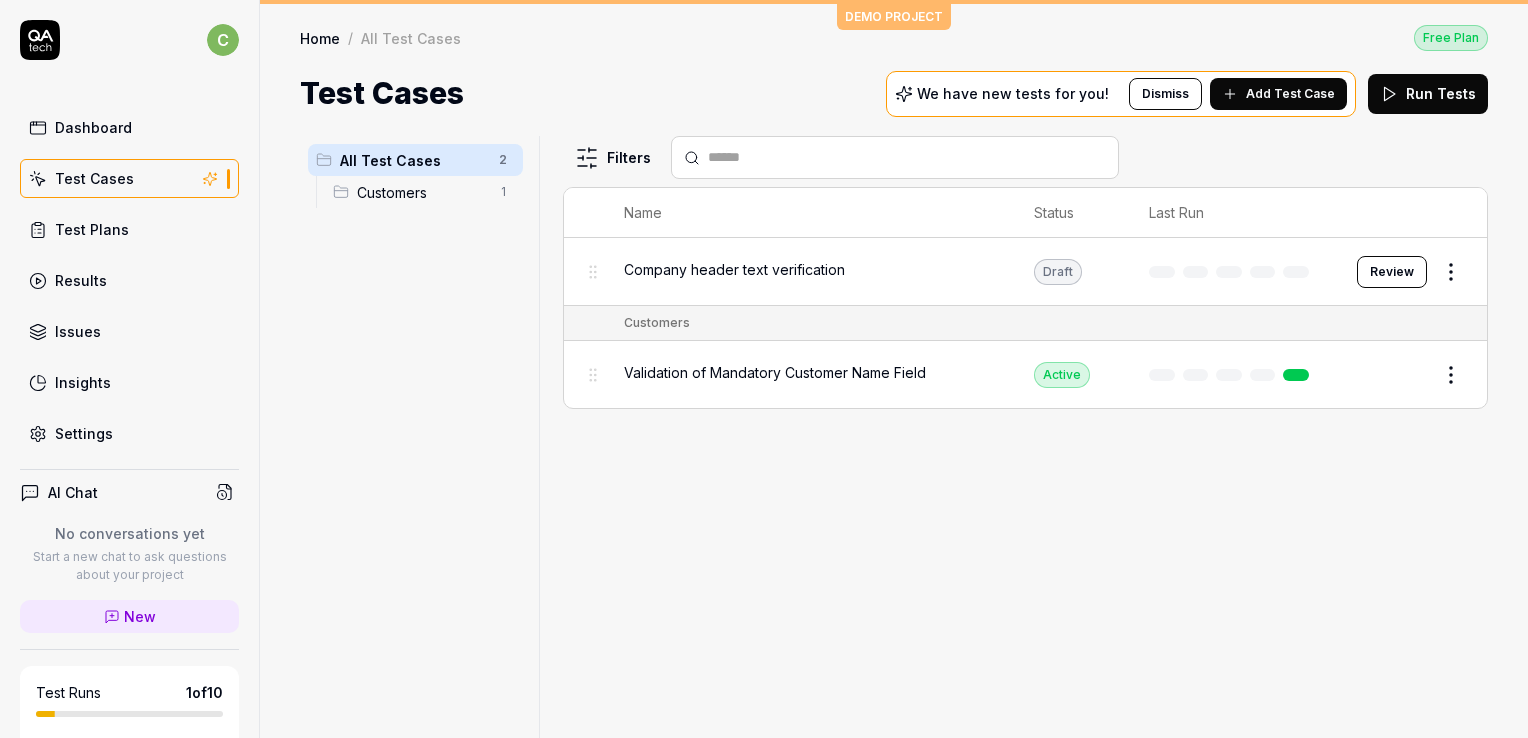 click on "Add Test Case" at bounding box center (1290, 94) 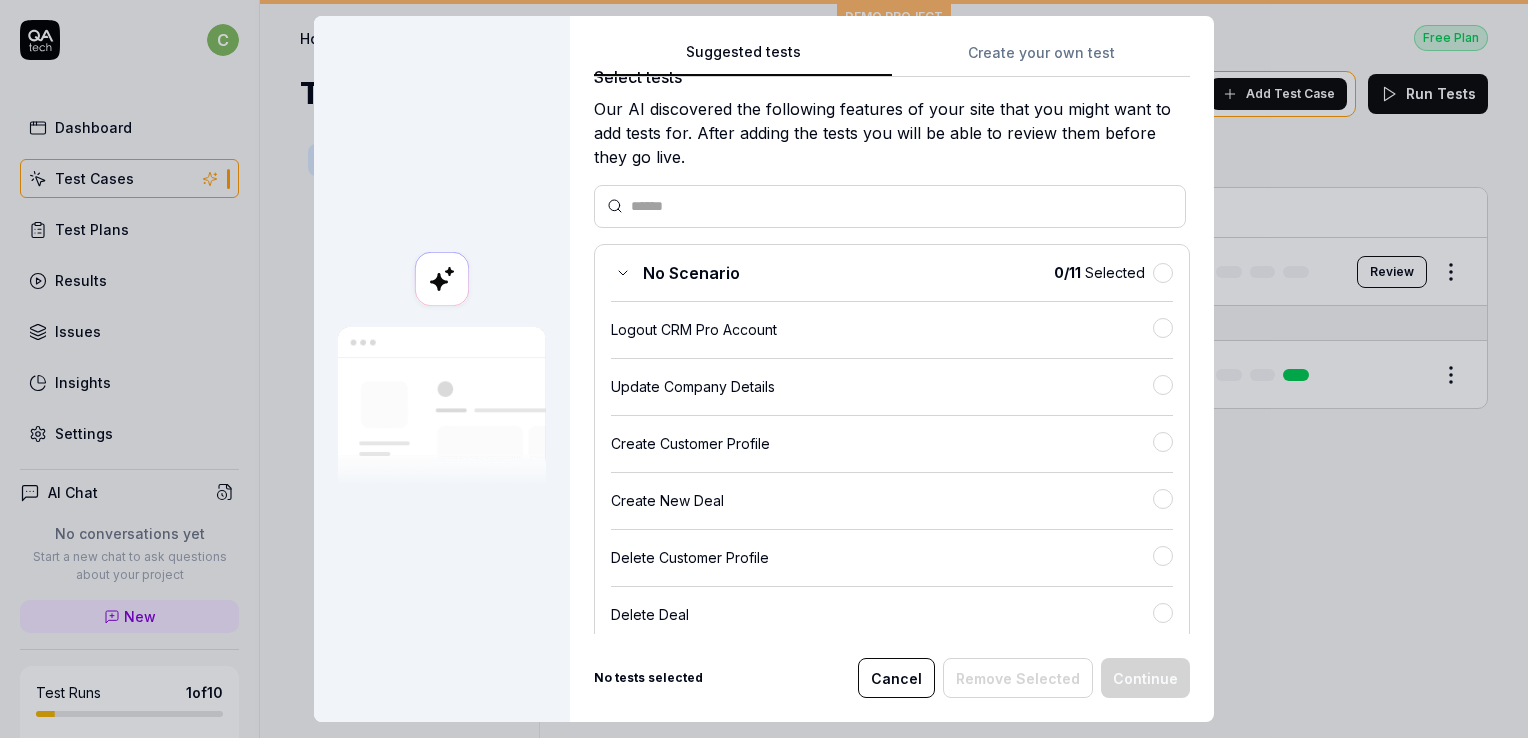 scroll, scrollTop: 0, scrollLeft: 0, axis: both 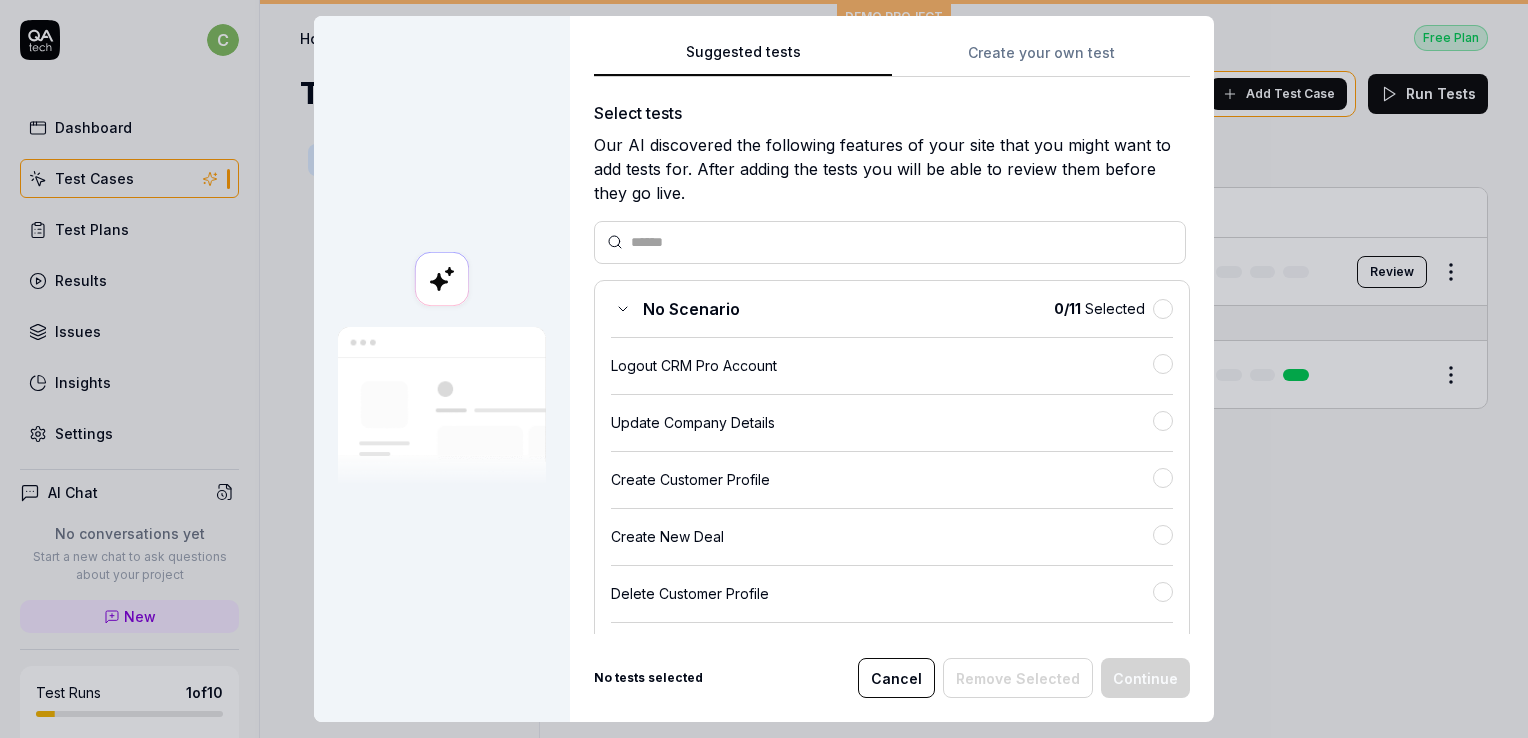 click on "Cancel" at bounding box center (896, 678) 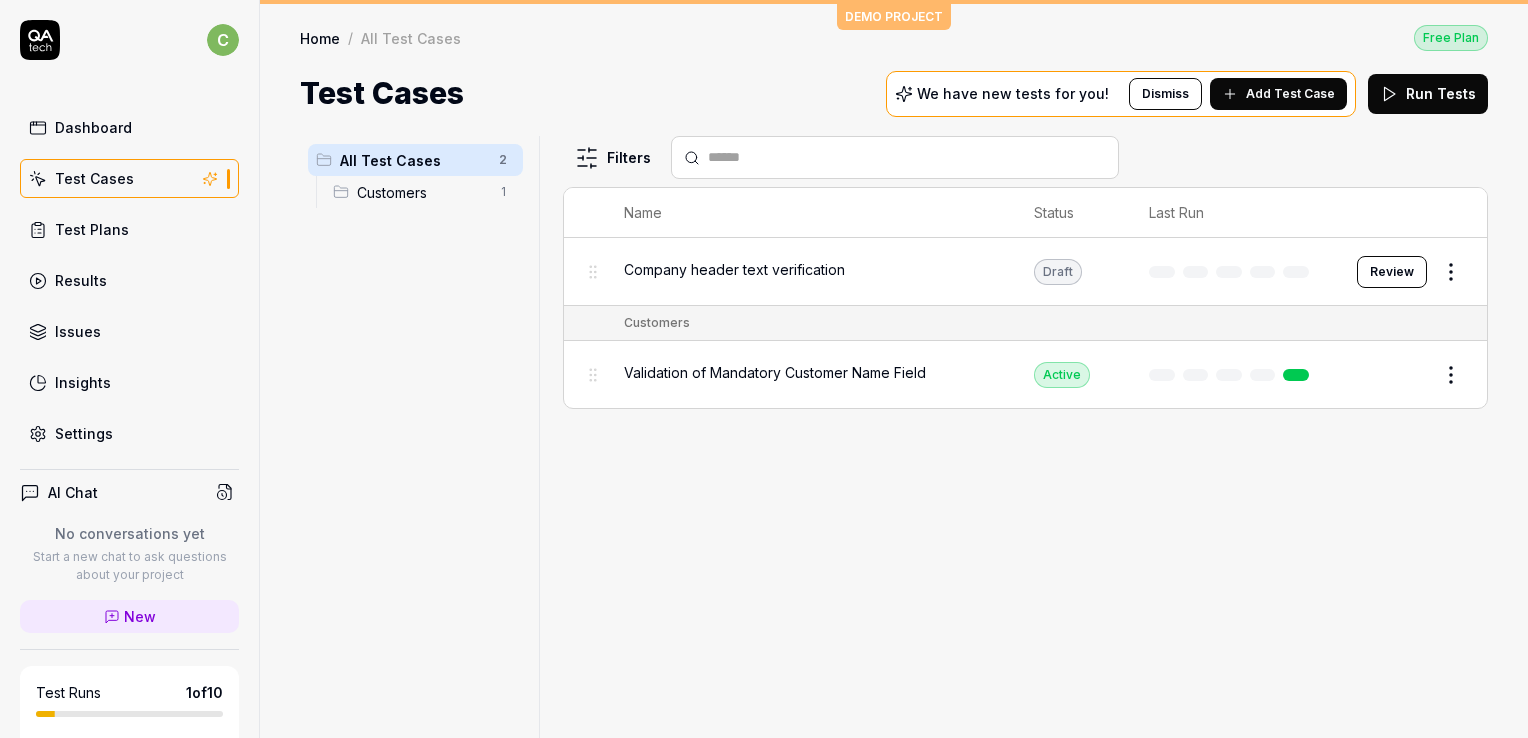 click on "Settings" at bounding box center [129, 433] 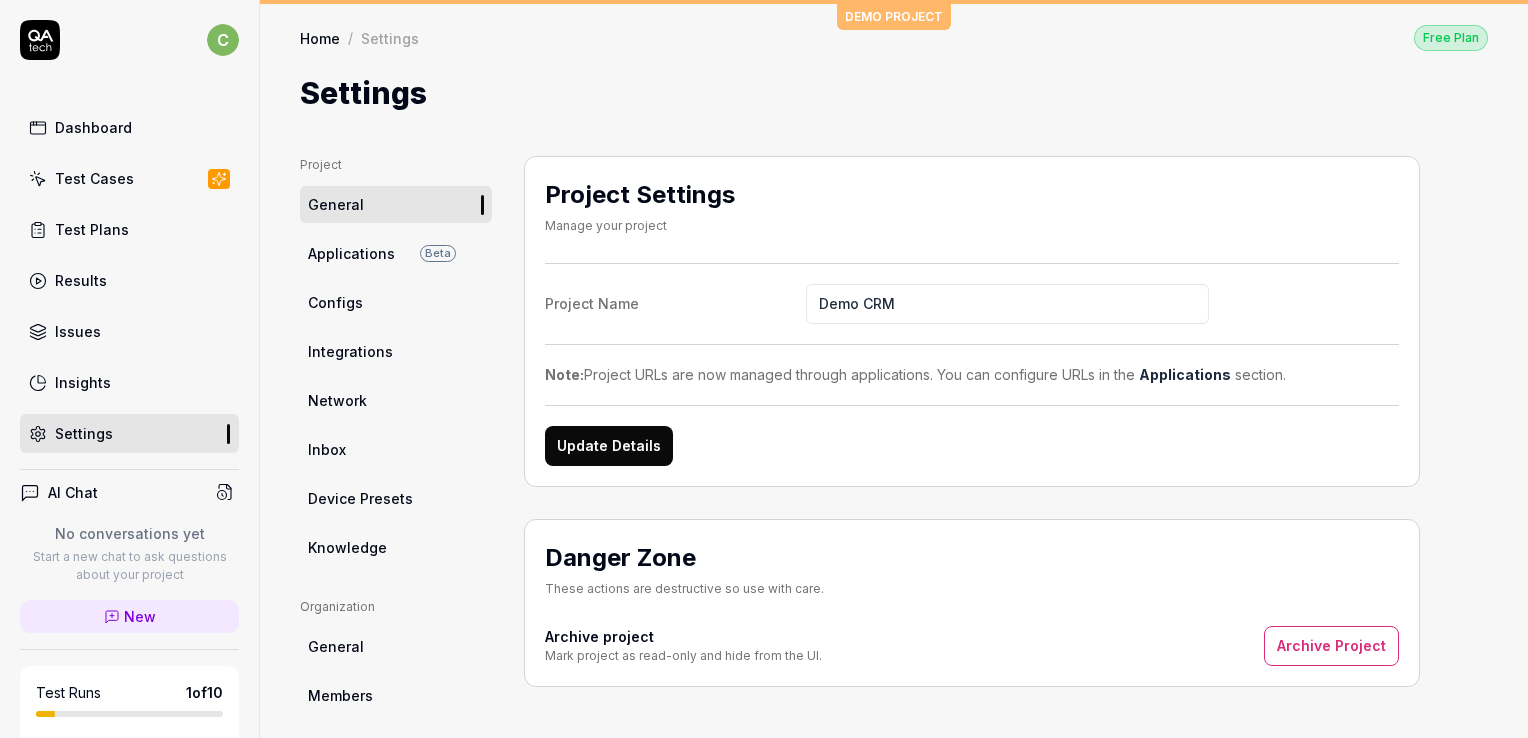 click on "Knowledge" at bounding box center [347, 547] 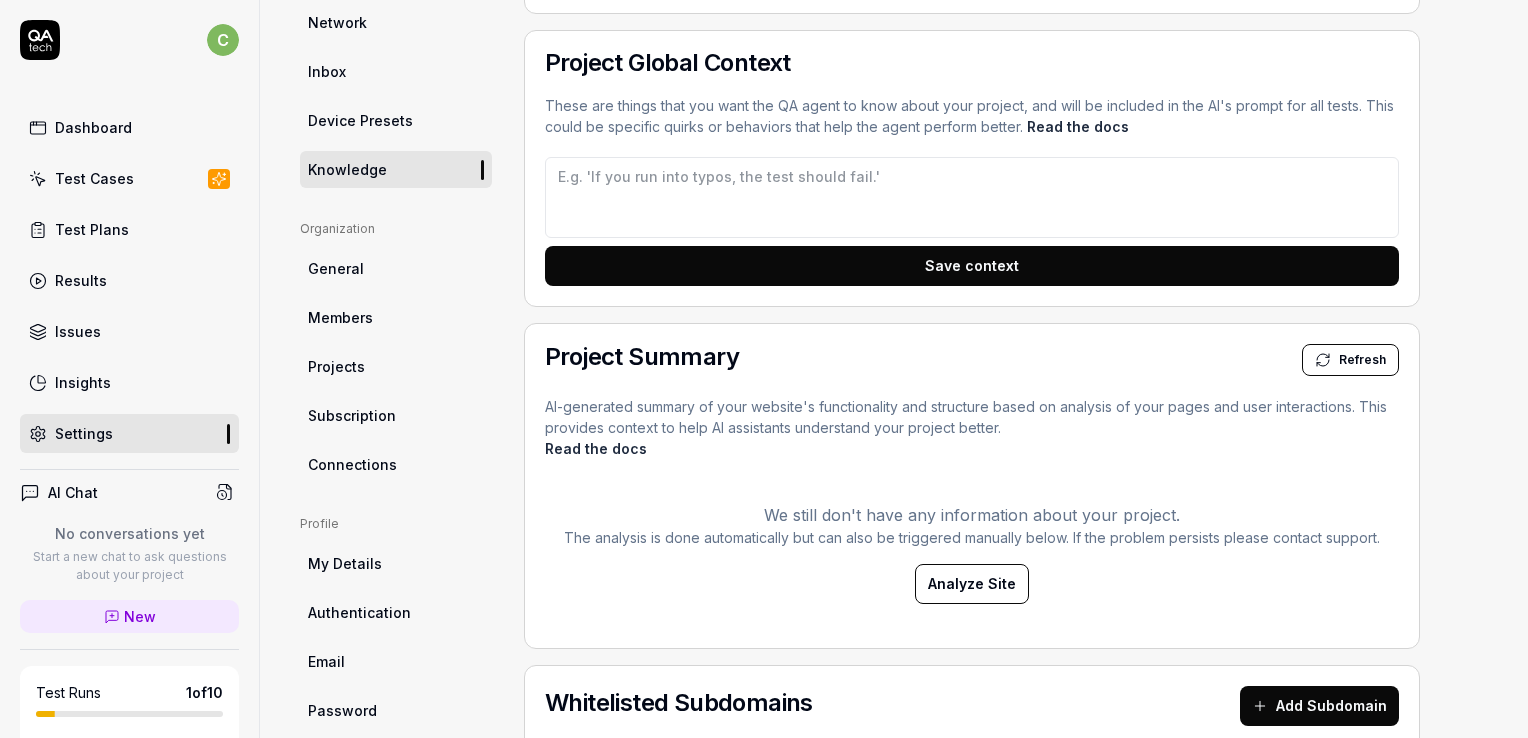 scroll, scrollTop: 379, scrollLeft: 0, axis: vertical 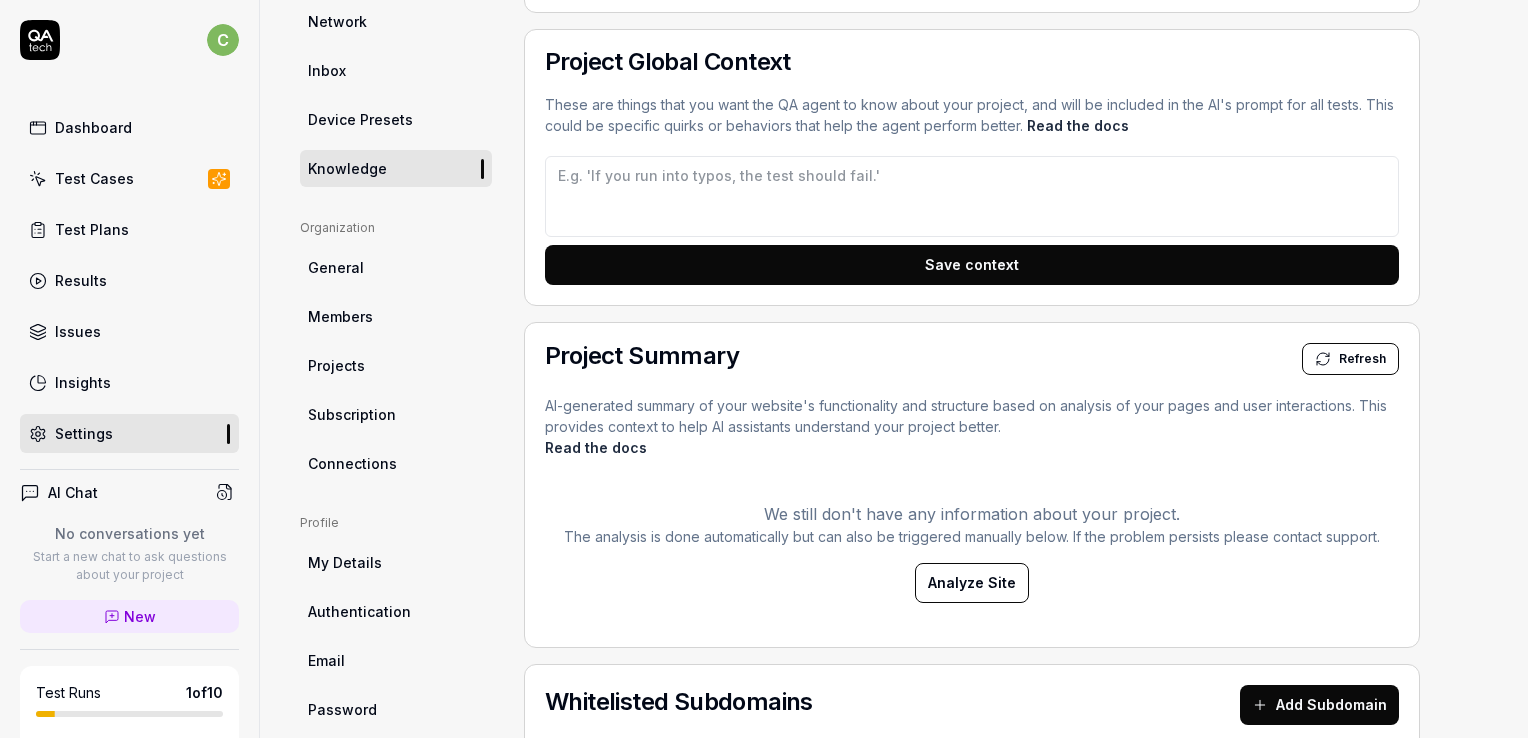 click on "Refresh" at bounding box center (1362, 359) 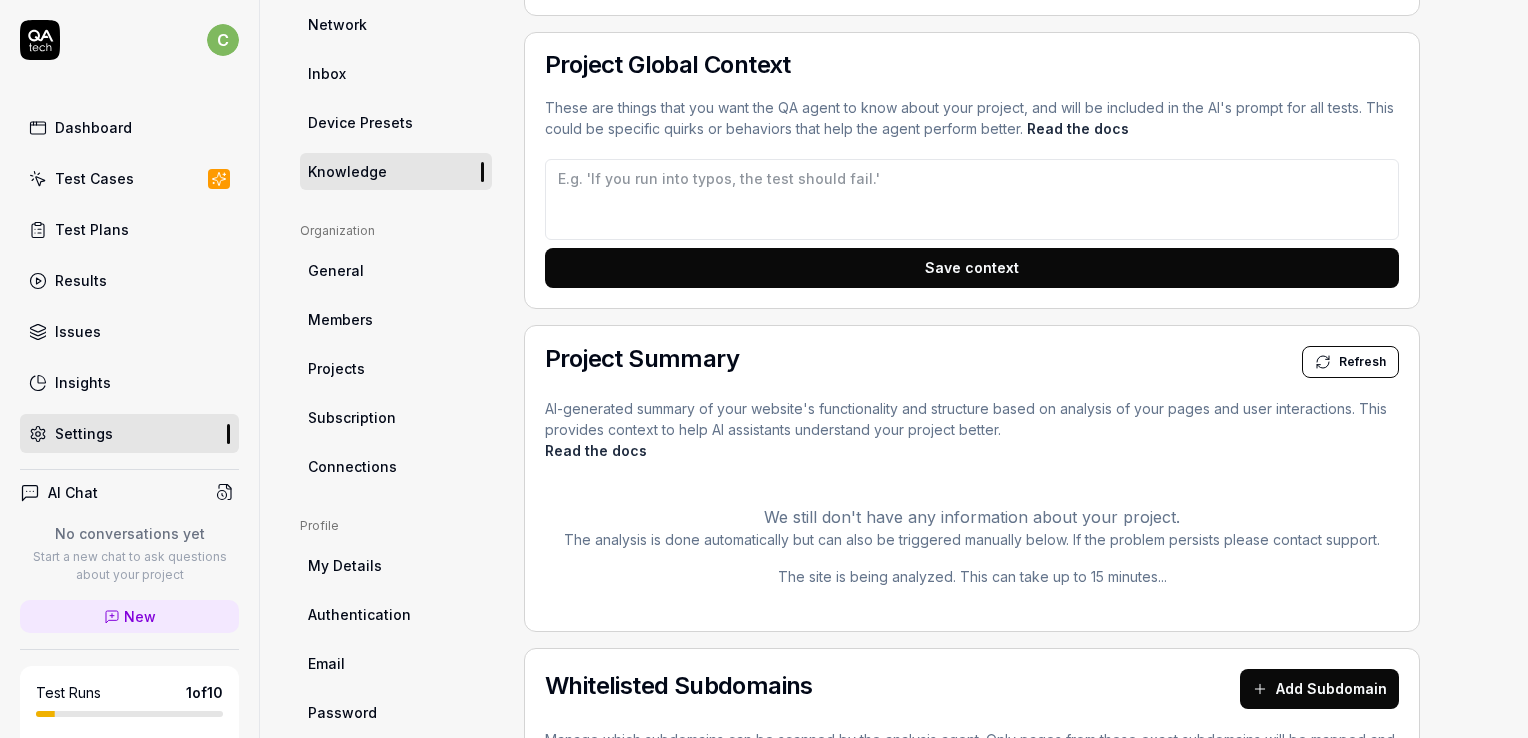scroll, scrollTop: 373, scrollLeft: 0, axis: vertical 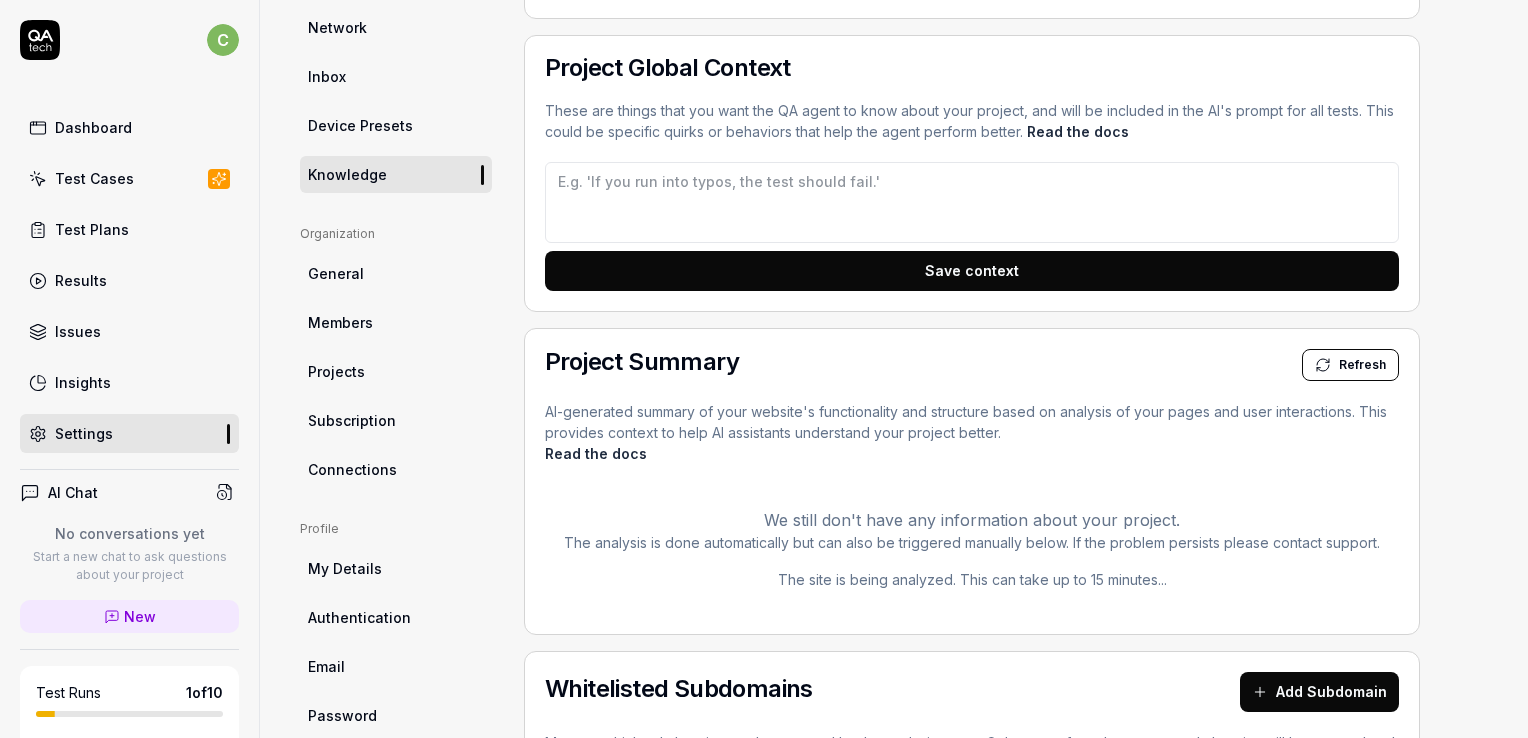 click 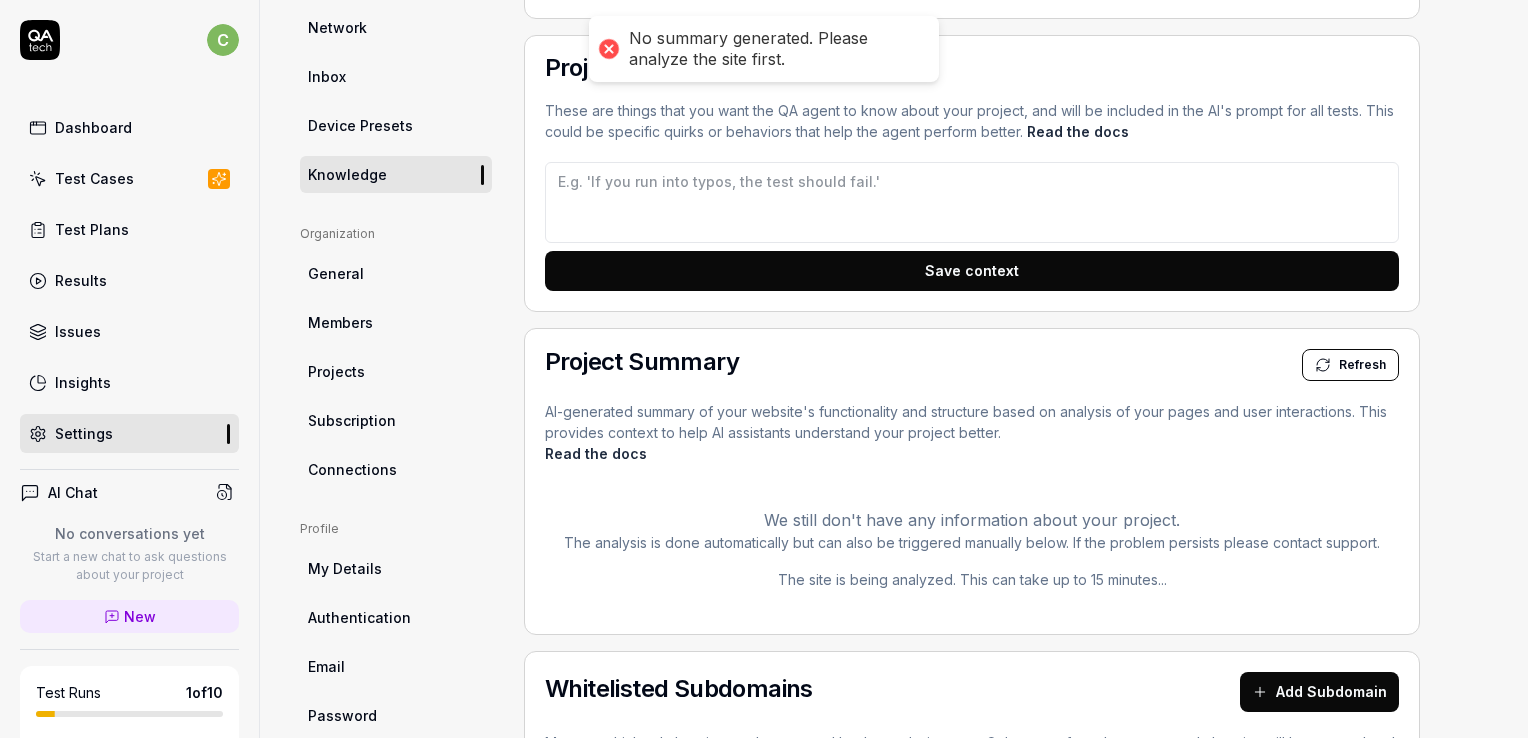 type on "*" 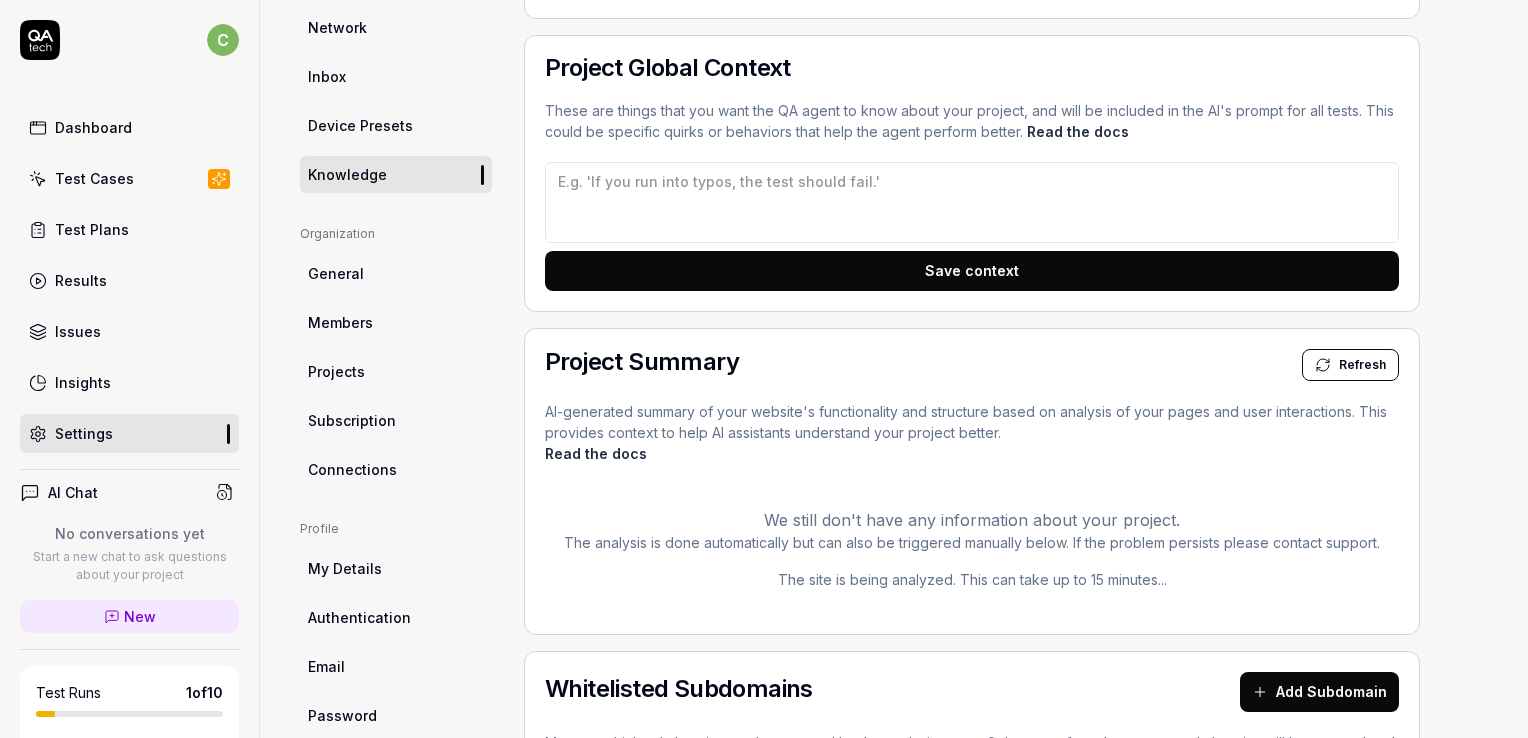 click on "Test Cases" at bounding box center [94, 178] 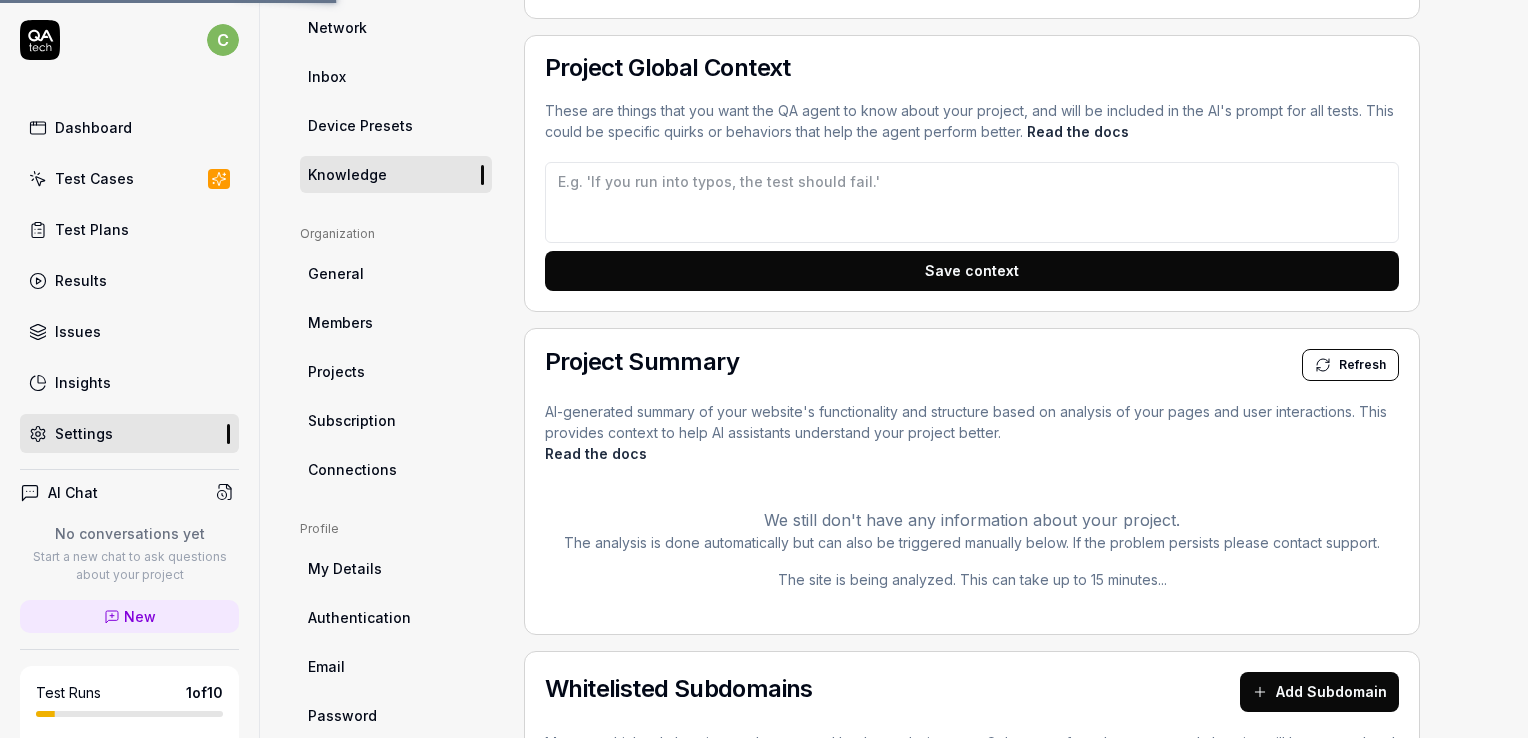 scroll, scrollTop: 0, scrollLeft: 0, axis: both 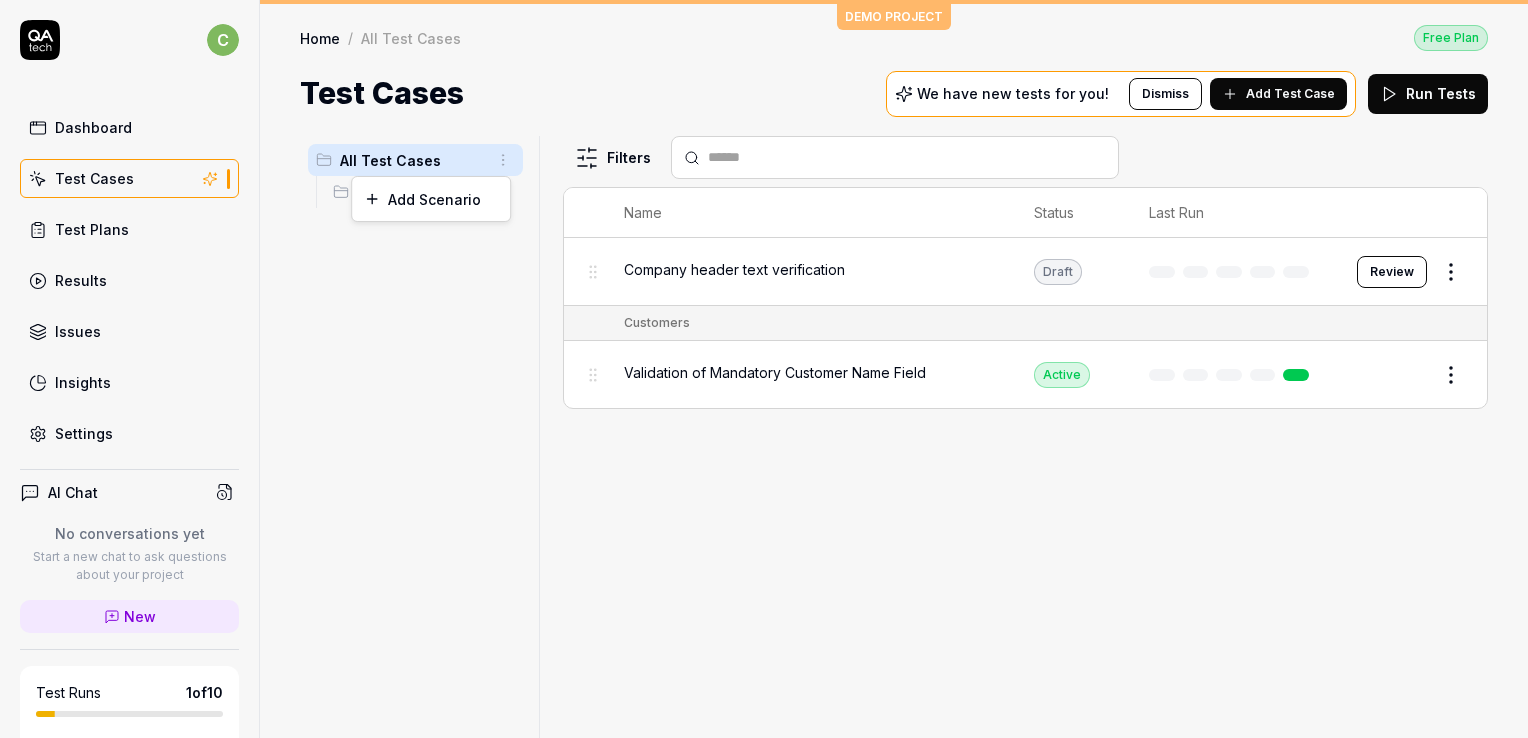 click on "c Dashboard Test Cases Test Plans Results Issues Insights Settings AI Chat No conversations yet Start a new chat to ask questions about your project New Test Runs 1  of  10 This is just a trial, upgrade for more tests! You have almost reached the limit for the trial. Upgrade Now Book a call with us Documentation j jignect Demo CRM Collapse Sidebar DEMO PROJECT Home / All Test Cases Free Plan Home / All Test Cases Free Plan Test Cases We have new tests for you! Dismiss Add Test Case Run Tests All Test Cases 2 Customers 1 Filters Name Status Last Run Company header text verification Draft Review Customers Validation of Mandatory Customer Name Field Active Edit
To pick up a draggable item, press the space bar.
While dragging, use the arrow keys to move the item.
Press space again to drop the item in its new position, or press escape to cancel.
* Add Scenario" at bounding box center [764, 369] 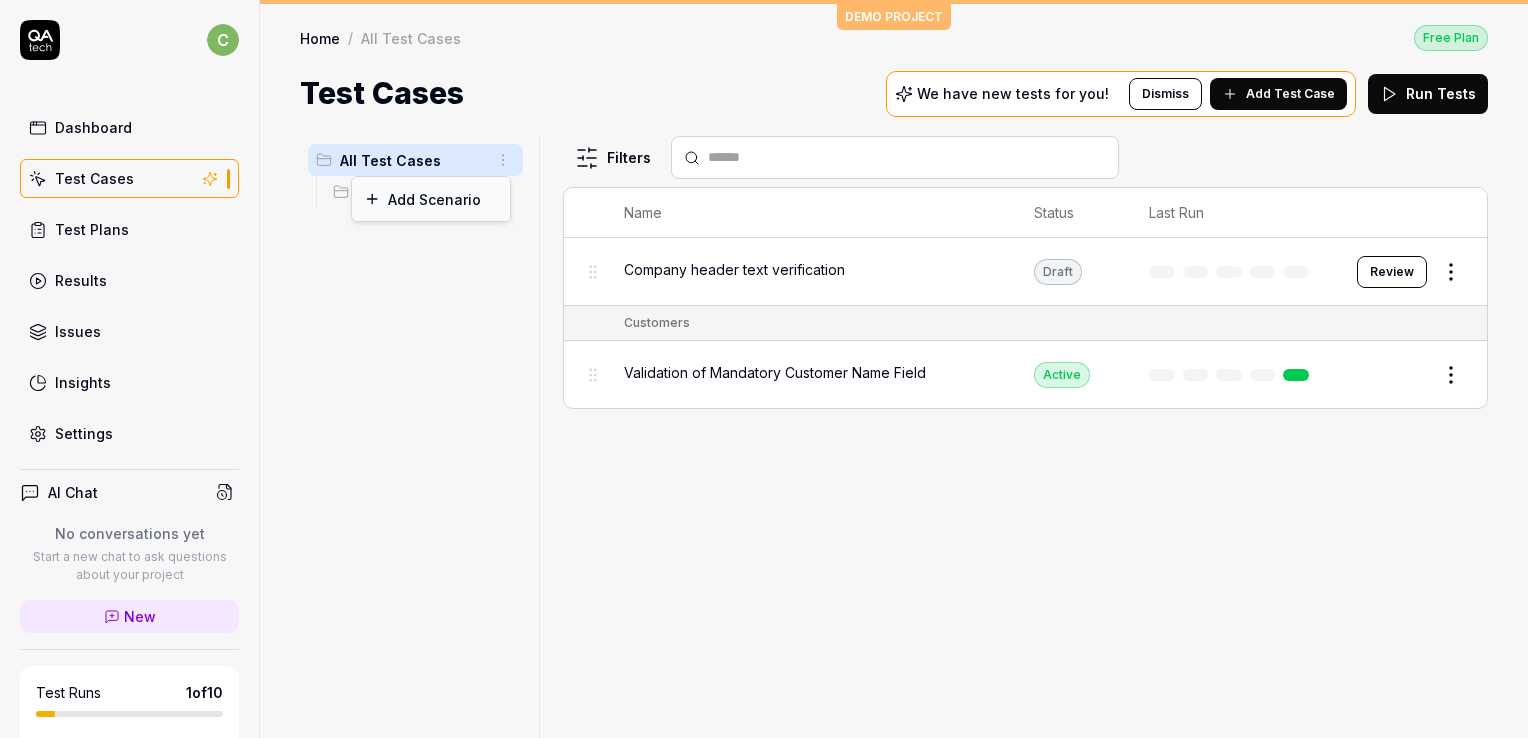 click on "Add Scenario" at bounding box center [431, 199] 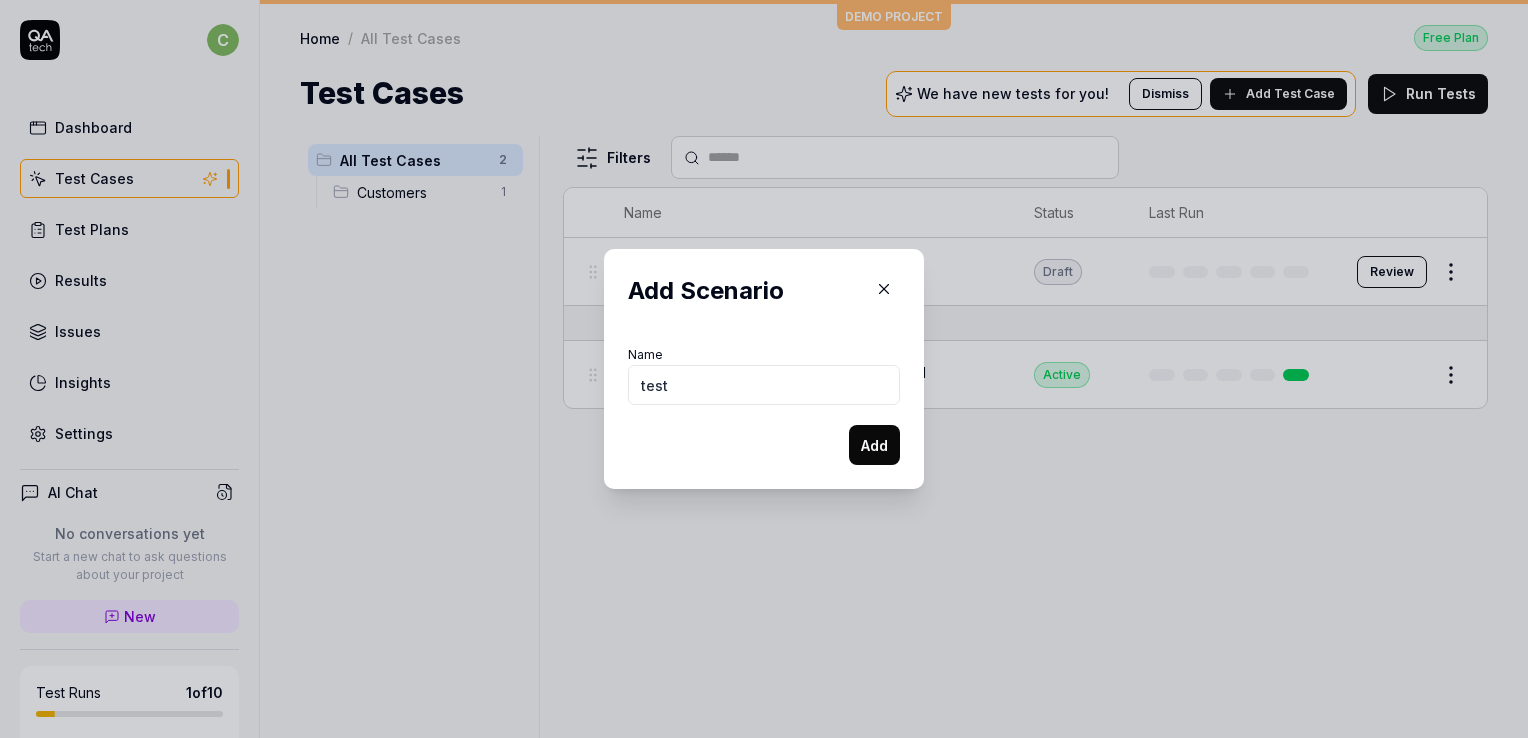 type on "test" 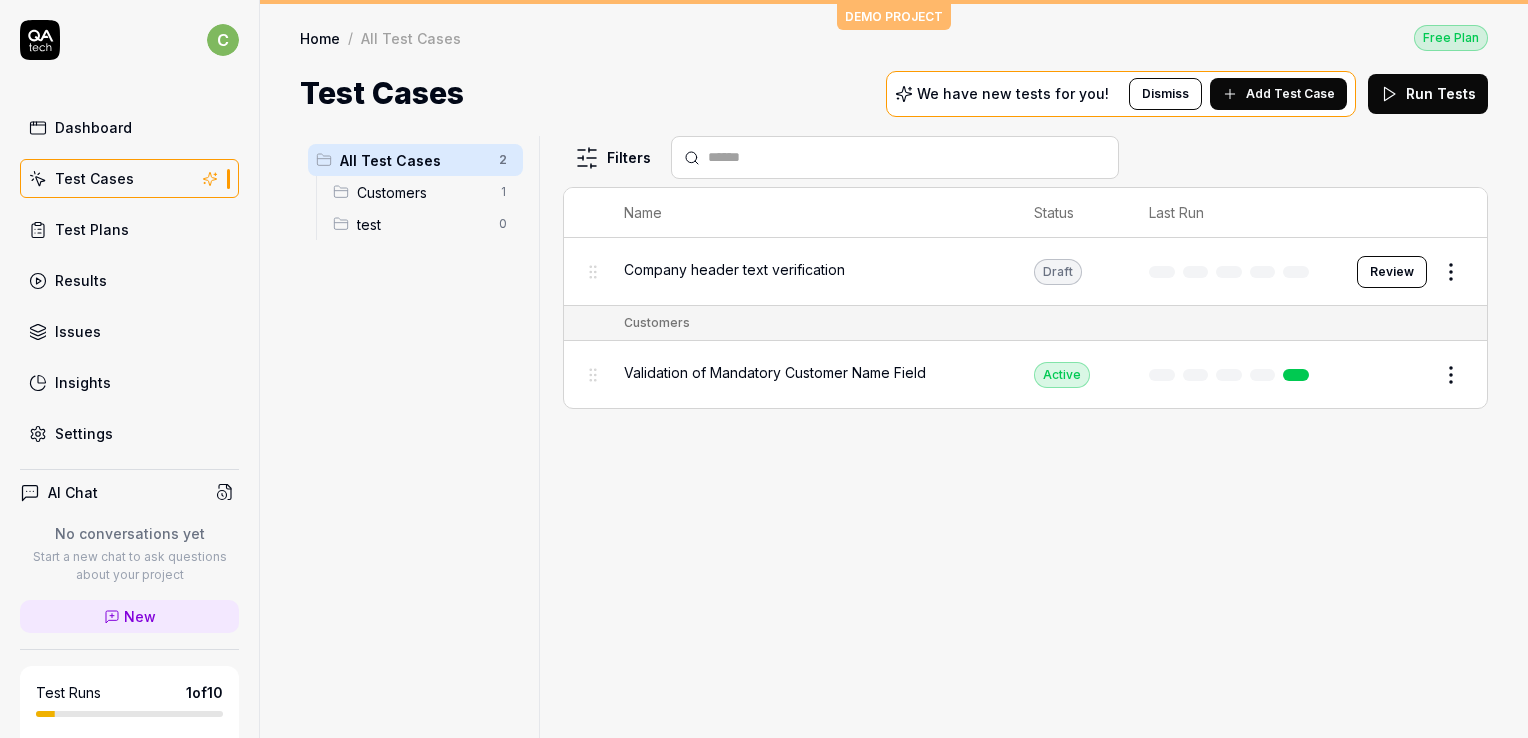 click on "test 0" at bounding box center (424, 224) 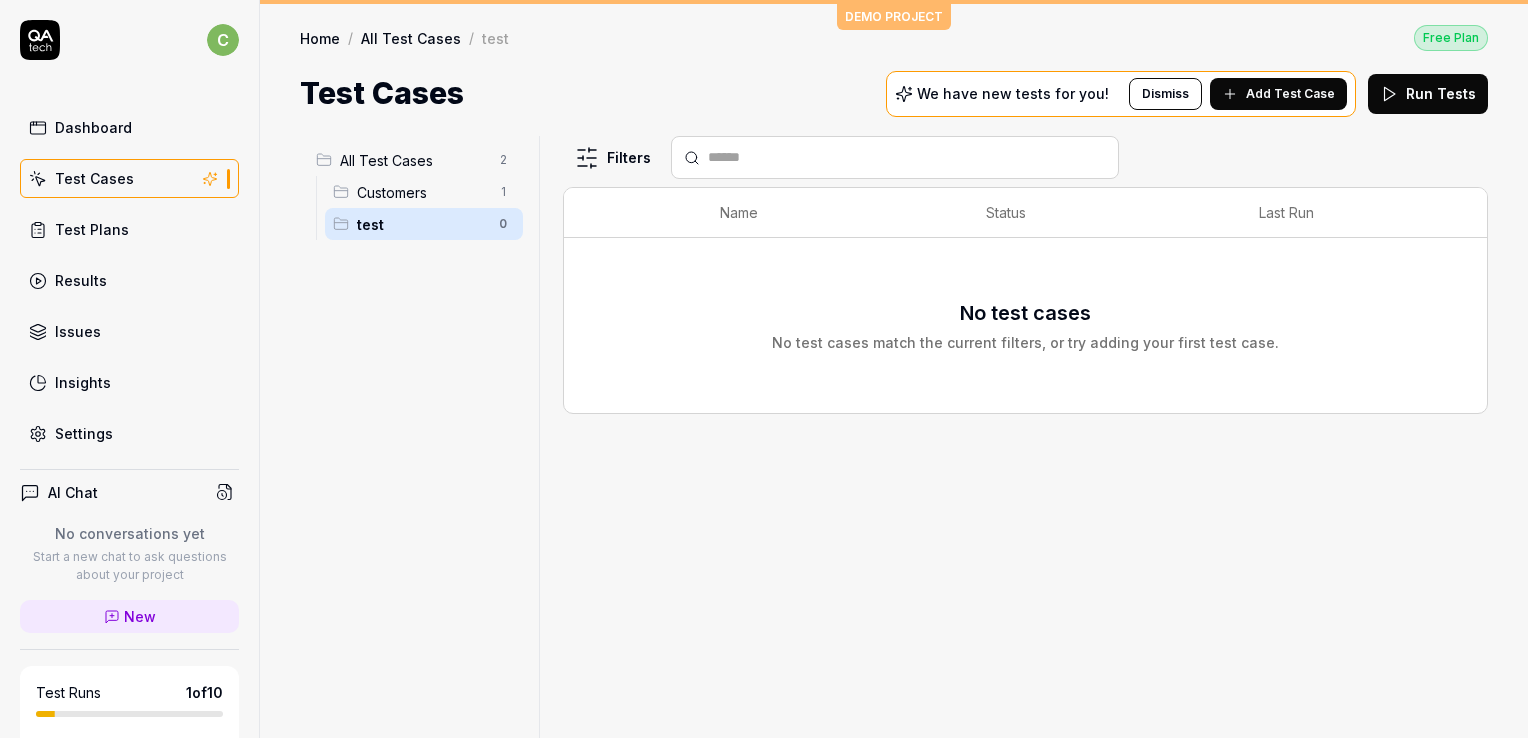 click on "Add Test Case" at bounding box center [1290, 94] 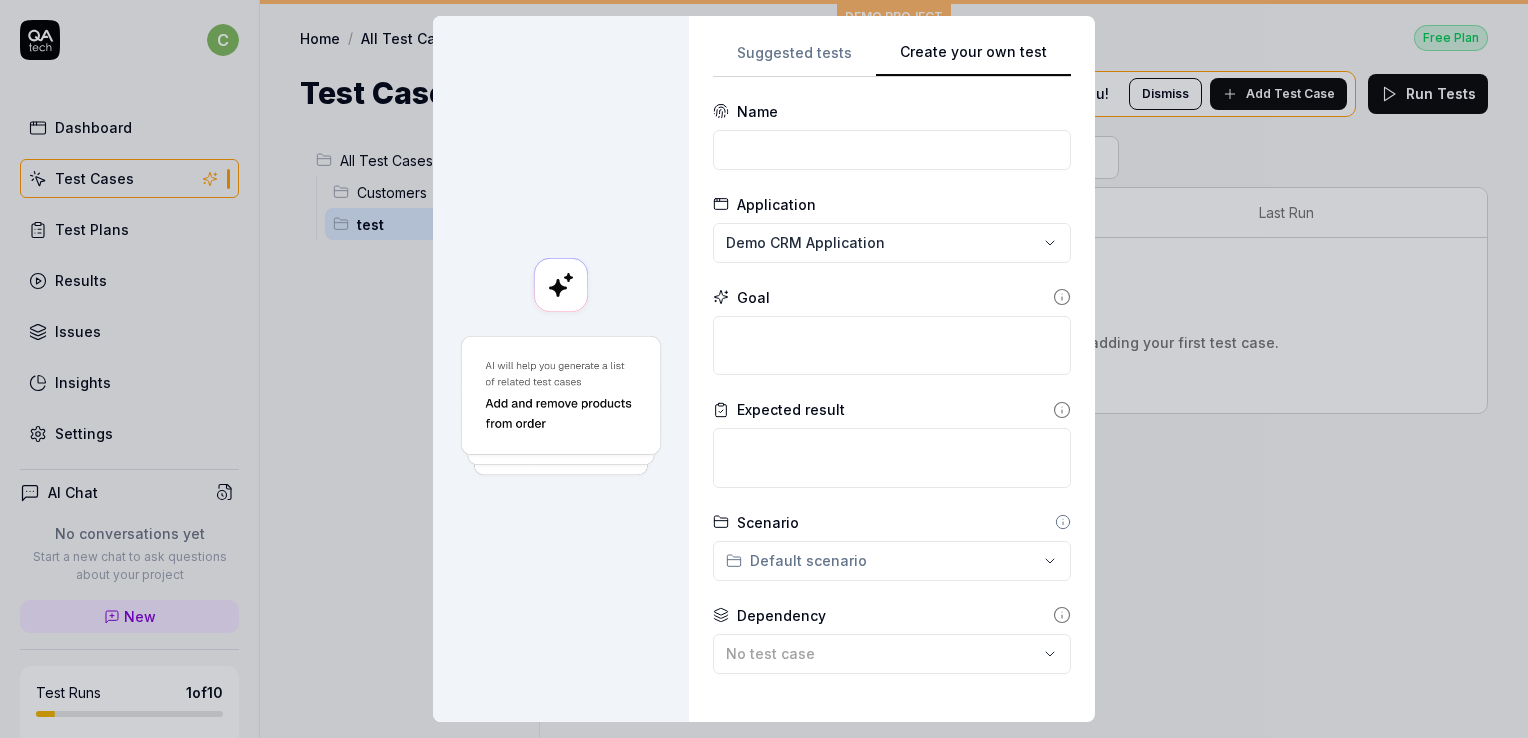 click on "Create your own test" at bounding box center (973, 59) 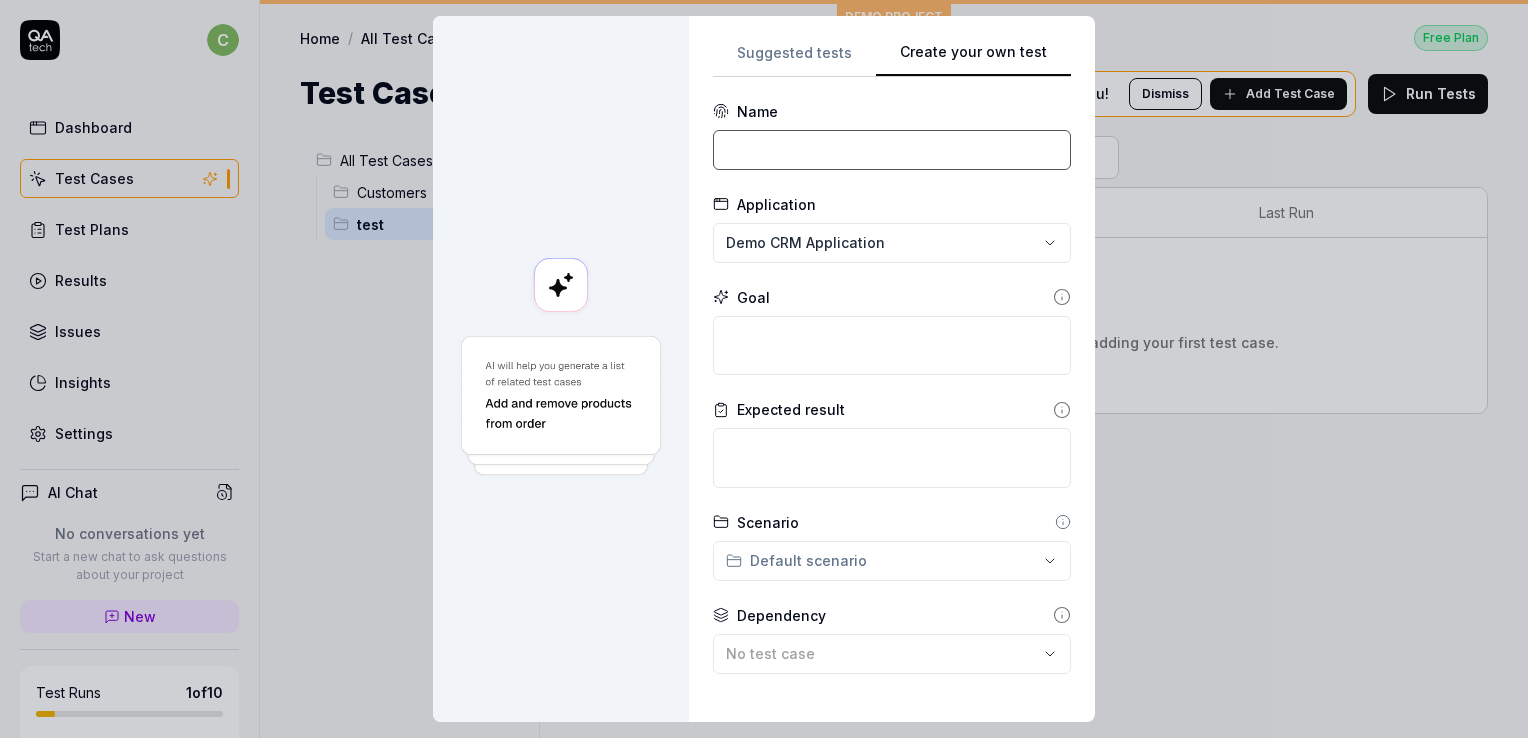 click at bounding box center [892, 150] 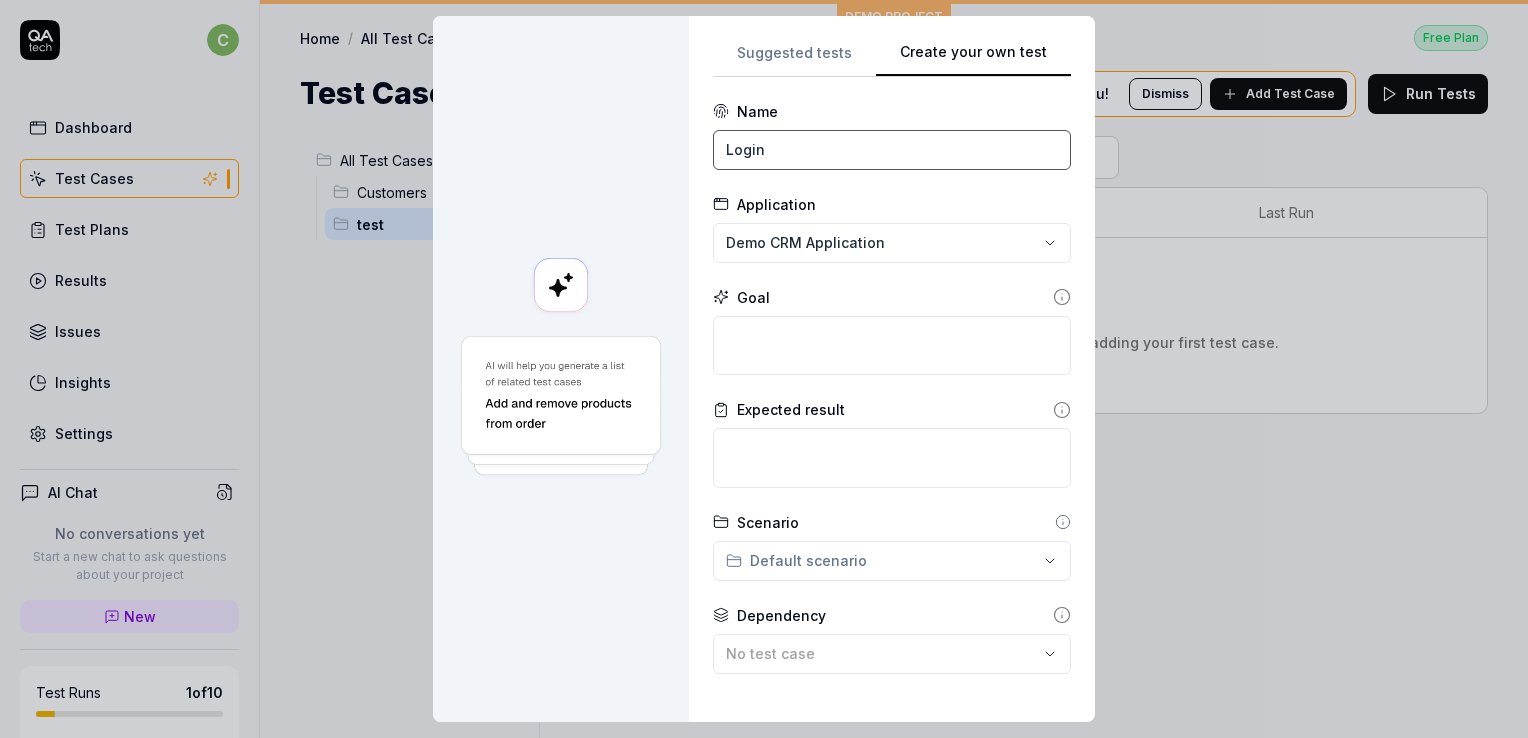 type on "Login" 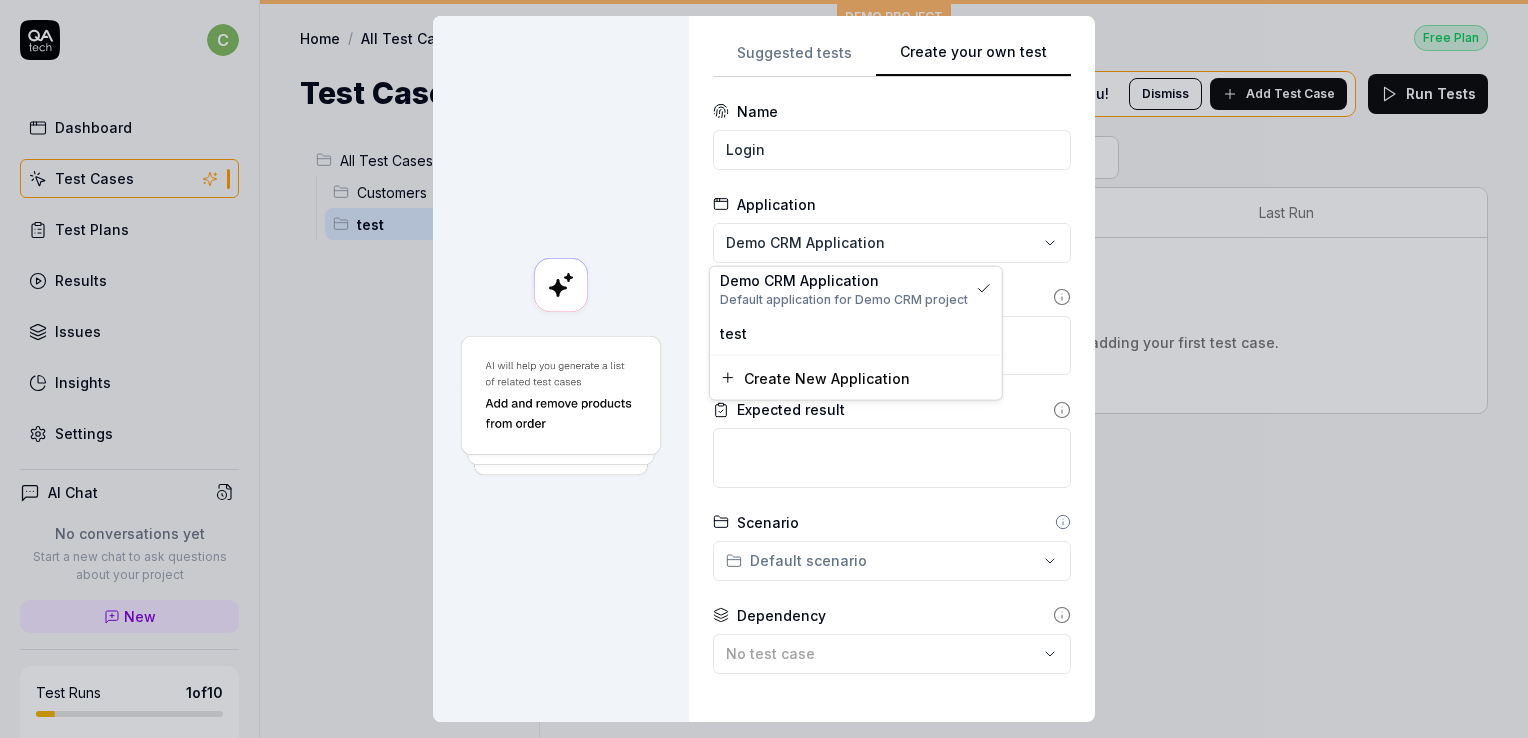 click on "**********" at bounding box center [764, 369] 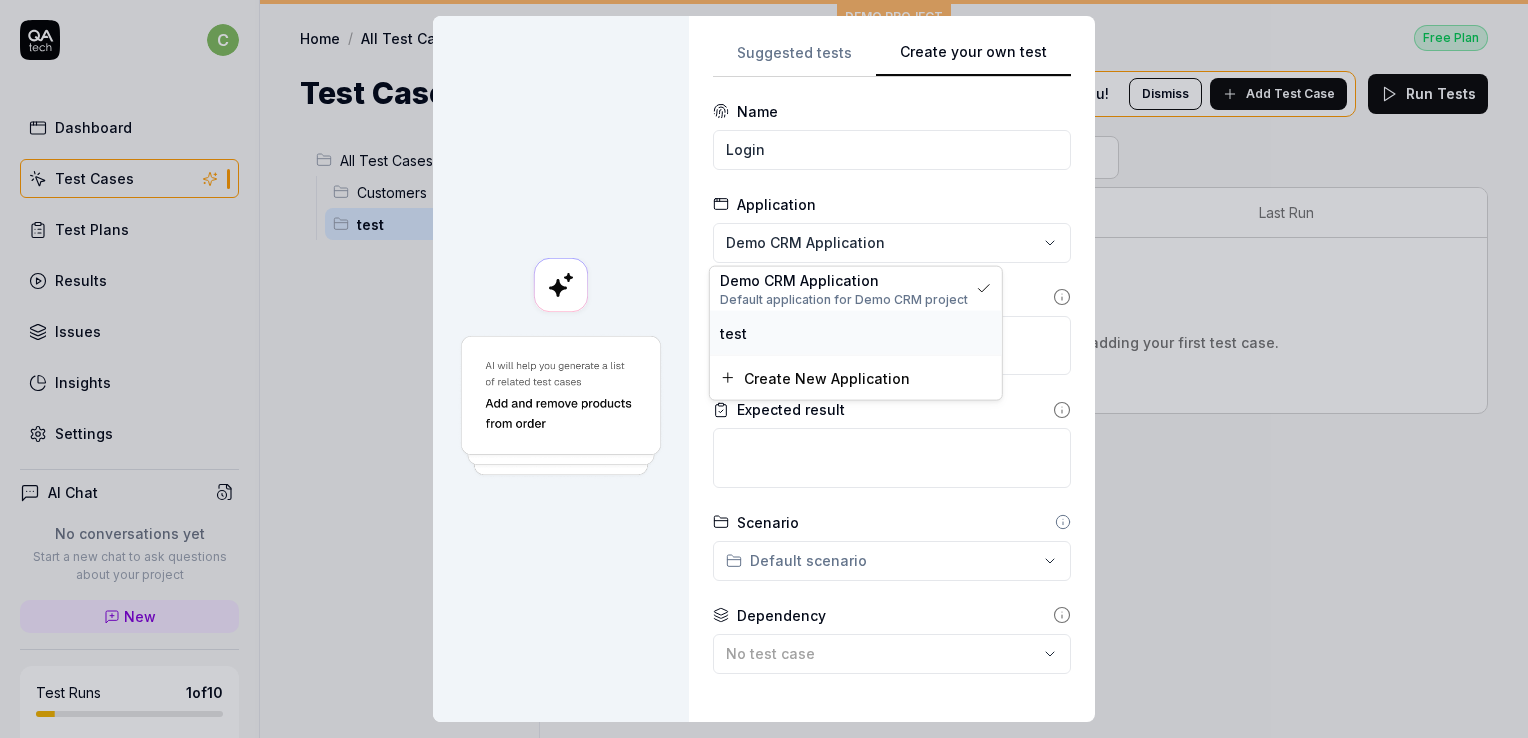 click on "test" at bounding box center (856, 332) 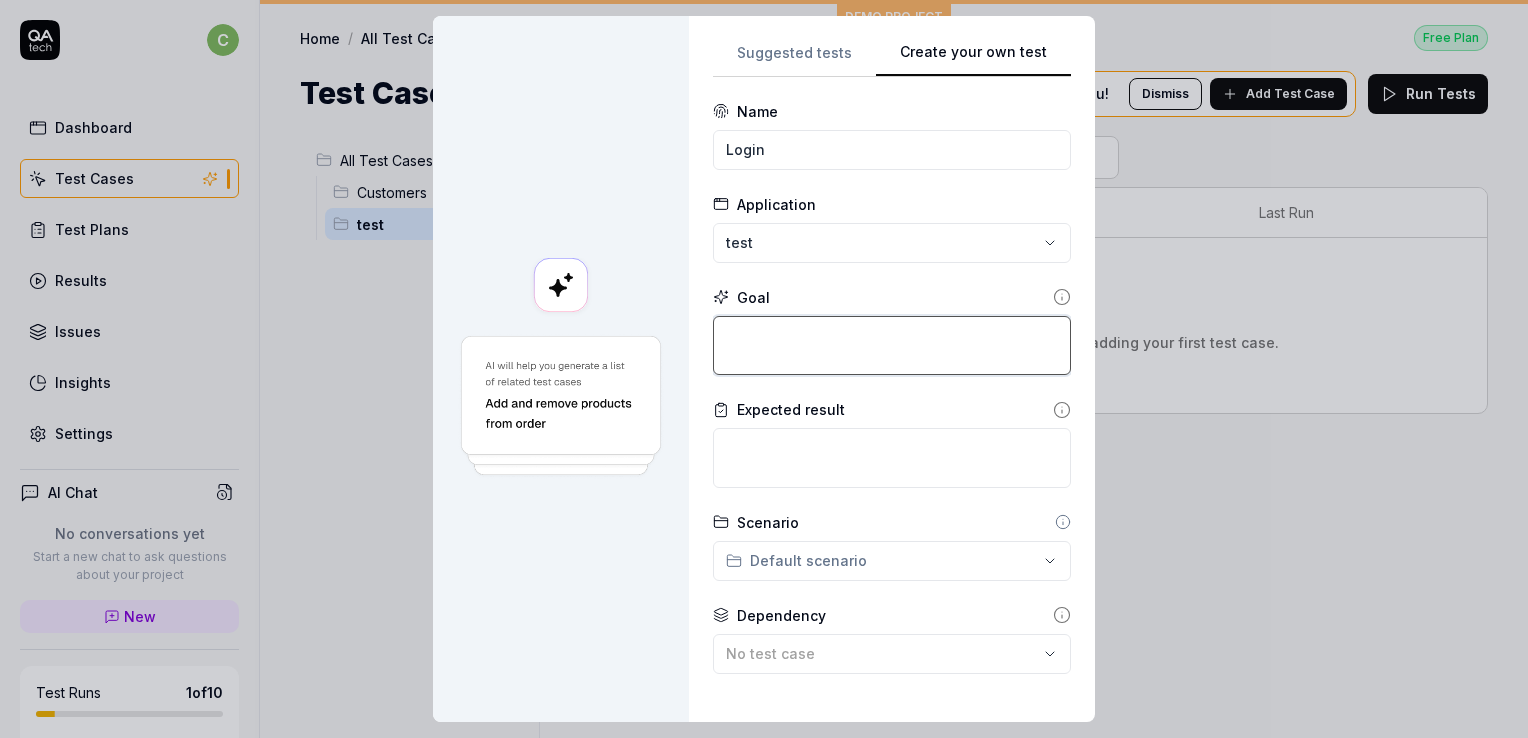 click at bounding box center [892, 346] 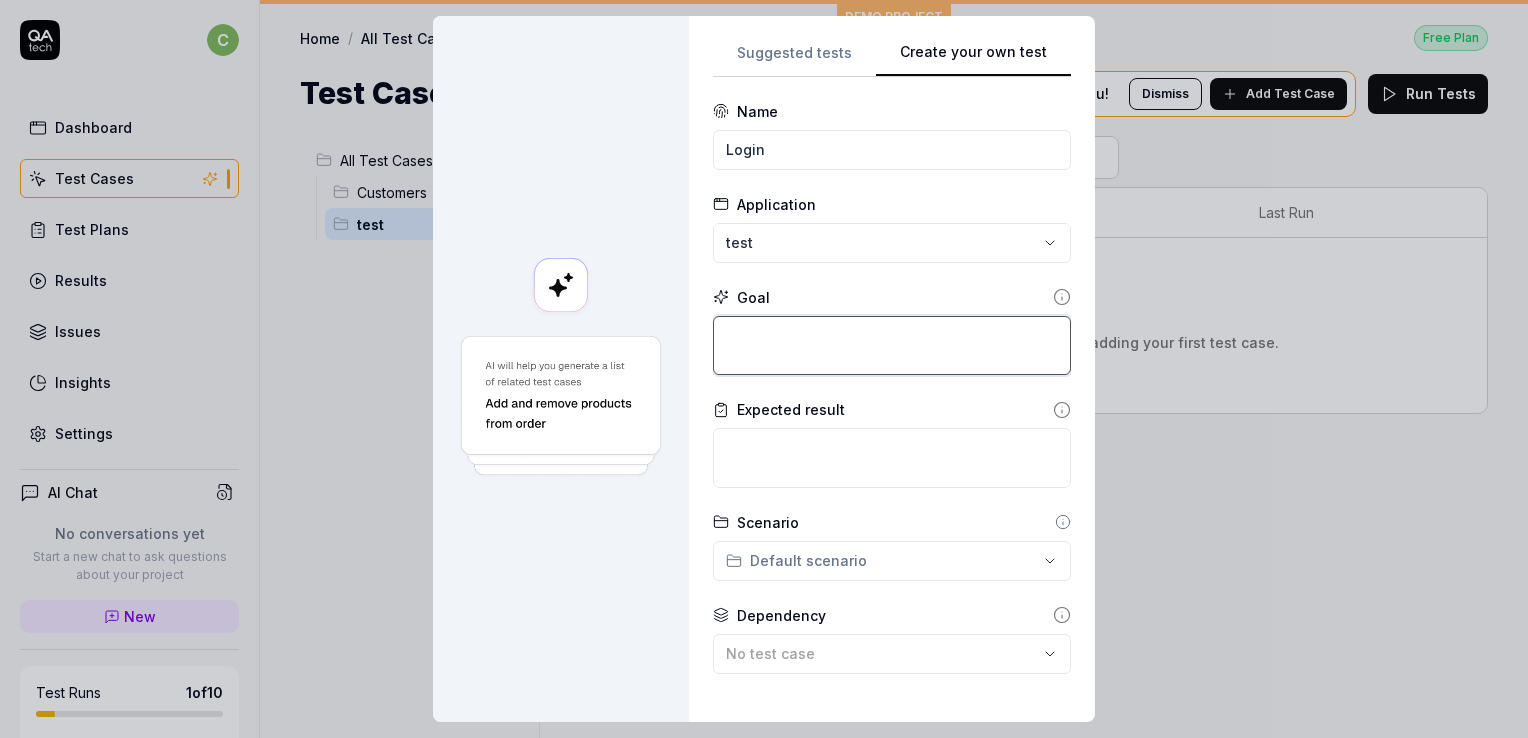 type on "*" 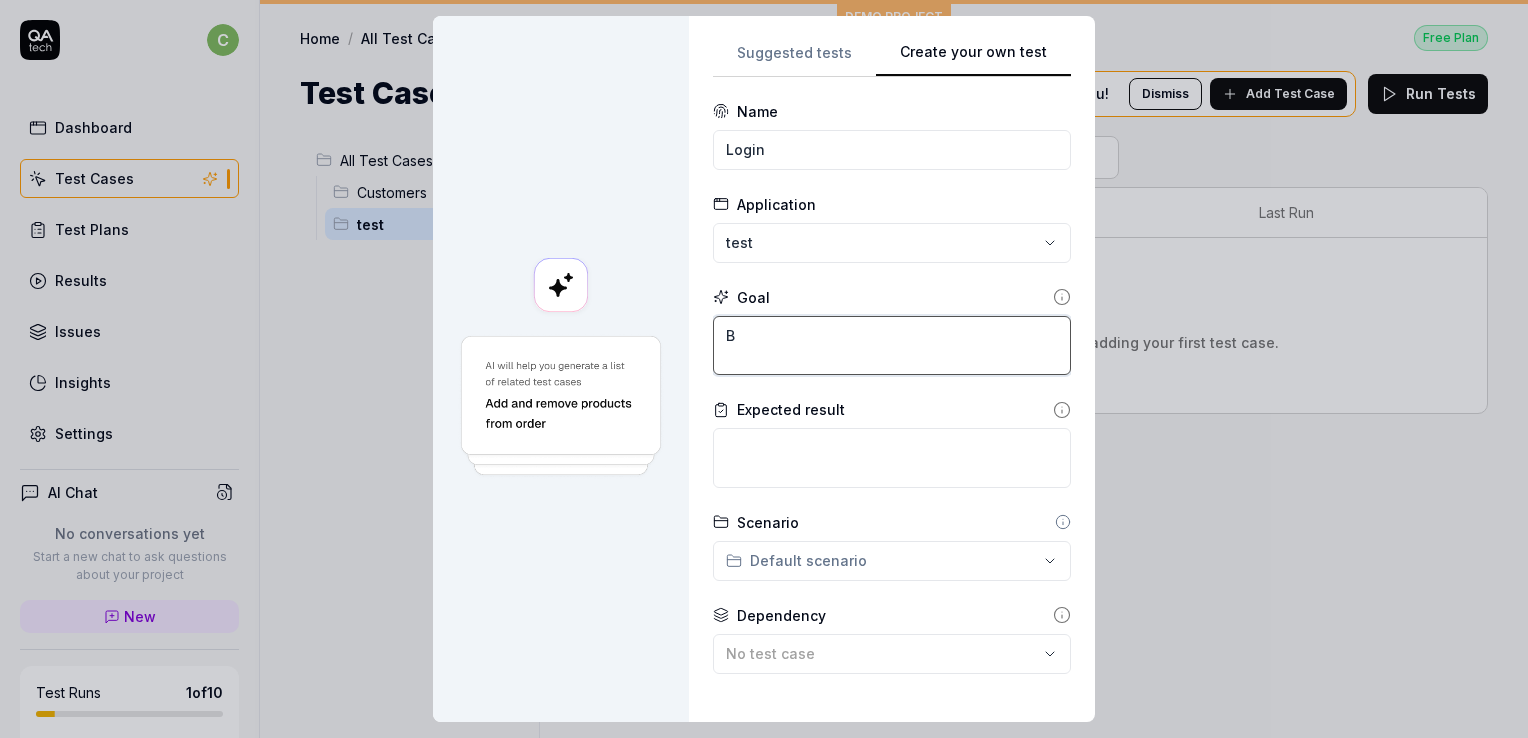 type on "*" 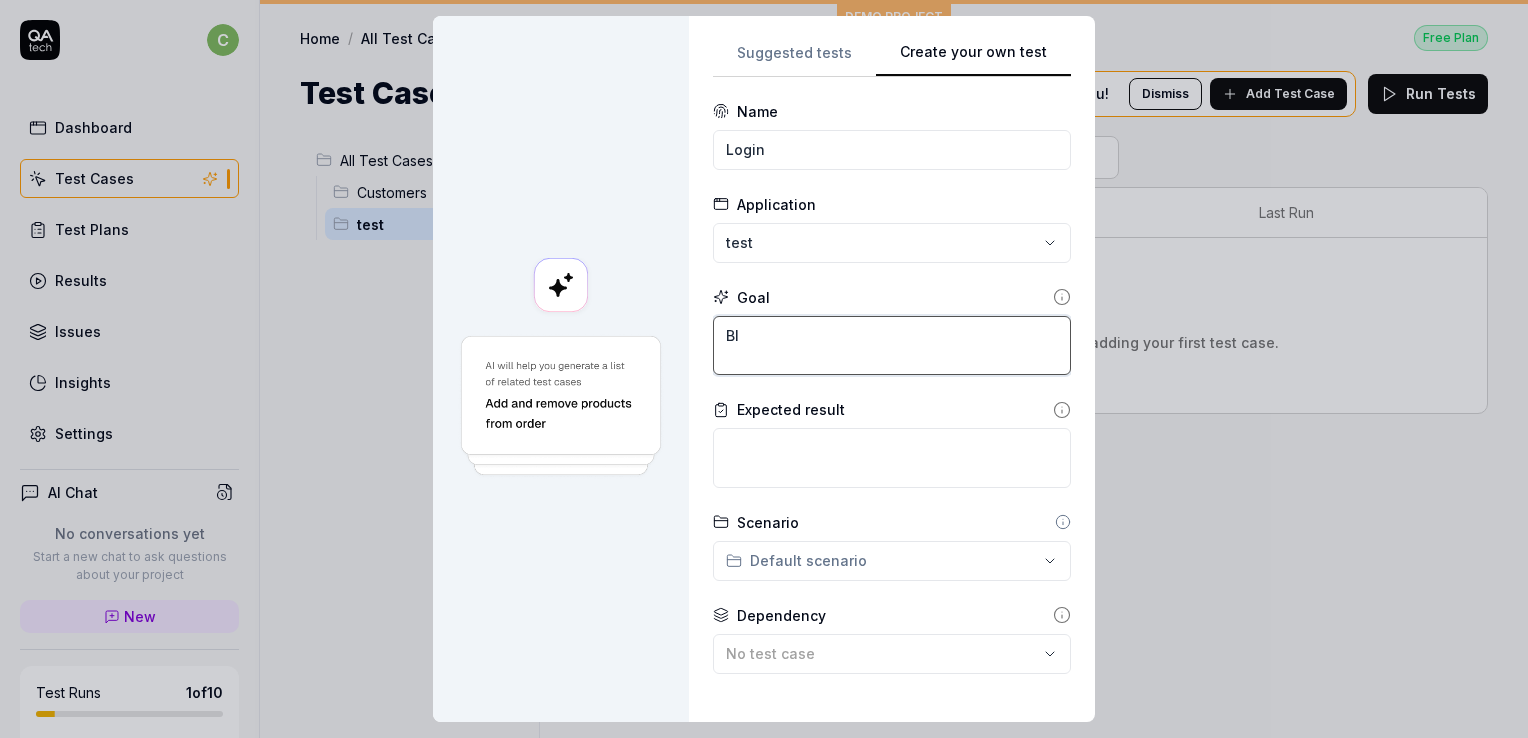 type on "*" 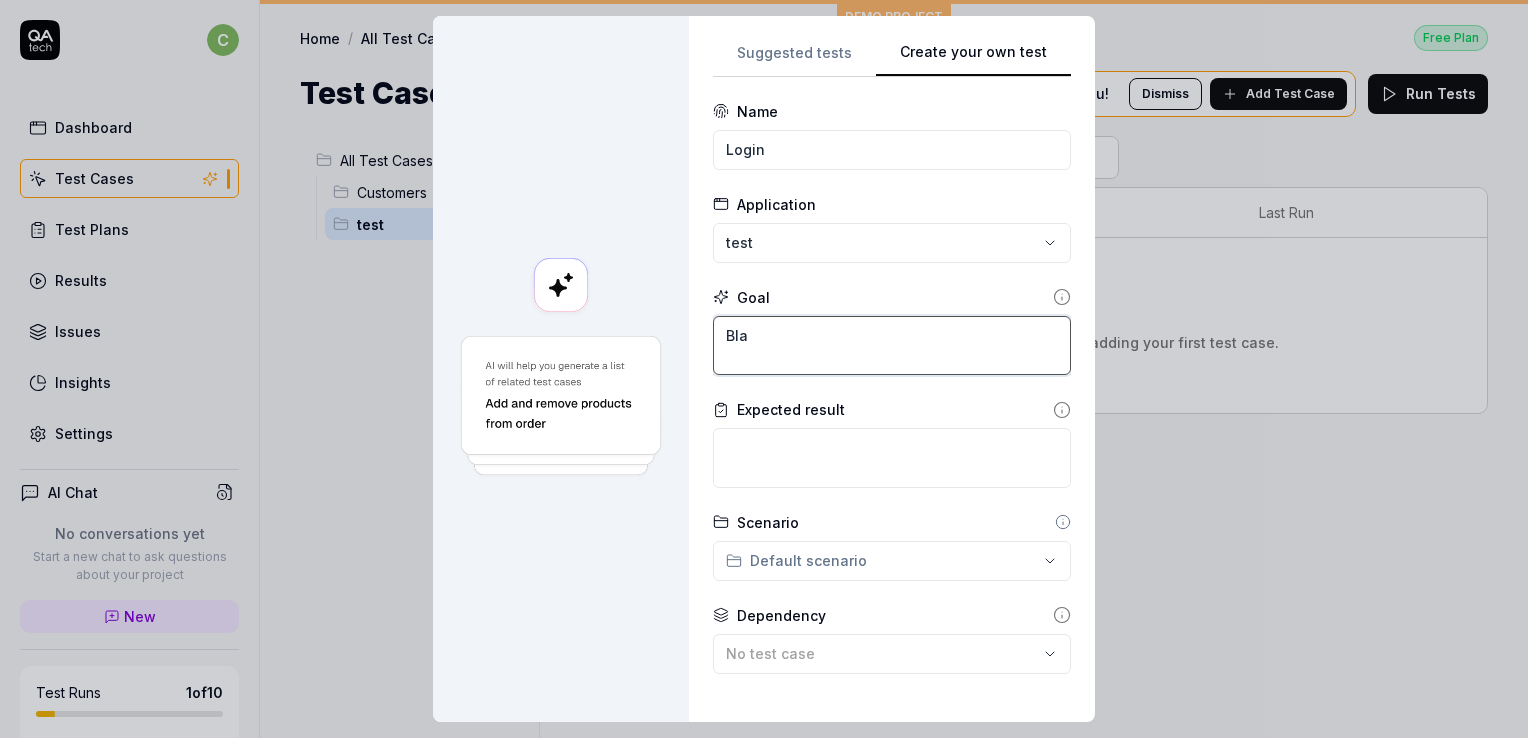 type on "*" 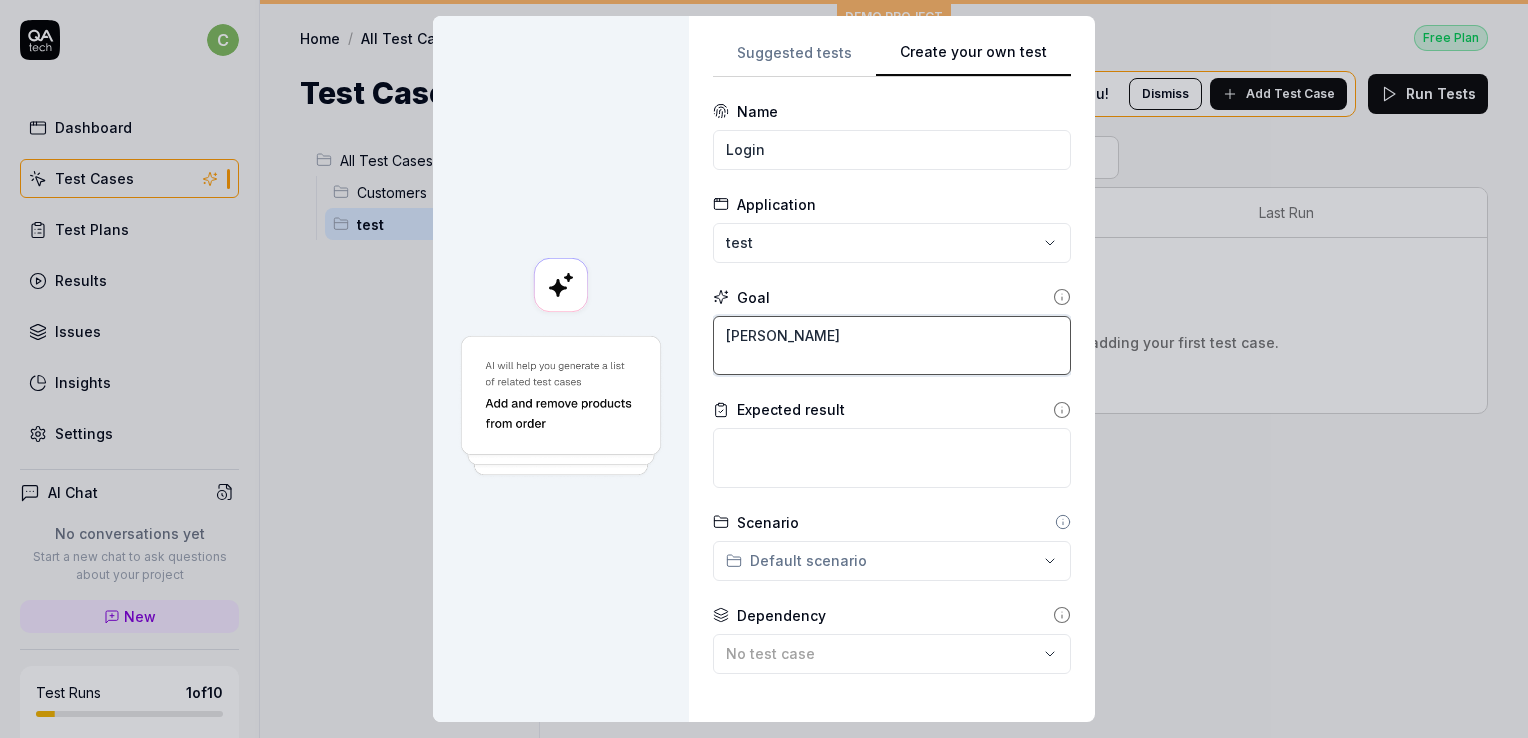 type on "*" 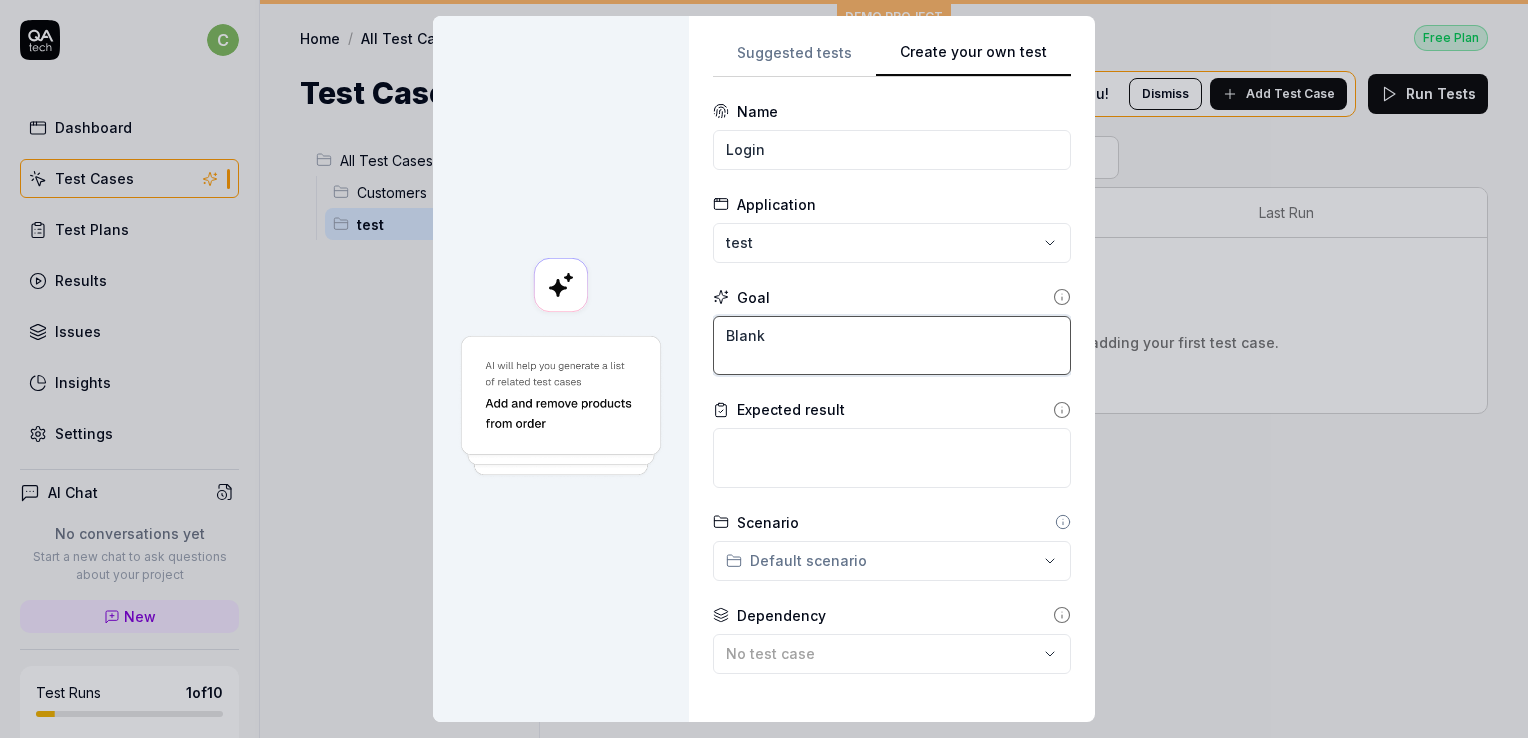 type on "*" 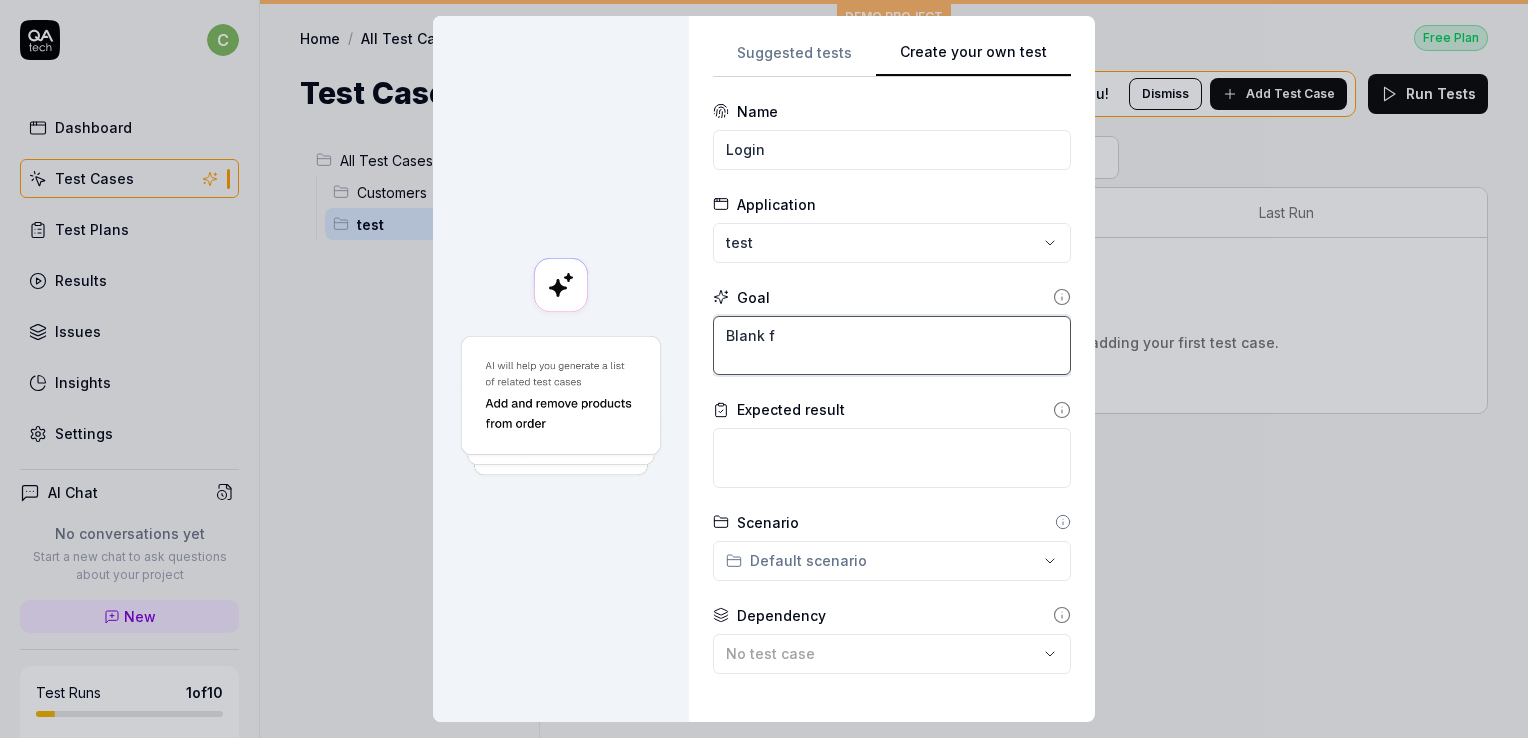 type on "Blank fi" 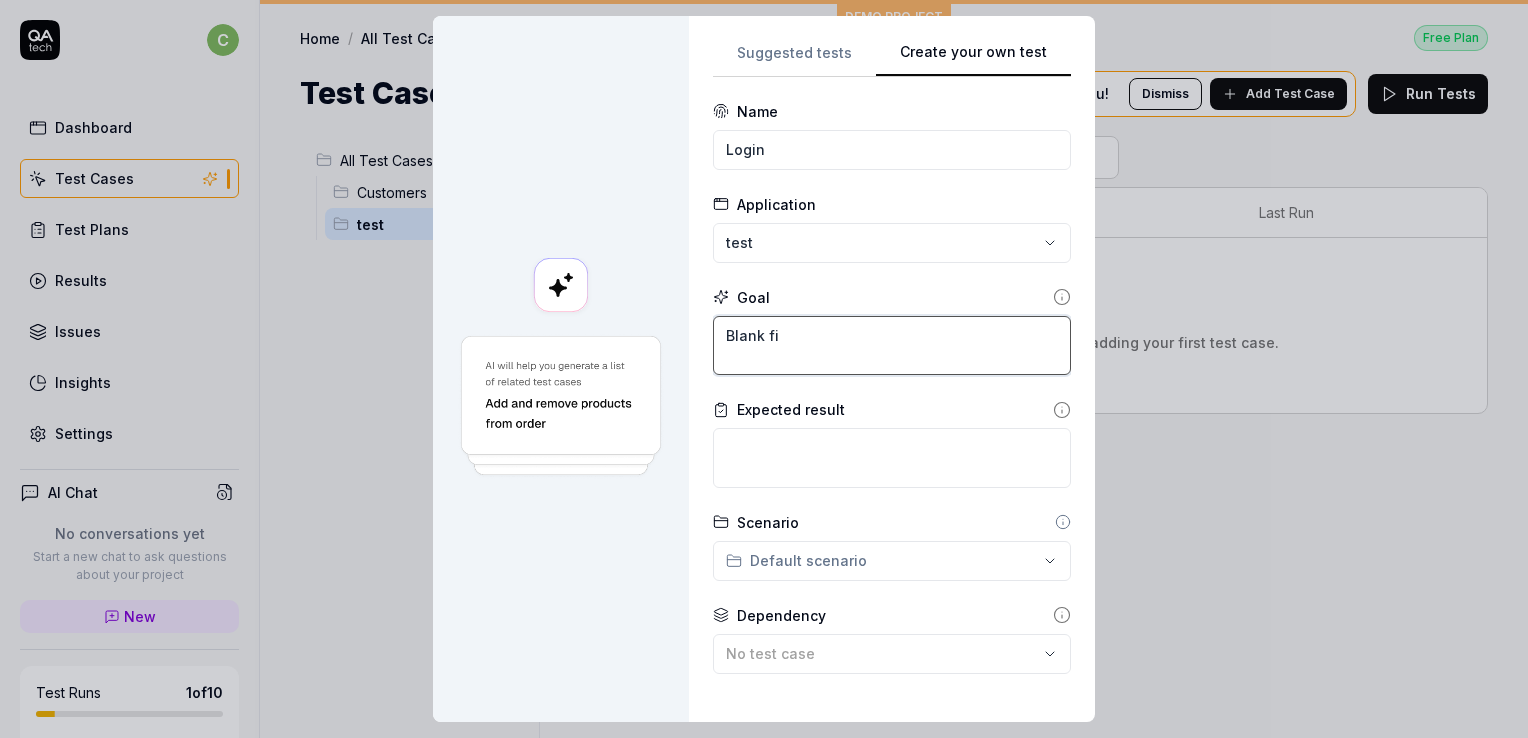 type on "*" 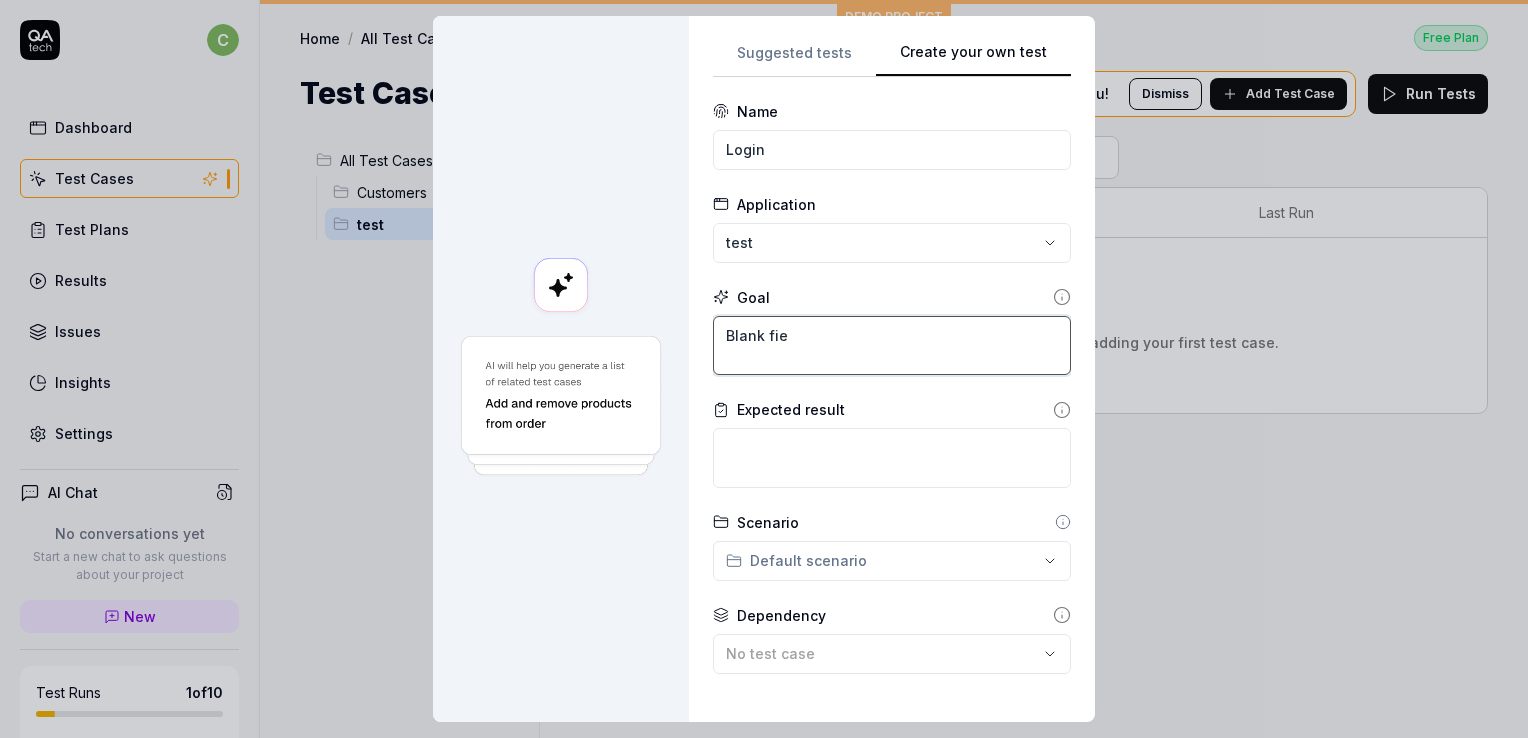 type on "Blank fiel" 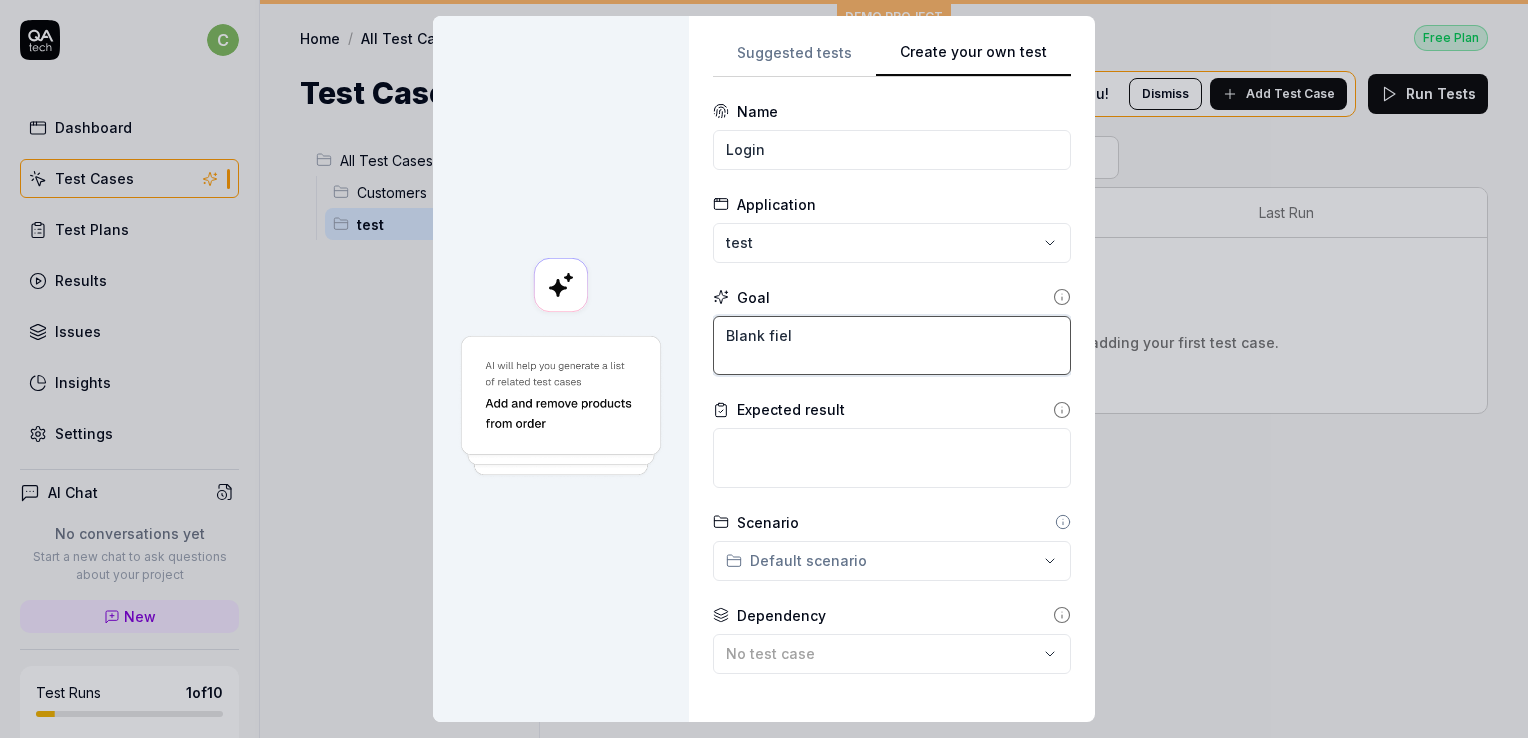type on "*" 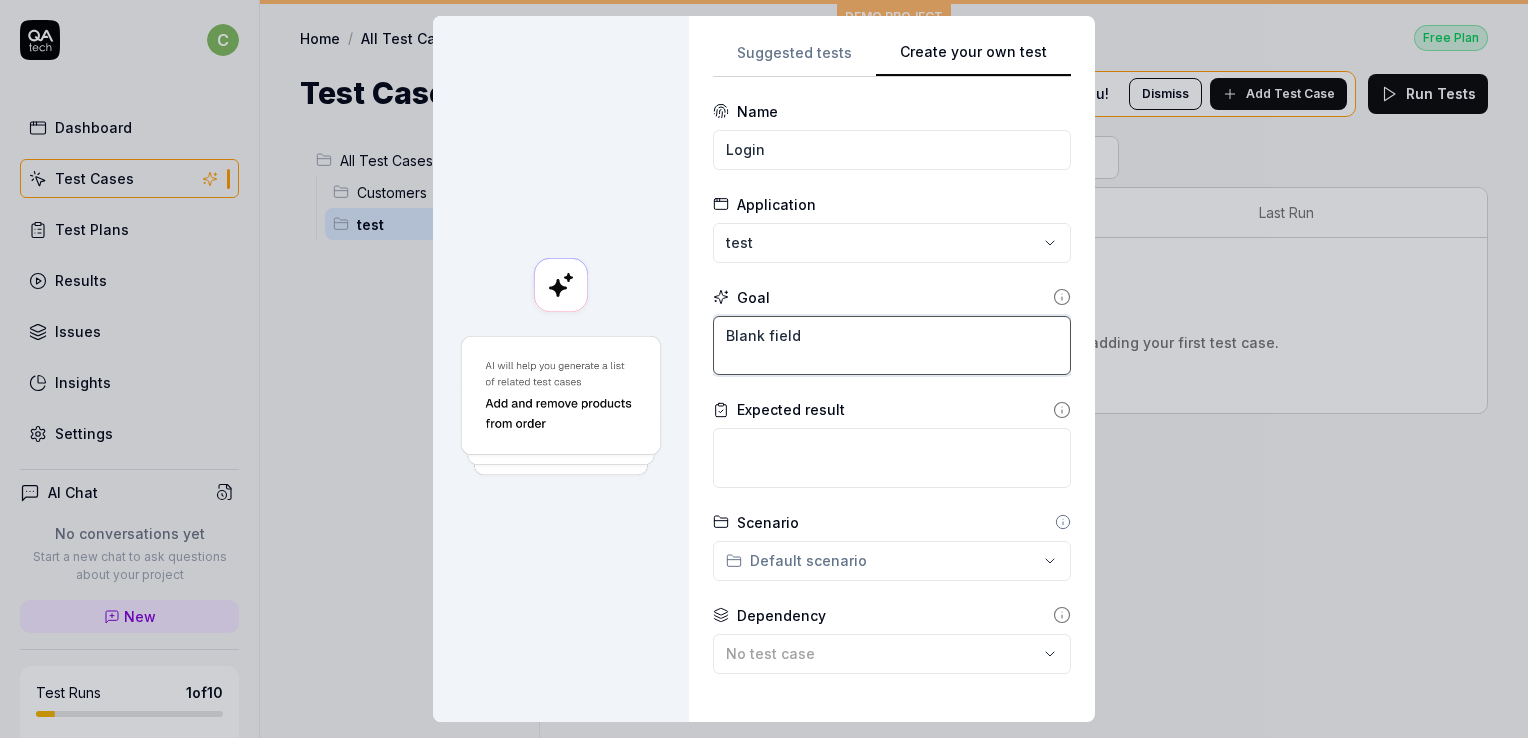 type on "*" 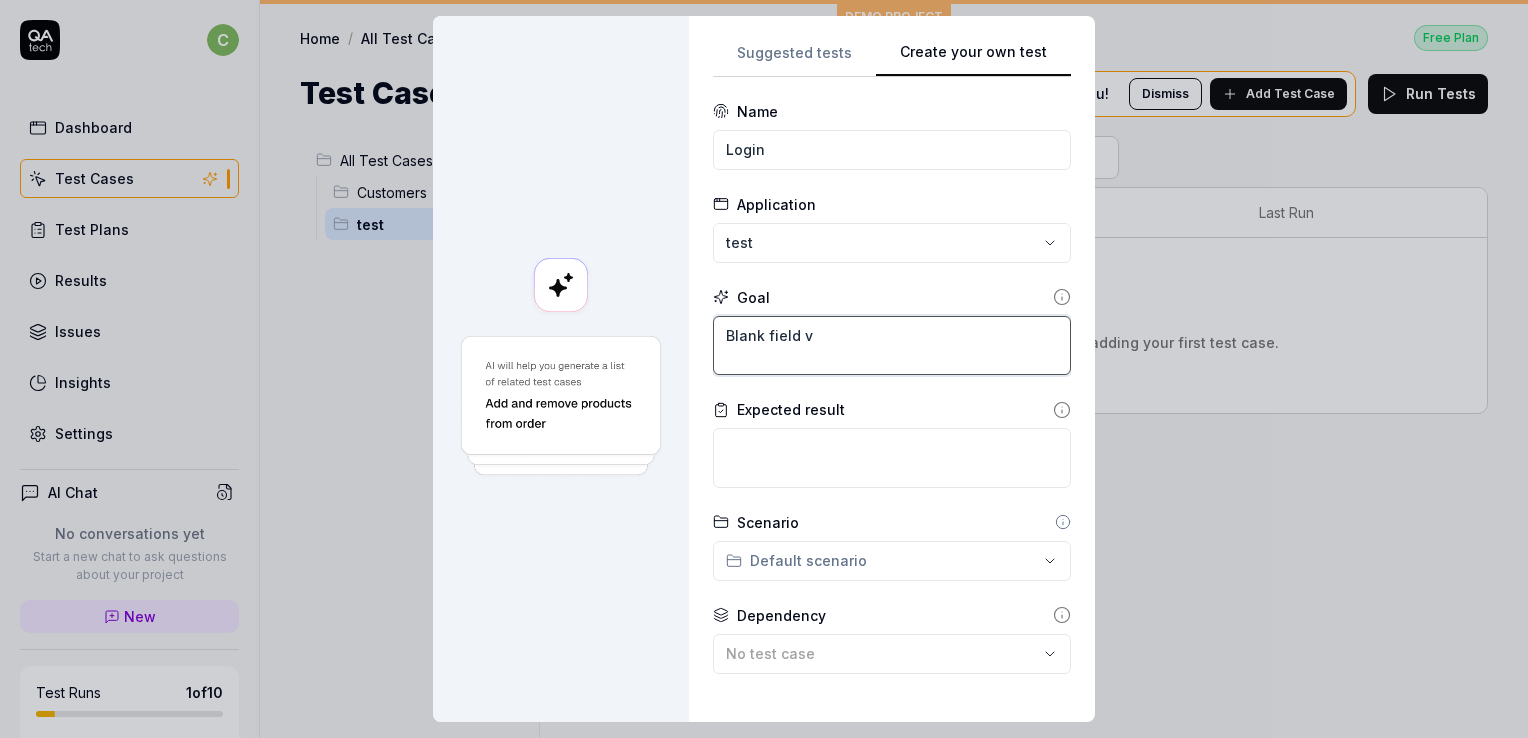 type on "*" 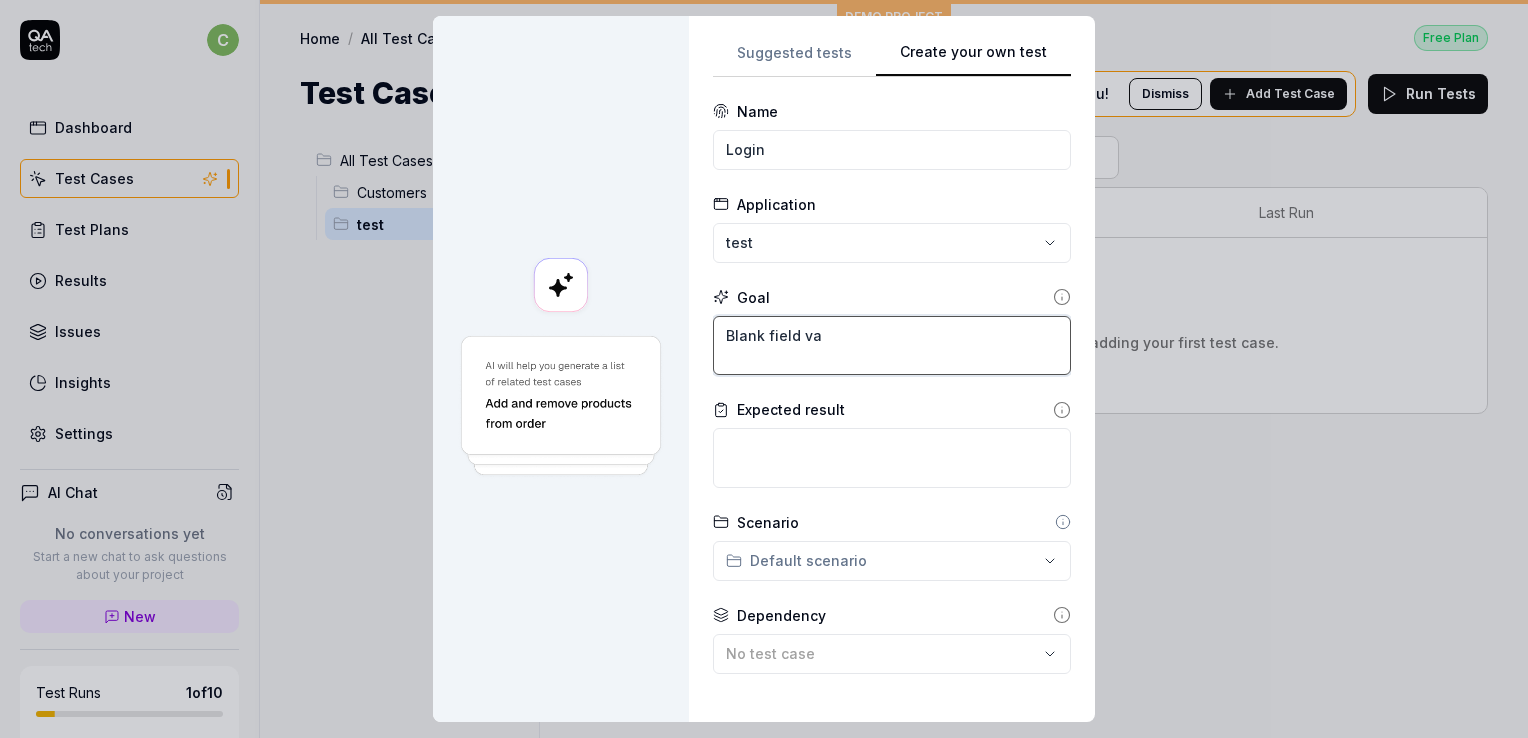 type on "*" 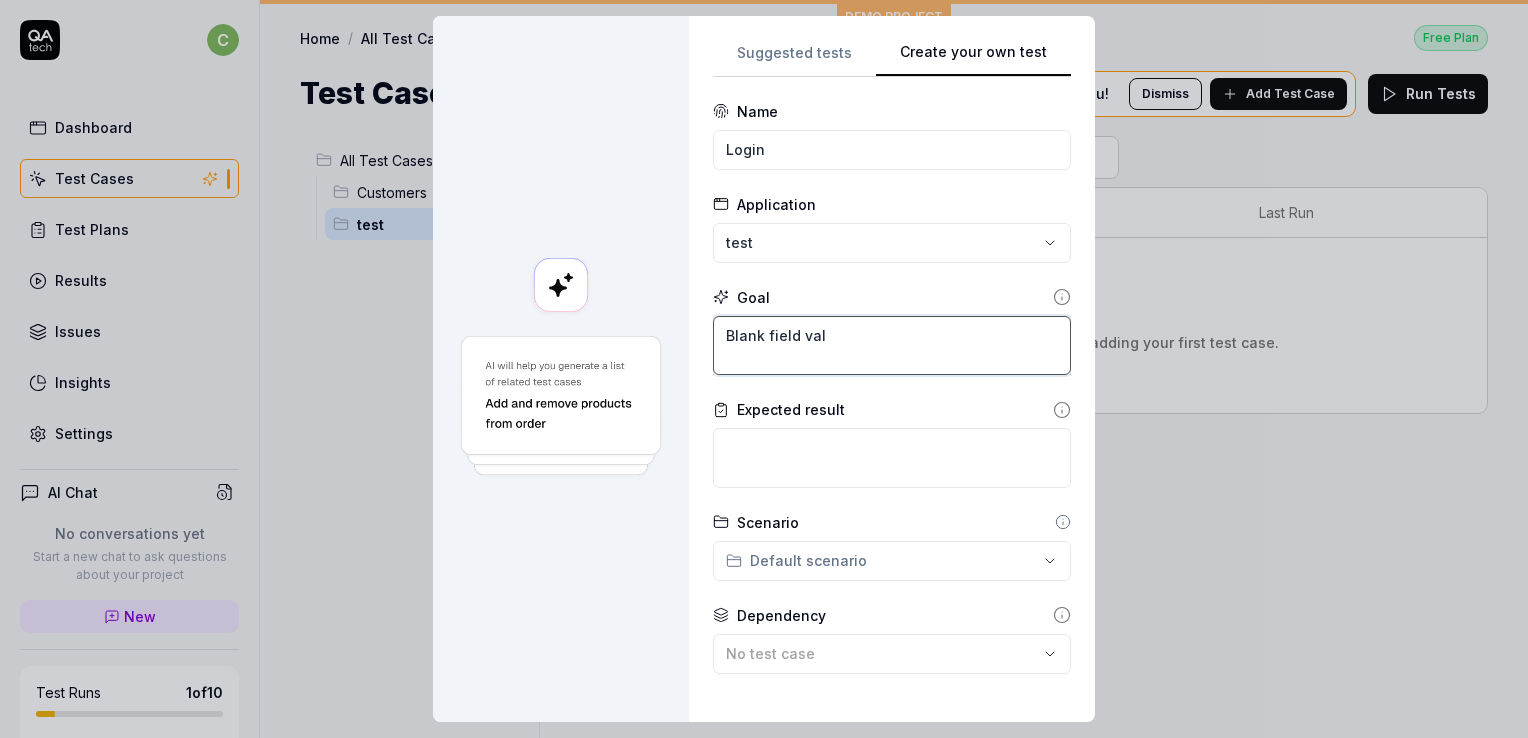 type on "*" 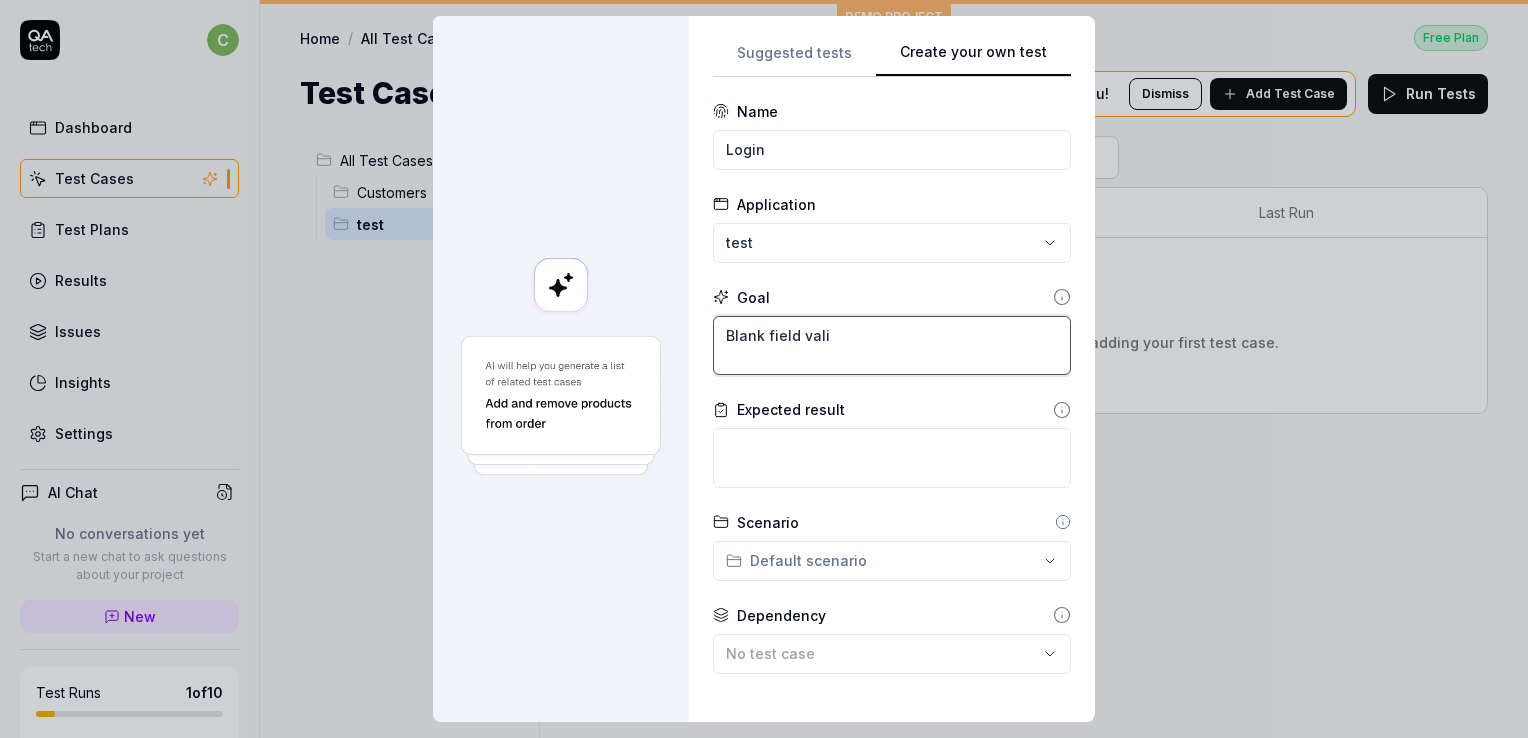 type on "*" 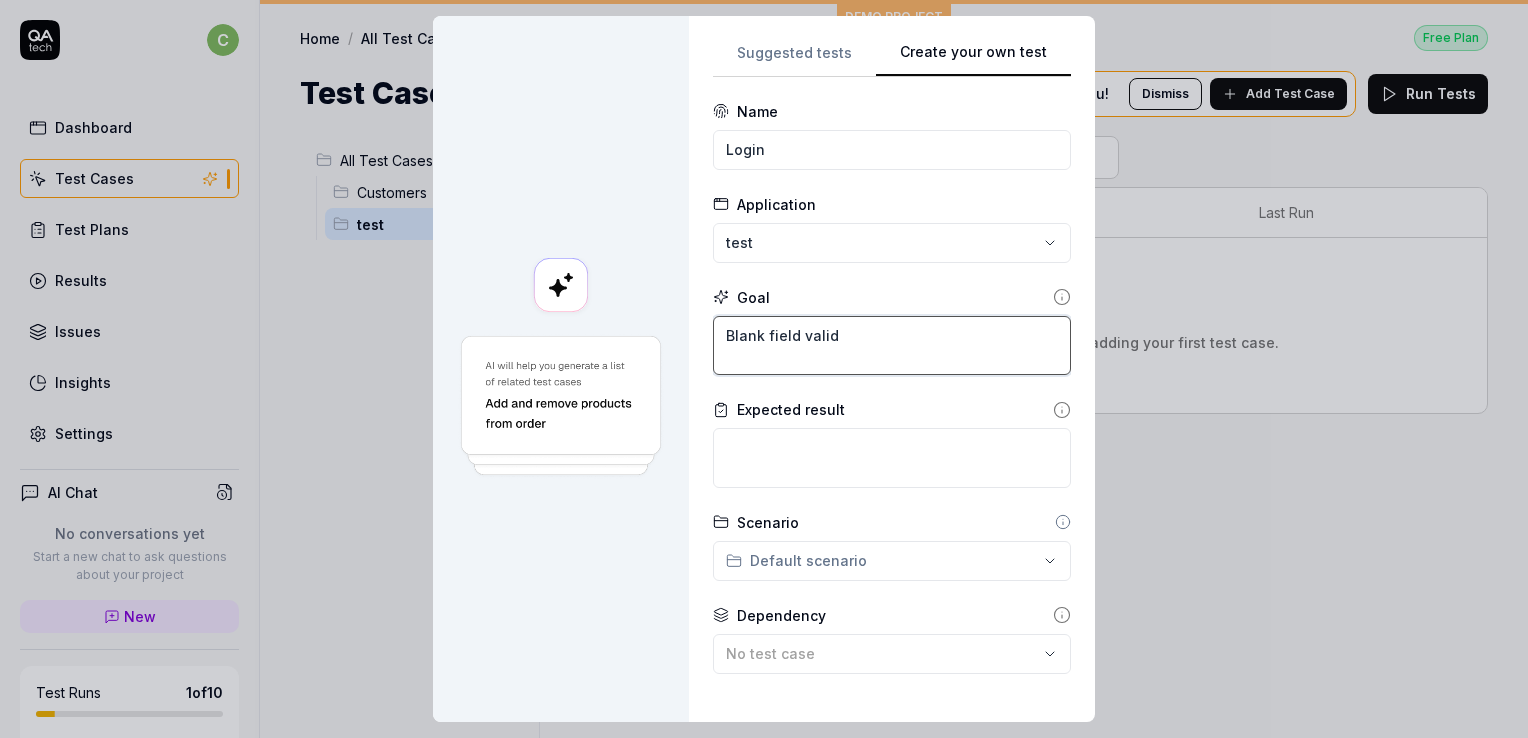 type on "*" 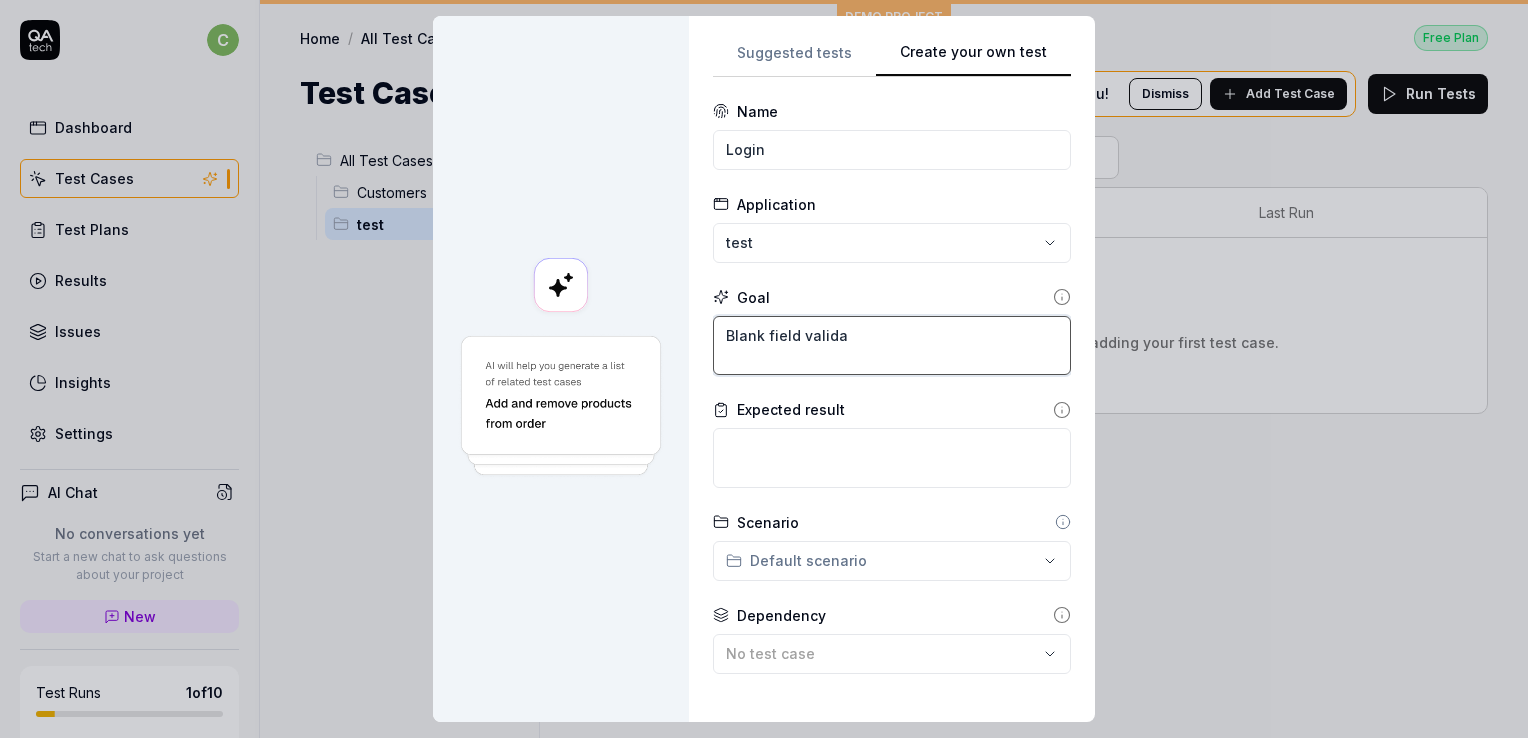 type on "*" 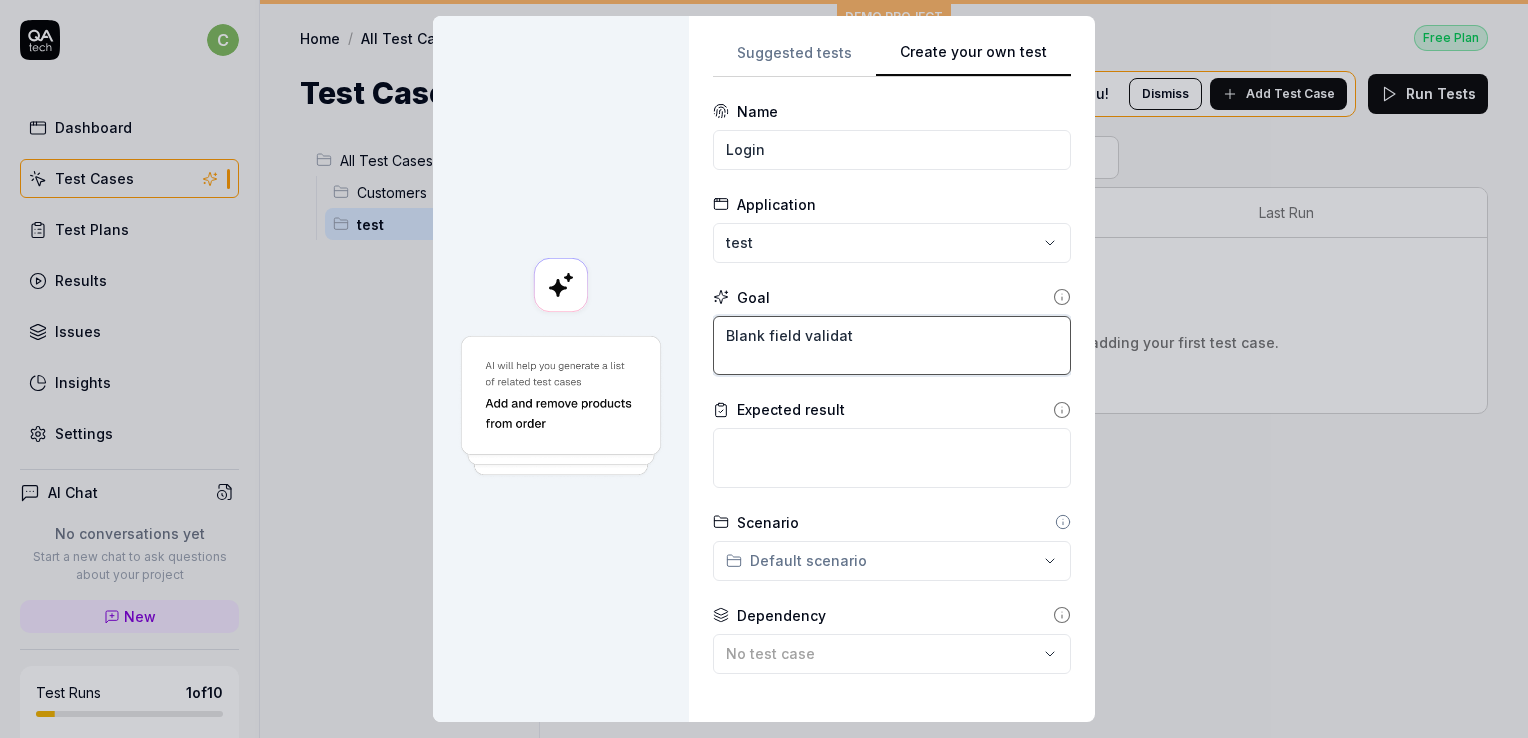 type on "Blank field validati" 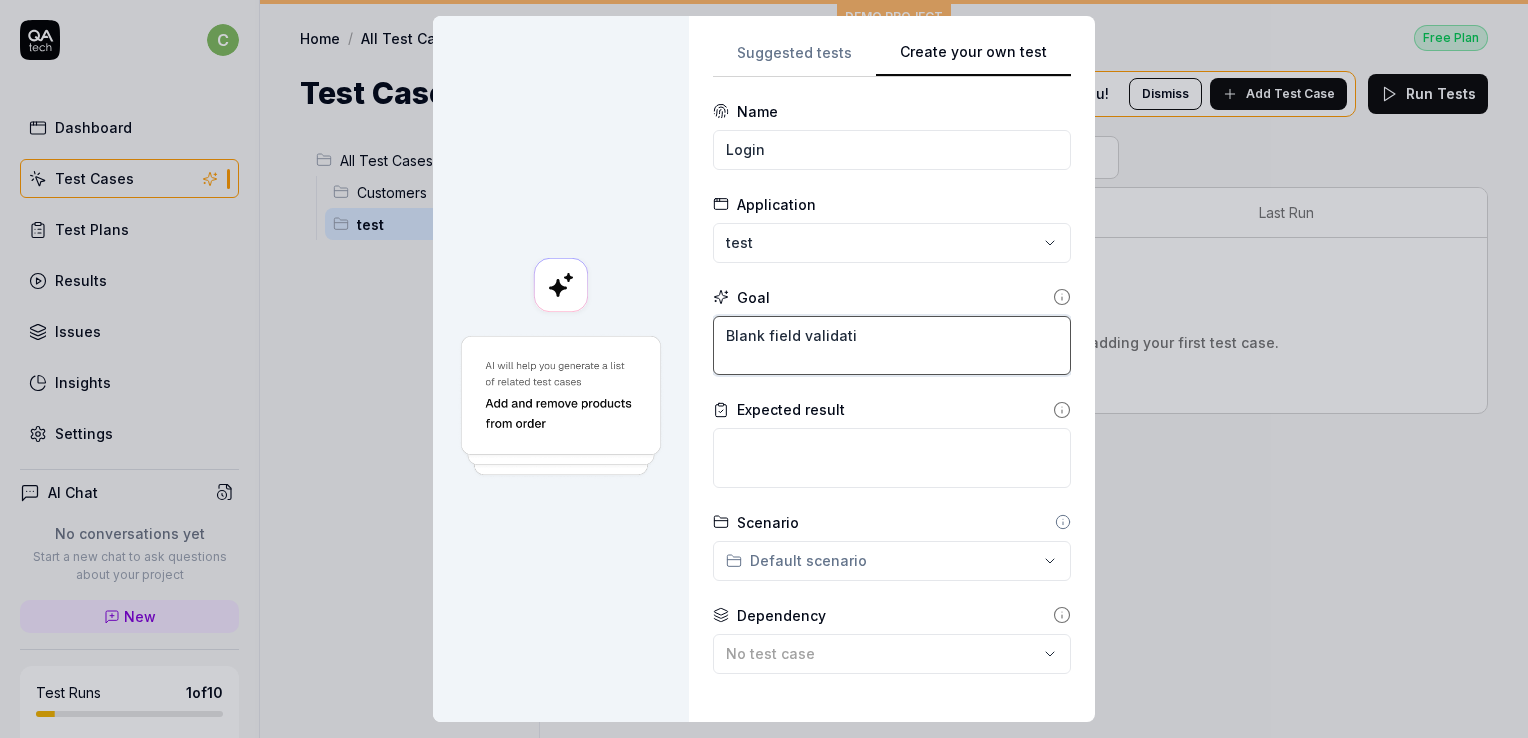 type on "*" 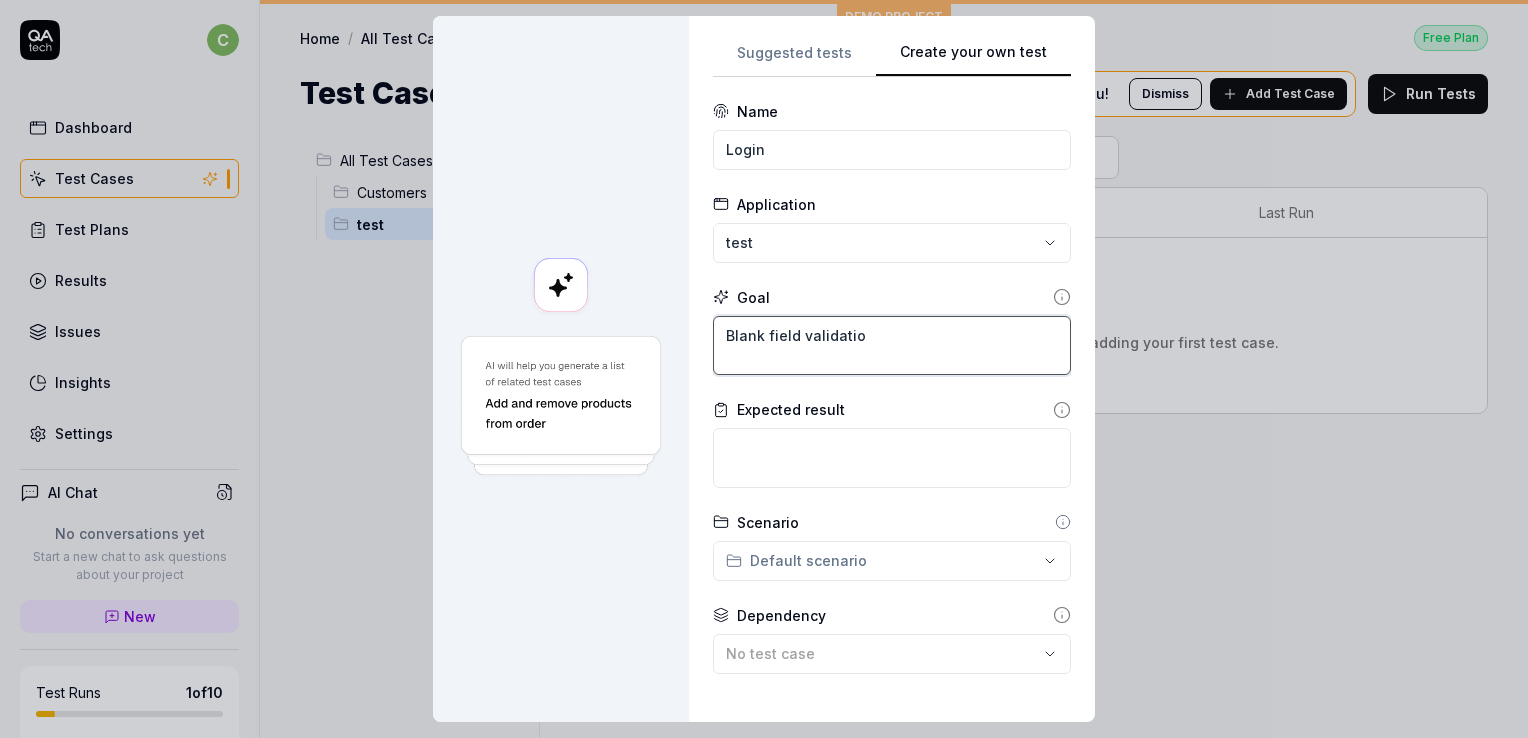 type on "*" 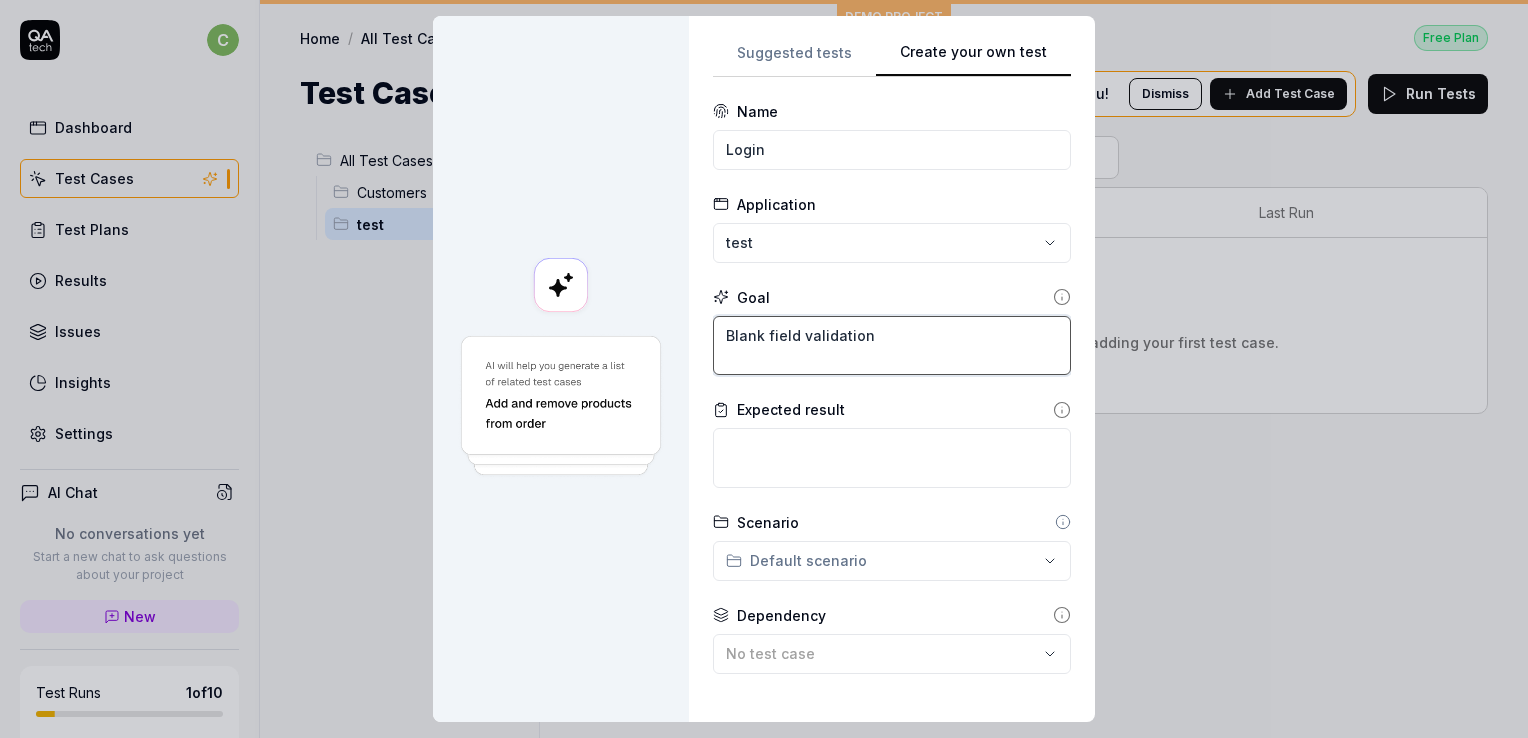 type on "Blank field validation" 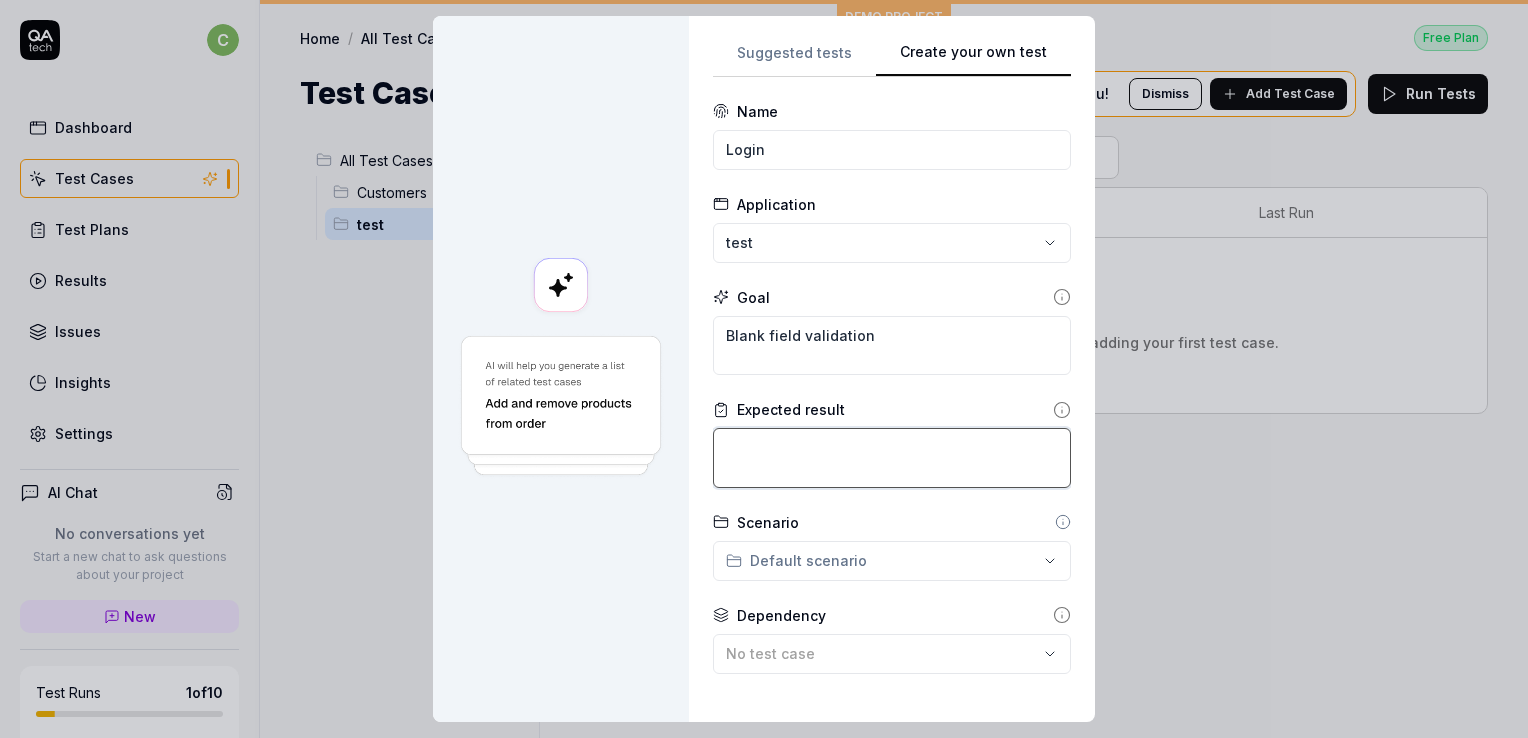 type on "*" 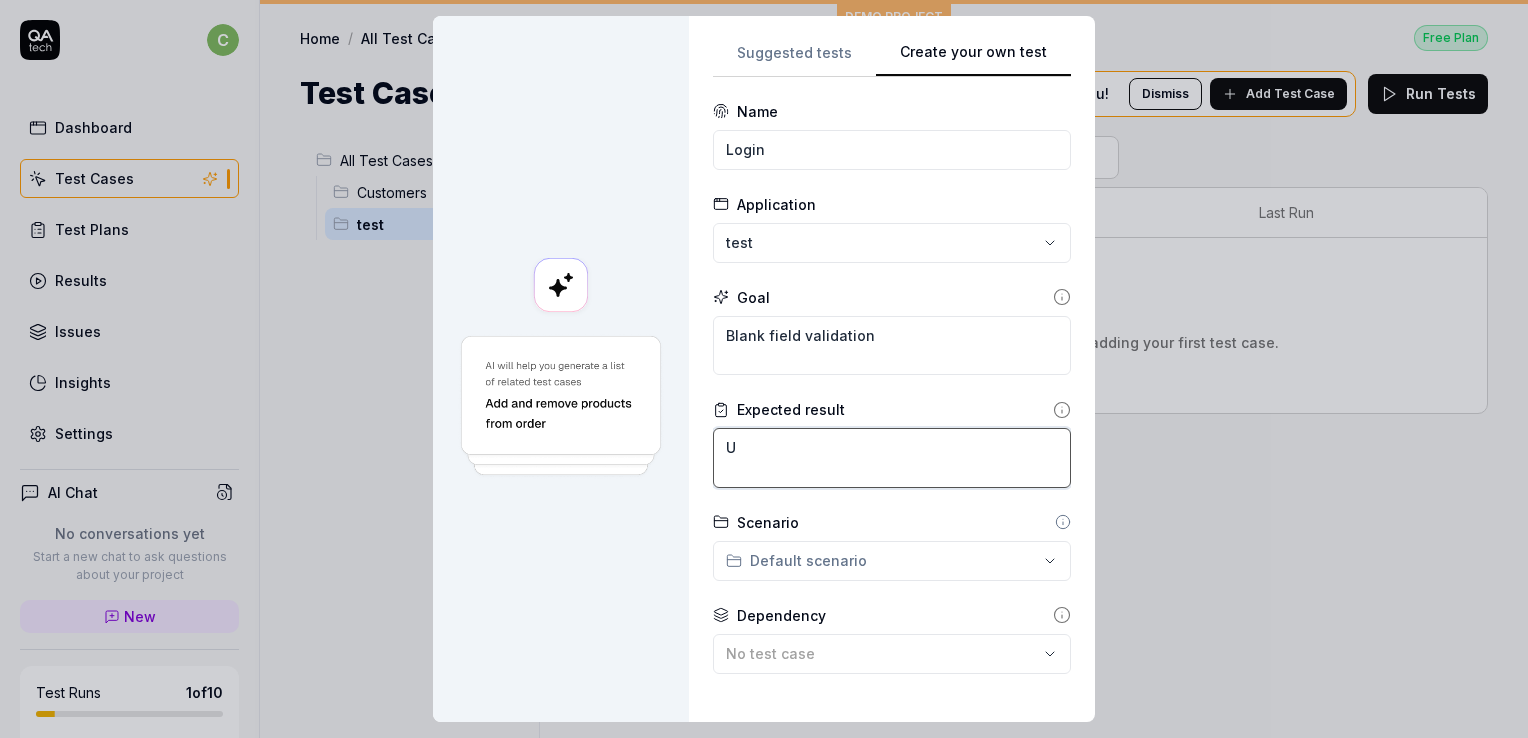 type on "*" 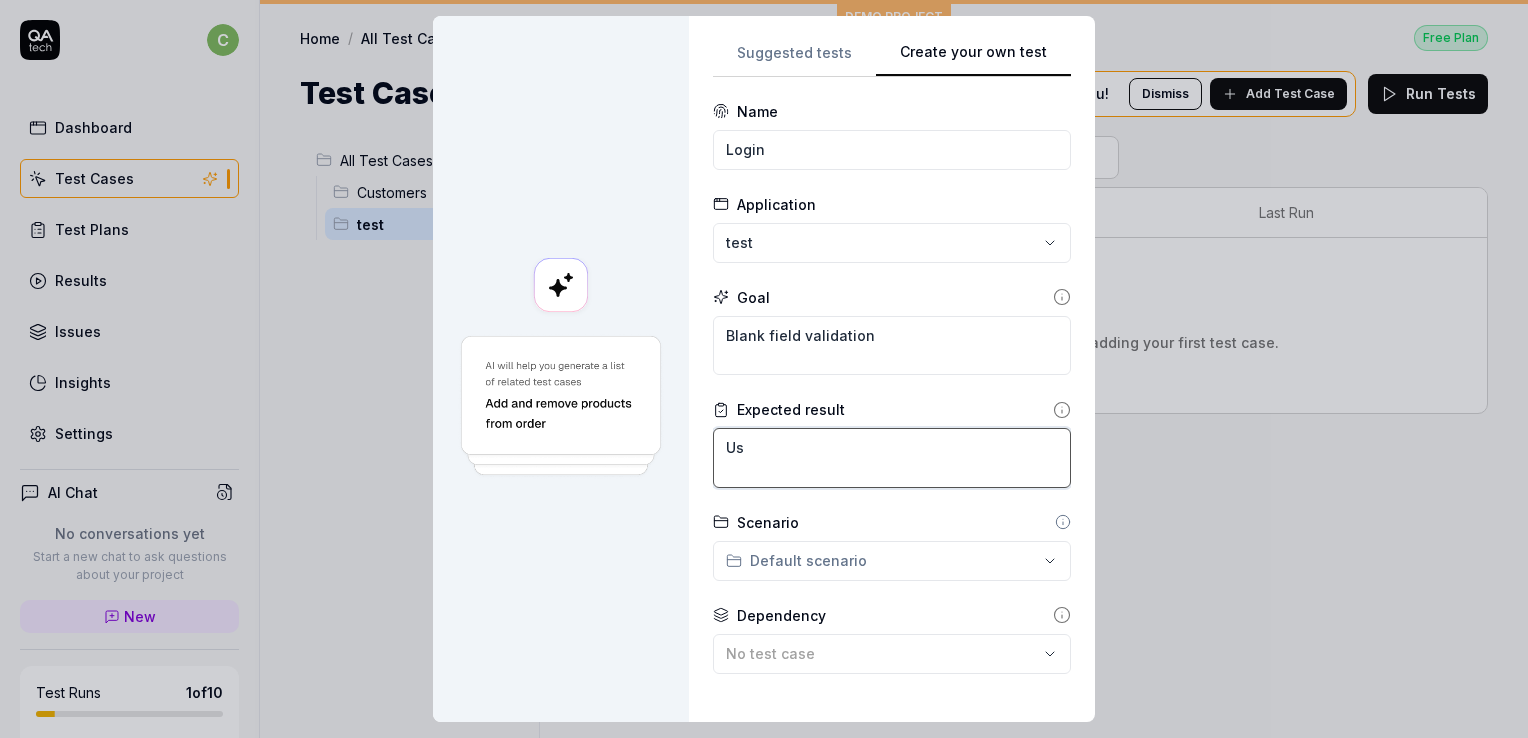 type on "*" 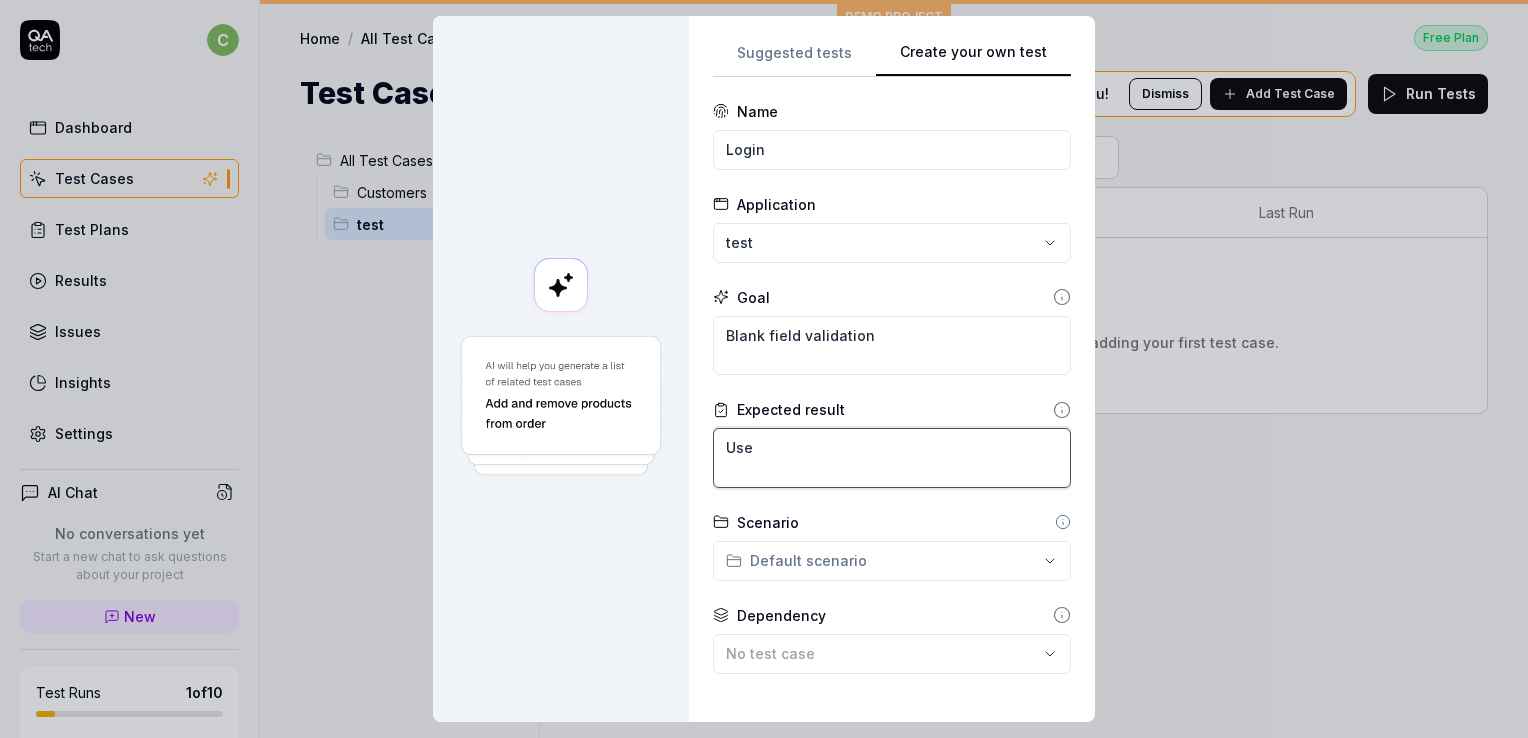 type on "*" 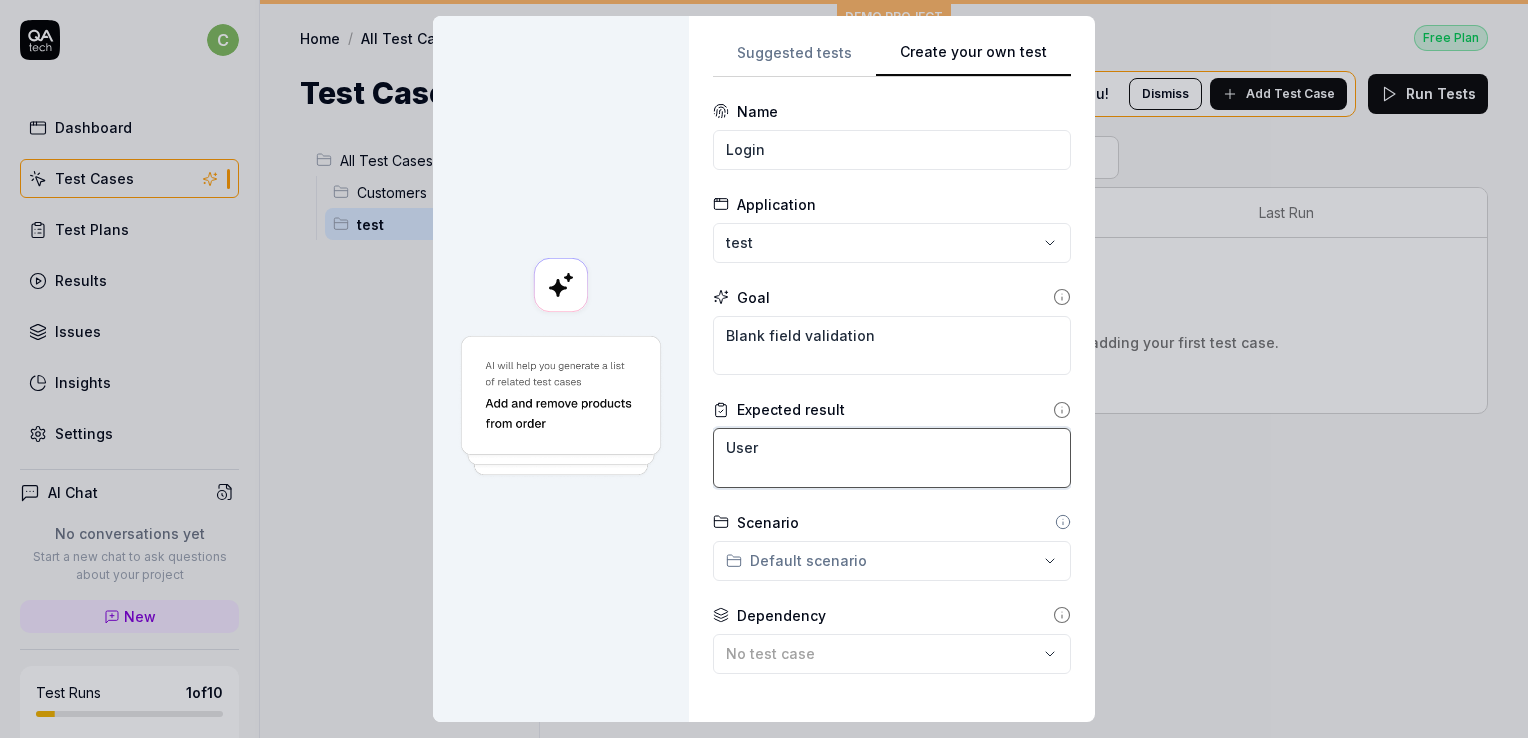 type on "*" 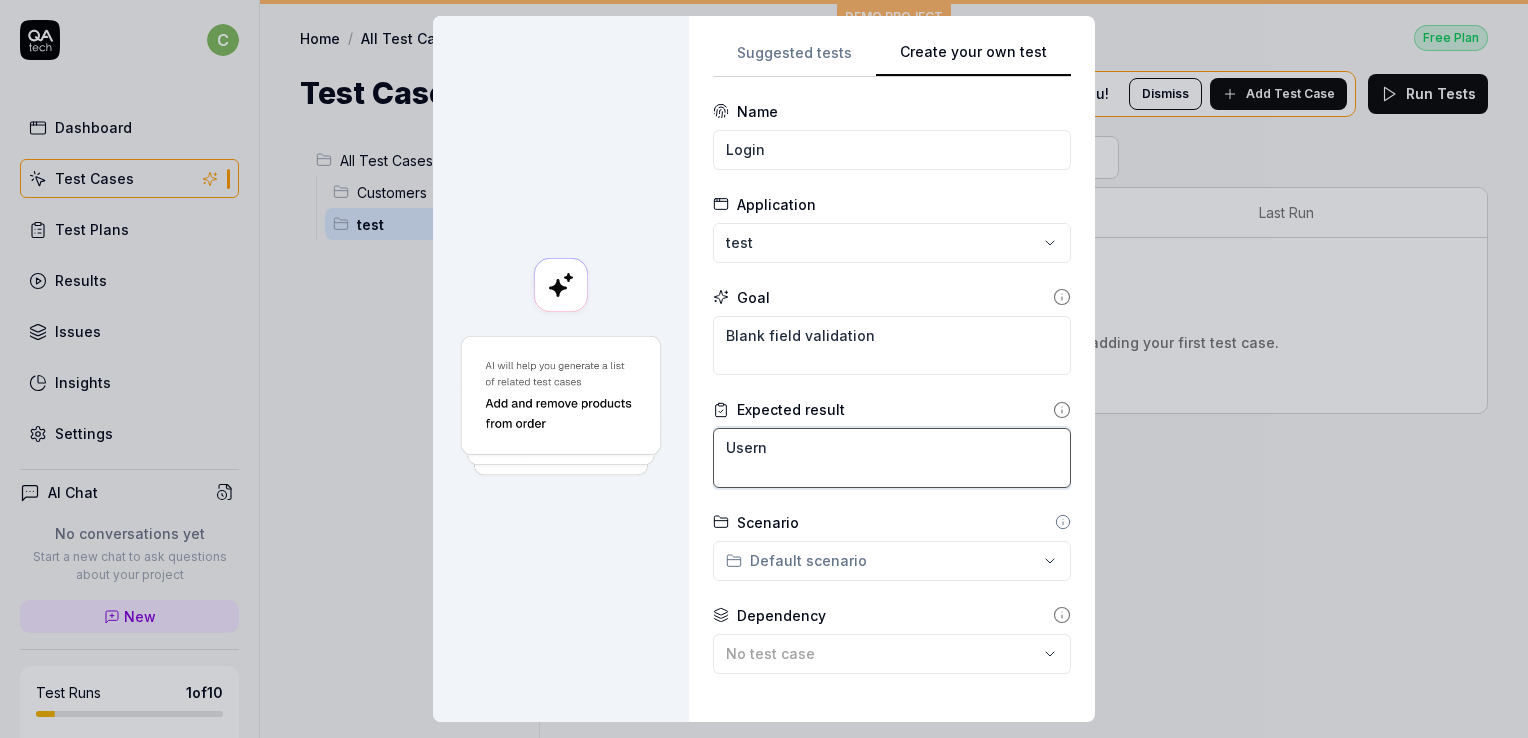type on "*" 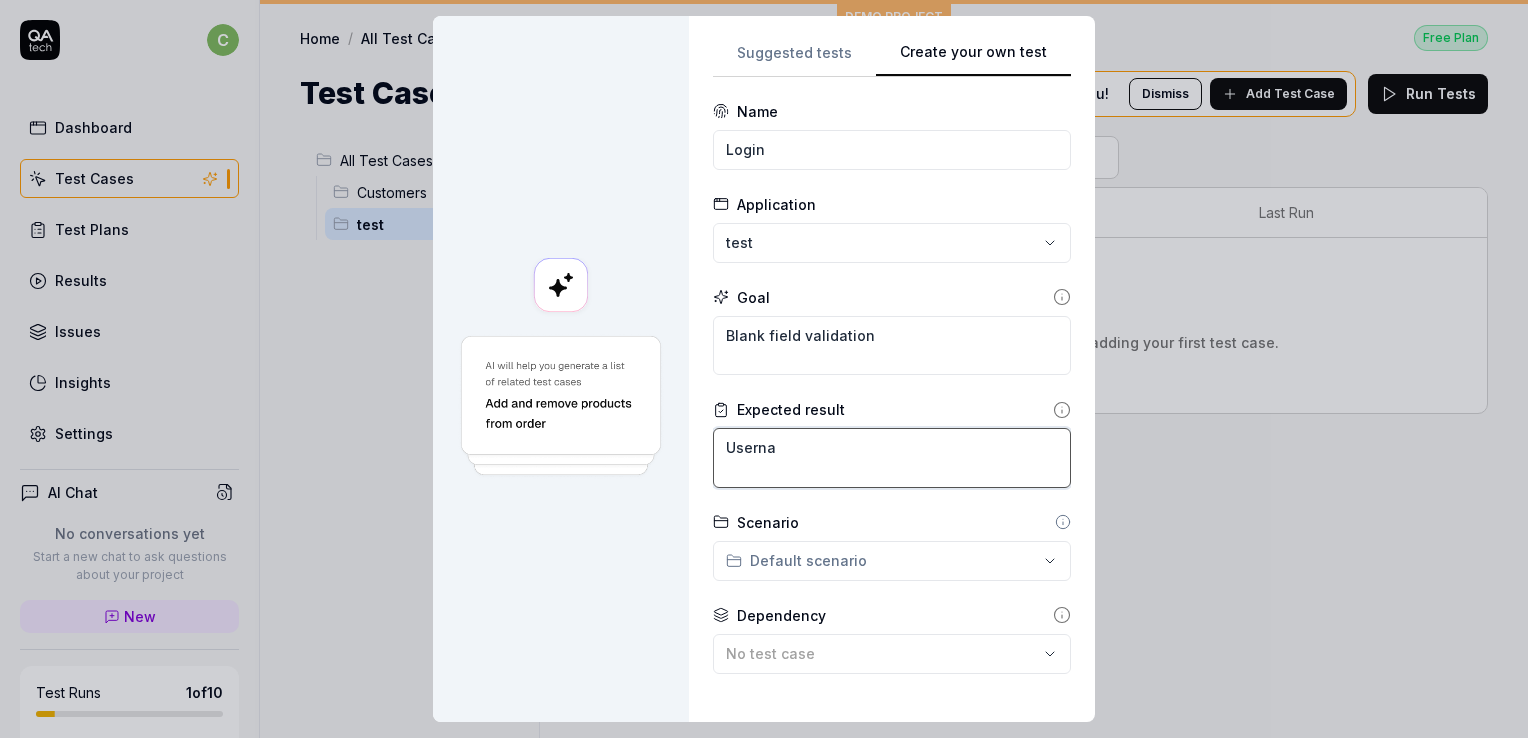 type on "*" 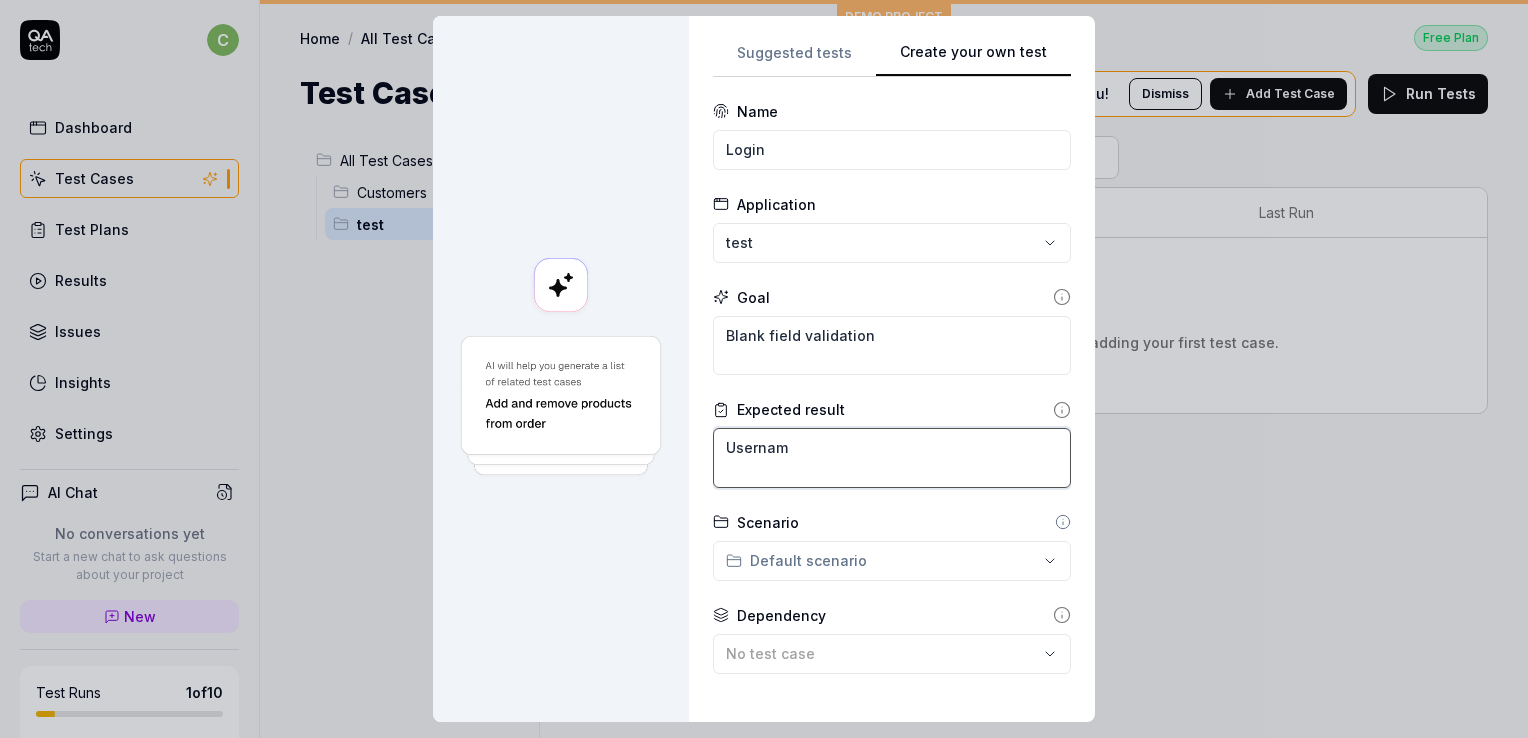 type on "*" 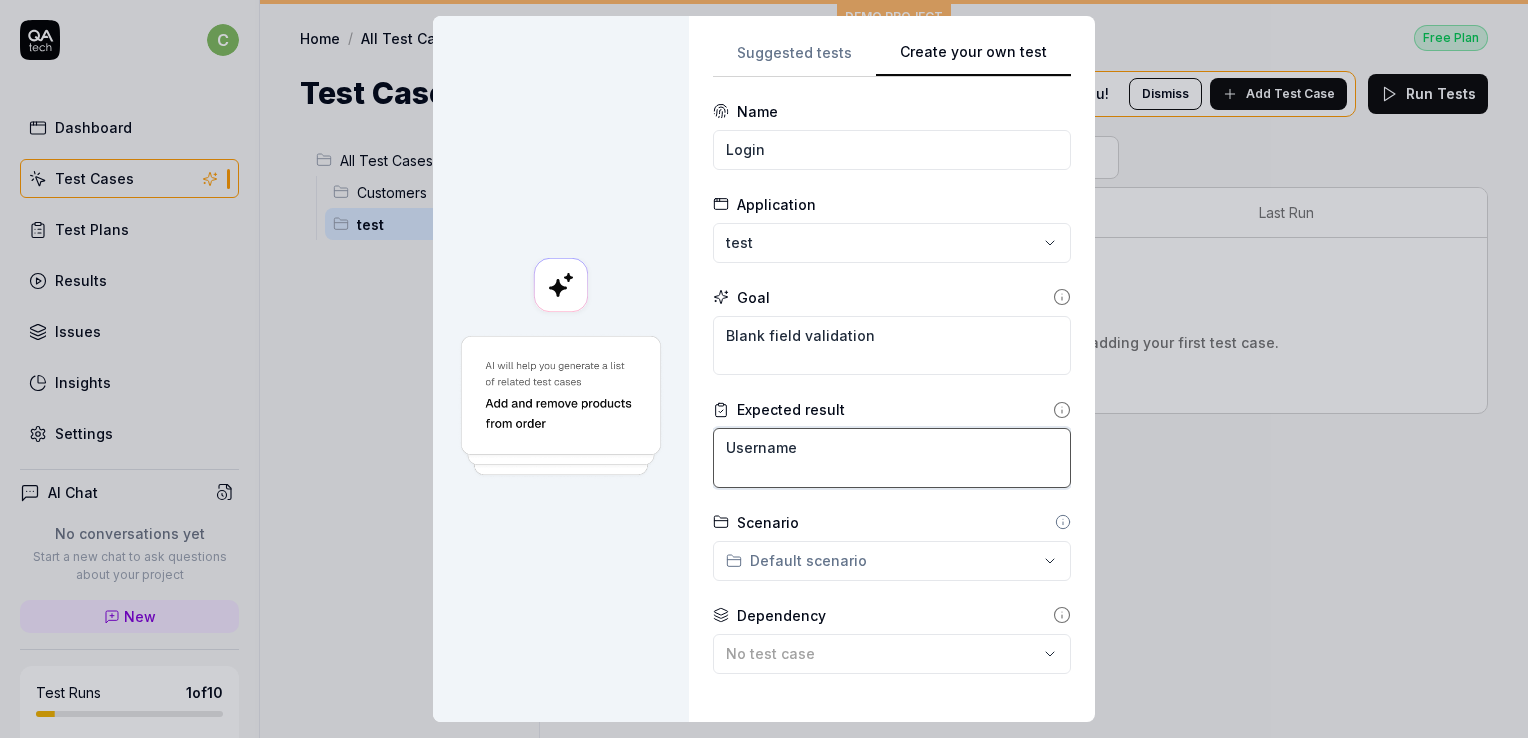 type on "*" 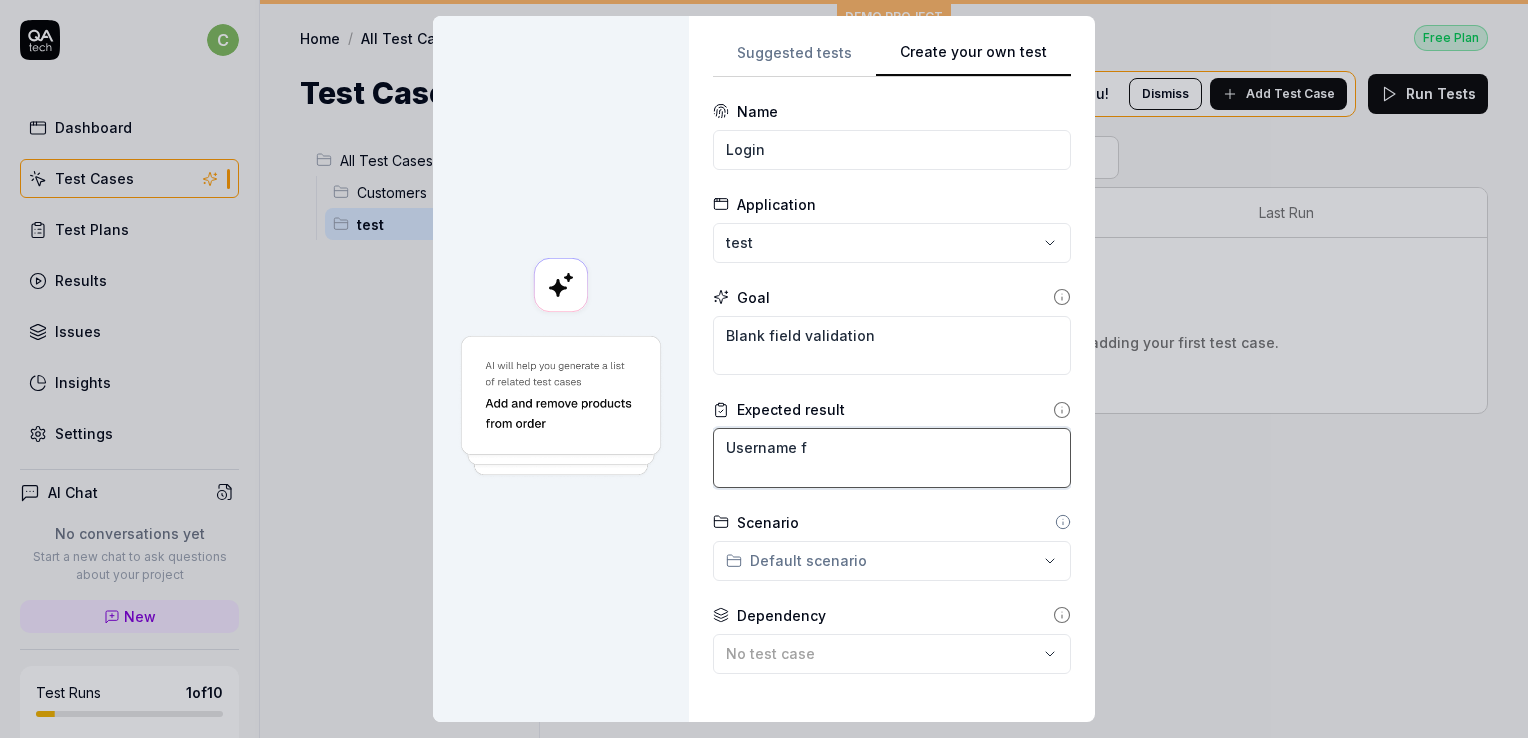 type on "*" 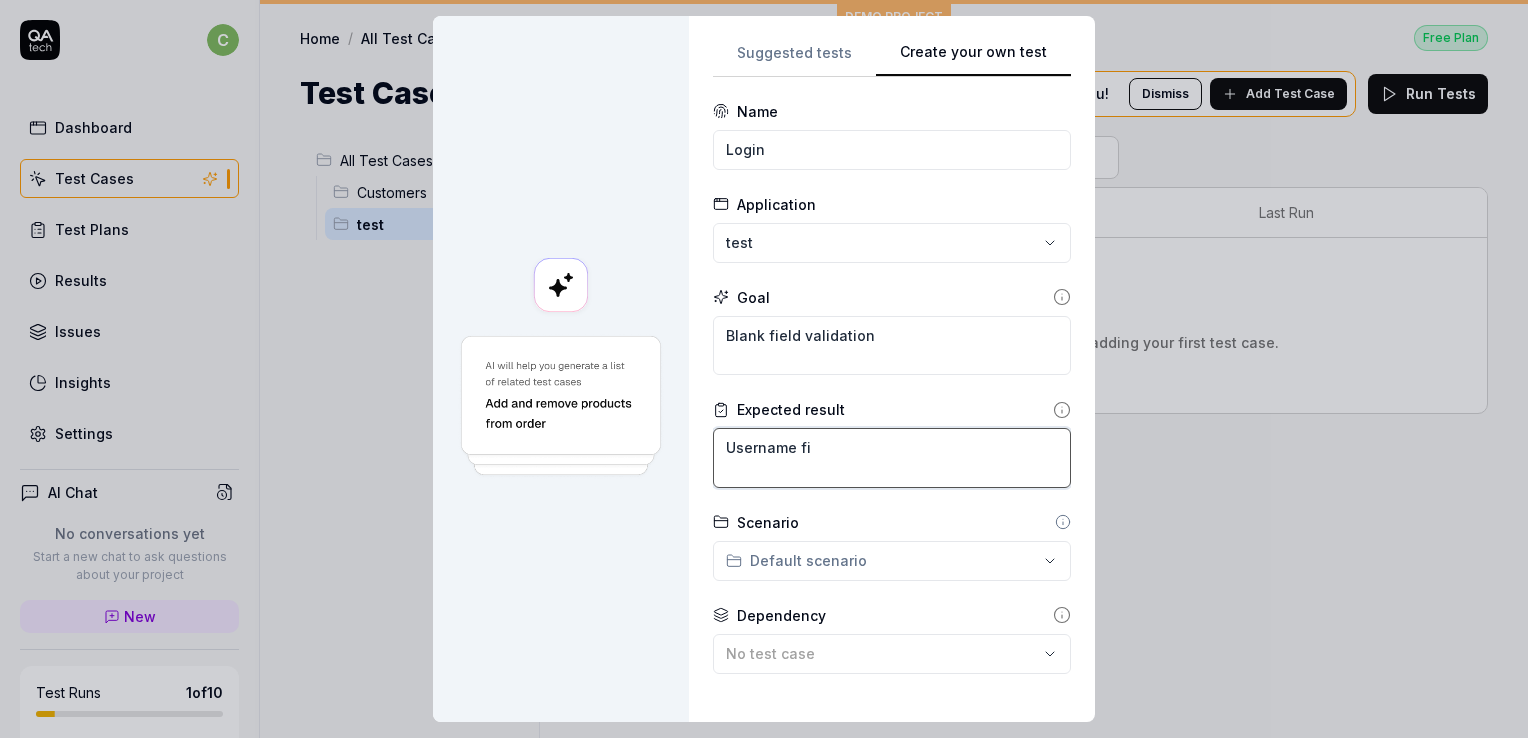 type on "*" 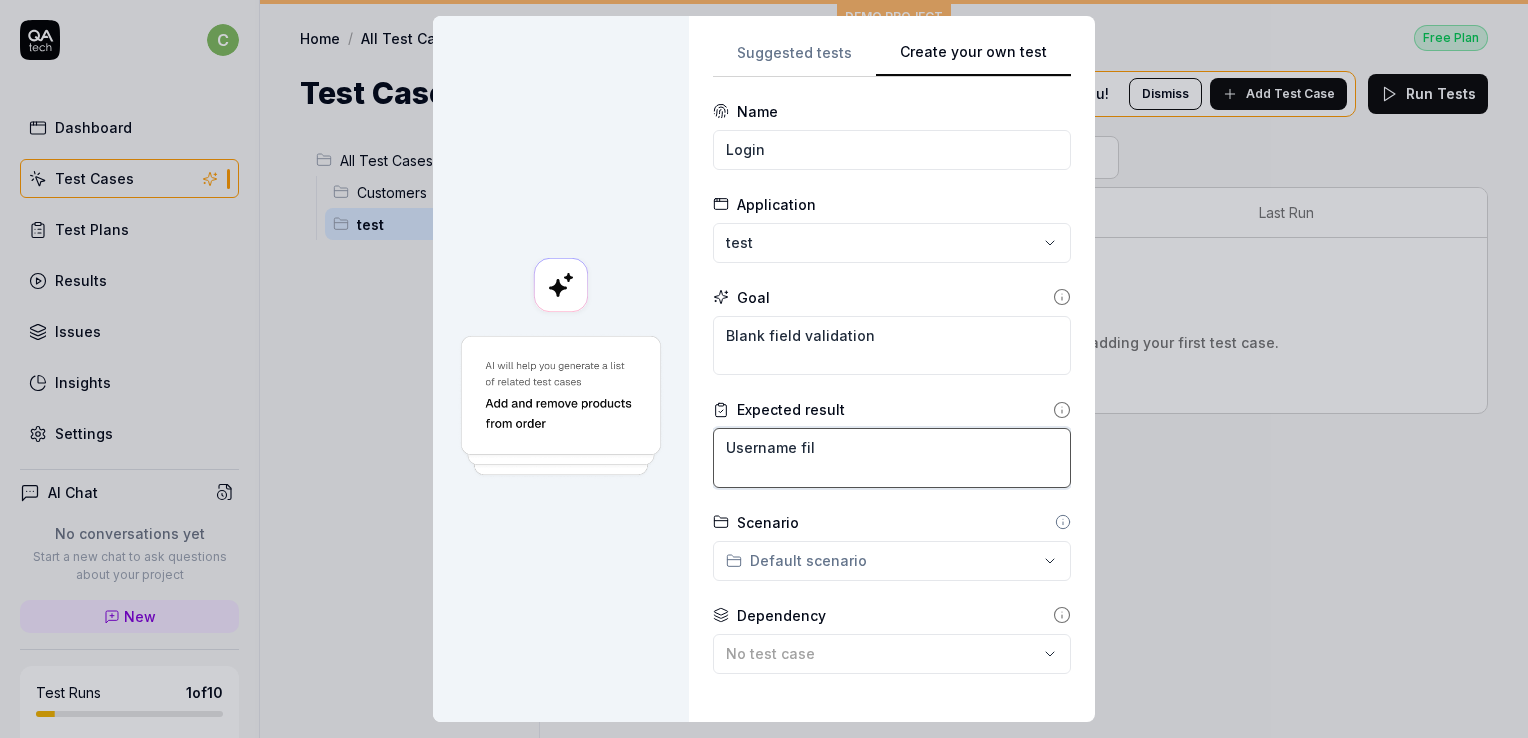 type on "*" 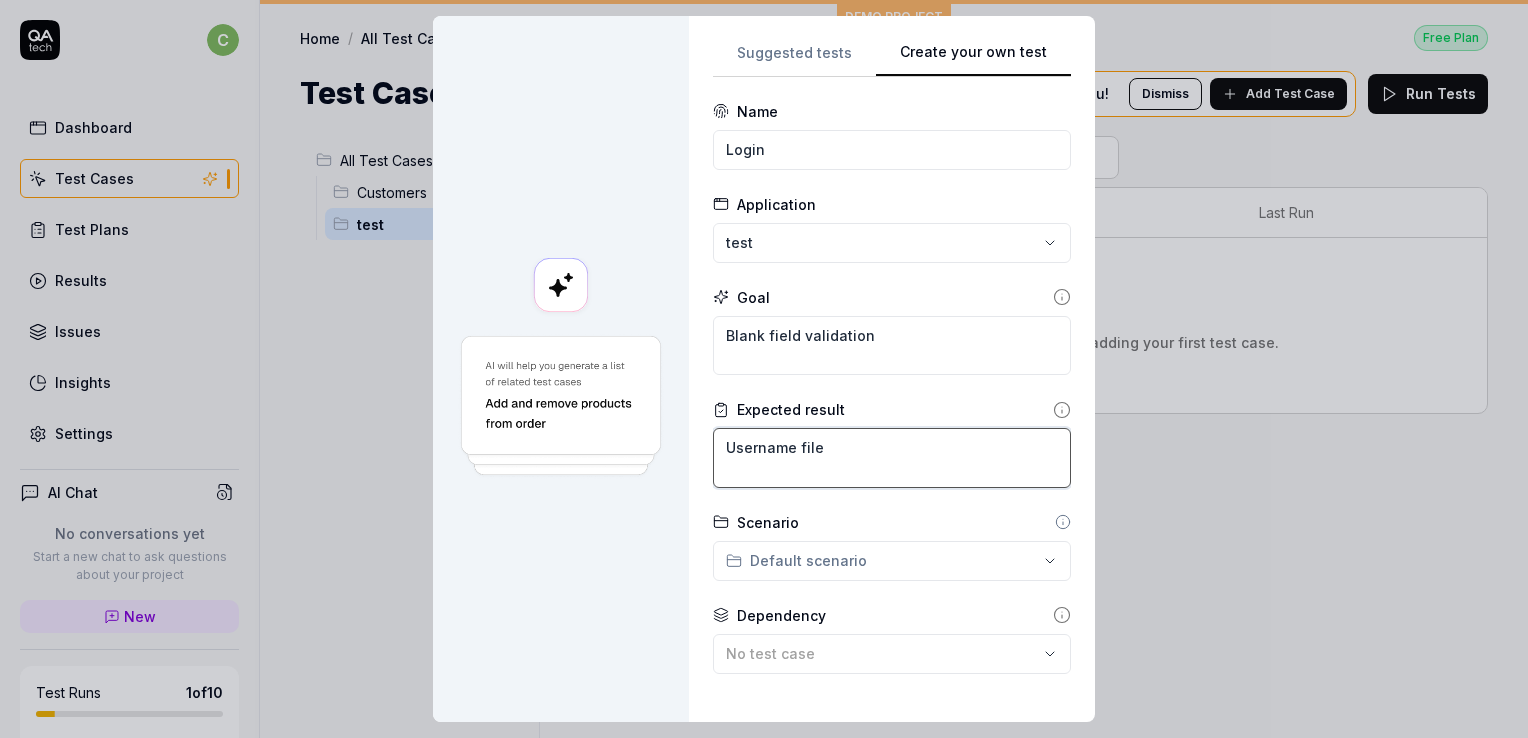 type on "*" 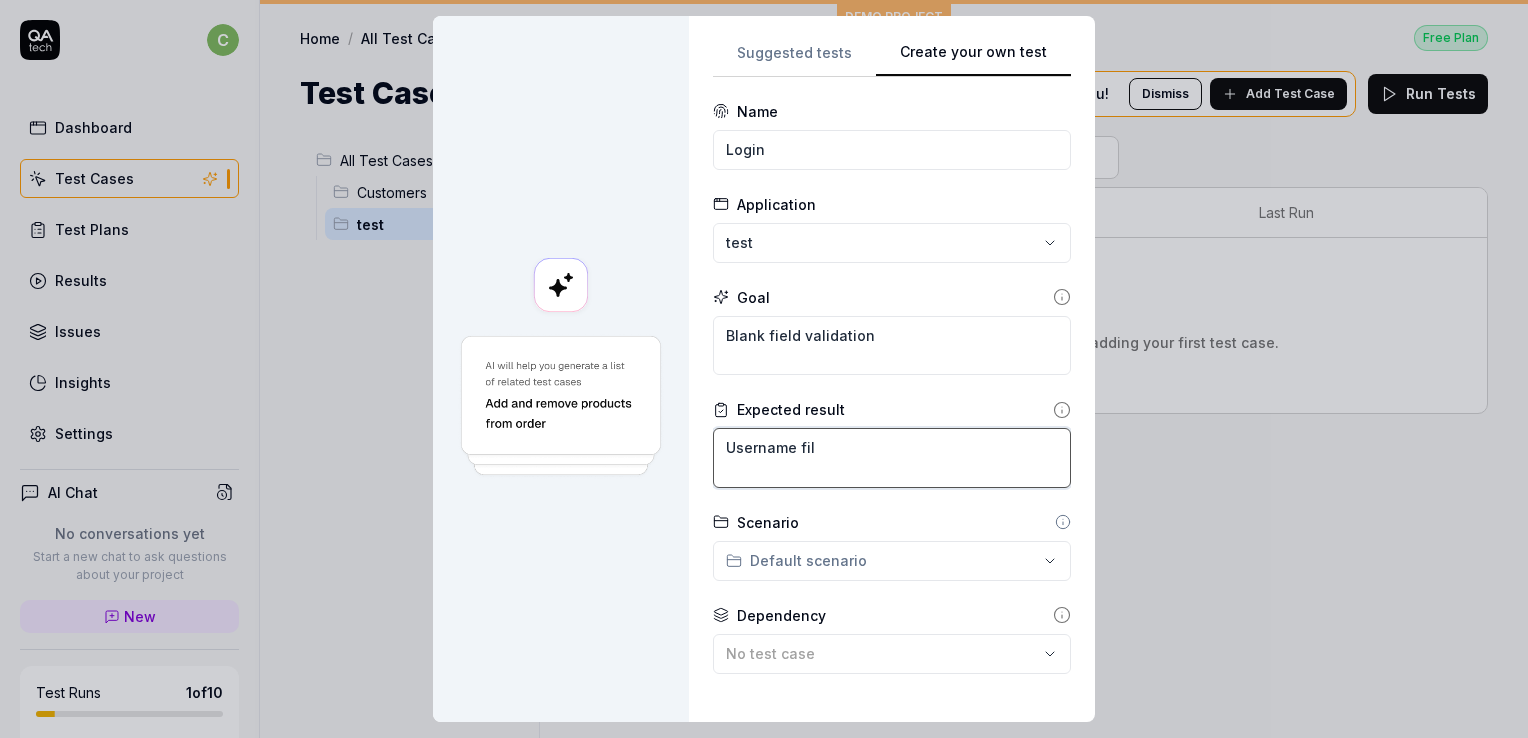 type on "*" 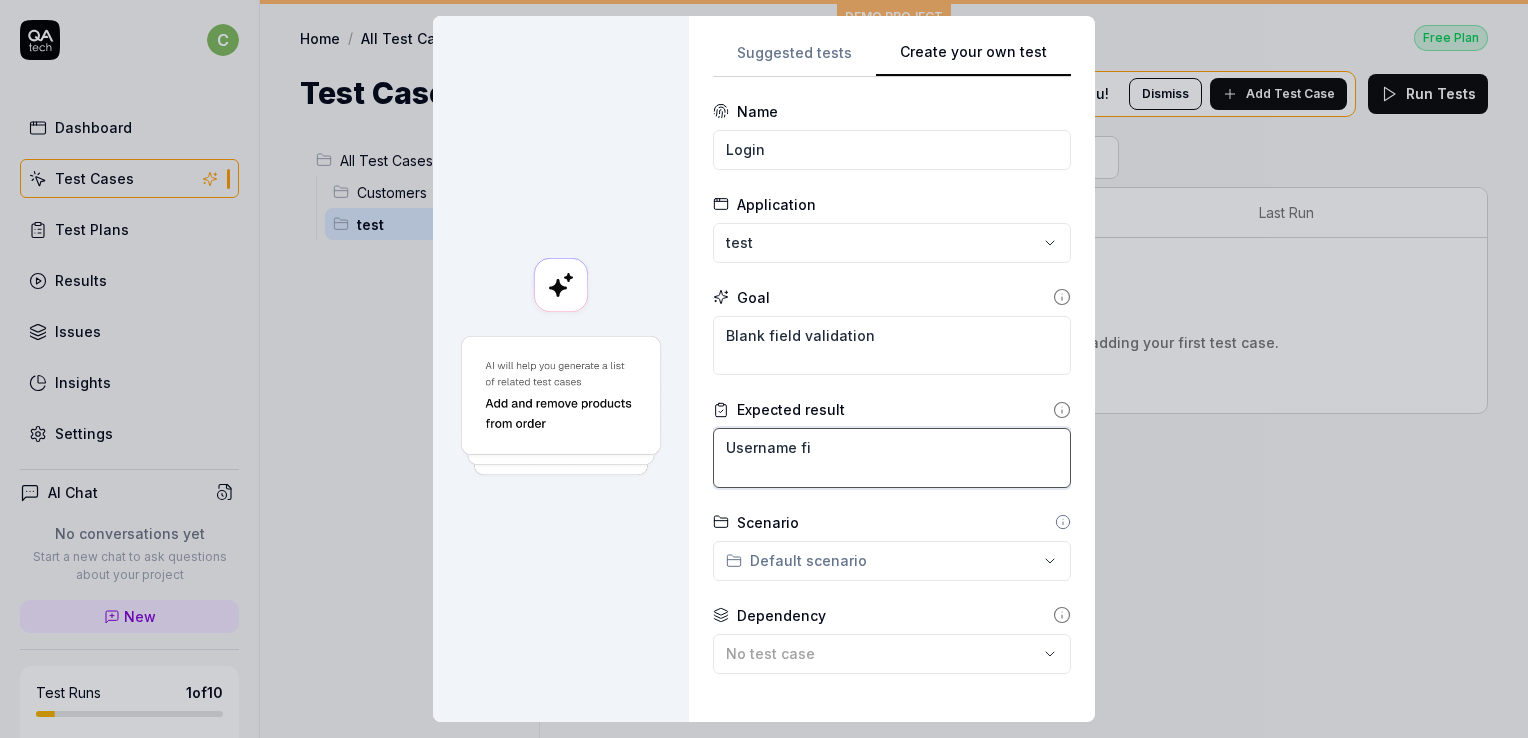 type on "*" 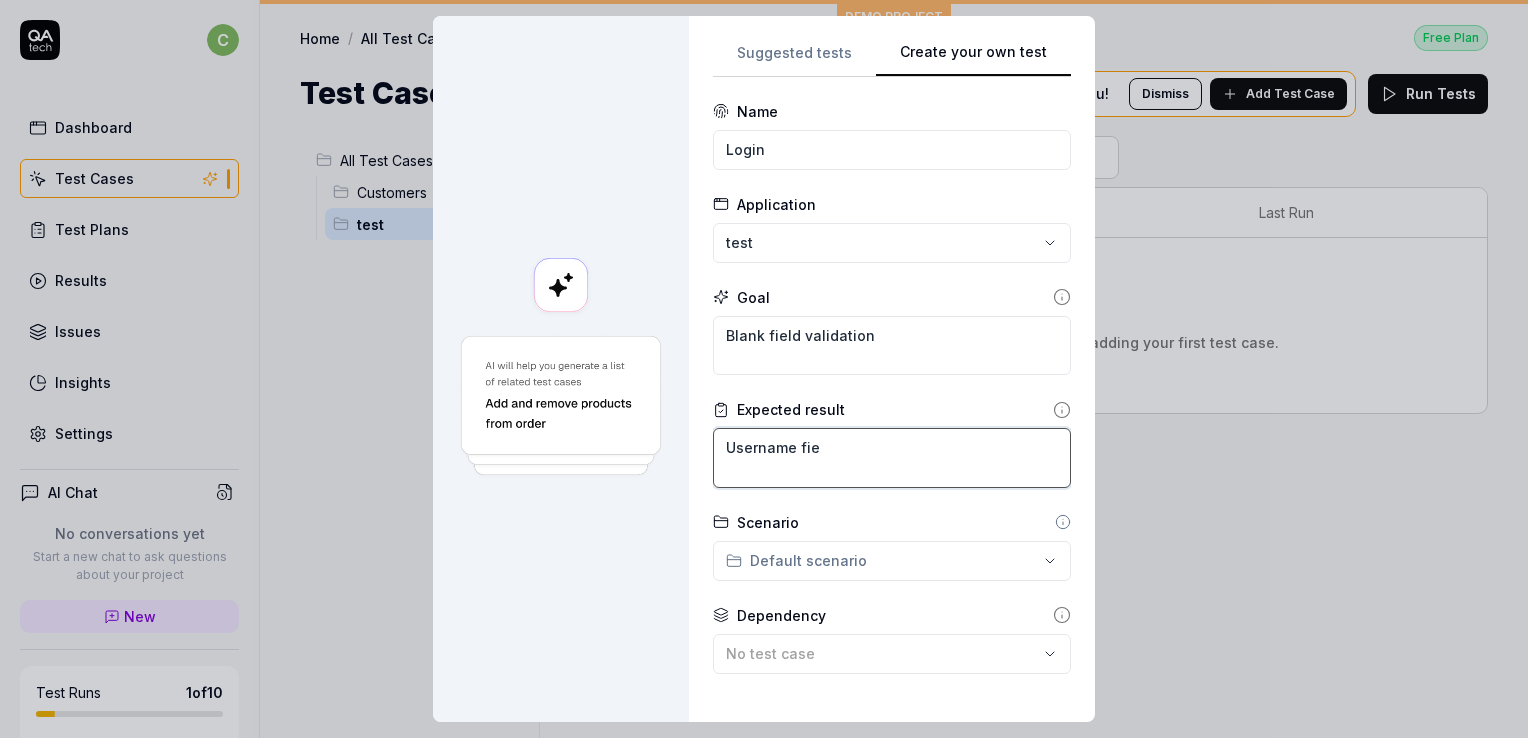 type on "*" 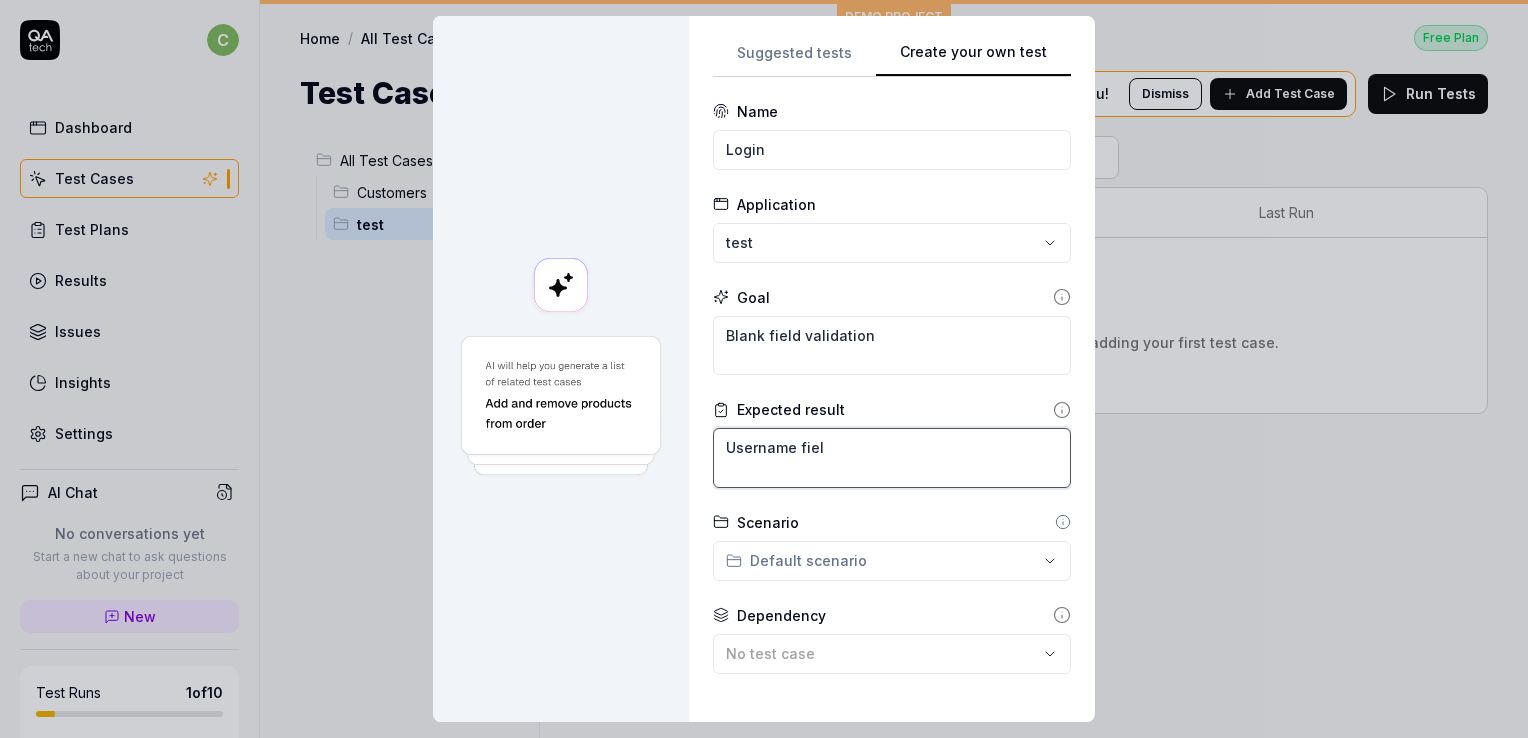 type on "*" 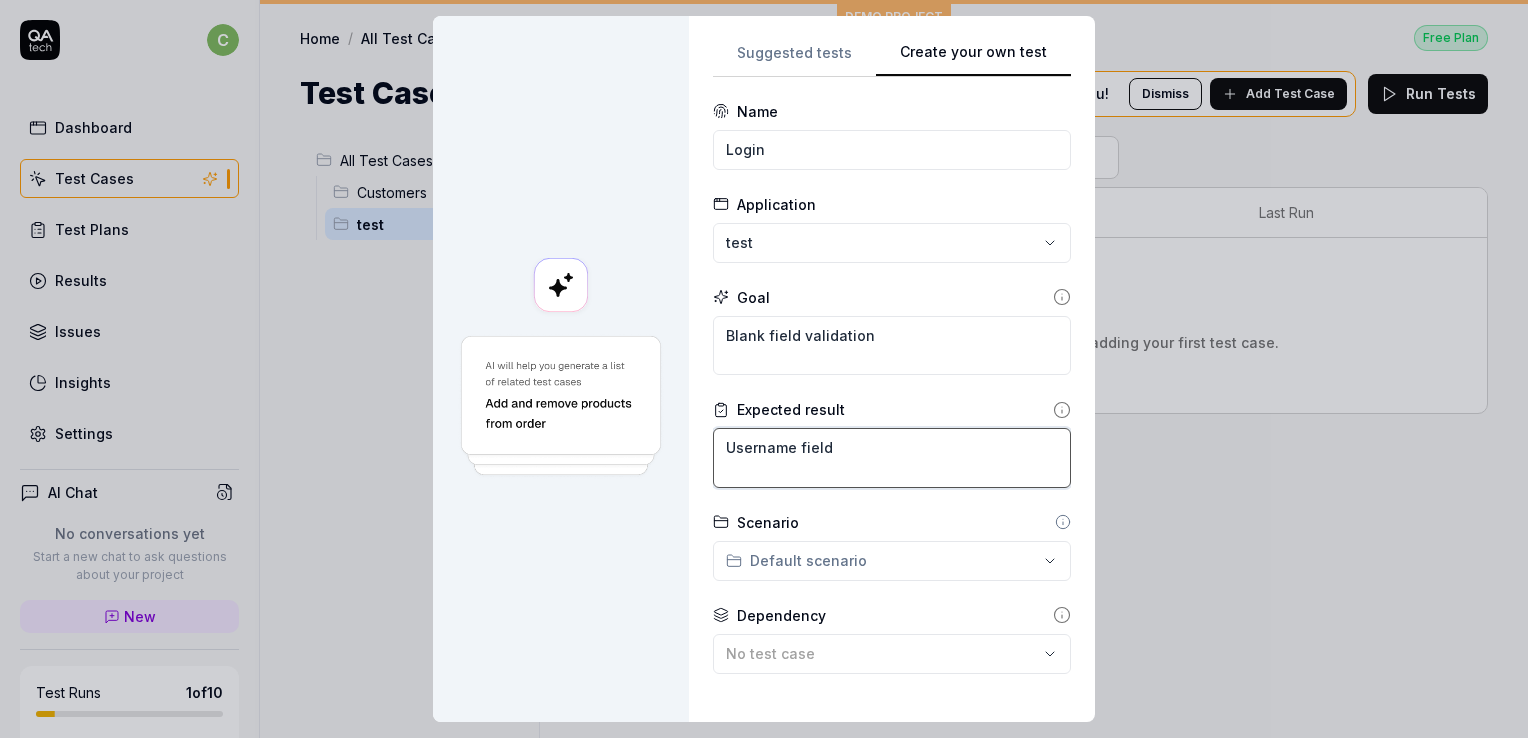 type on "*" 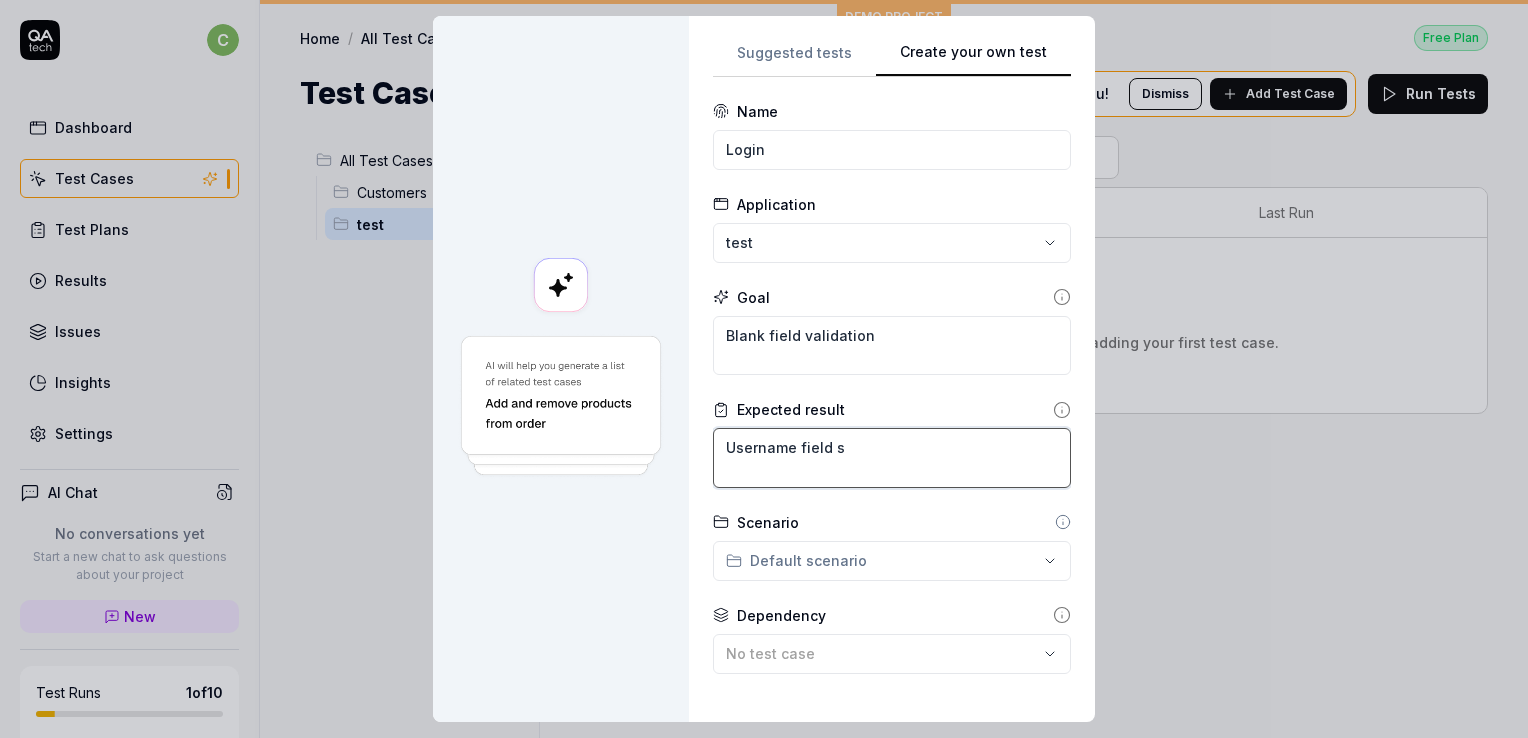 type on "*" 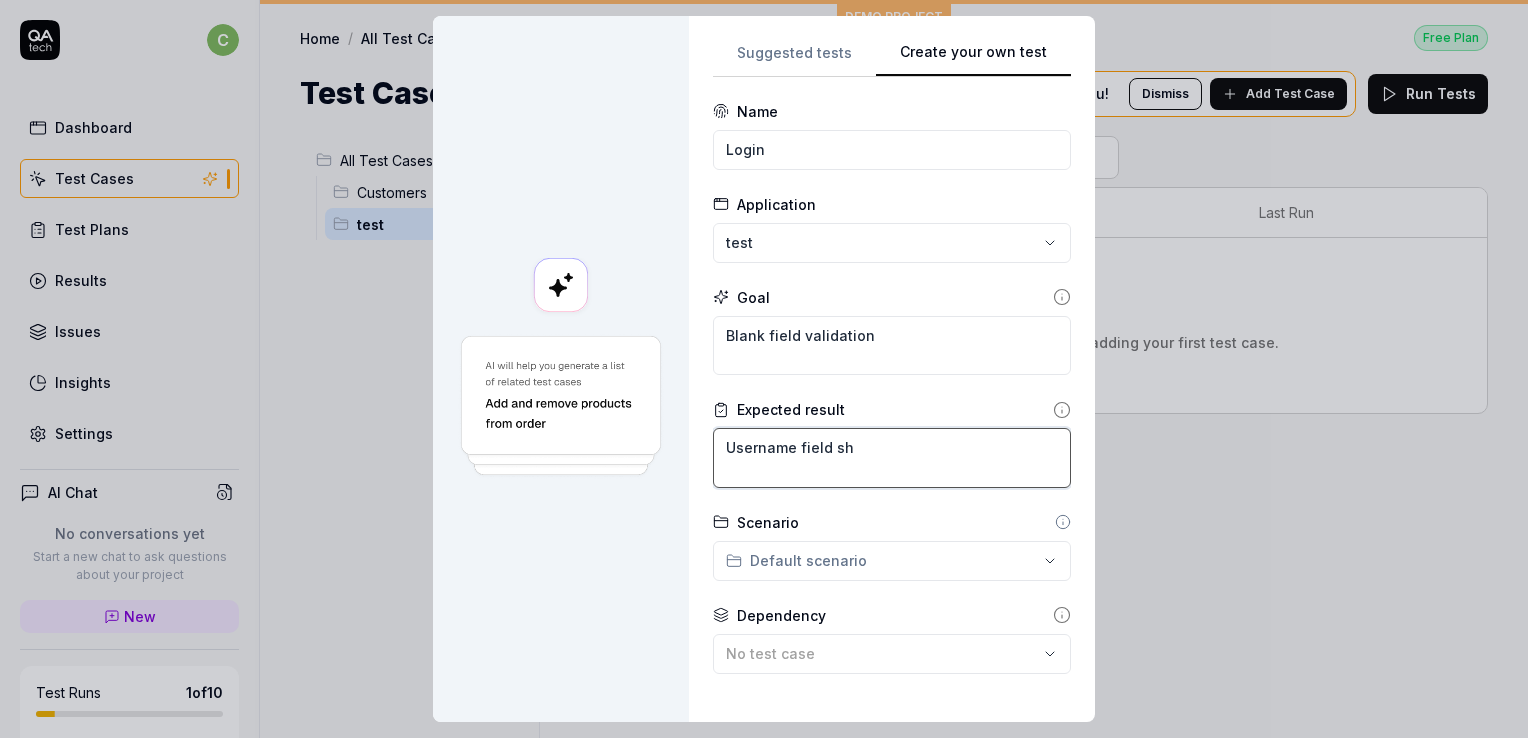 type on "*" 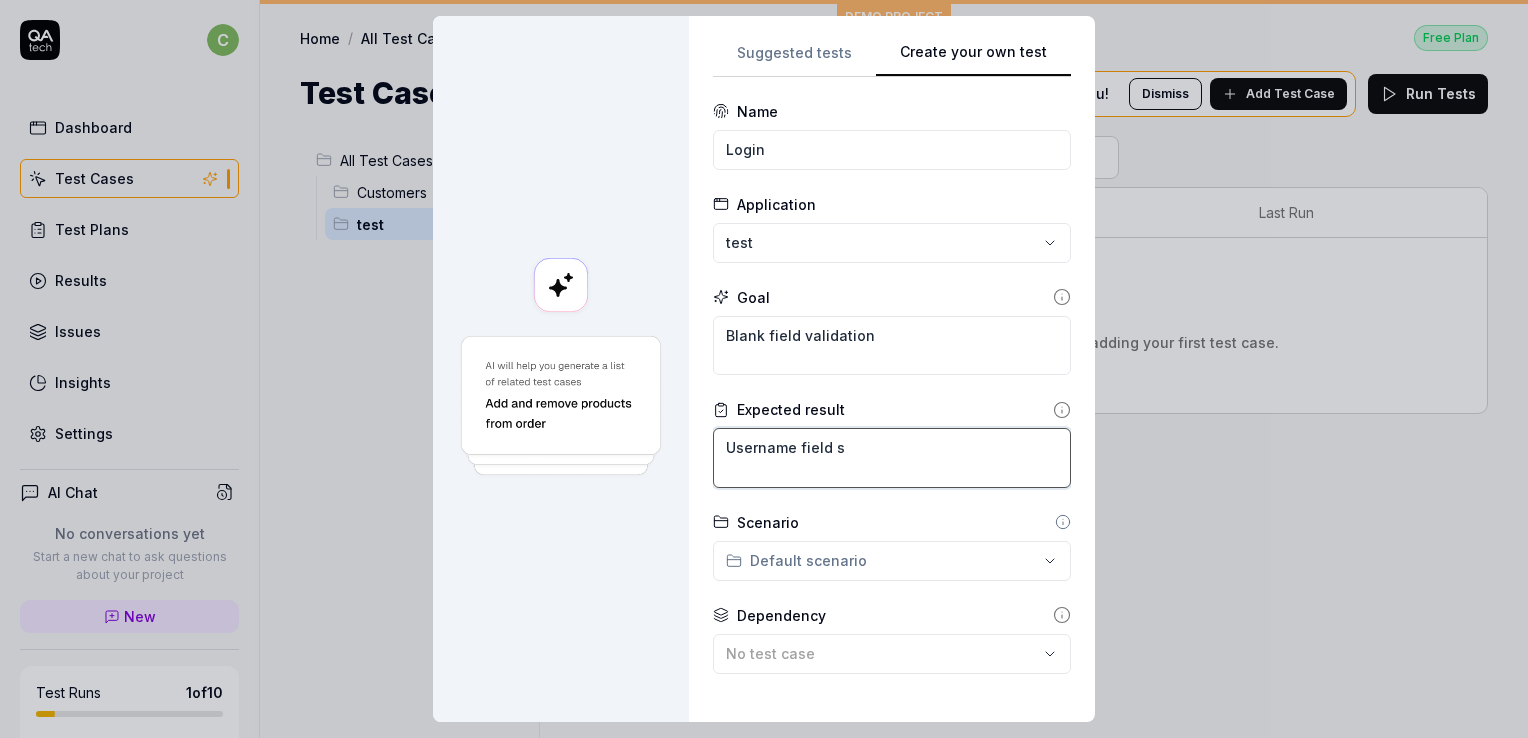 type on "*" 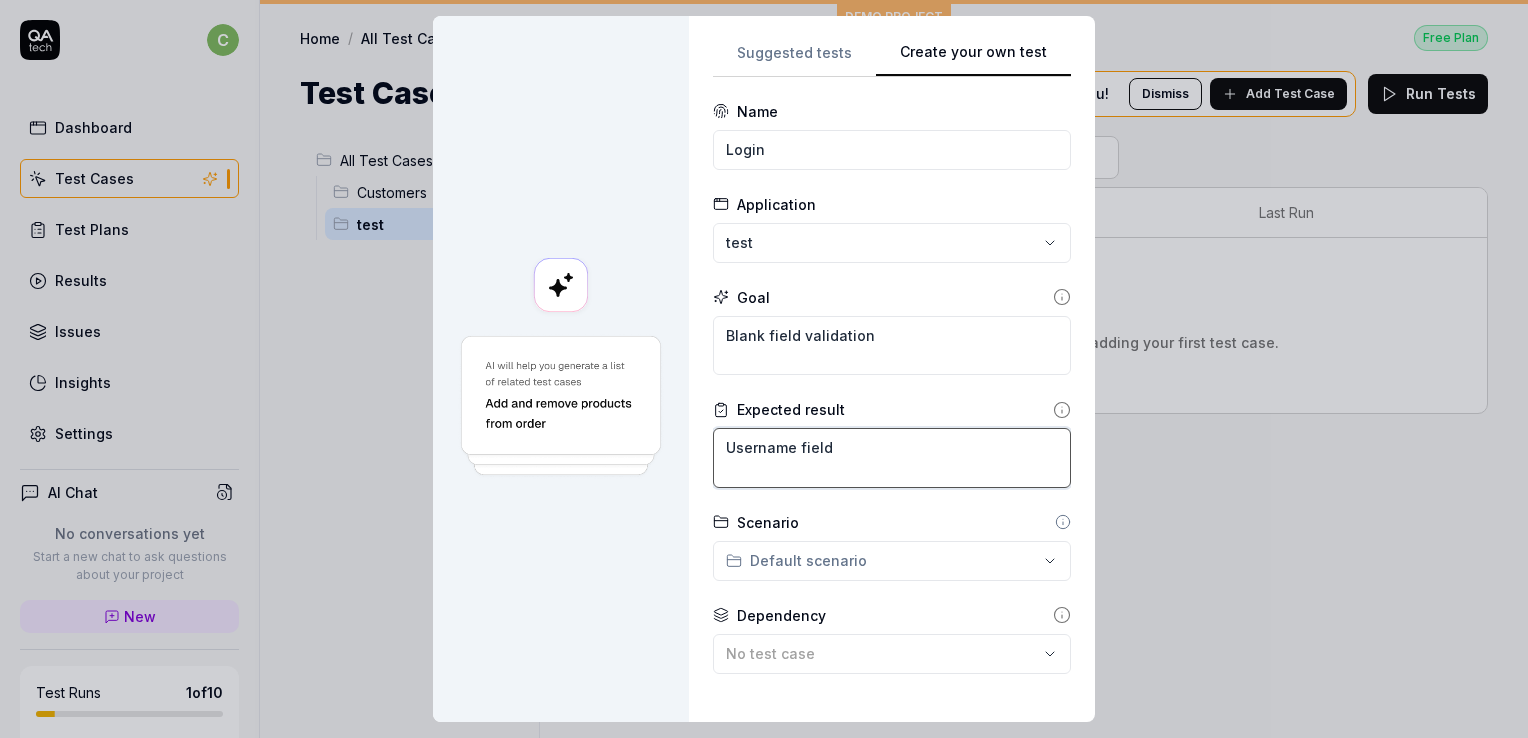 type on "*" 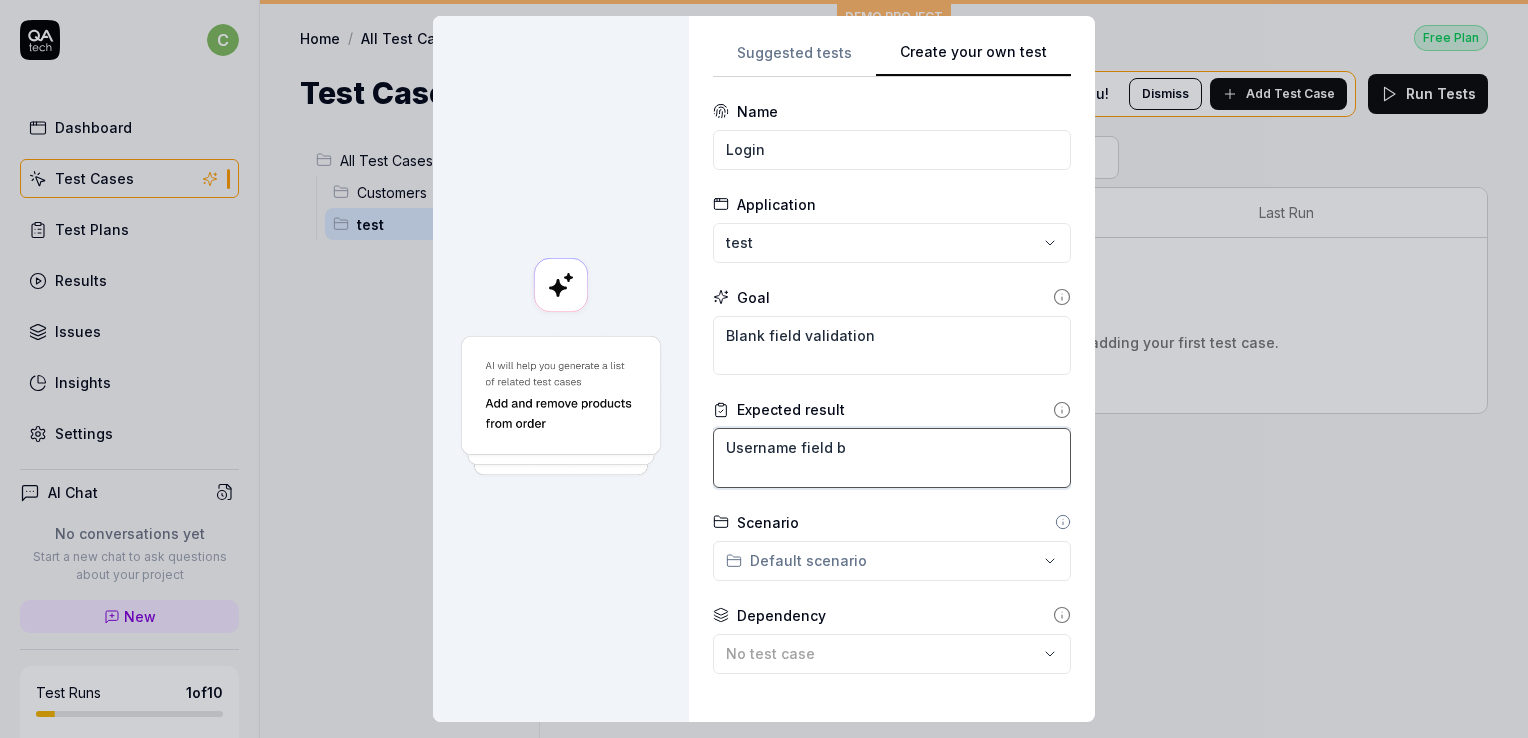 type on "*" 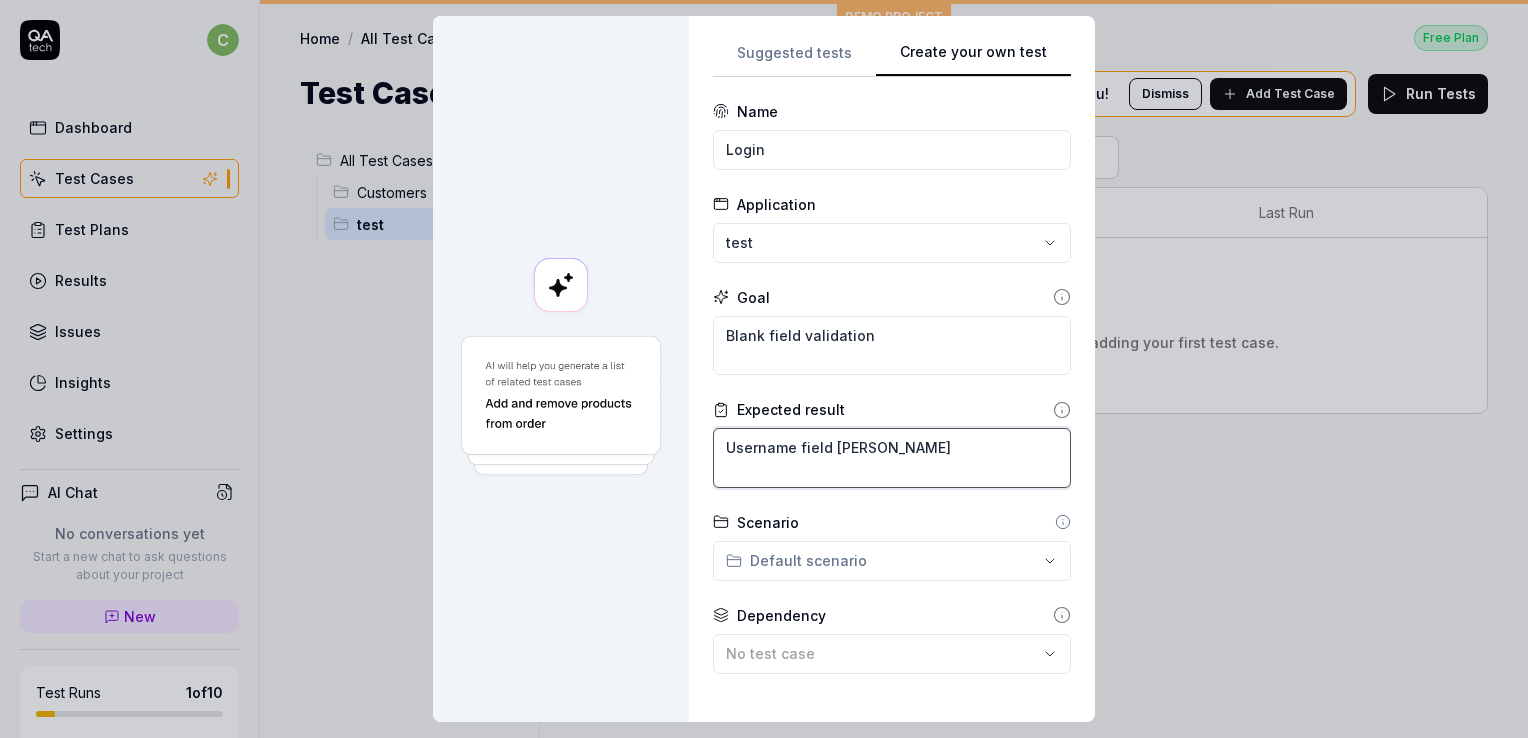 type on "*" 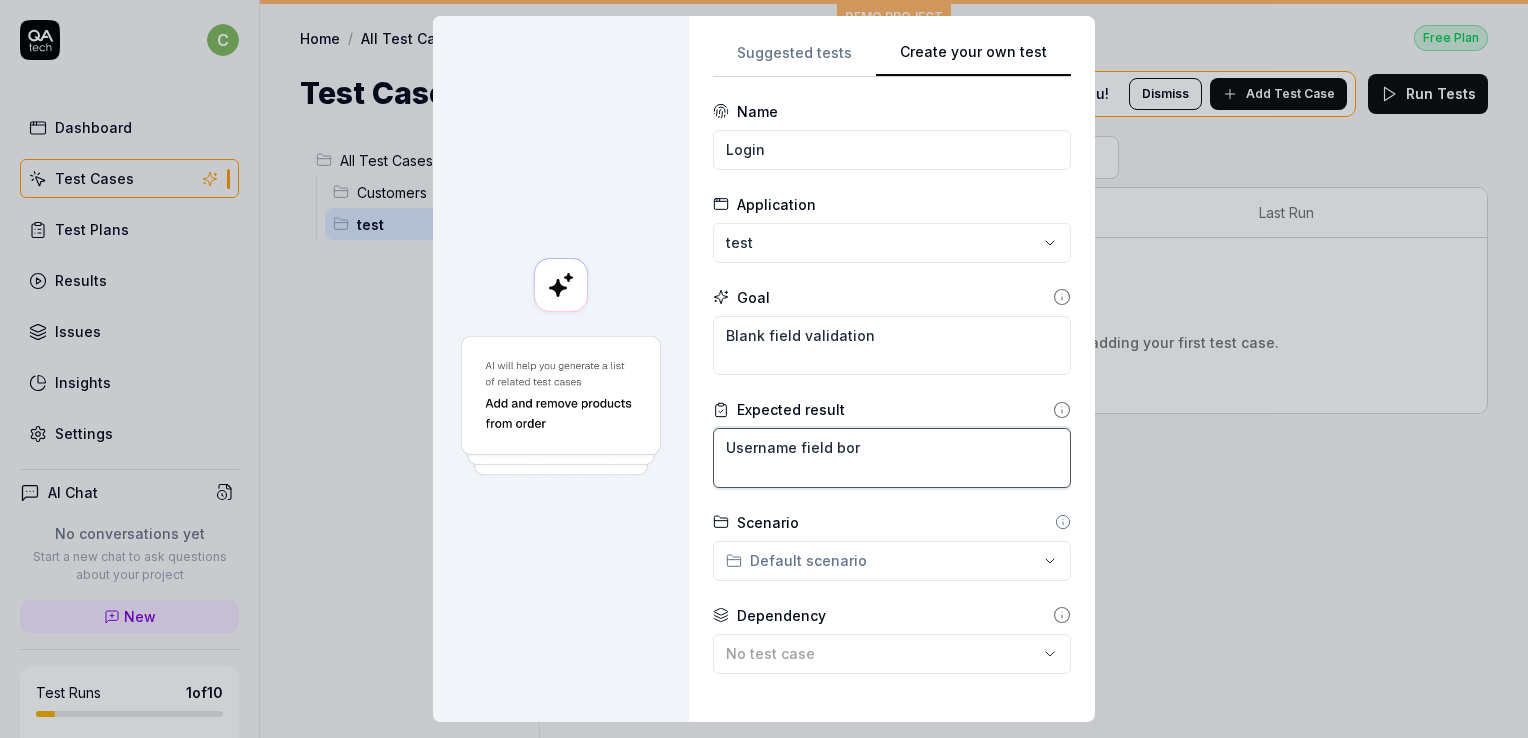 type on "*" 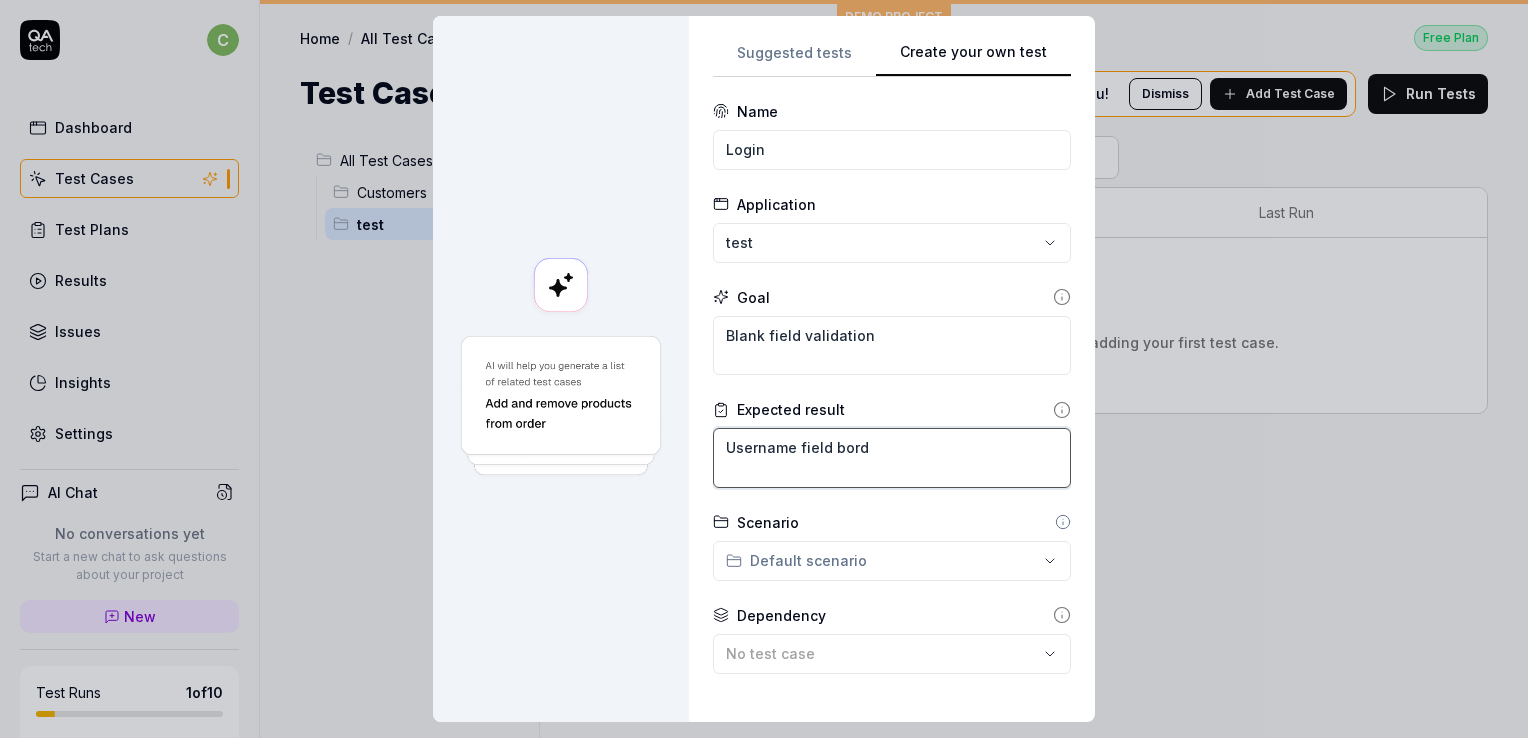 type on "*" 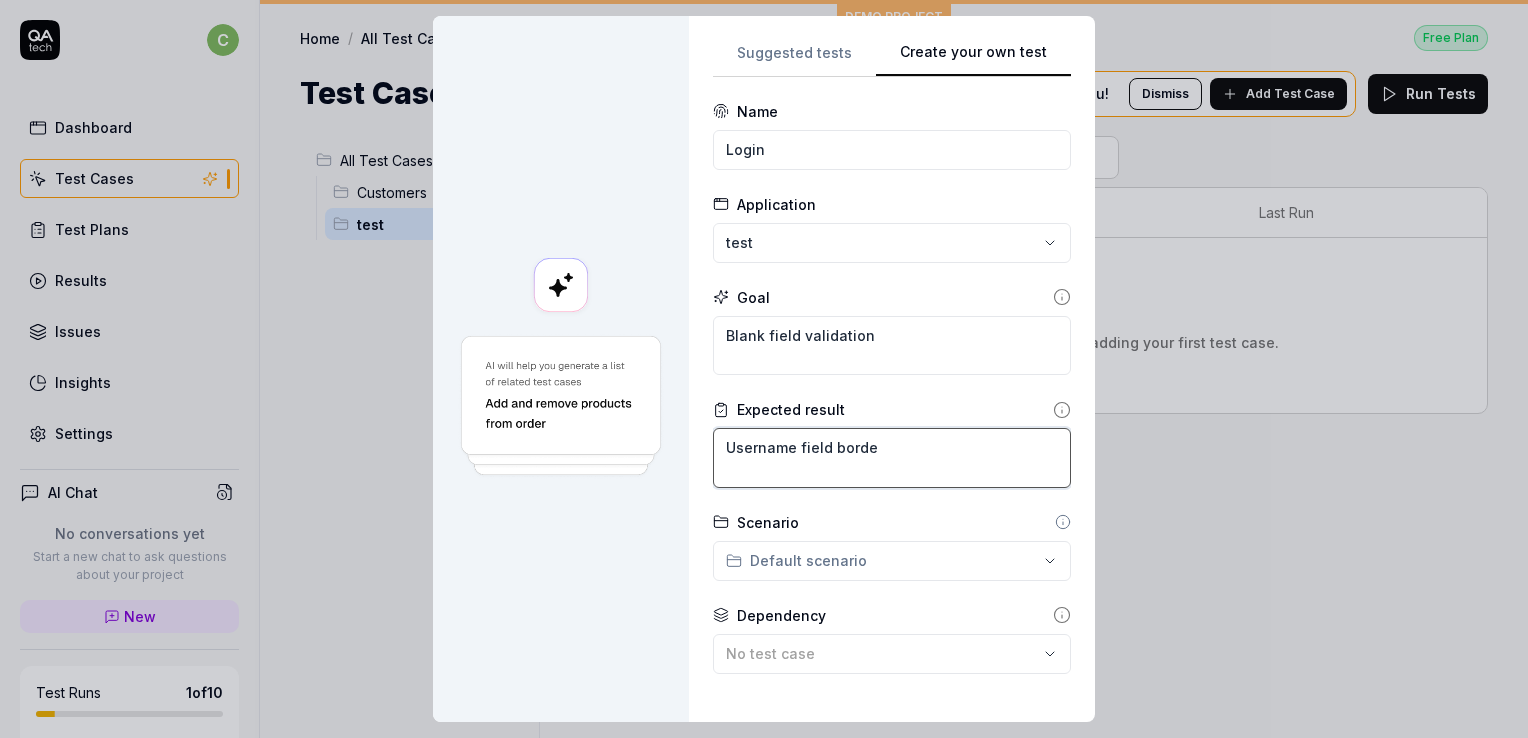 type on "*" 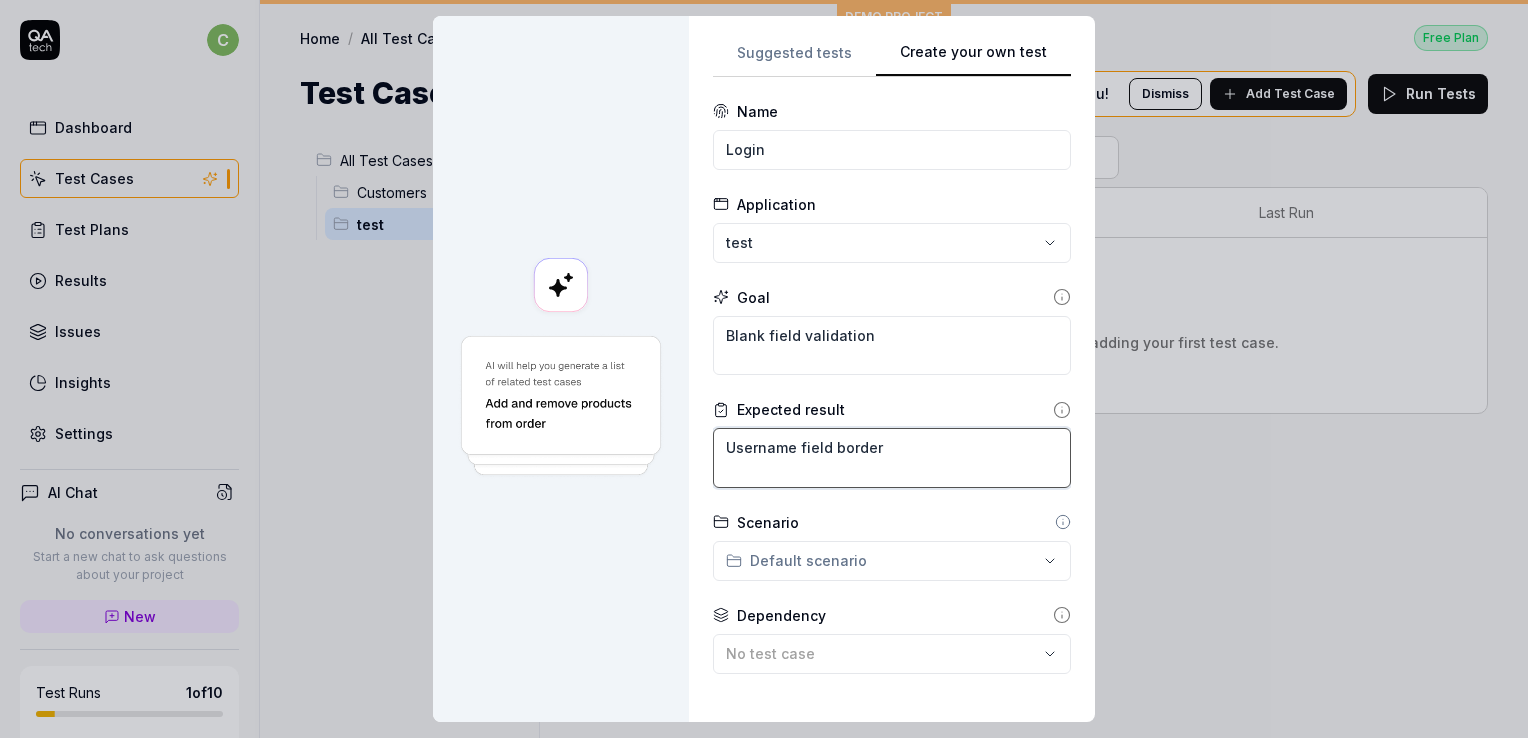 type on "*" 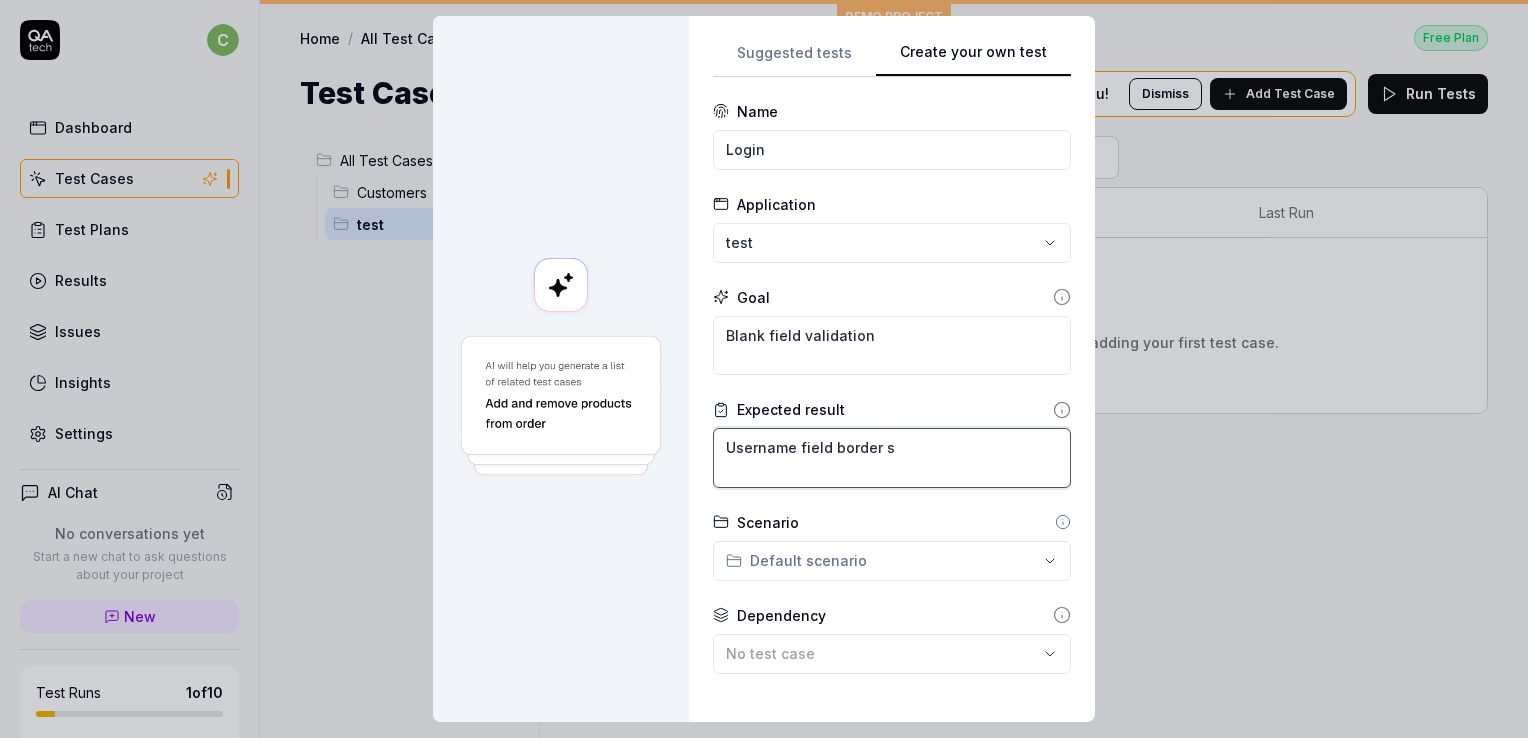 type on "*" 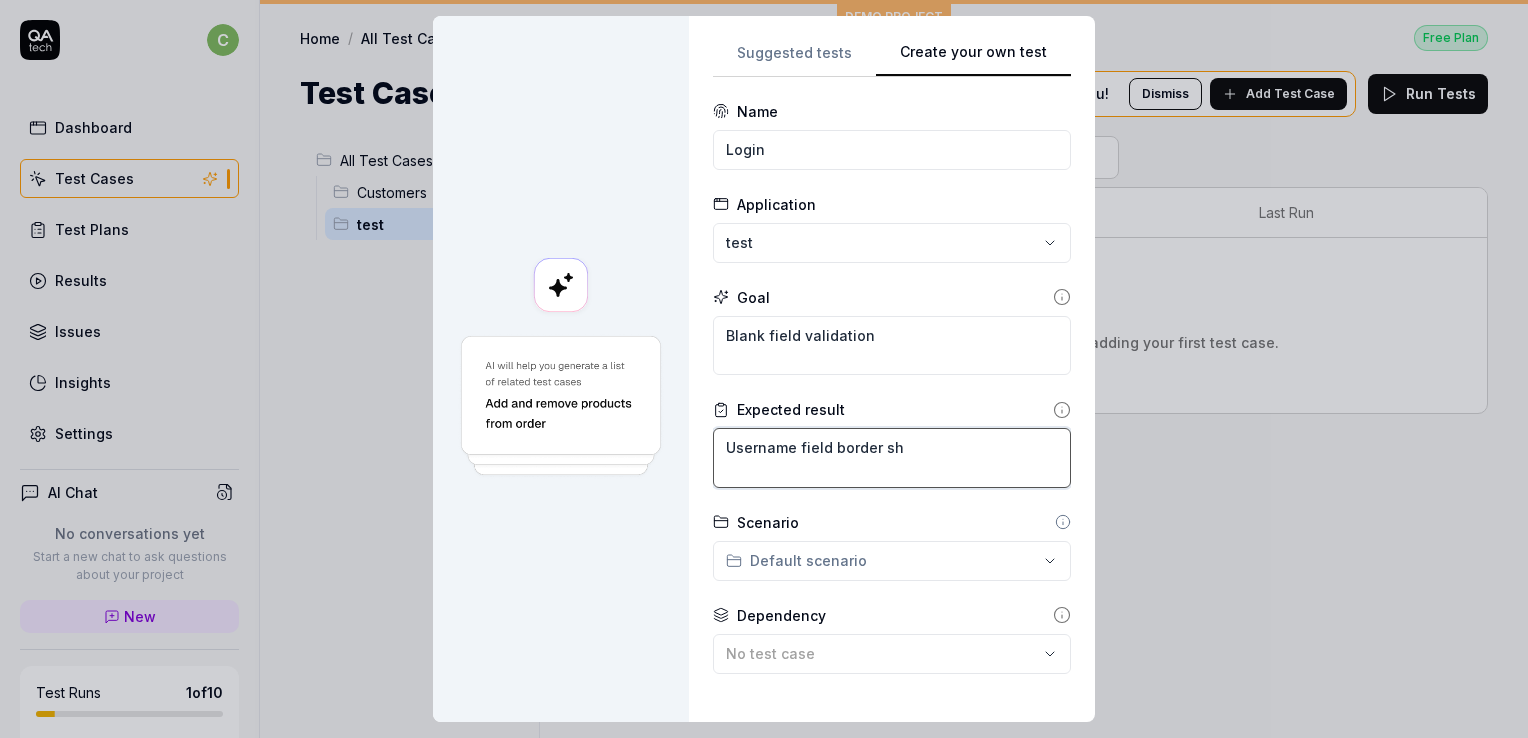 type on "*" 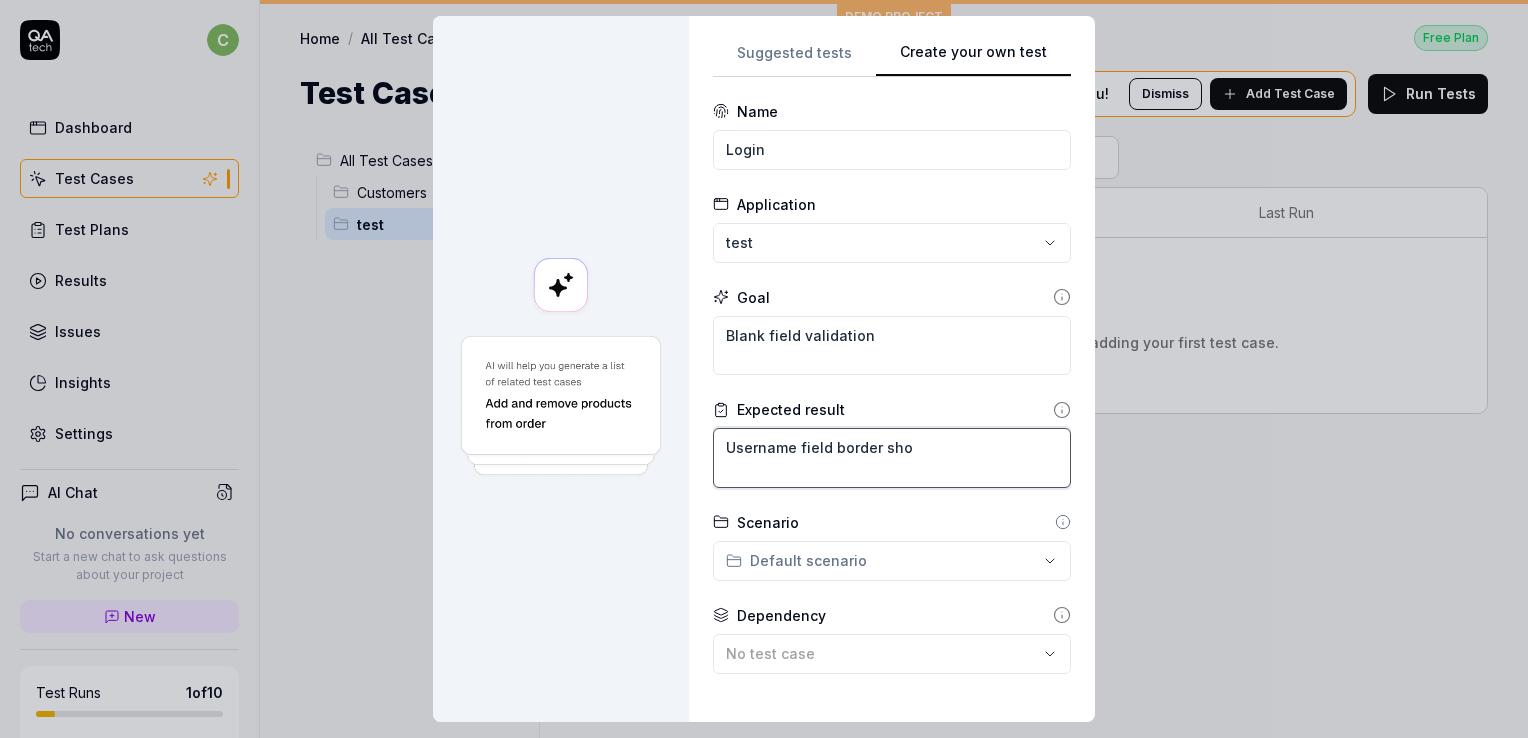type on "*" 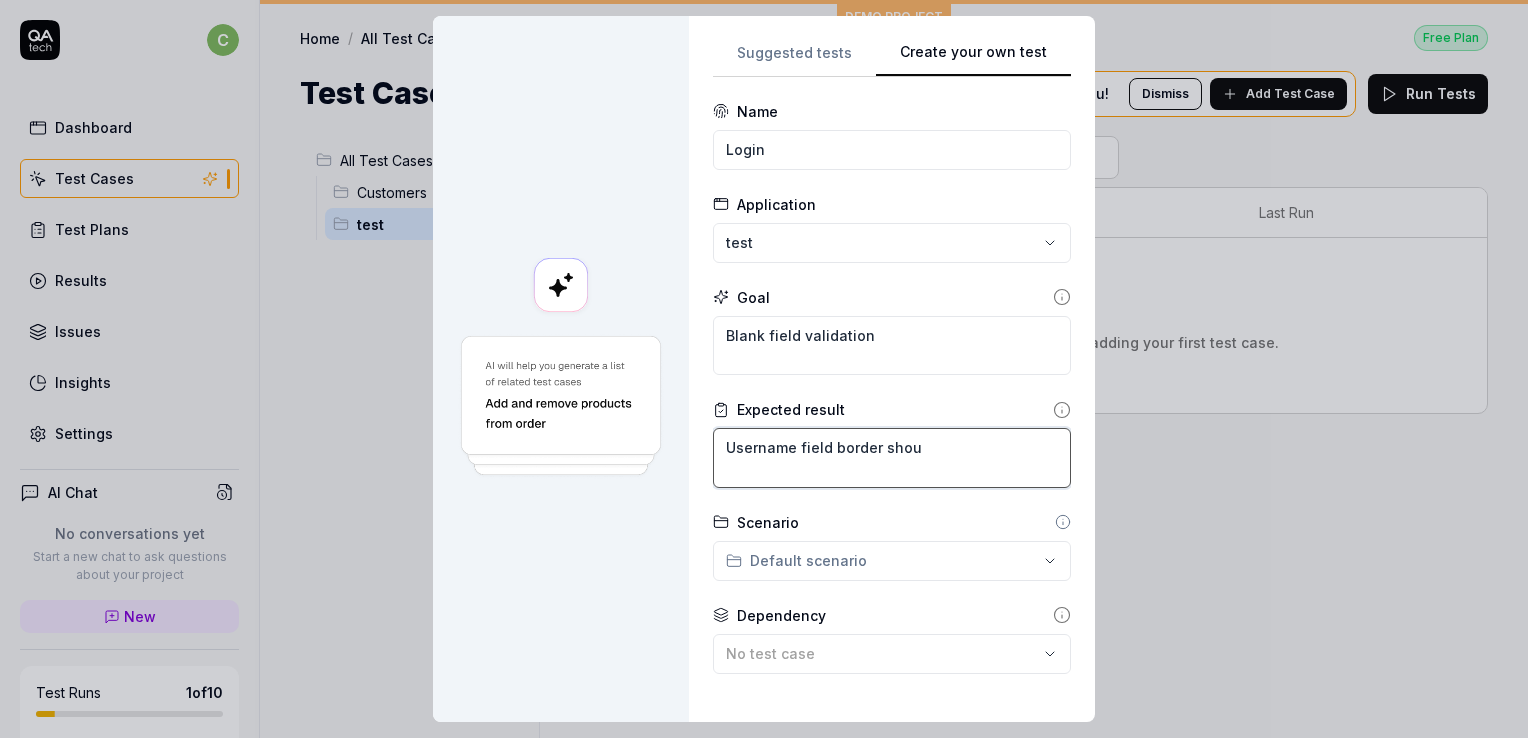 type on "*" 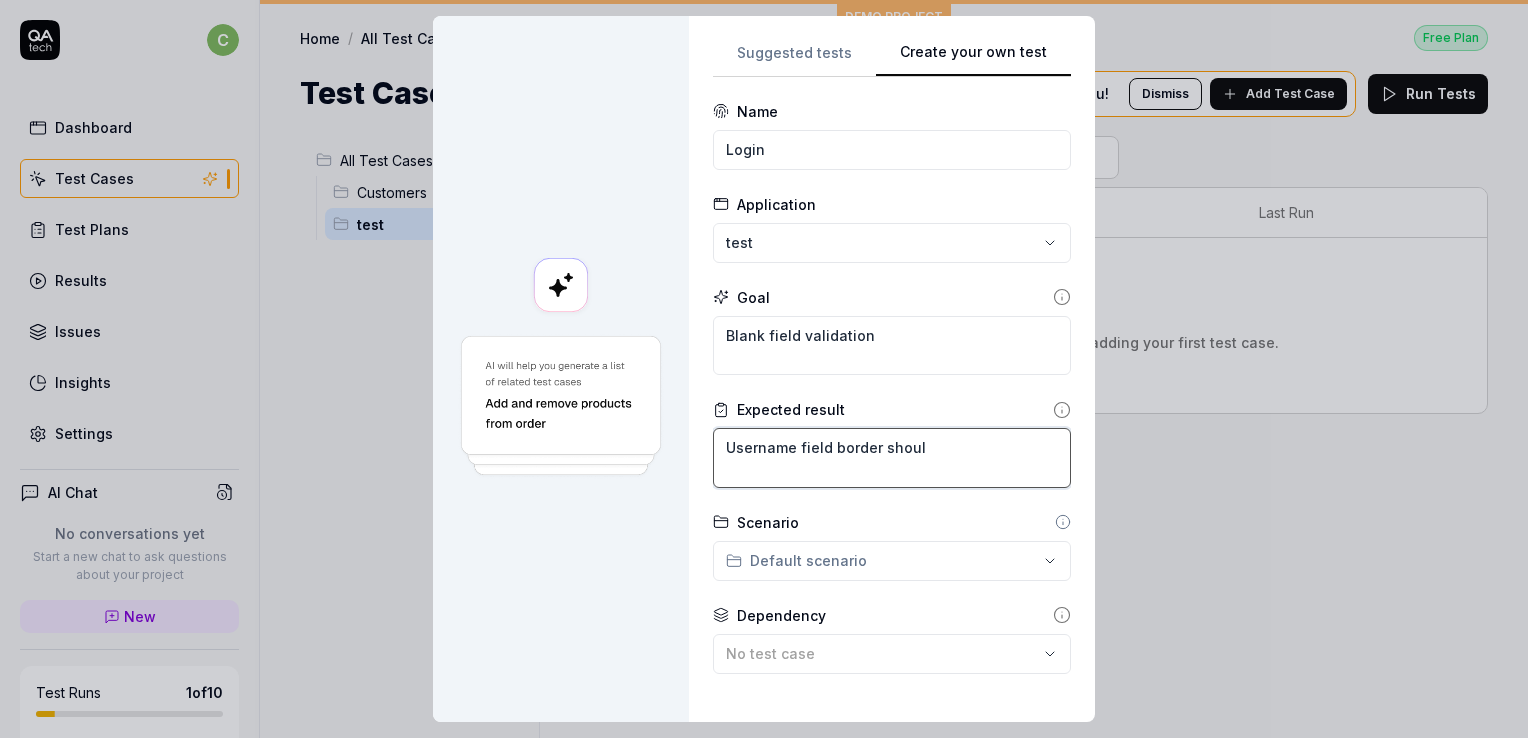 type on "*" 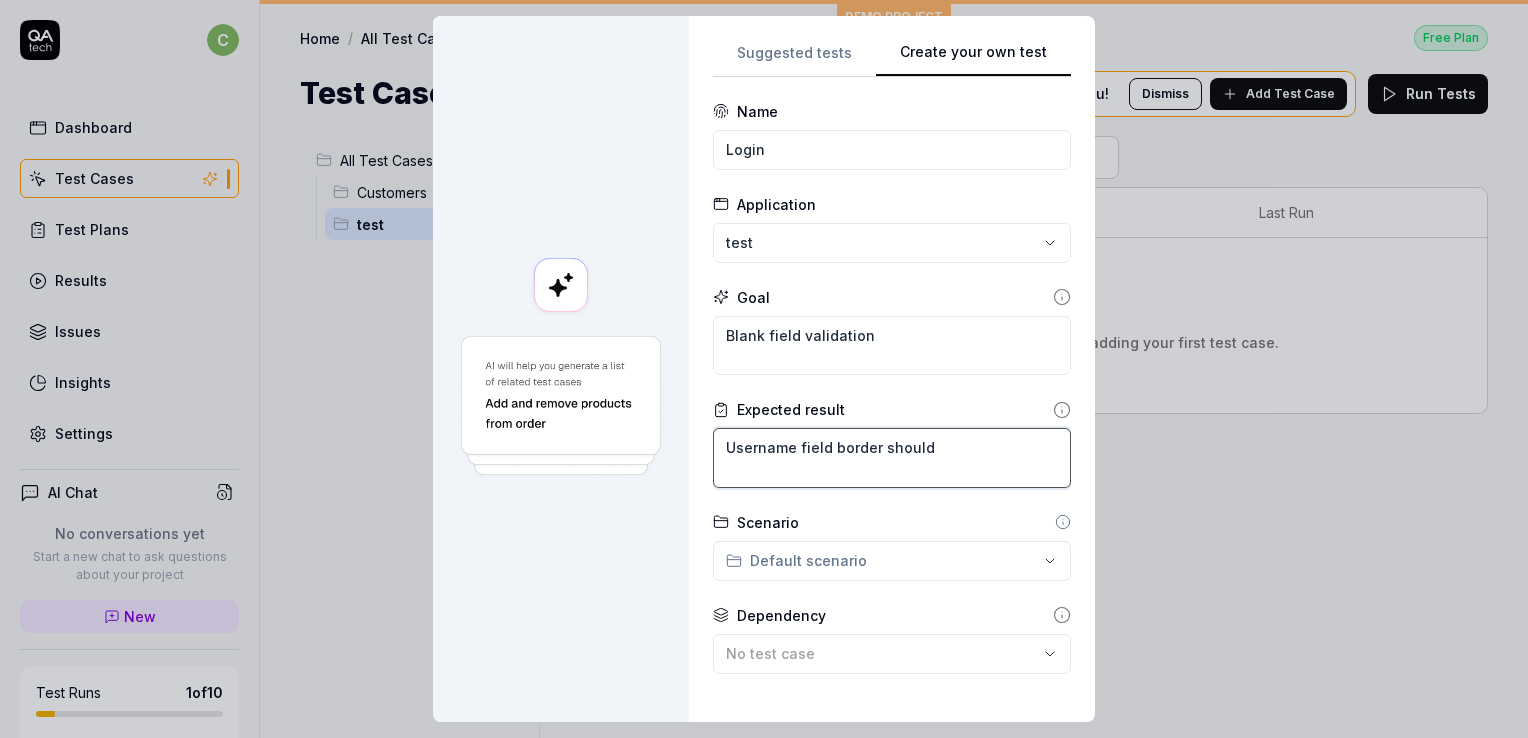 type on "*" 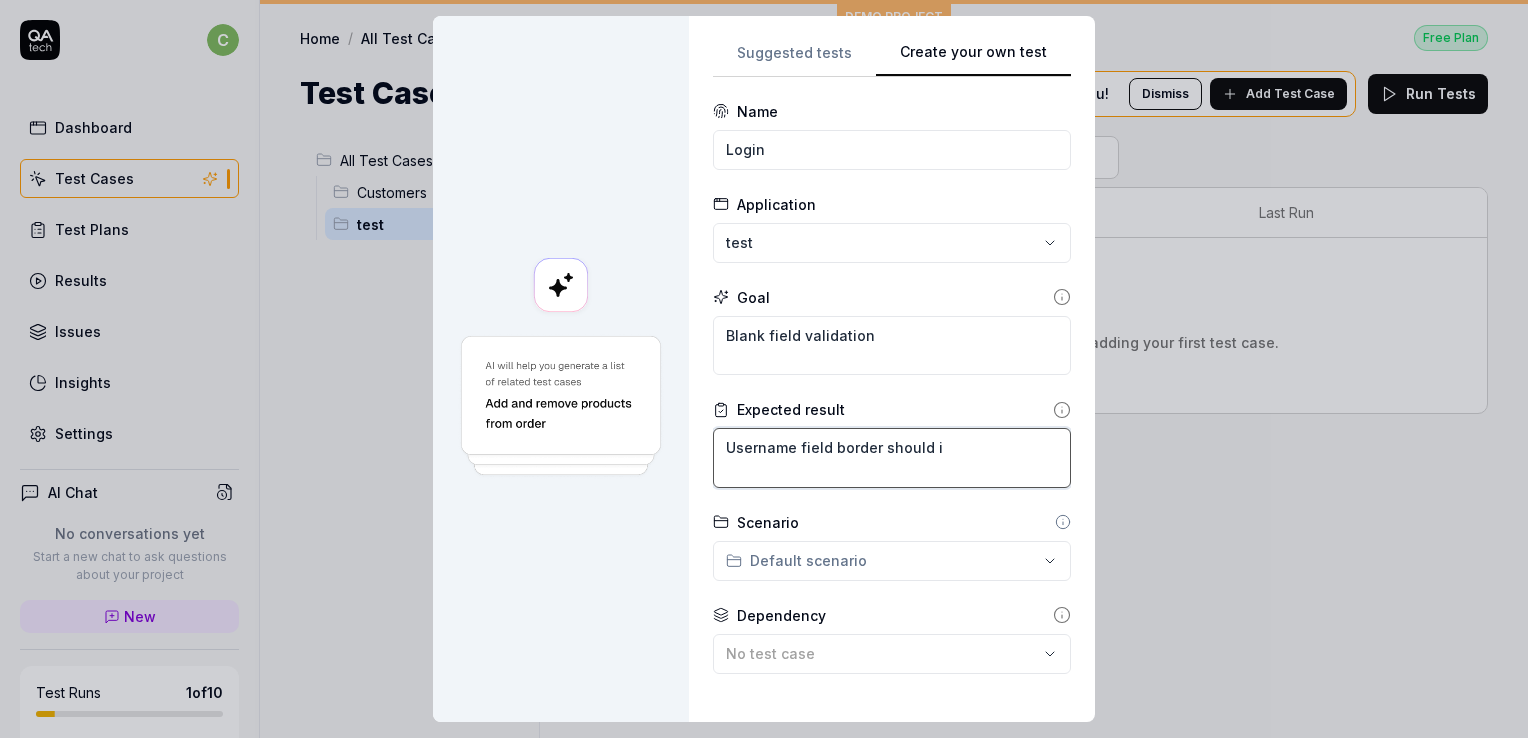 type on "*" 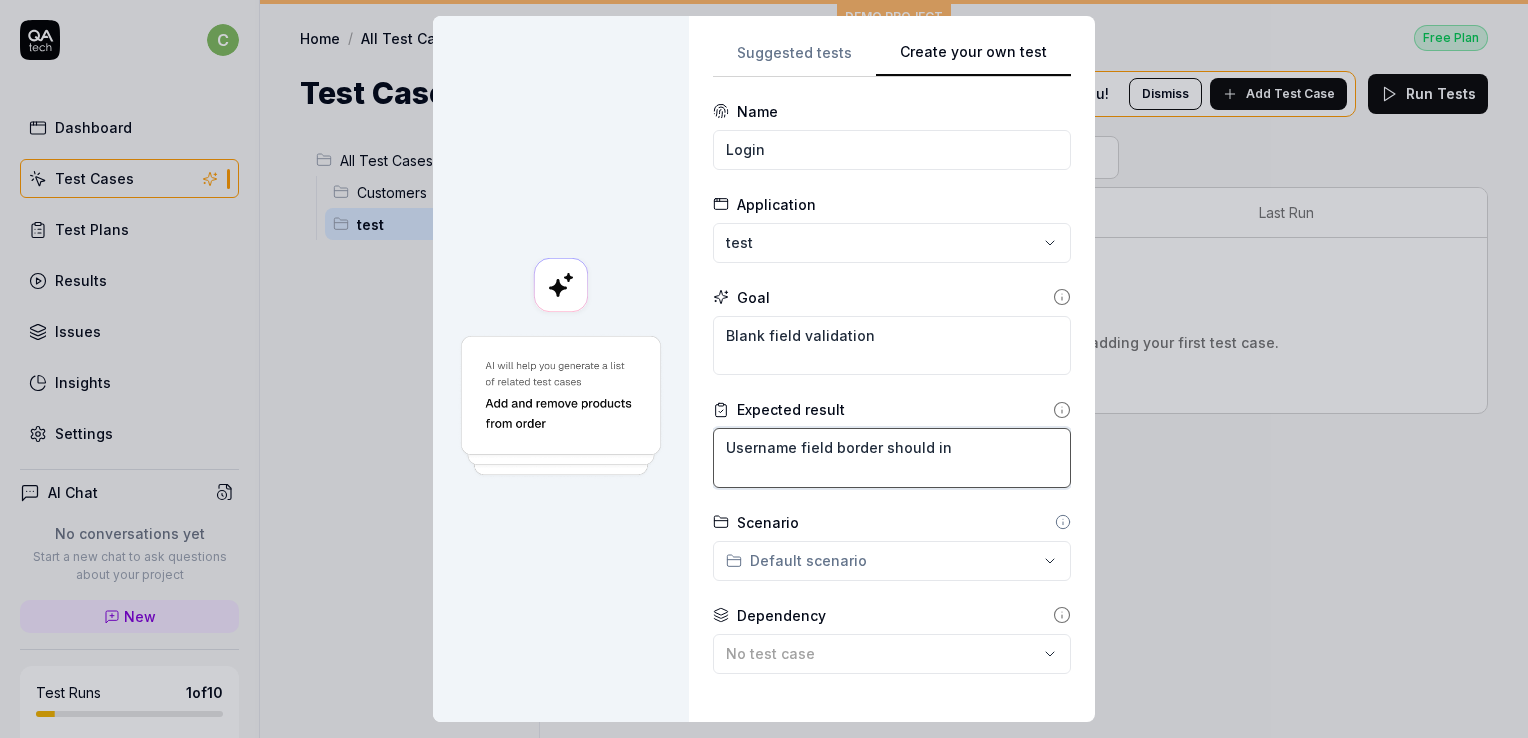 type on "*" 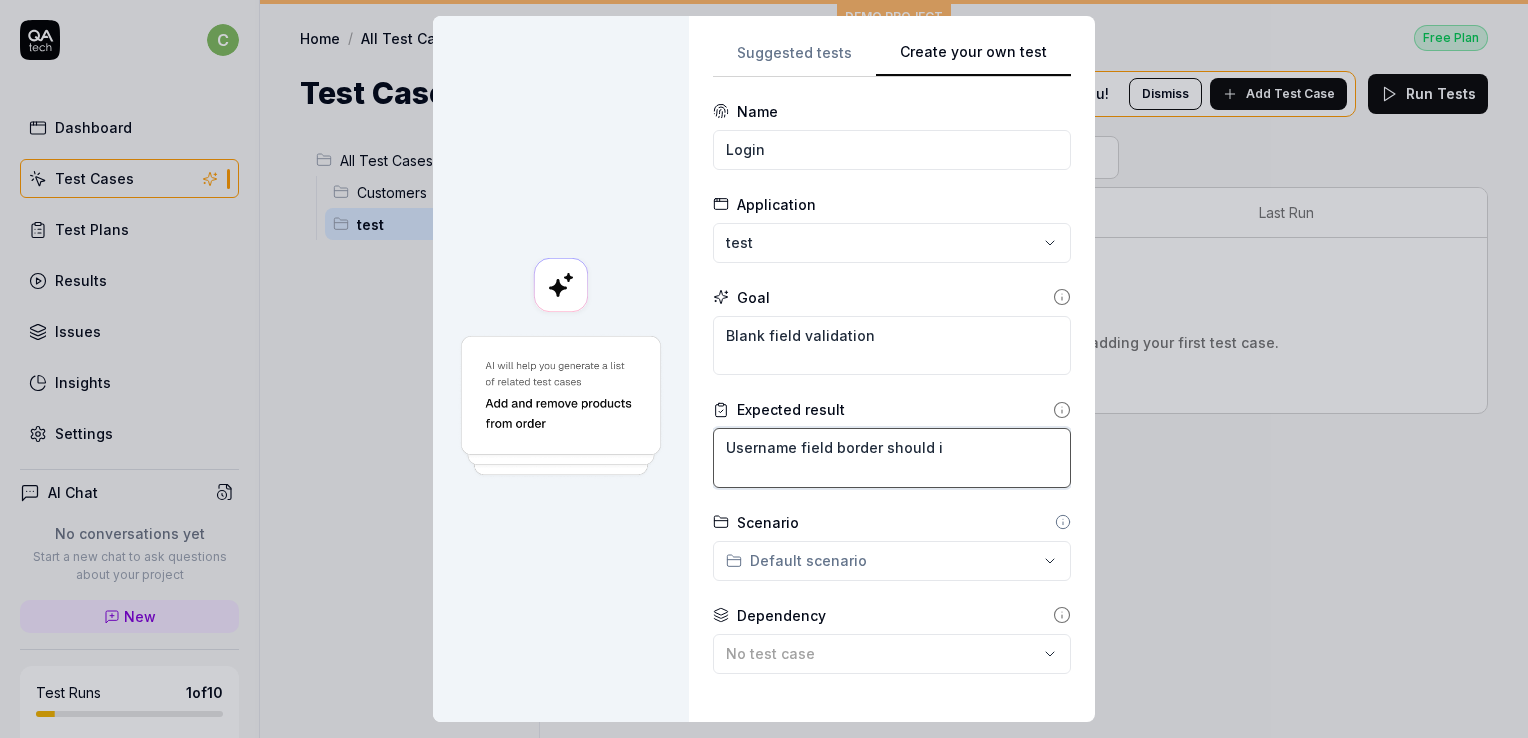 type on "*" 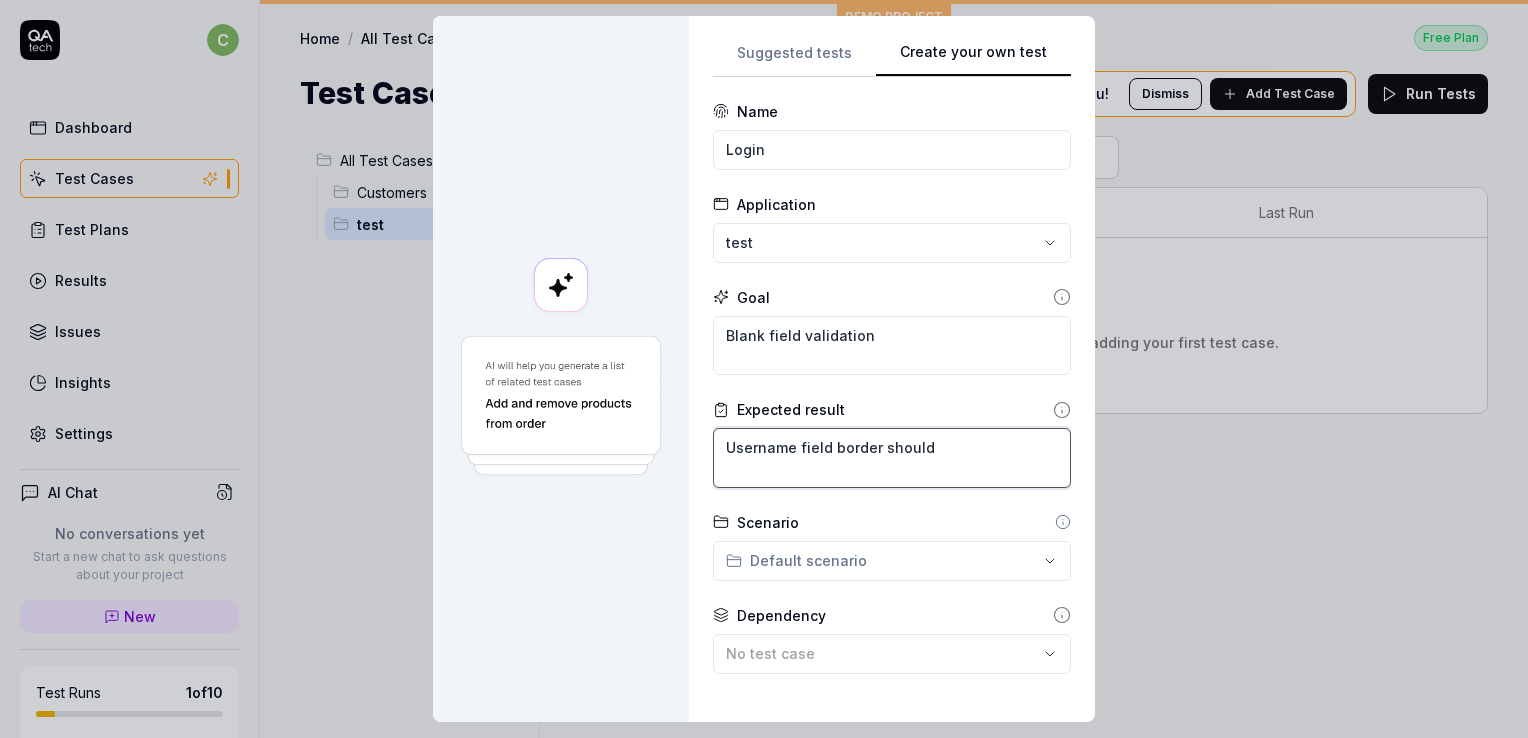 type on "*" 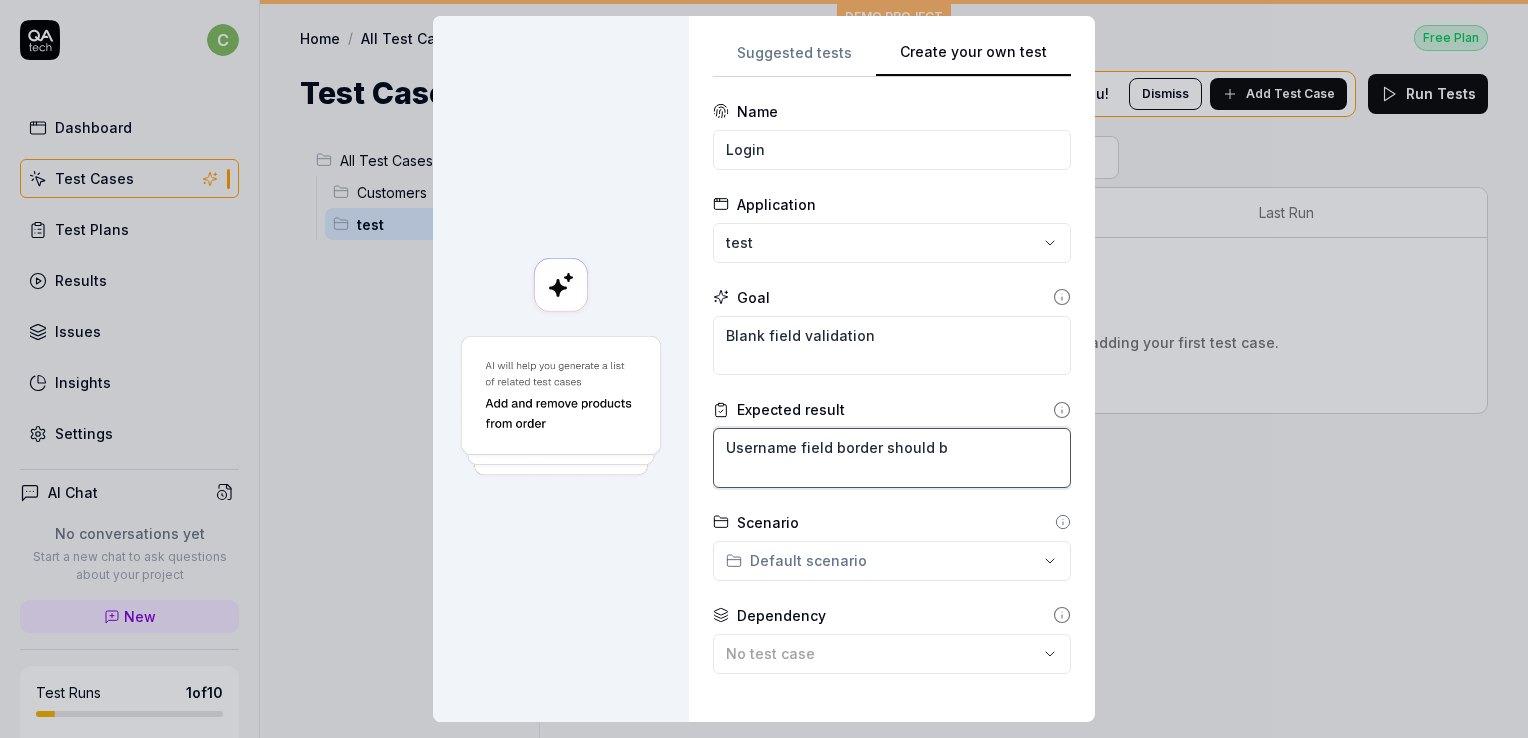 type on "*" 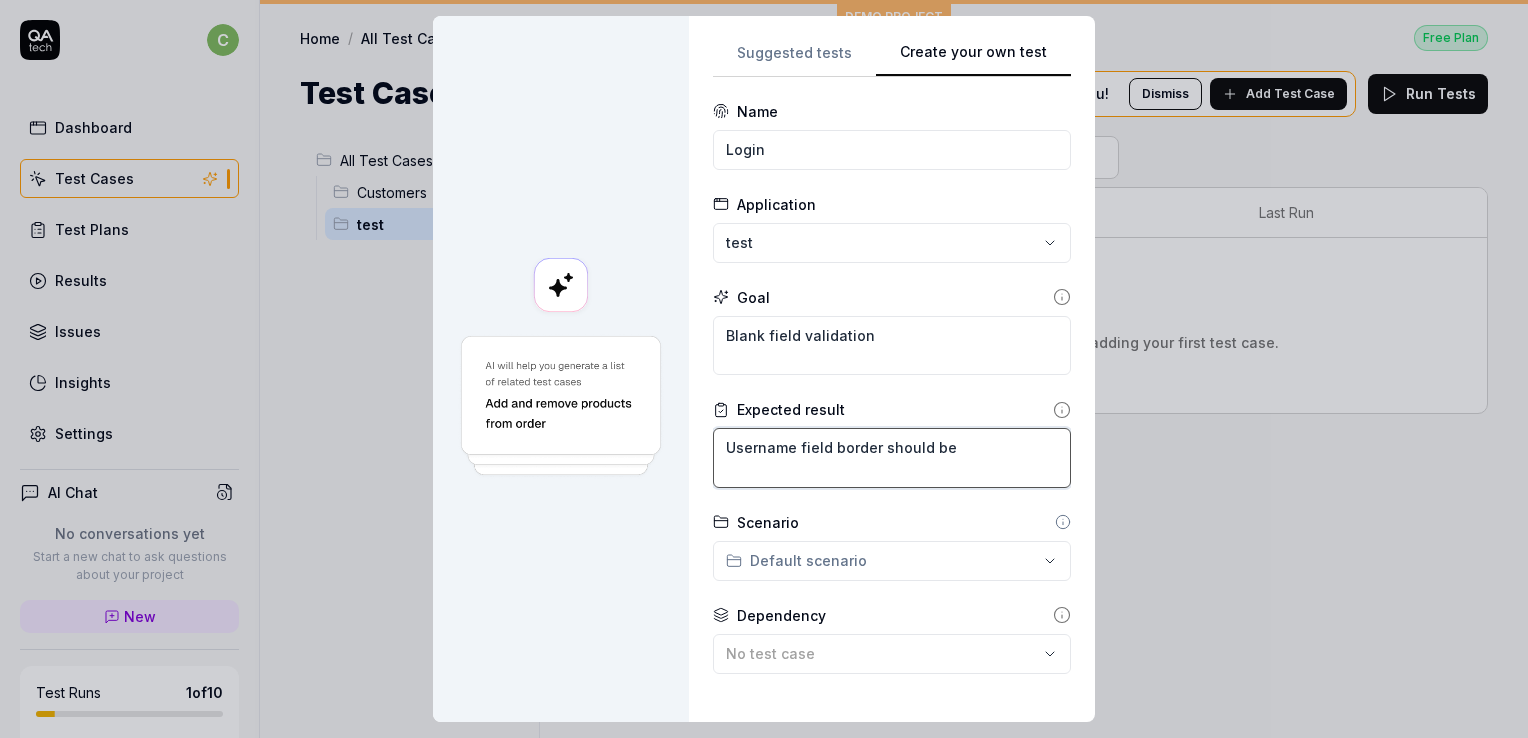 type on "*" 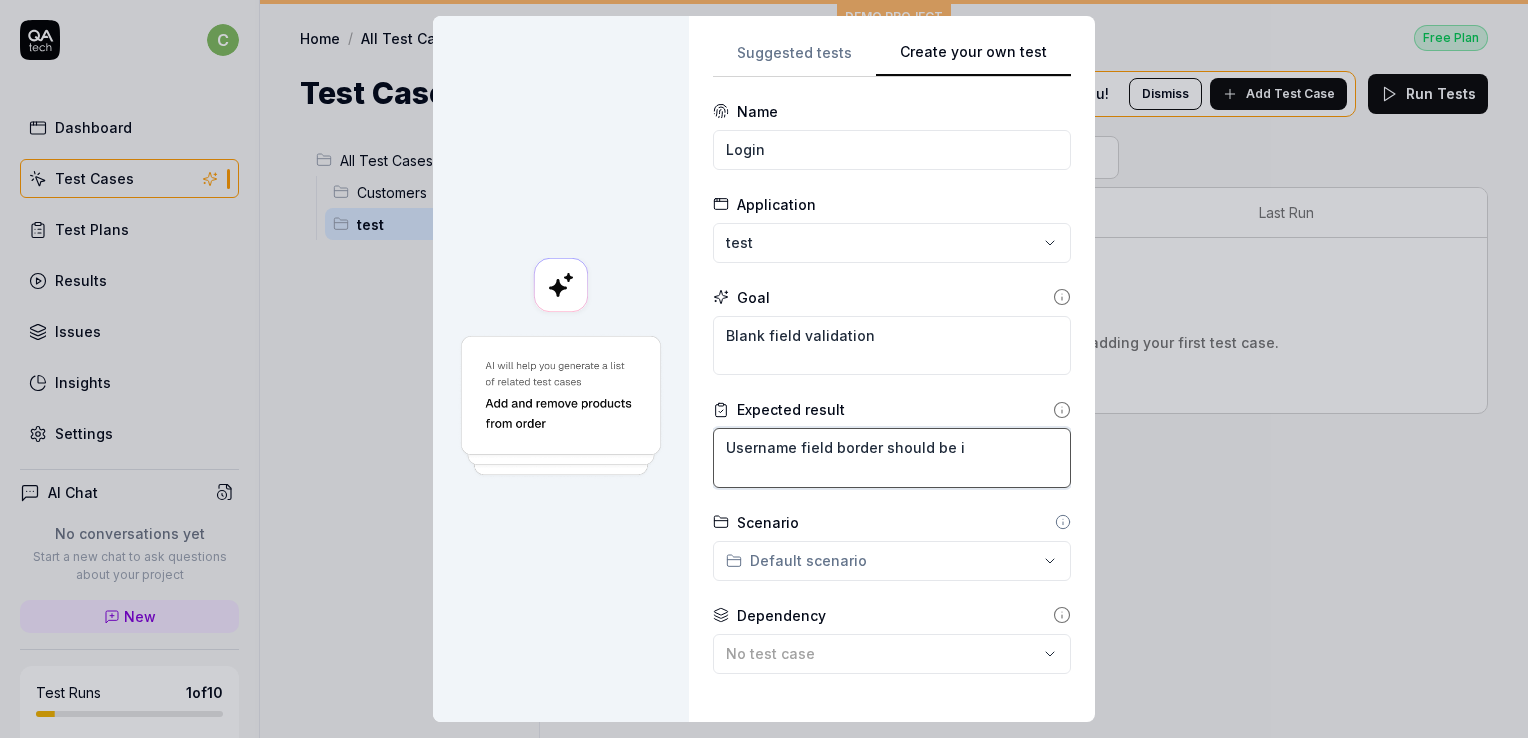 type on "*" 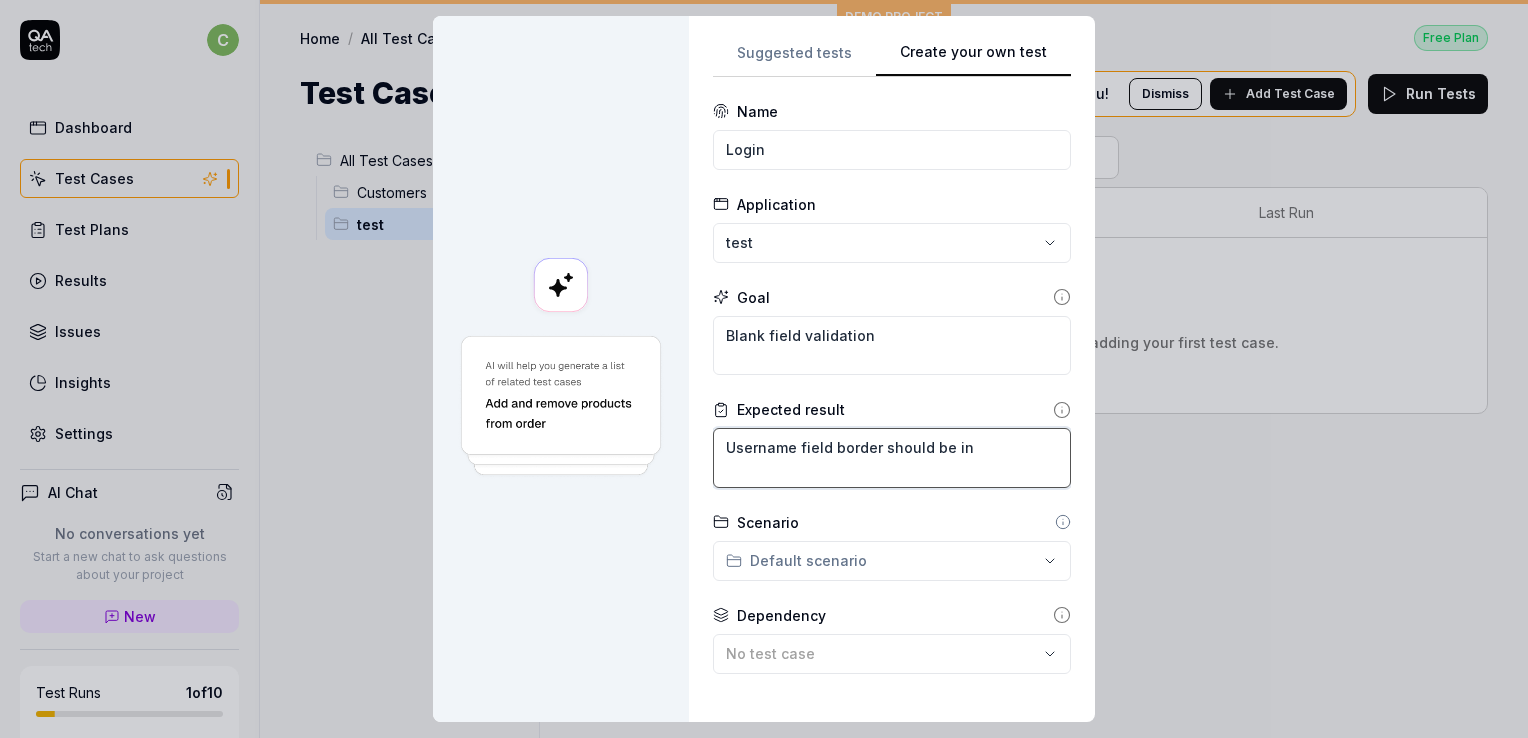type on "*" 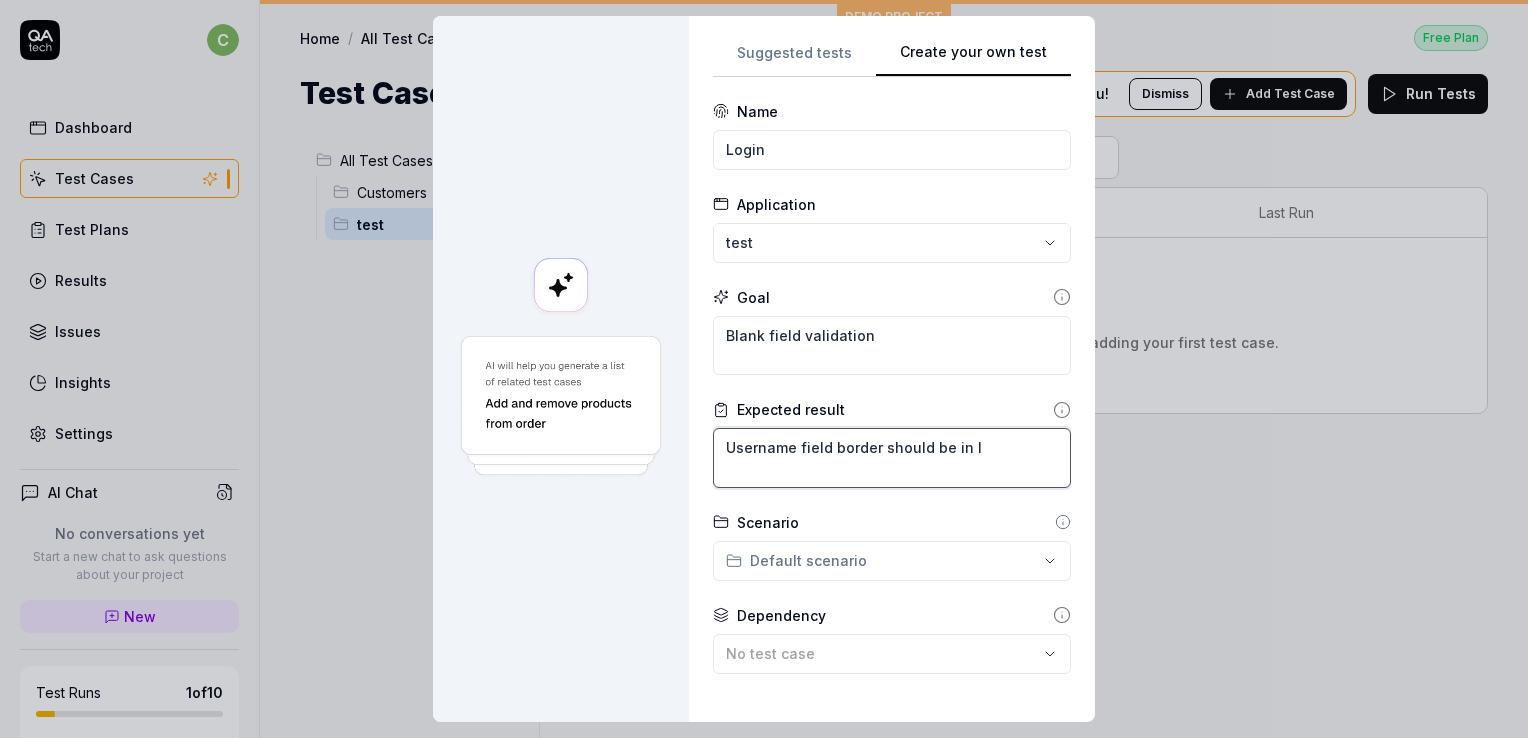 type on "*" 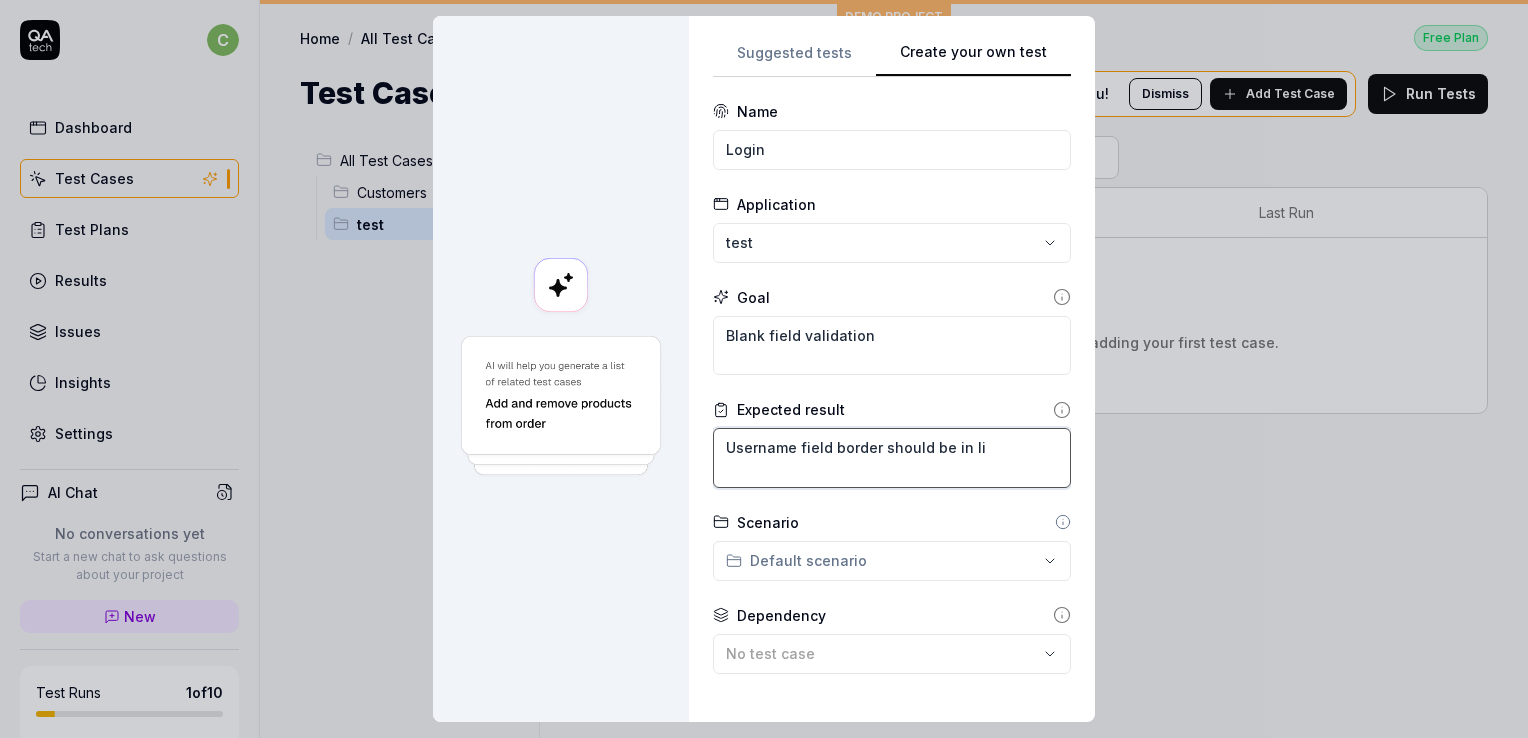 type on "*" 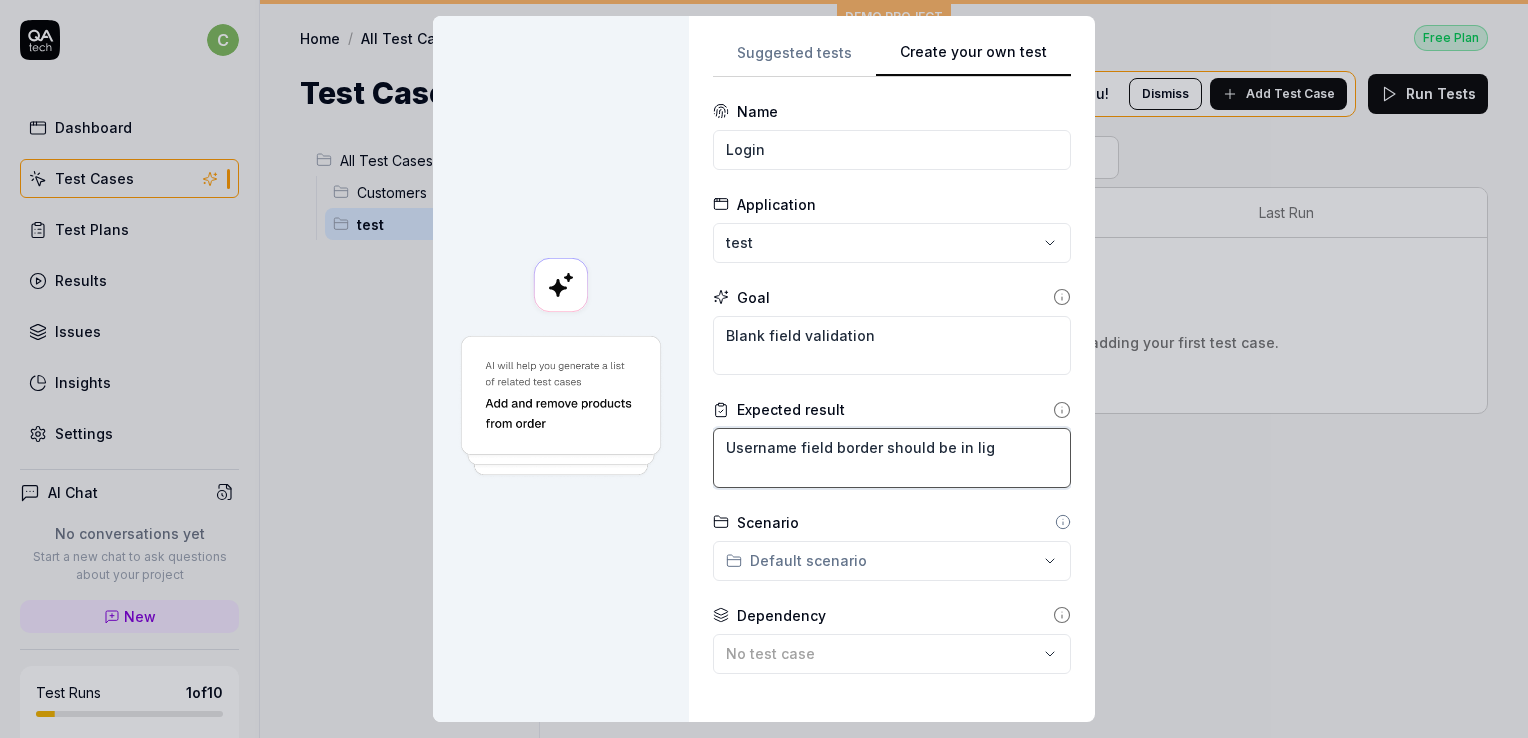 type on "Username field border should be in ligh" 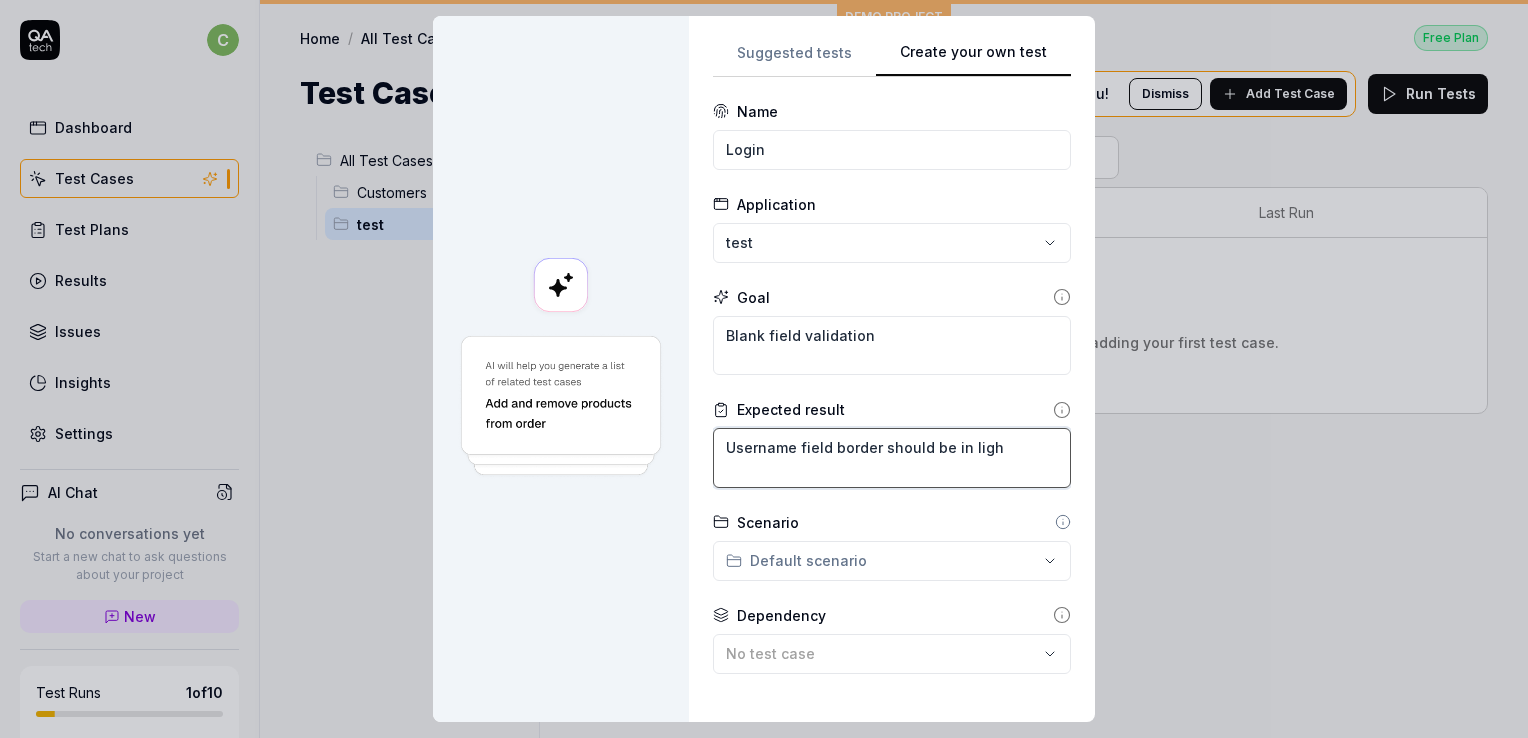 type on "*" 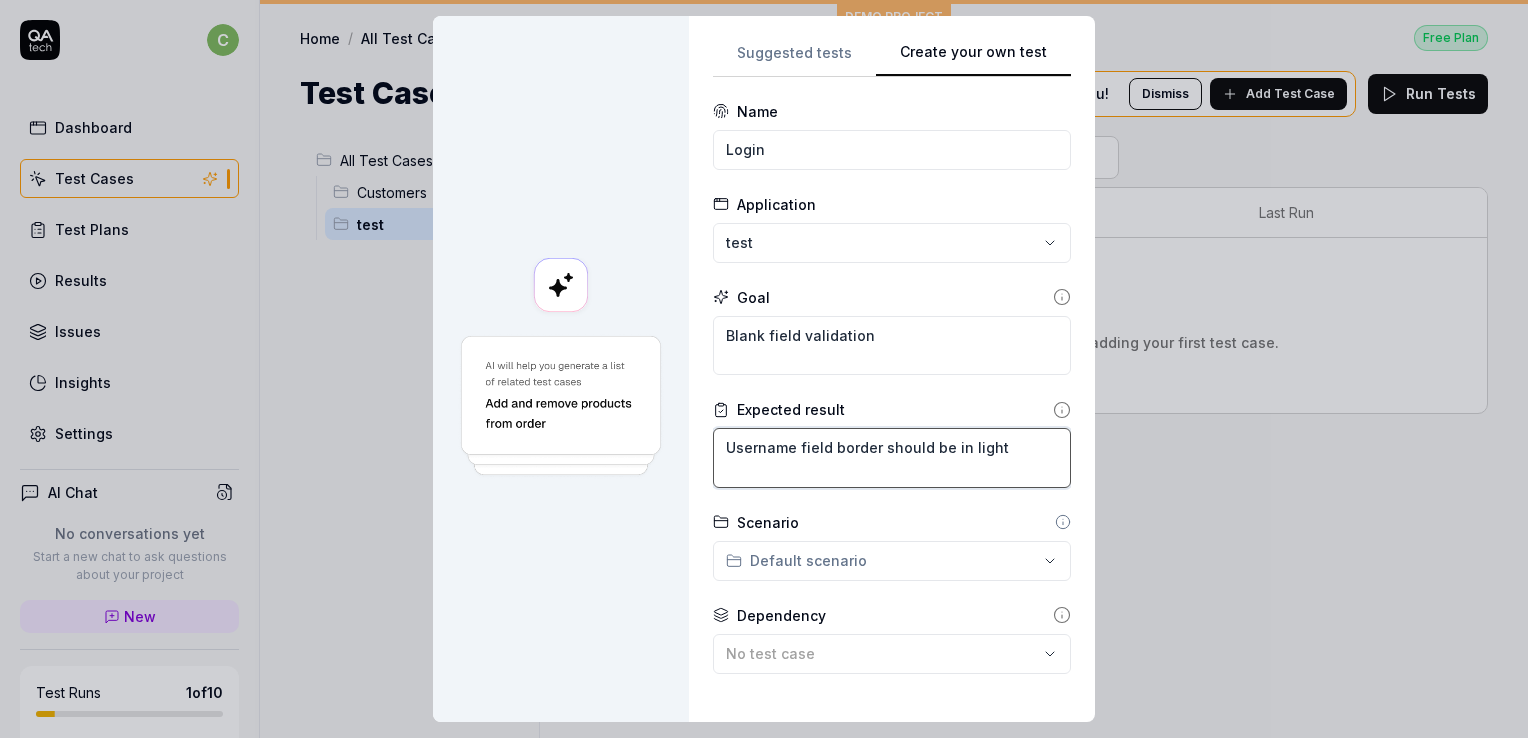 type on "*" 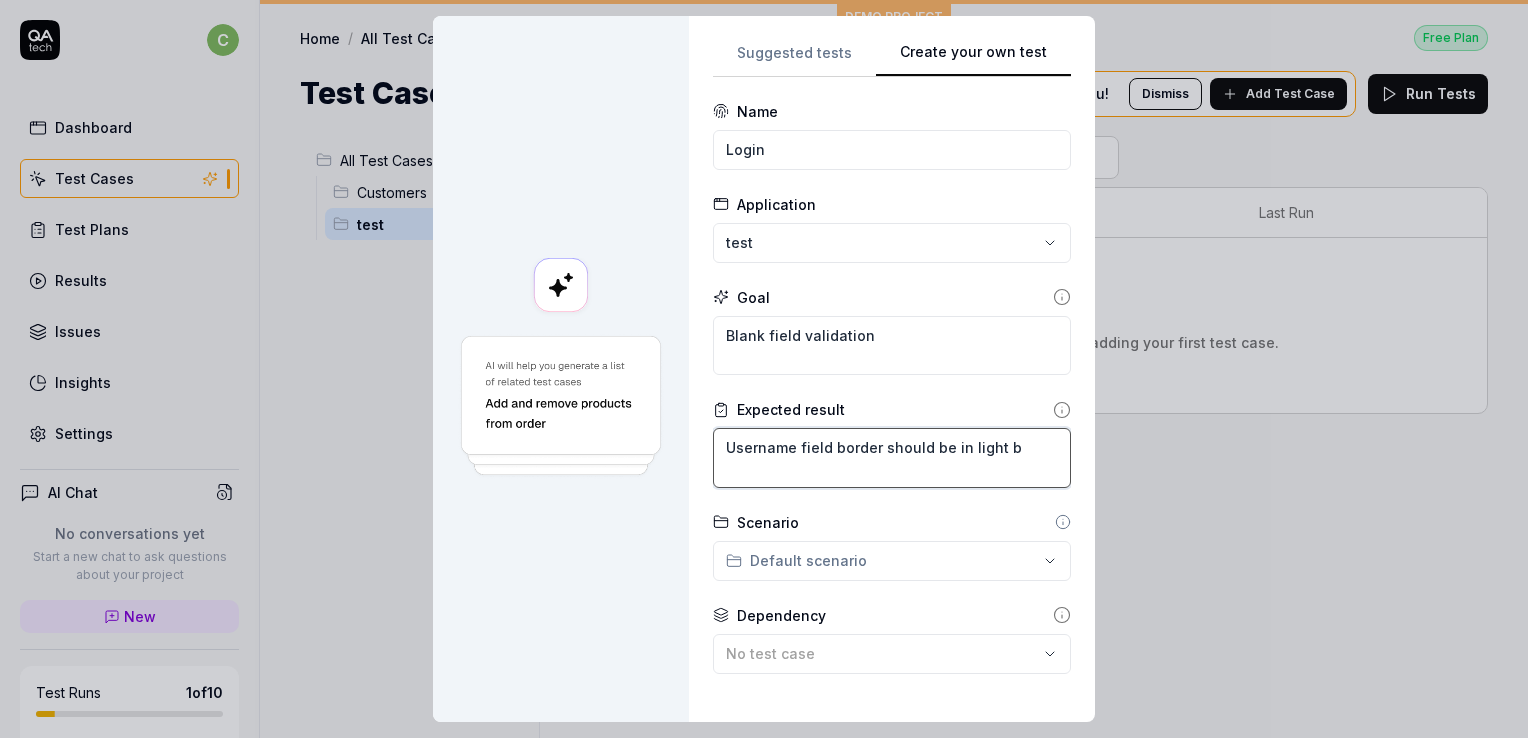 type on "*" 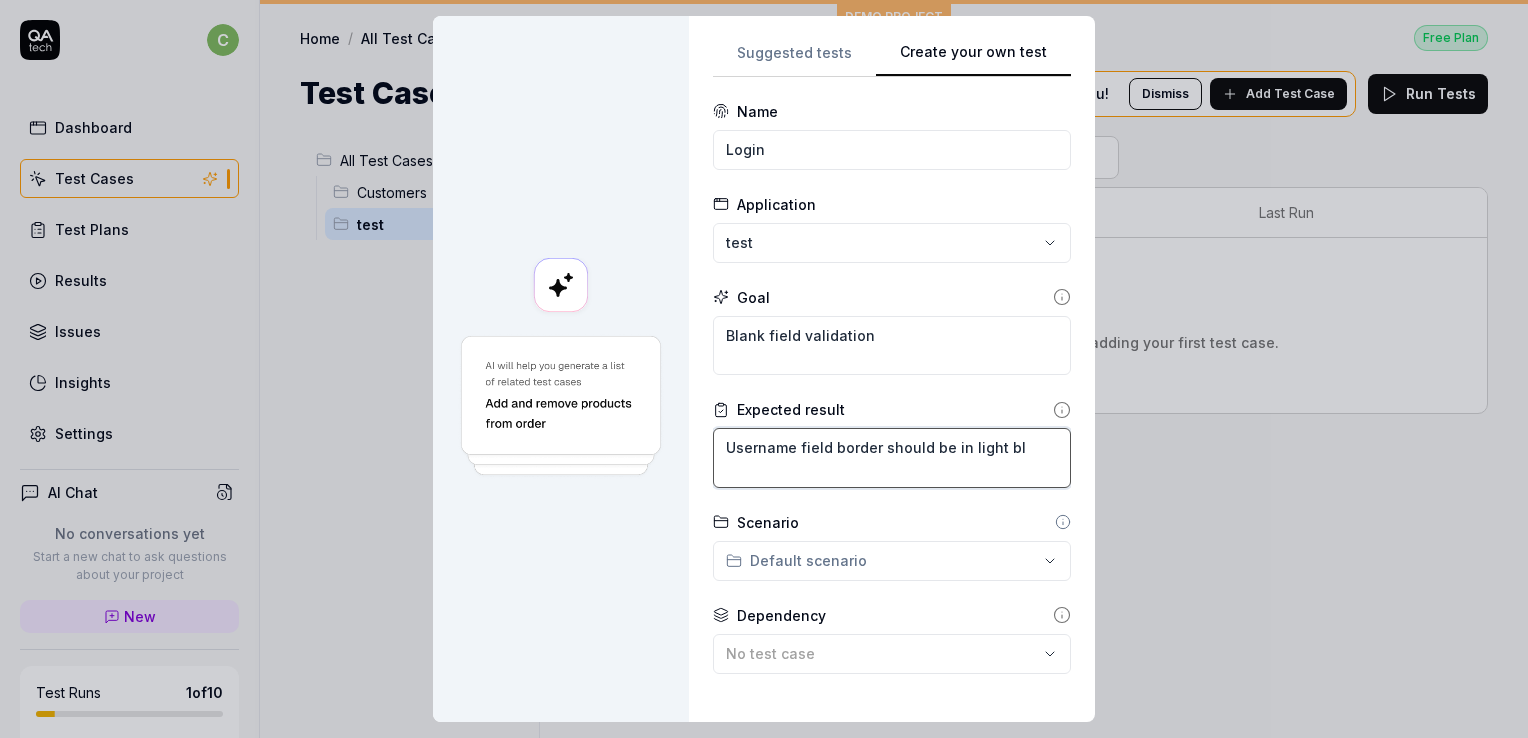 type on "Username field border should be in light blu" 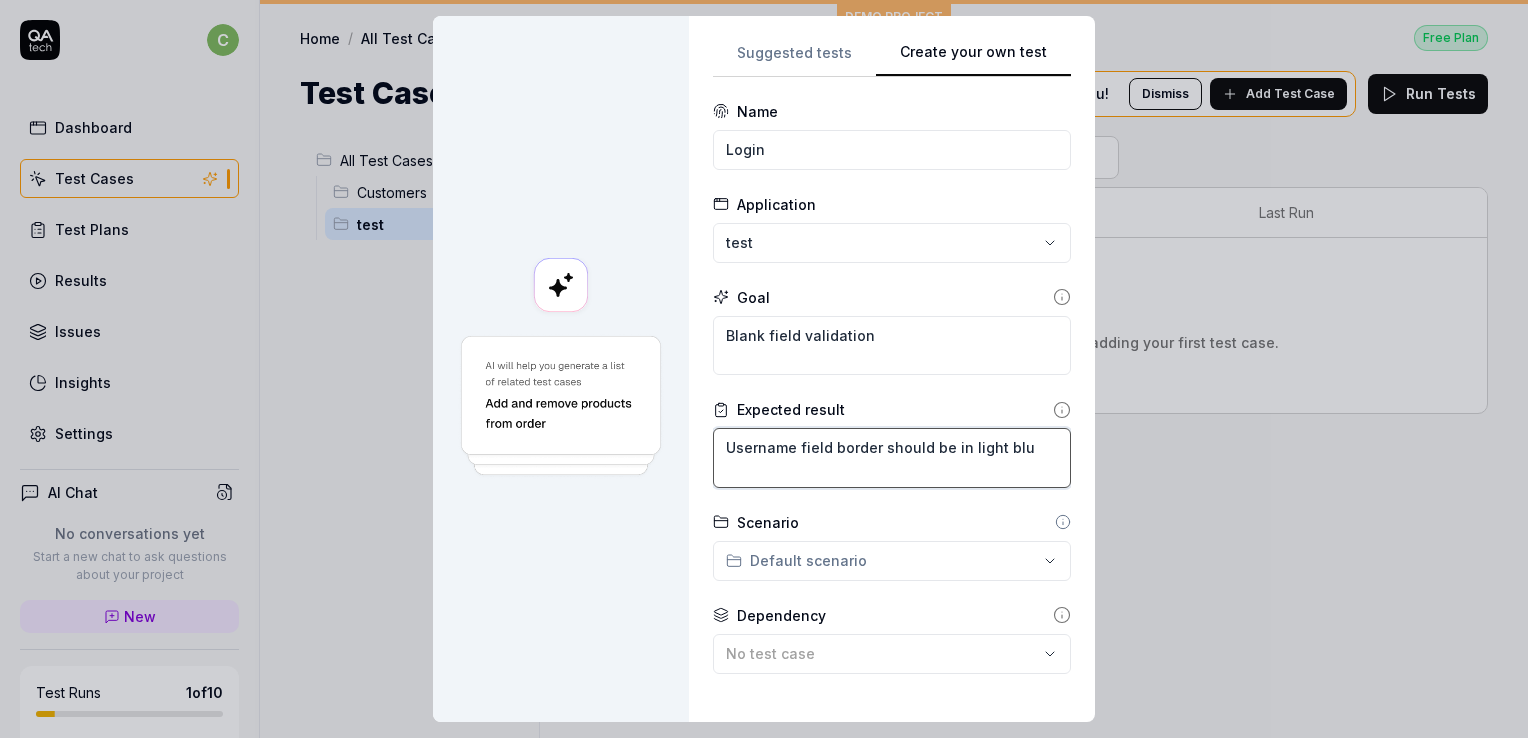 type on "*" 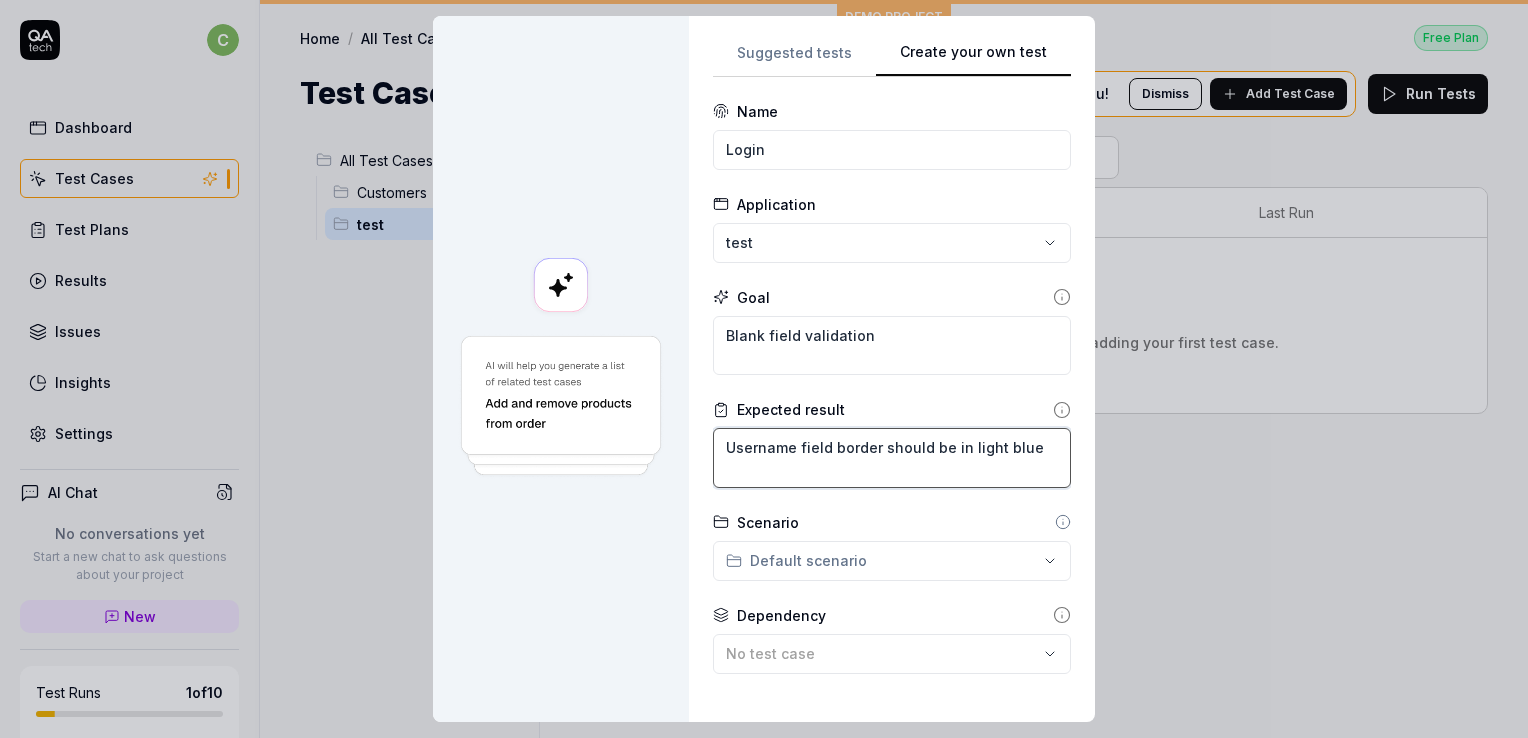 type on "*" 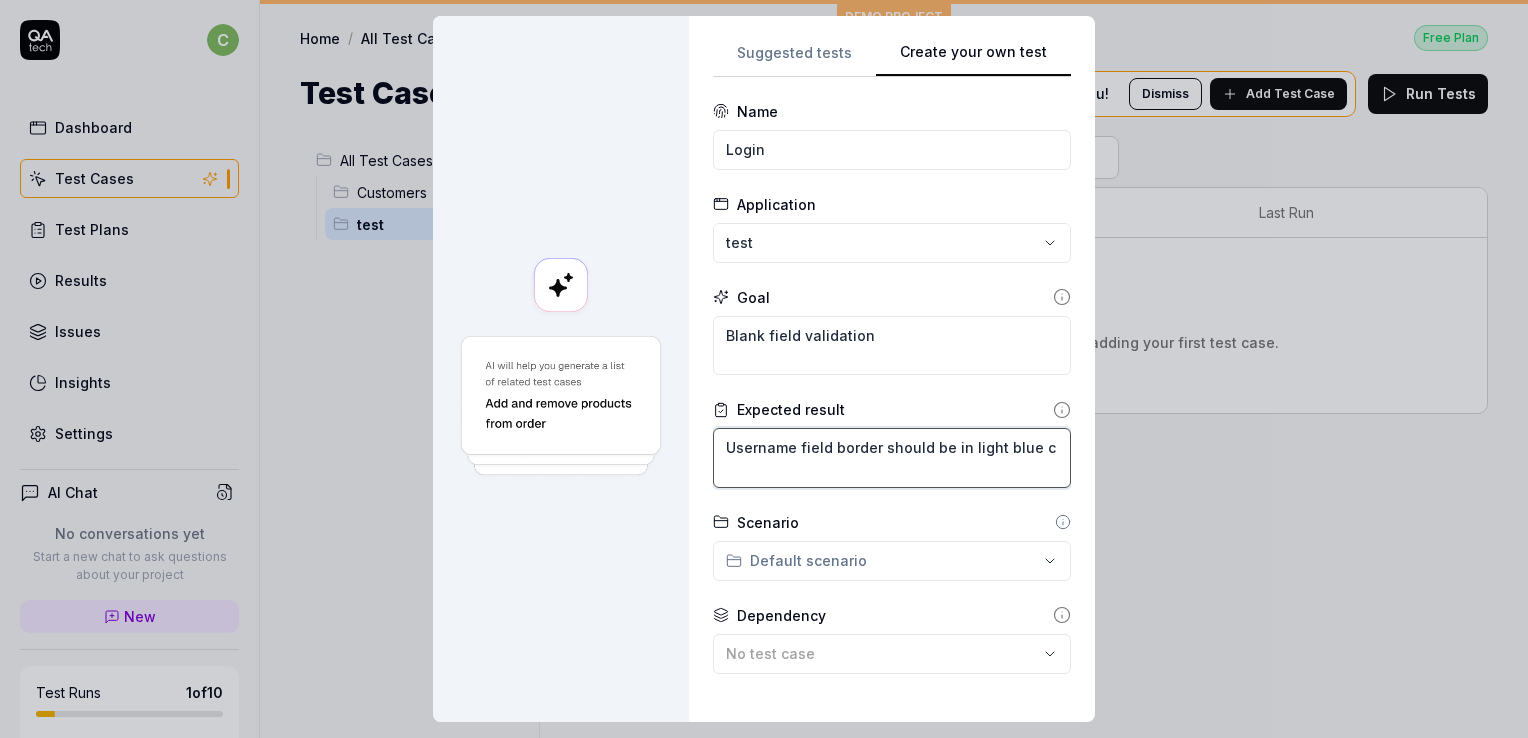 type on "*" 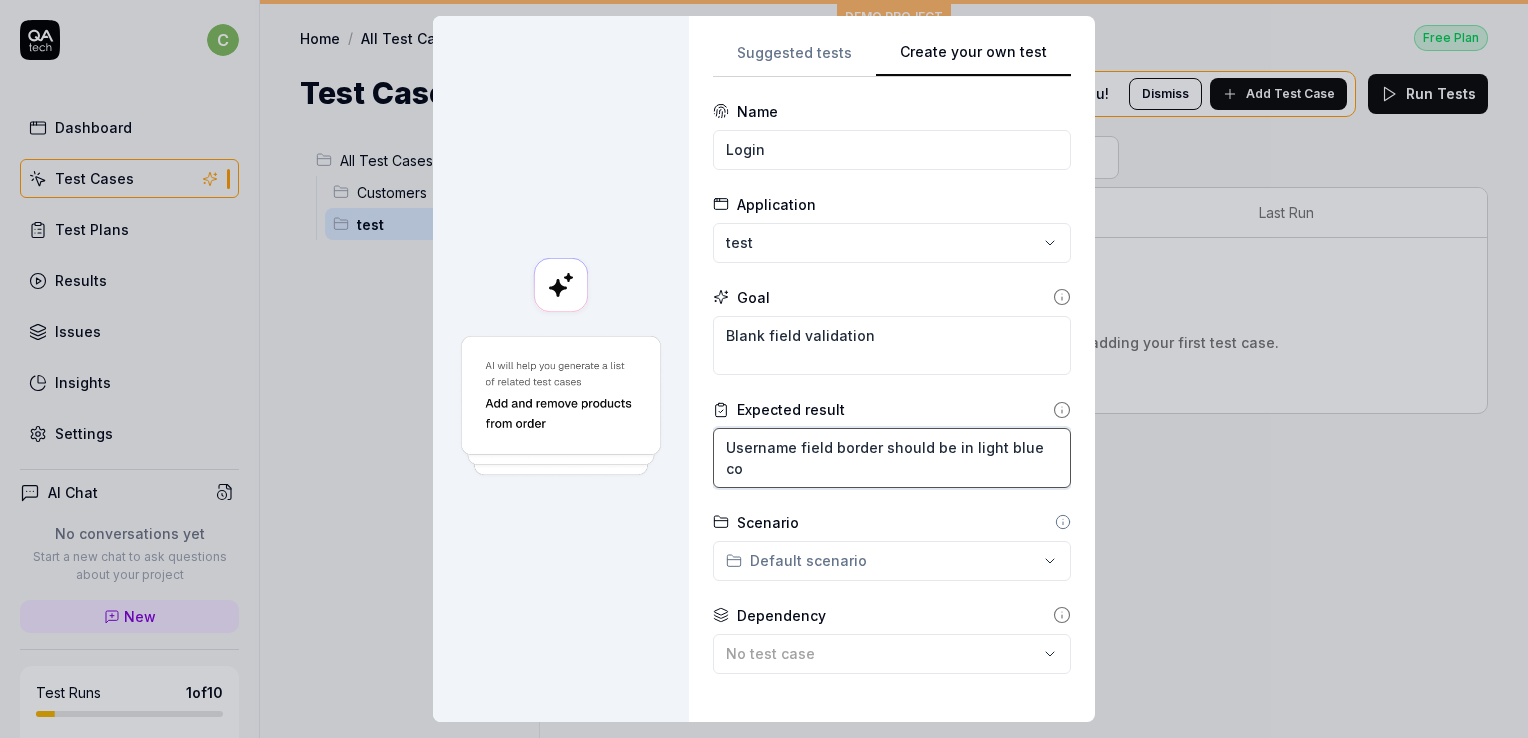 type on "*" 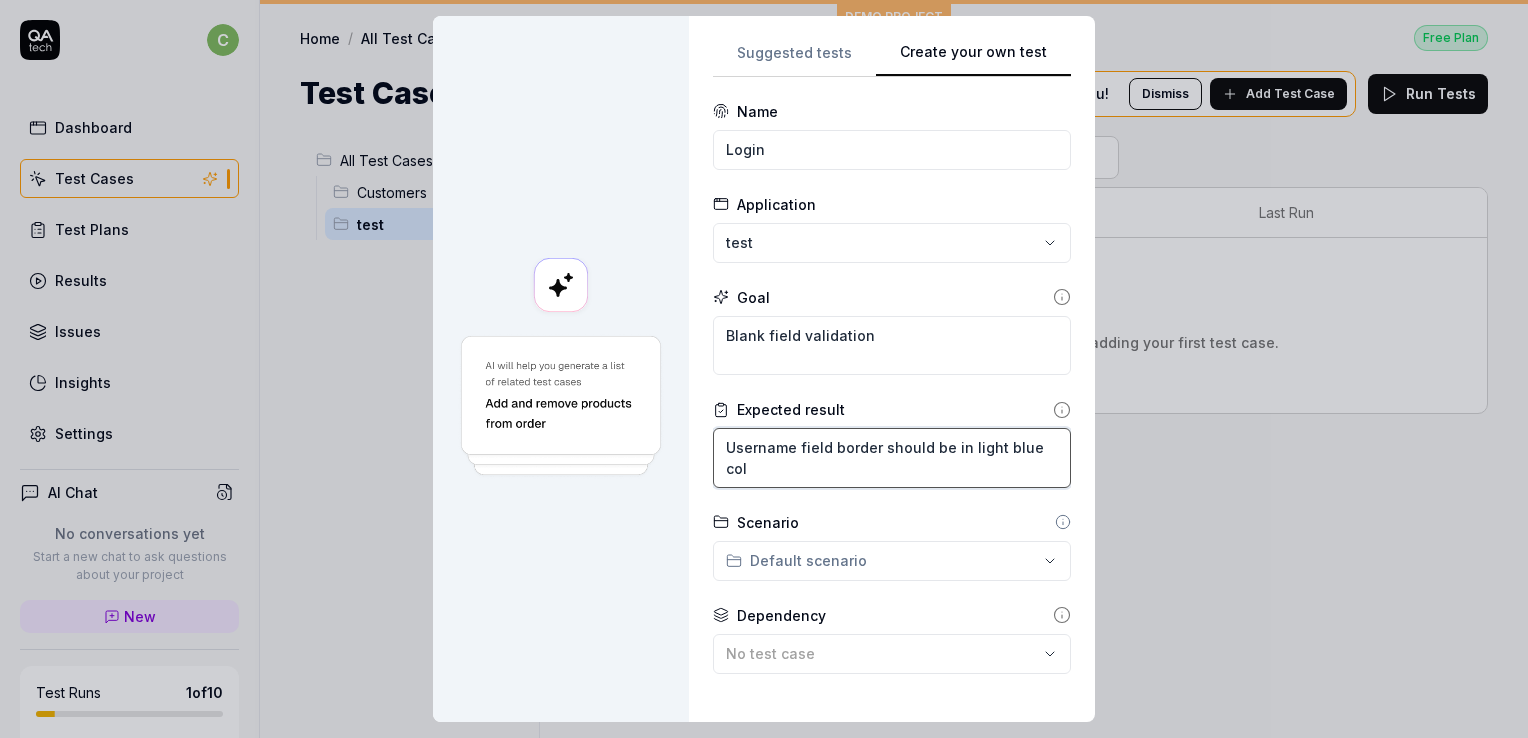 type on "*" 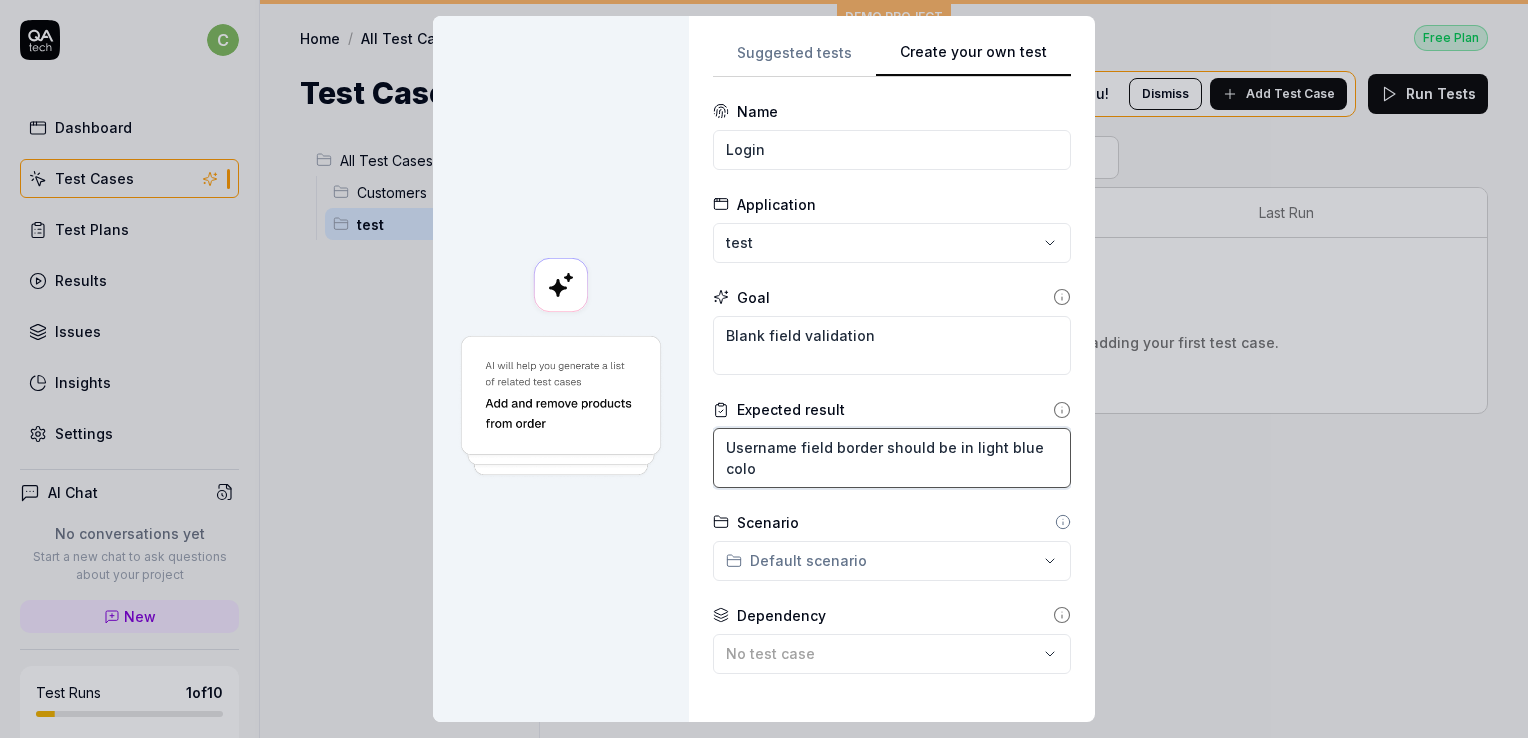 type on "*" 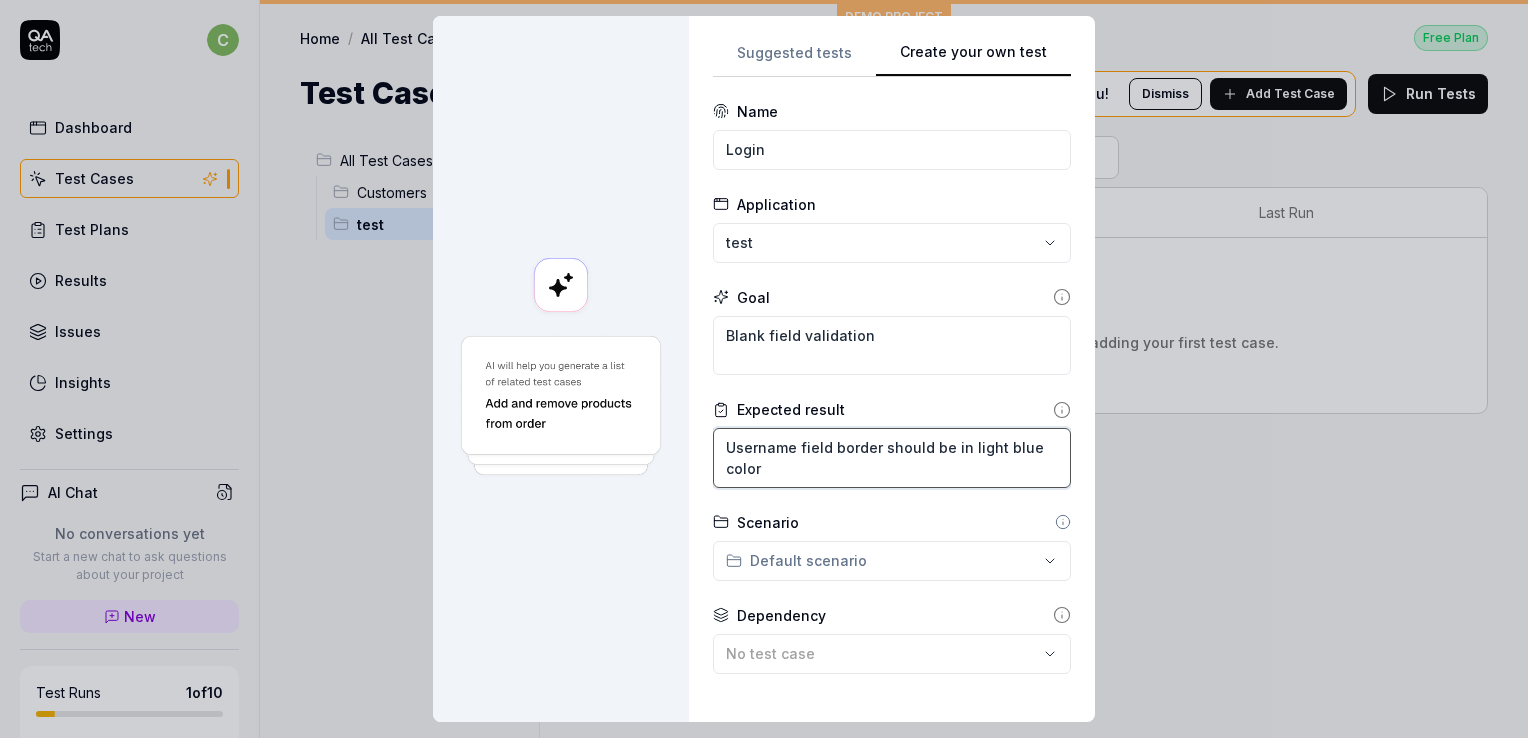 type on "*" 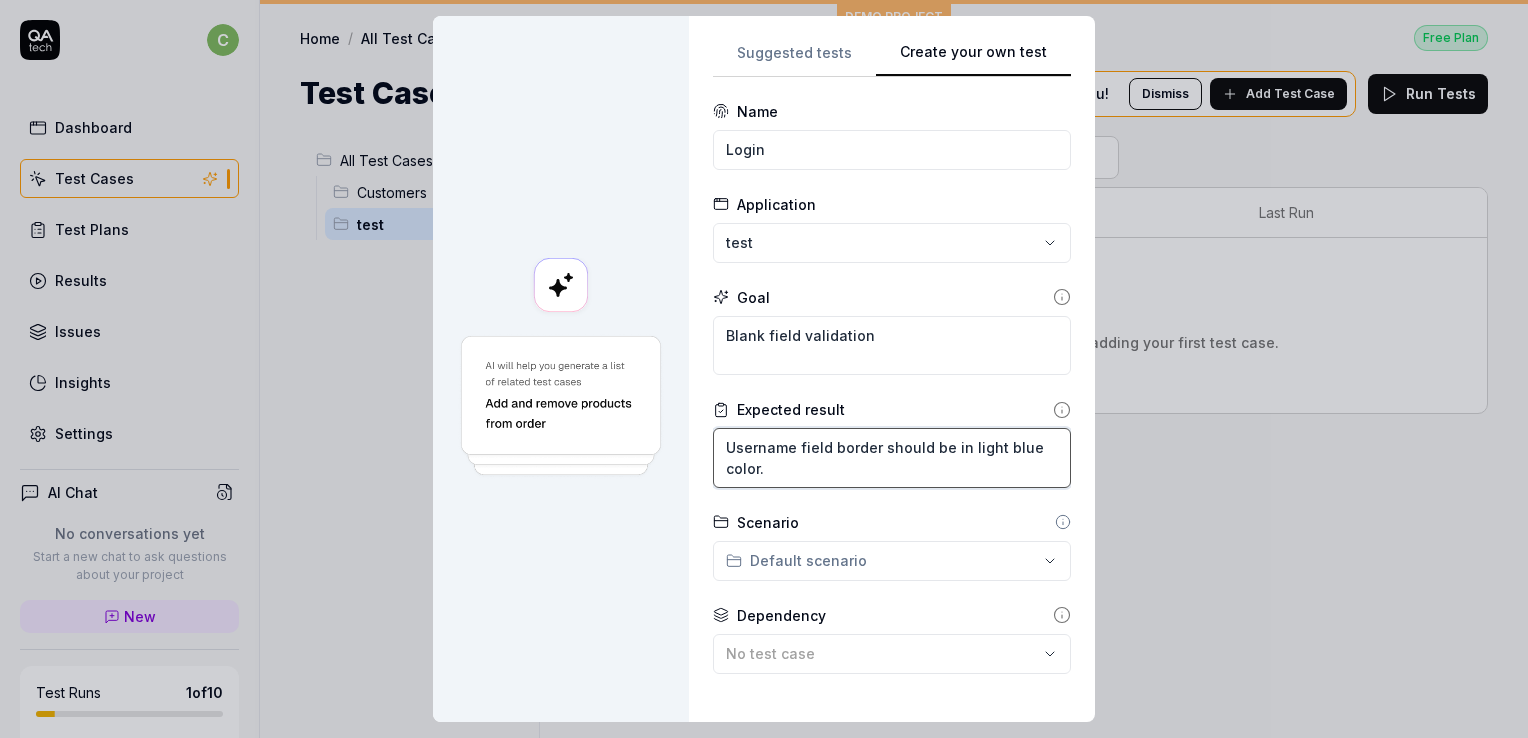 type on "Username field border should be in light blue color." 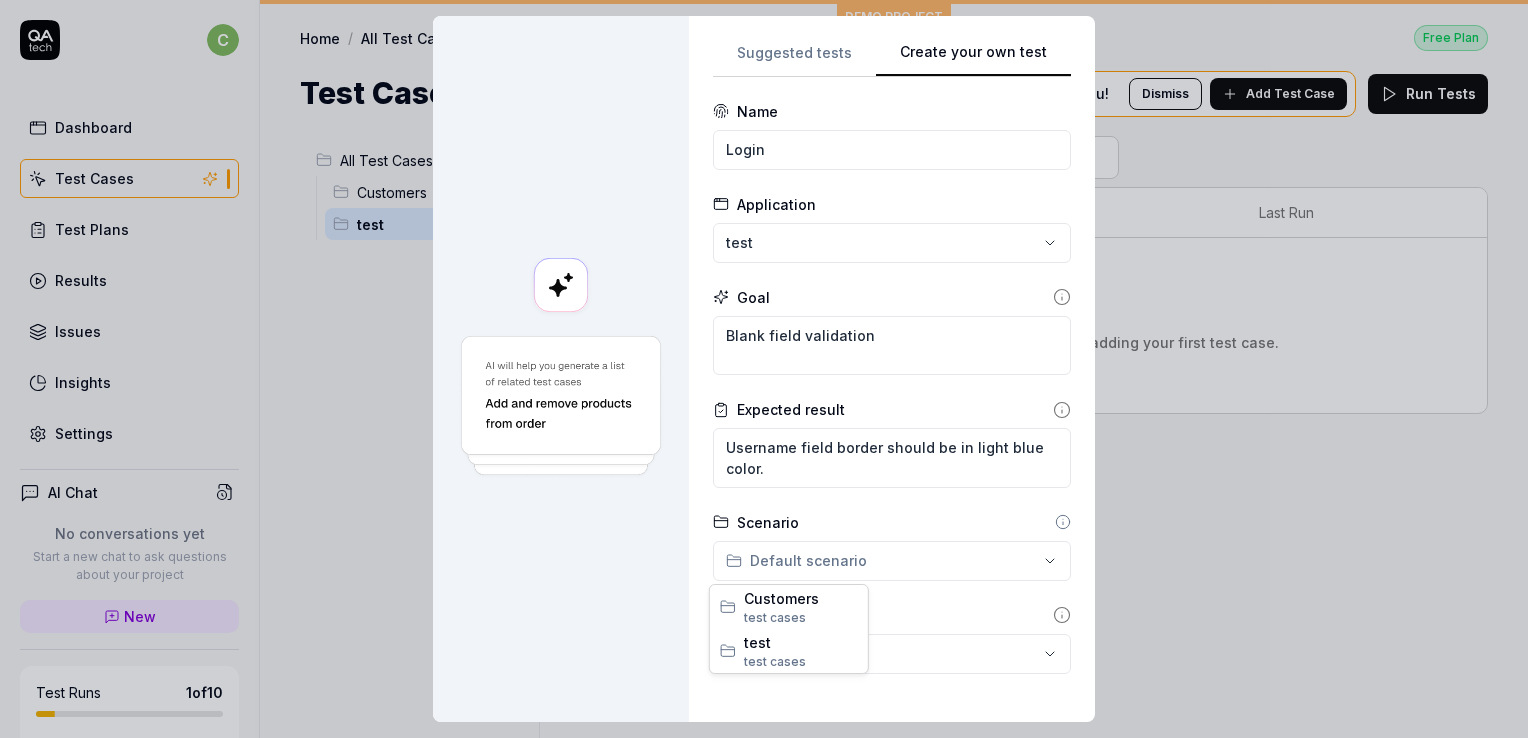 click on "**********" at bounding box center (764, 369) 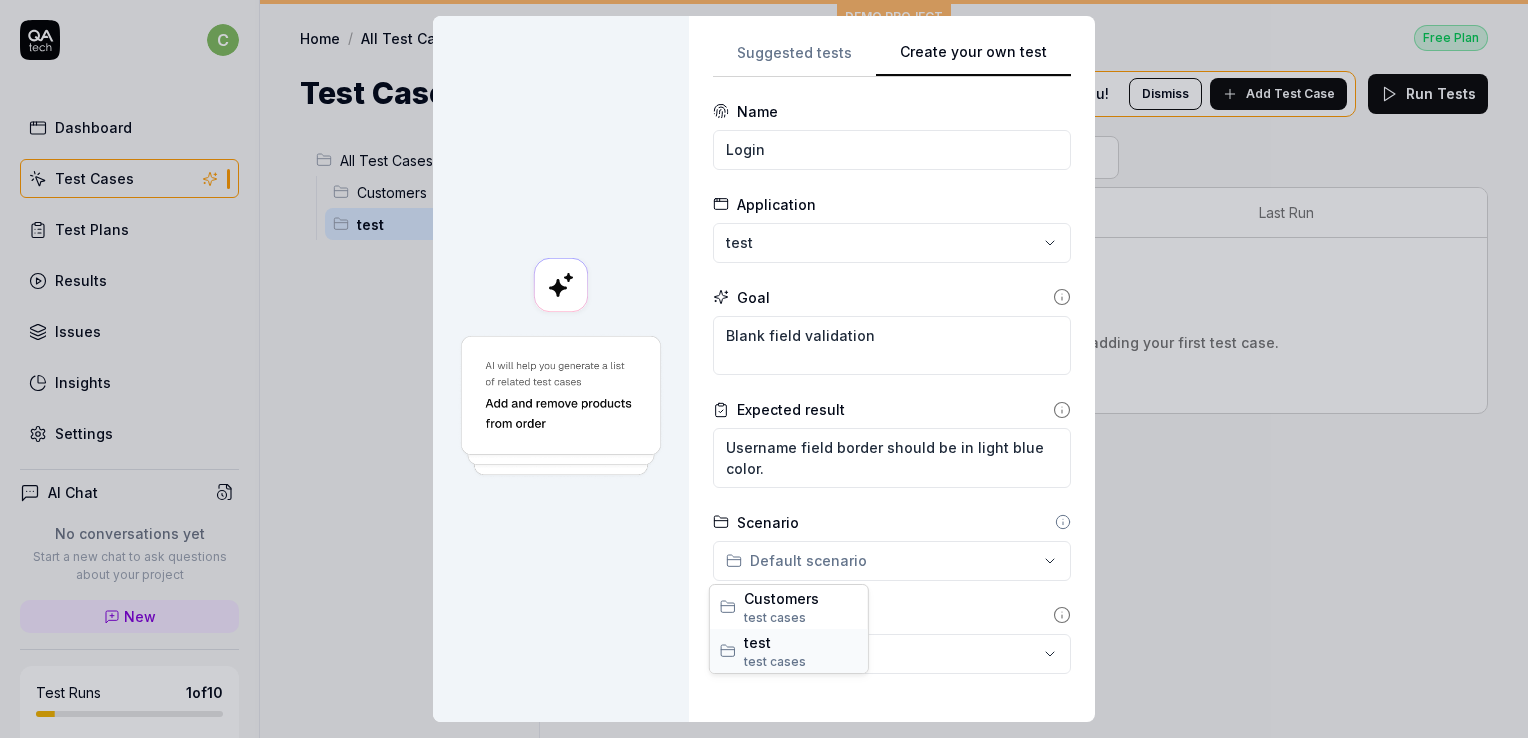 click on "test case" at bounding box center (771, 661) 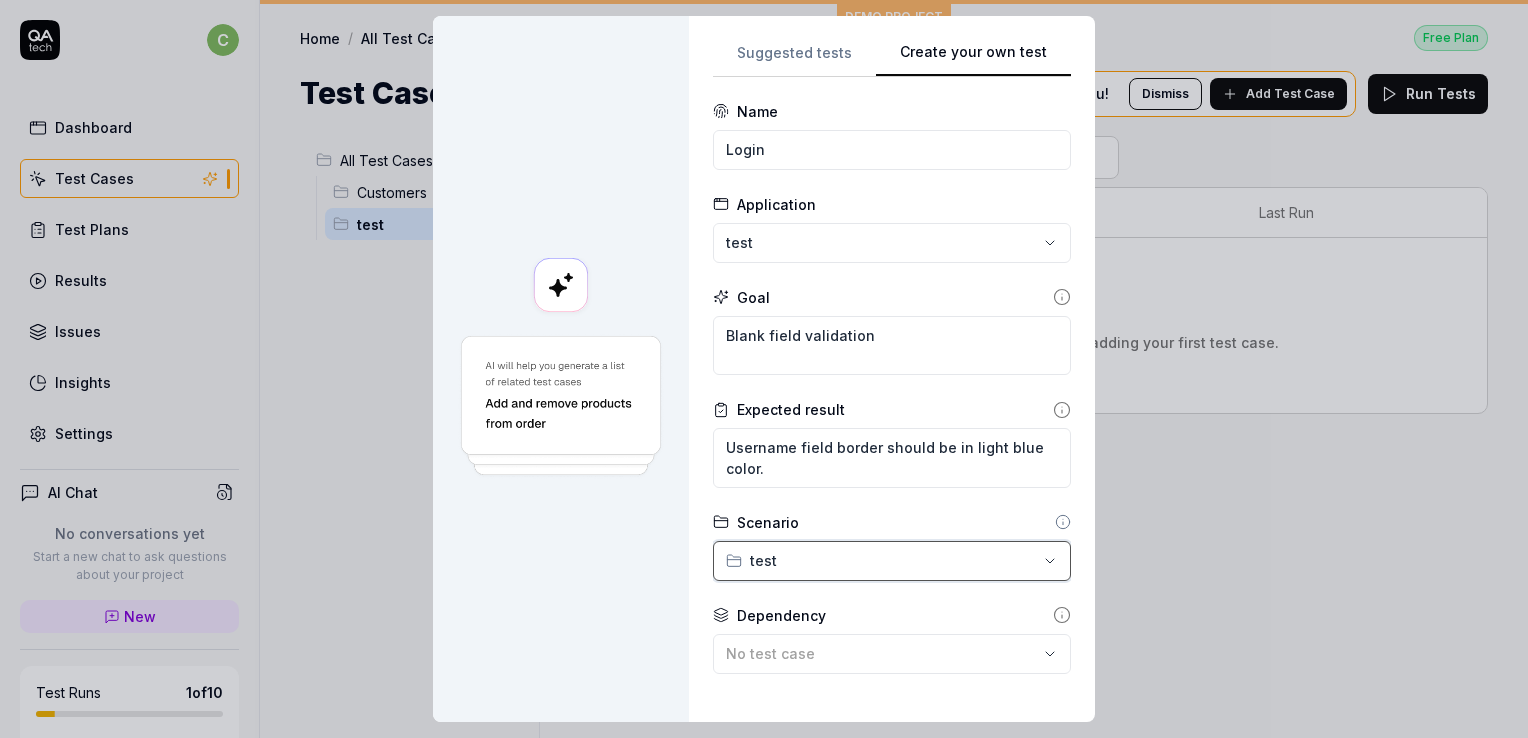 scroll, scrollTop: 180, scrollLeft: 0, axis: vertical 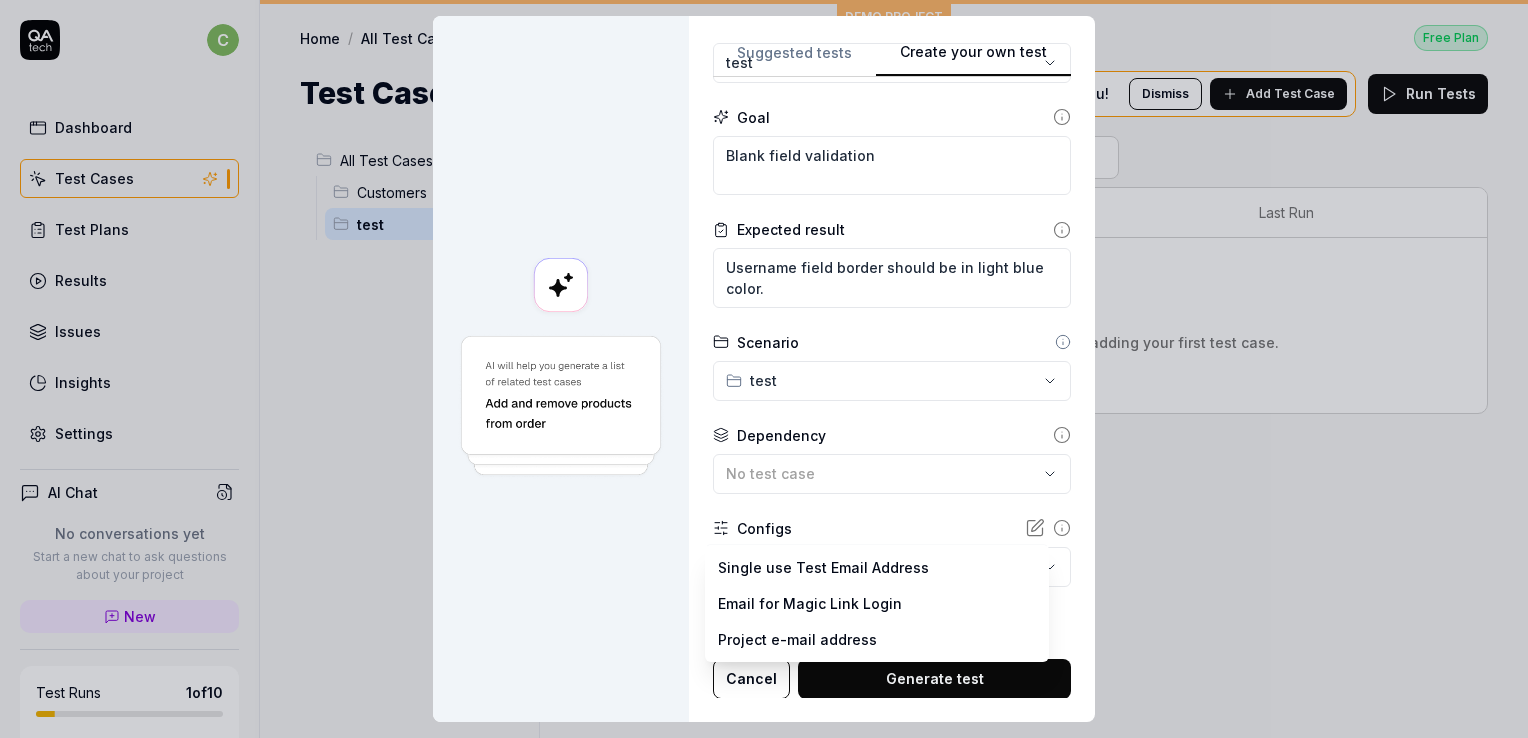click on "c Dashboard Test Cases Test Plans Results Issues Insights Settings AI Chat No conversations yet Start a new chat to ask questions about your project New Test Runs 1  of  10 This is just a trial, upgrade for more tests! You have almost reached the limit for the trial. Upgrade Now Book a call with us Documentation j jignect Demo CRM Collapse Sidebar DEMO PROJECT Home / All Test Cases / test Free Plan Home / All Test Cases / test Free Plan Test Cases We have new tests for you! Dismiss Add Test Case Run Tests All Test Cases 2 Customers 1 test 0 Filters Name Status Last Run No test cases No test cases match the current filters, or try adding your first test case.
To pick up a draggable item, press the space bar.
While dragging, use the arrow keys to move the item.
Press space again to drop the item in its new position, or press escape to cancel.
* Create your own test Suggested tests Create your own test Name Login Application test Goal Blank field validation Expected result Scenario" at bounding box center [764, 369] 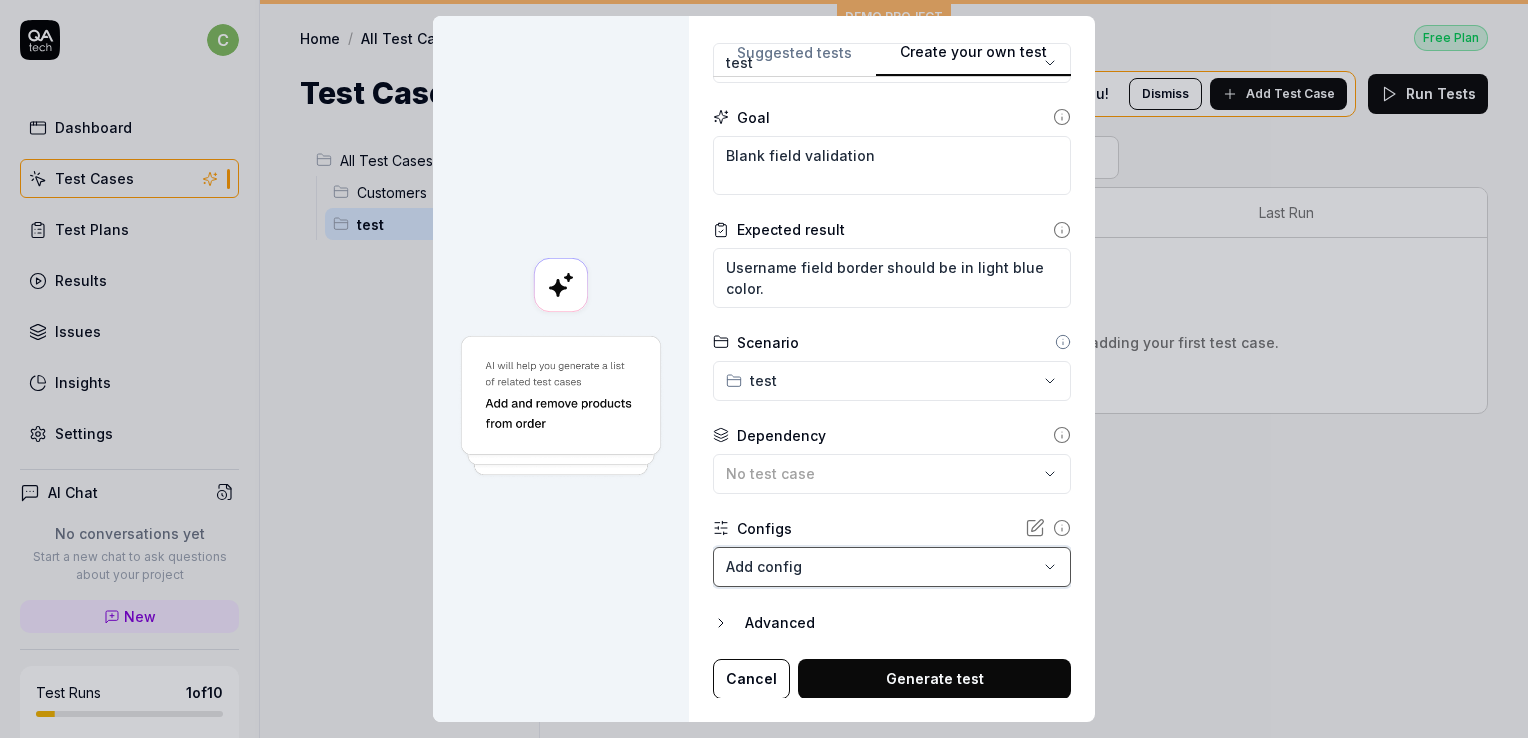 click on "**********" at bounding box center (764, 369) 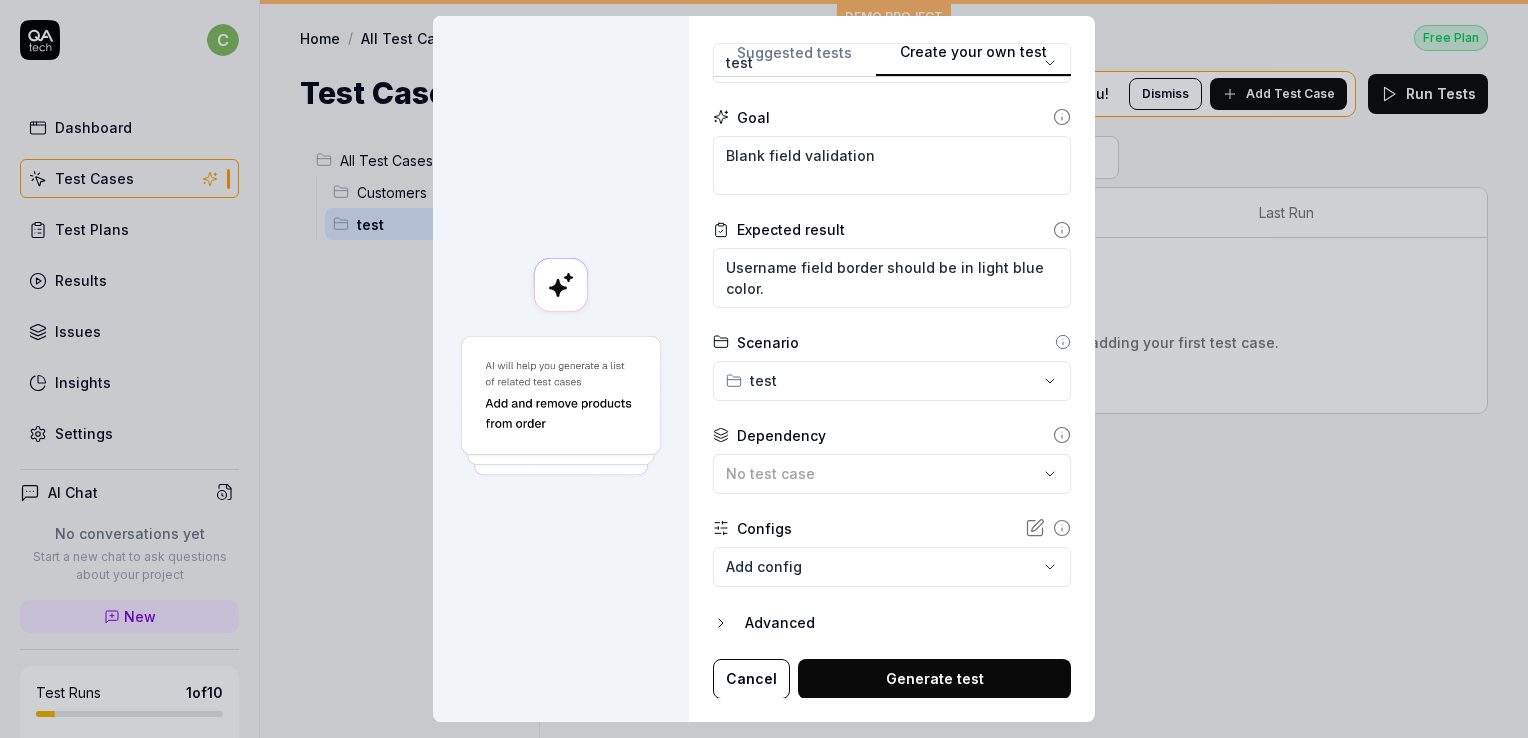 click 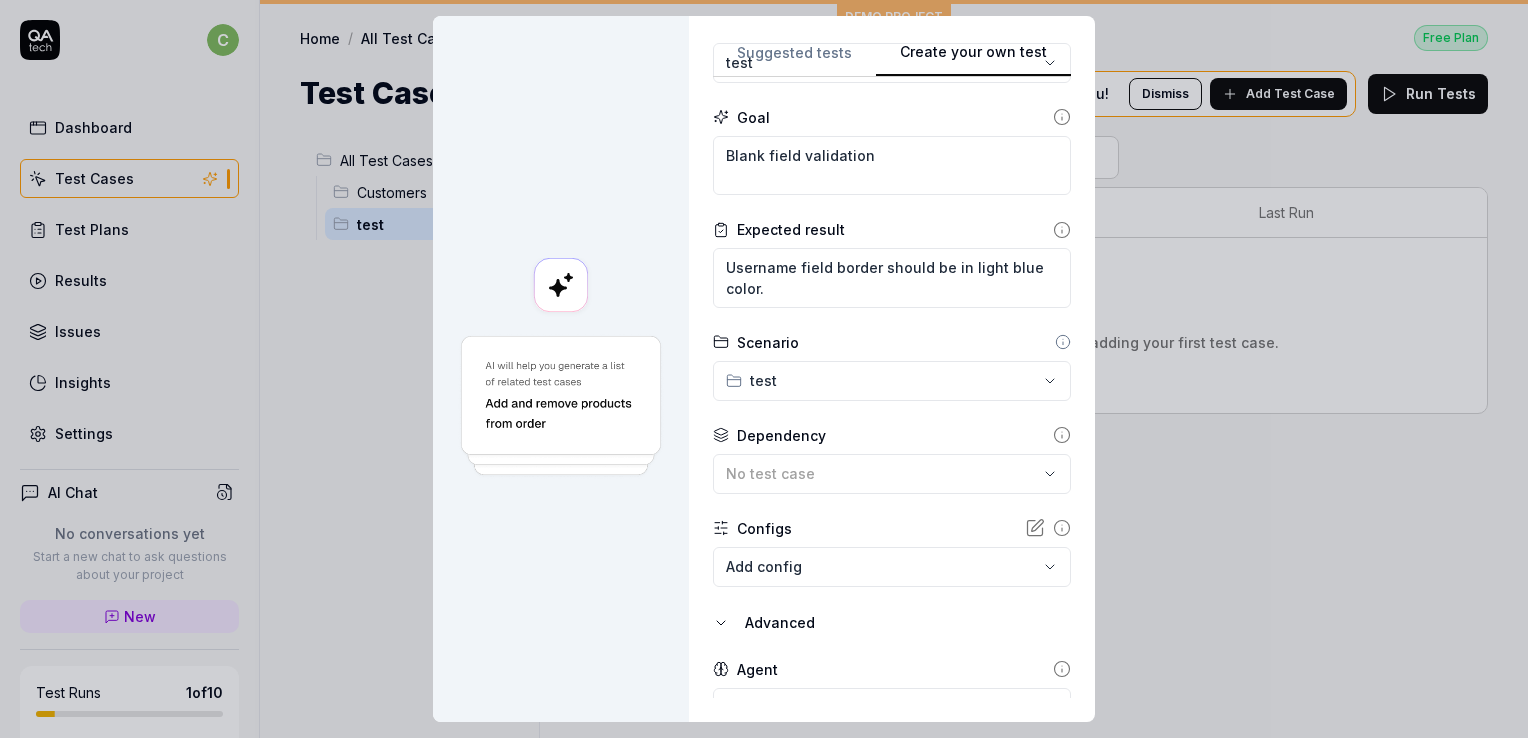 scroll, scrollTop: 272, scrollLeft: 0, axis: vertical 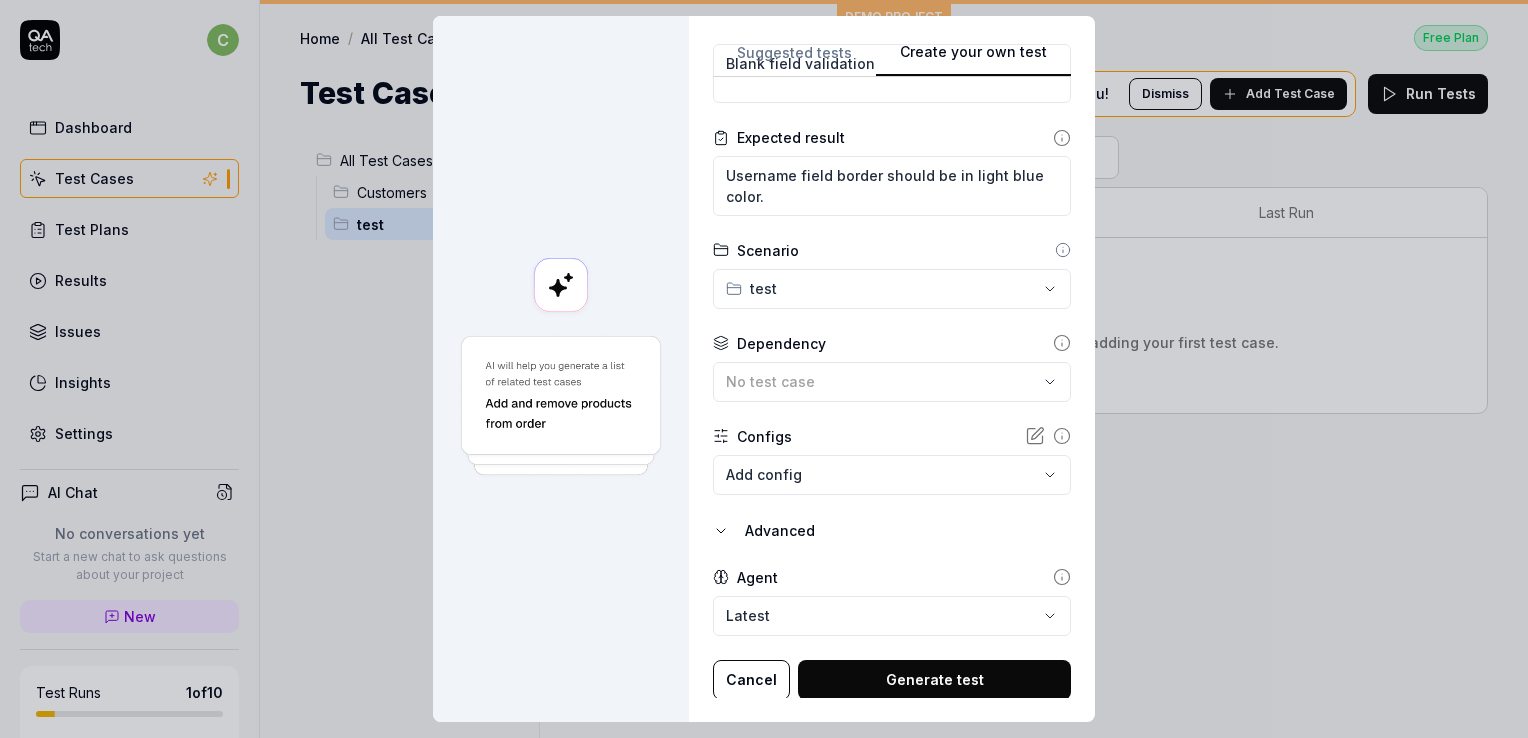 click on "Generate test" at bounding box center [934, 680] 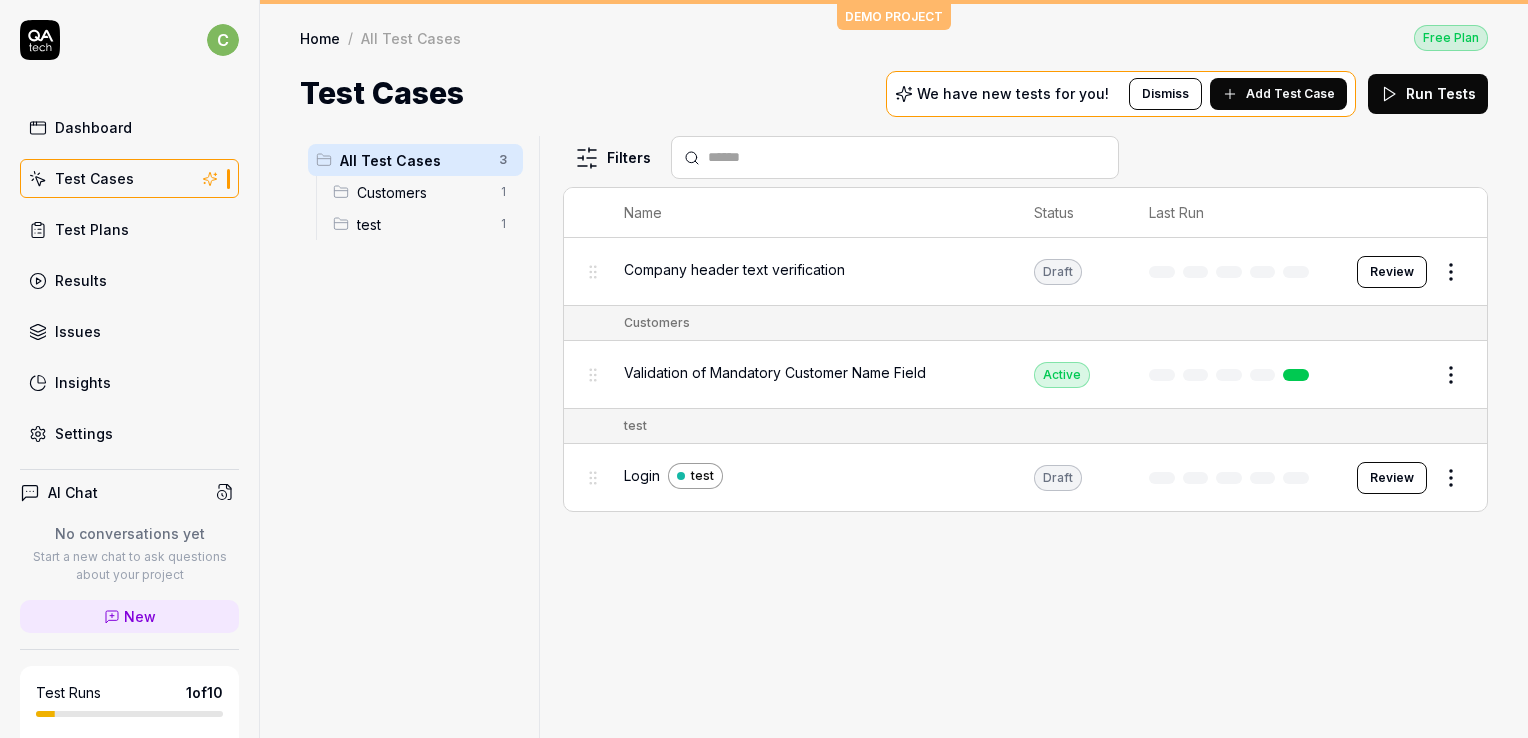click on "Review" at bounding box center [1392, 478] 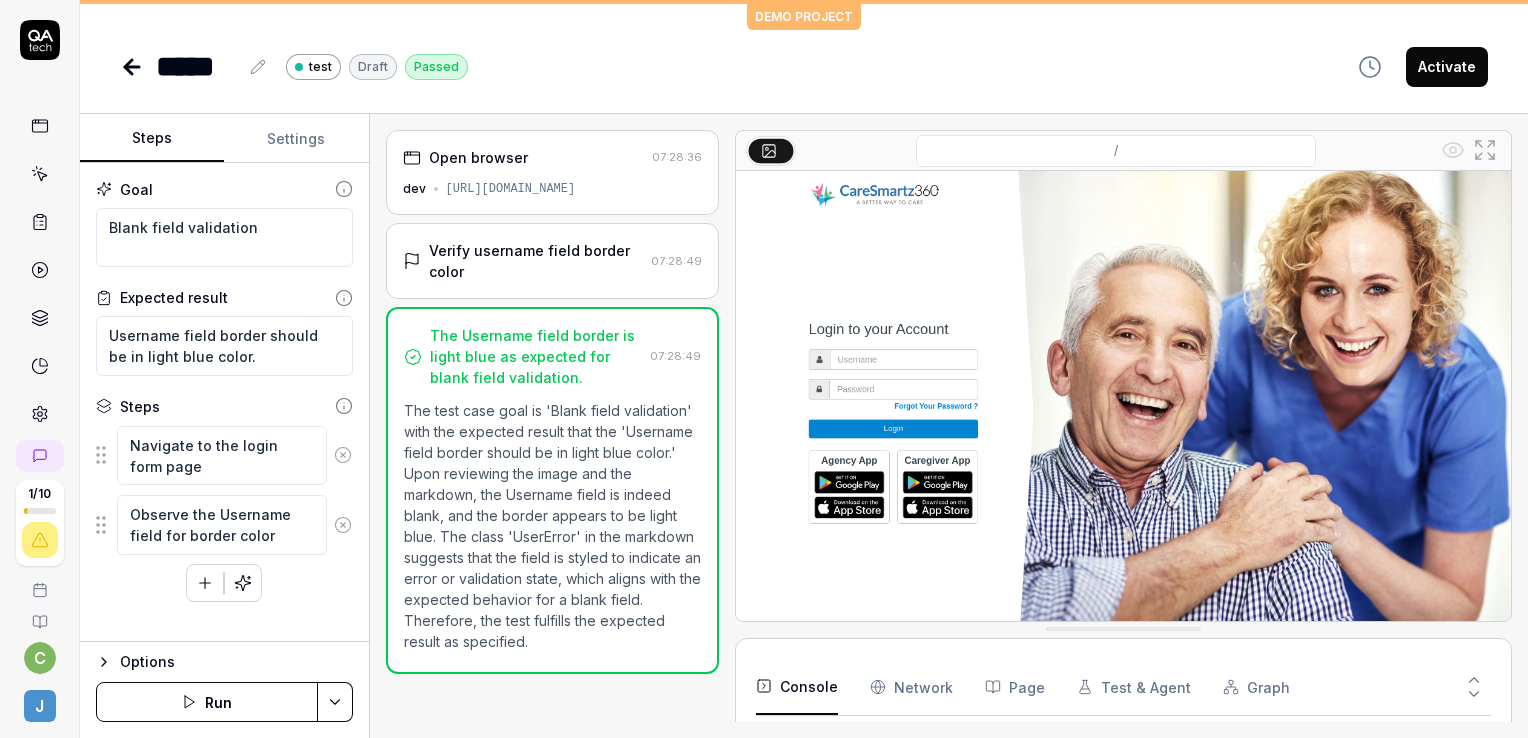 click 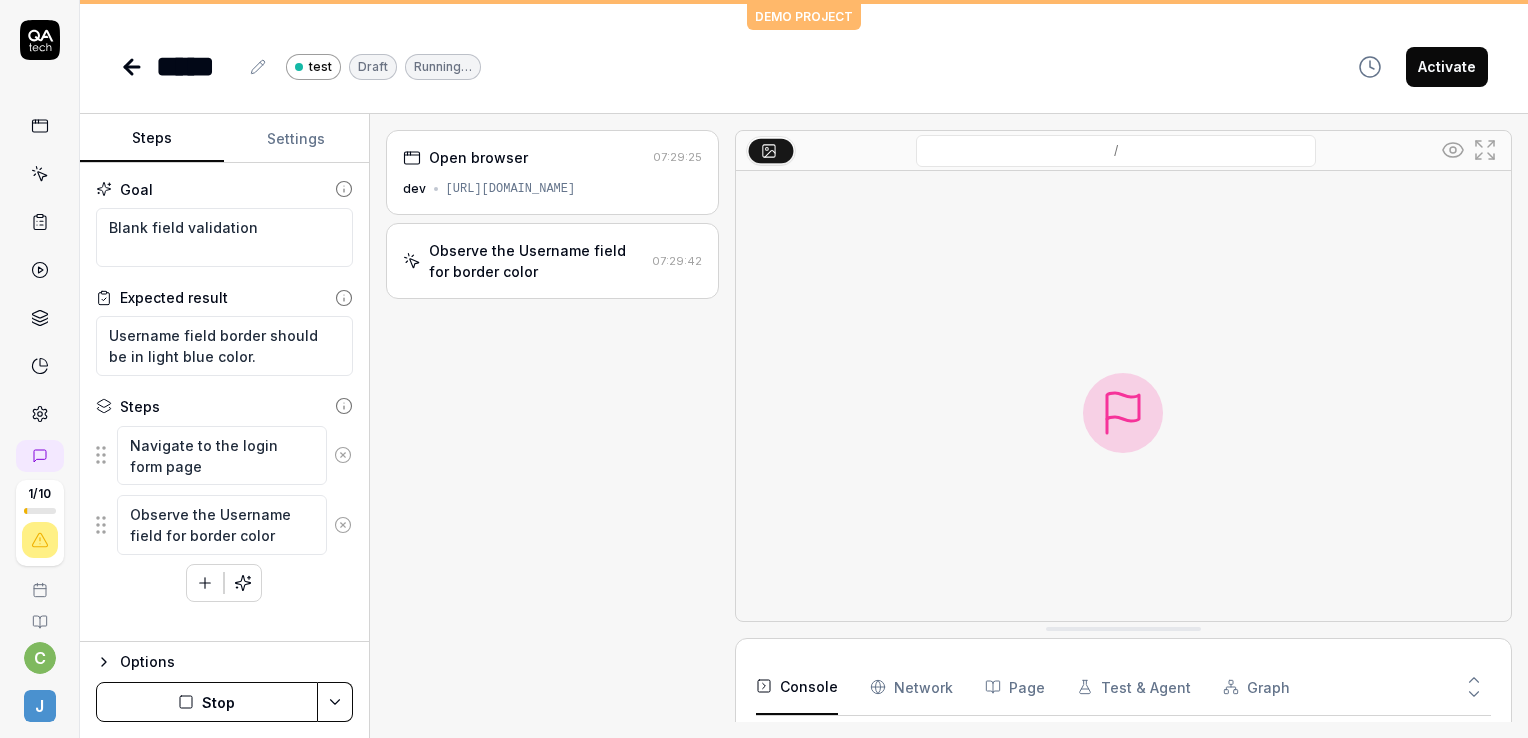 scroll, scrollTop: 0, scrollLeft: 0, axis: both 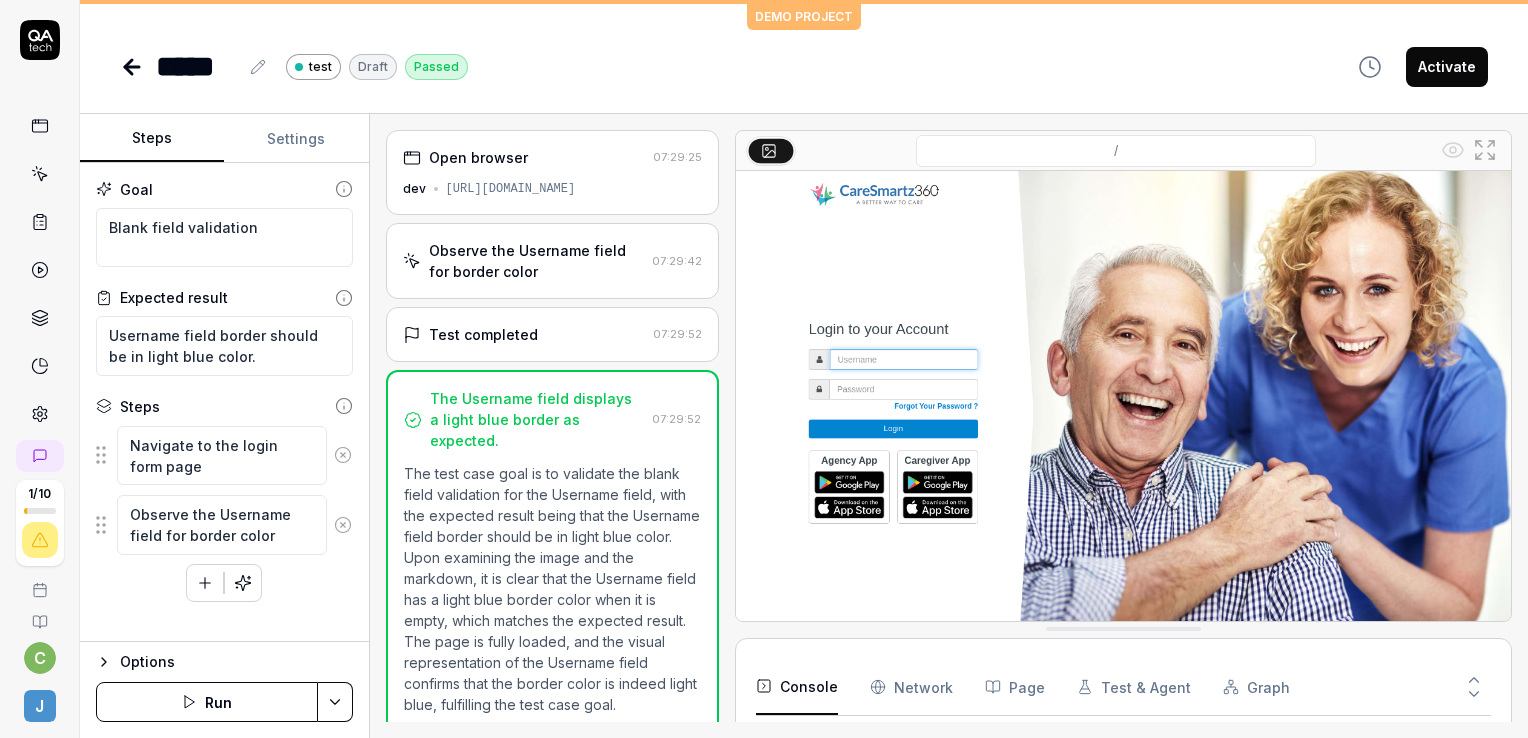click on "Observe the Username field for border color" at bounding box center (536, 261) 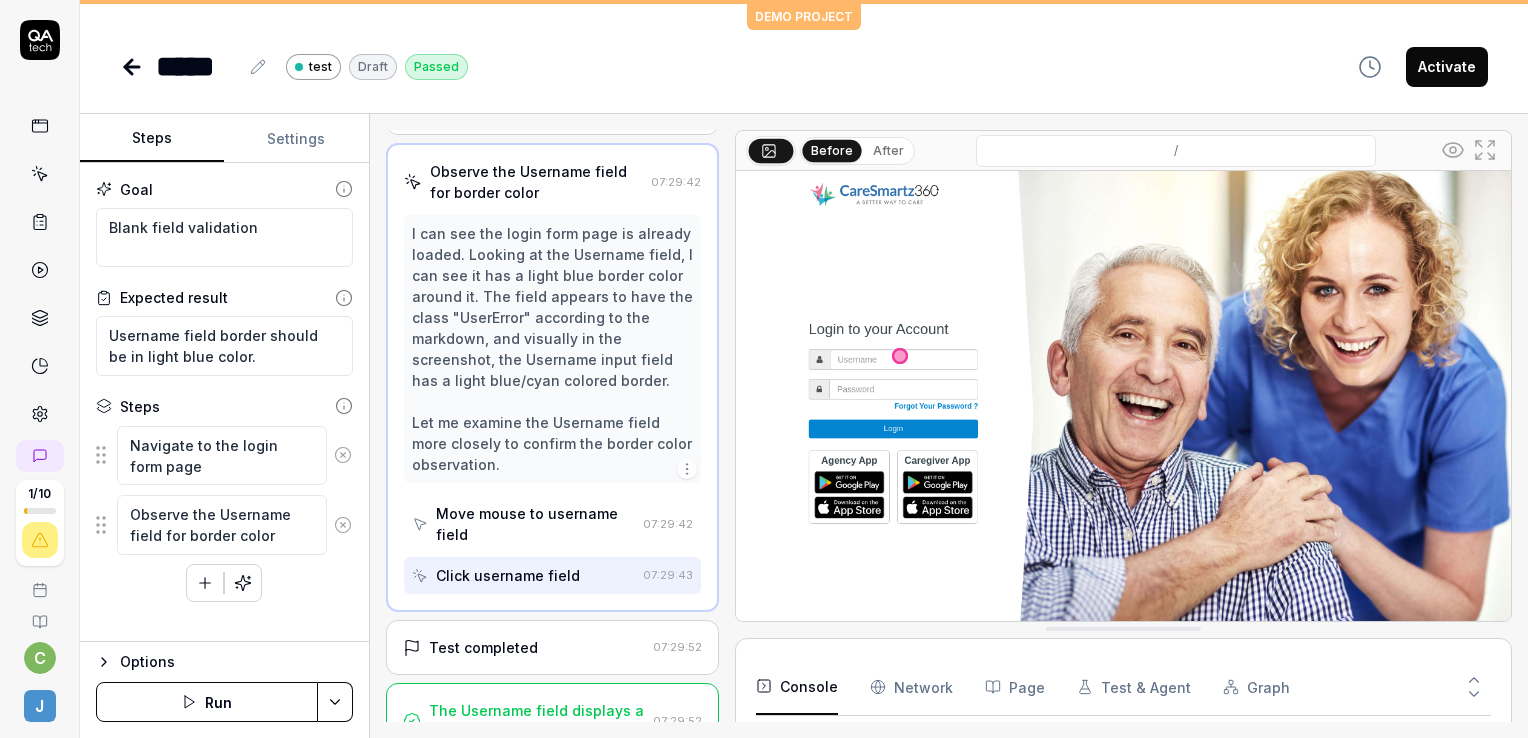 scroll, scrollTop: 114, scrollLeft: 0, axis: vertical 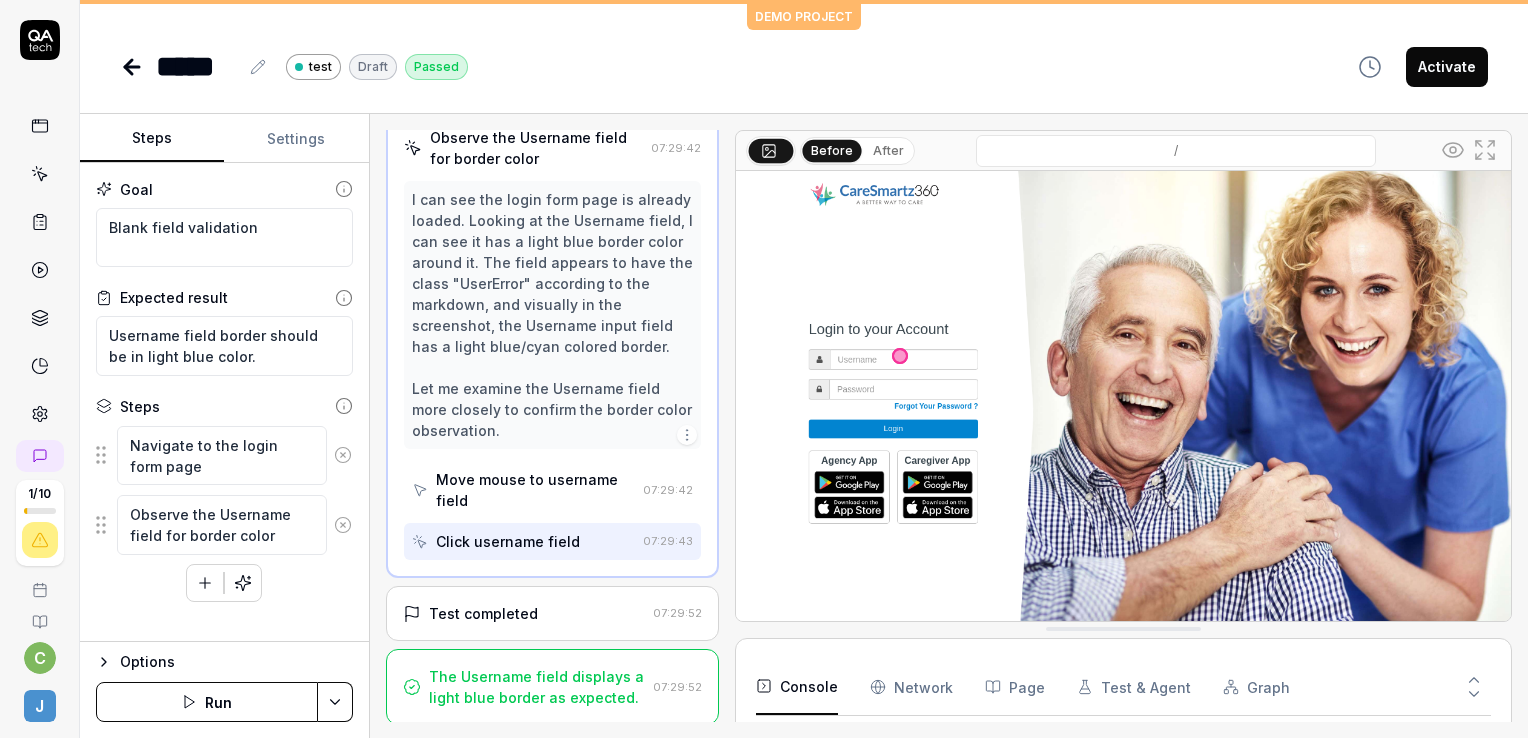 click on "Test completed 07:29:52" at bounding box center [552, 613] 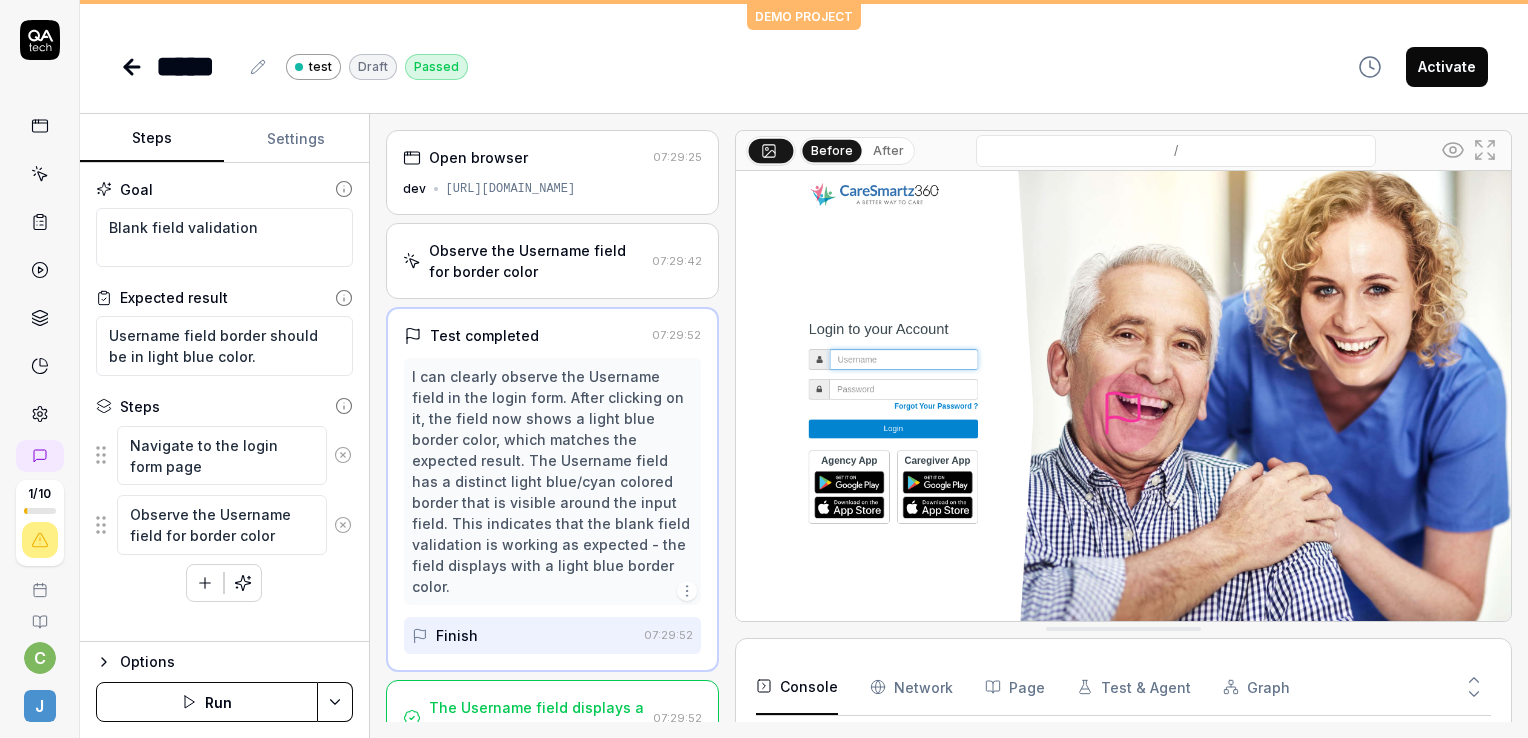 scroll, scrollTop: 31, scrollLeft: 0, axis: vertical 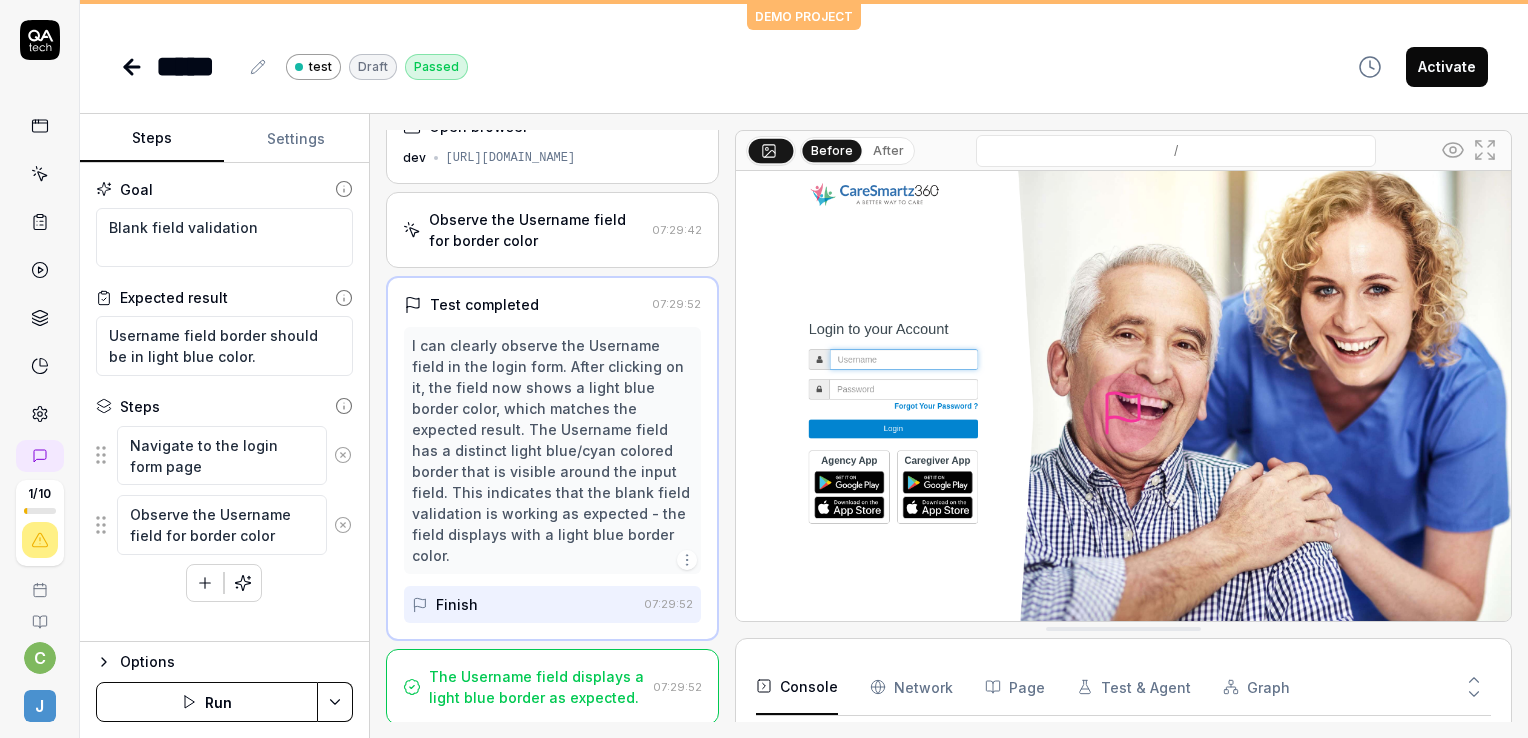 click on "The Username field displays a light blue border as expected." at bounding box center (537, 687) 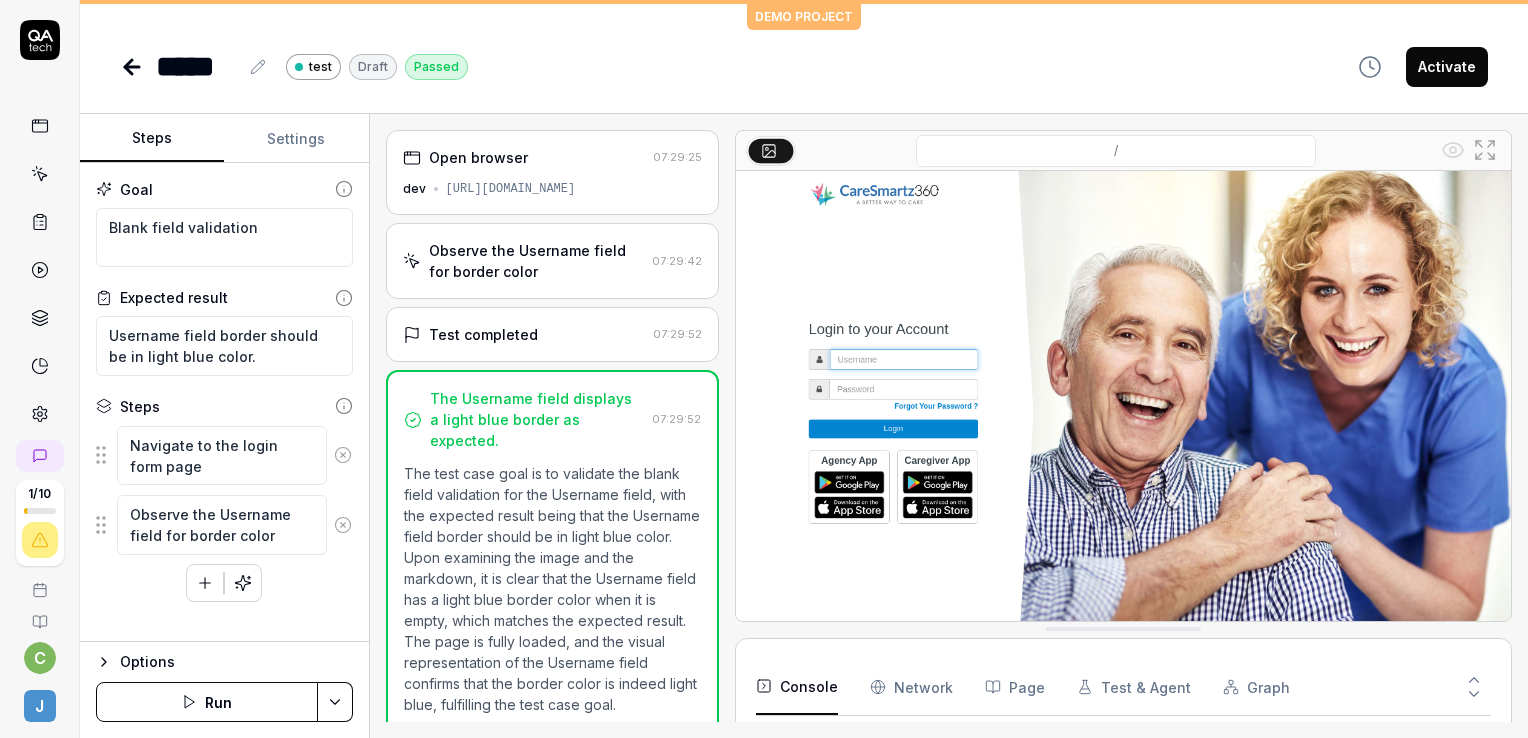 click 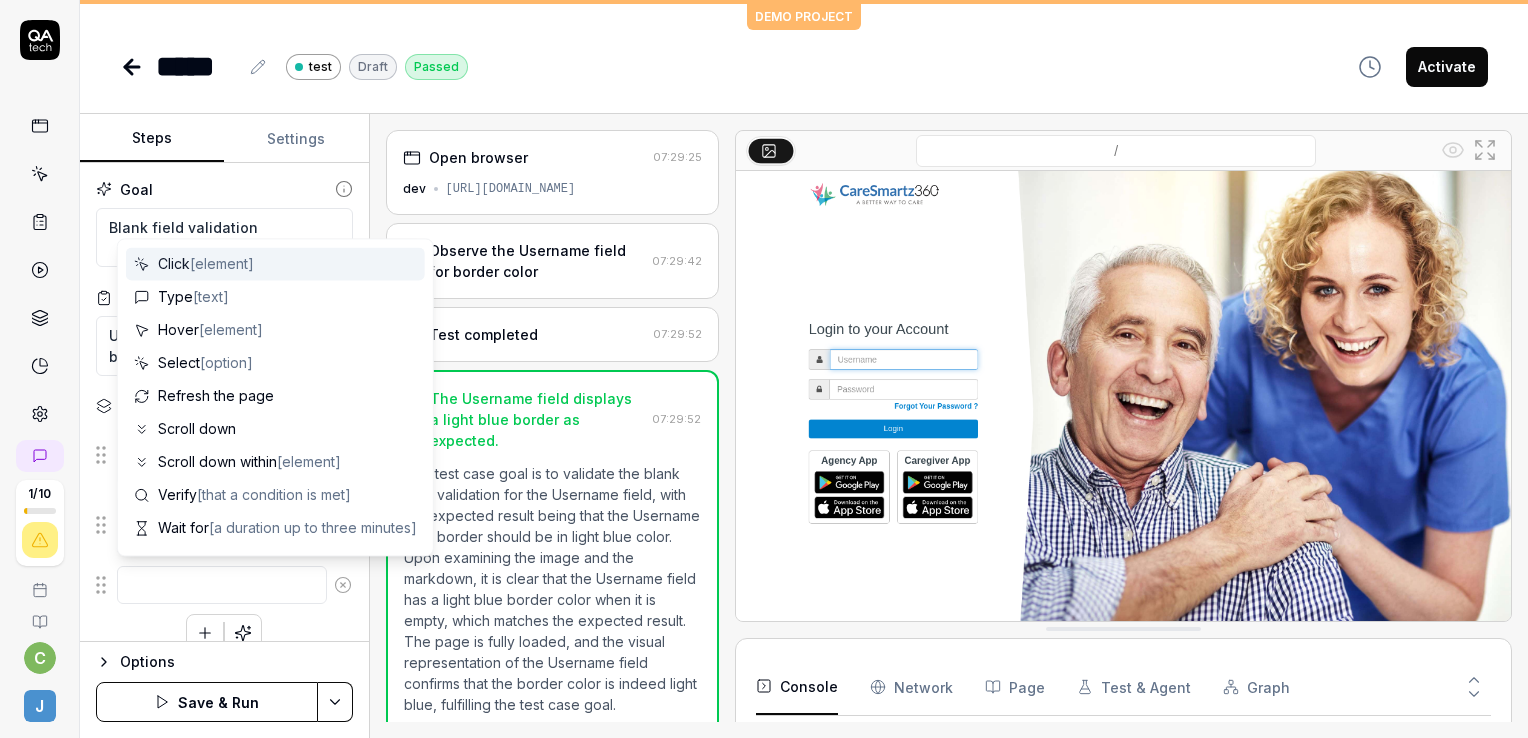 click on "[element]" at bounding box center [222, 263] 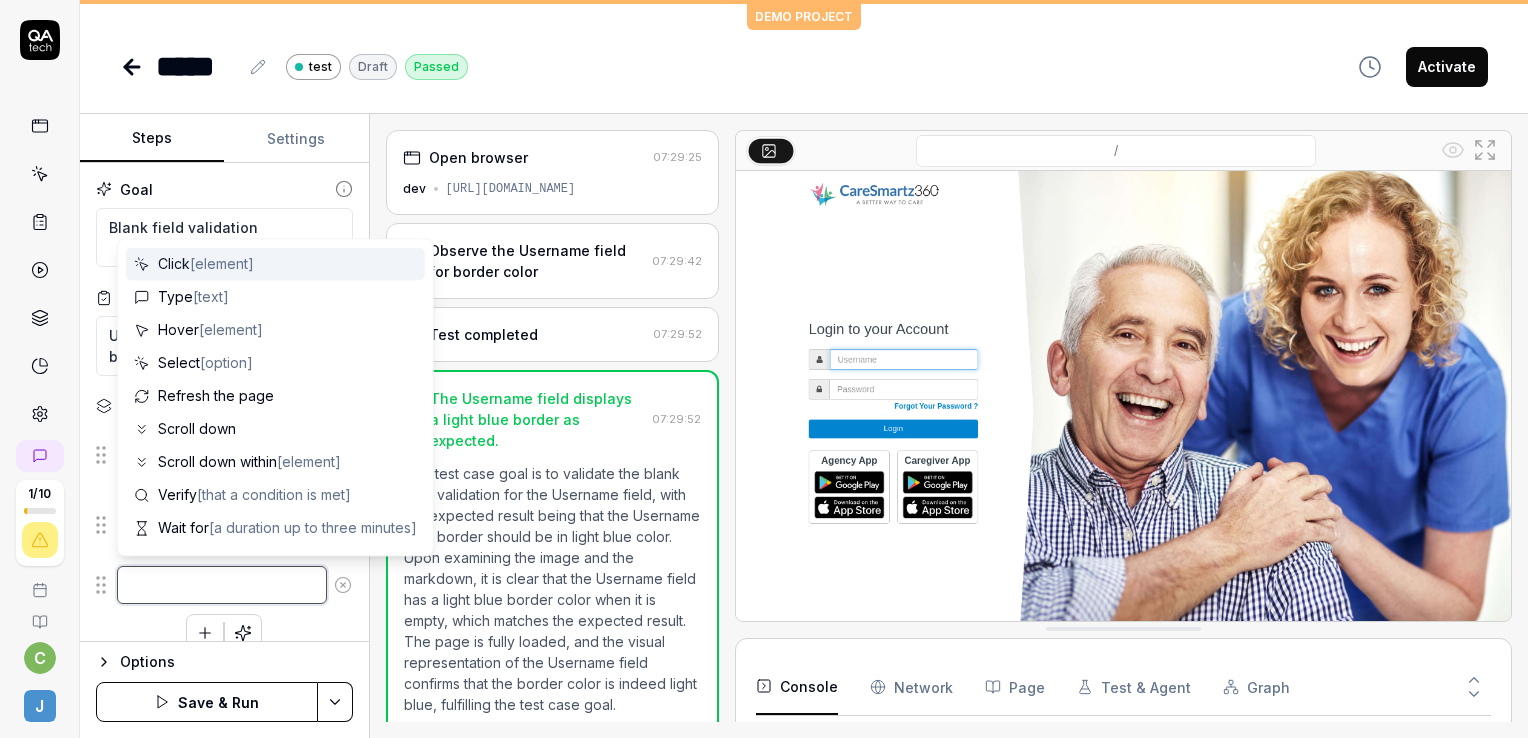 type on "*" 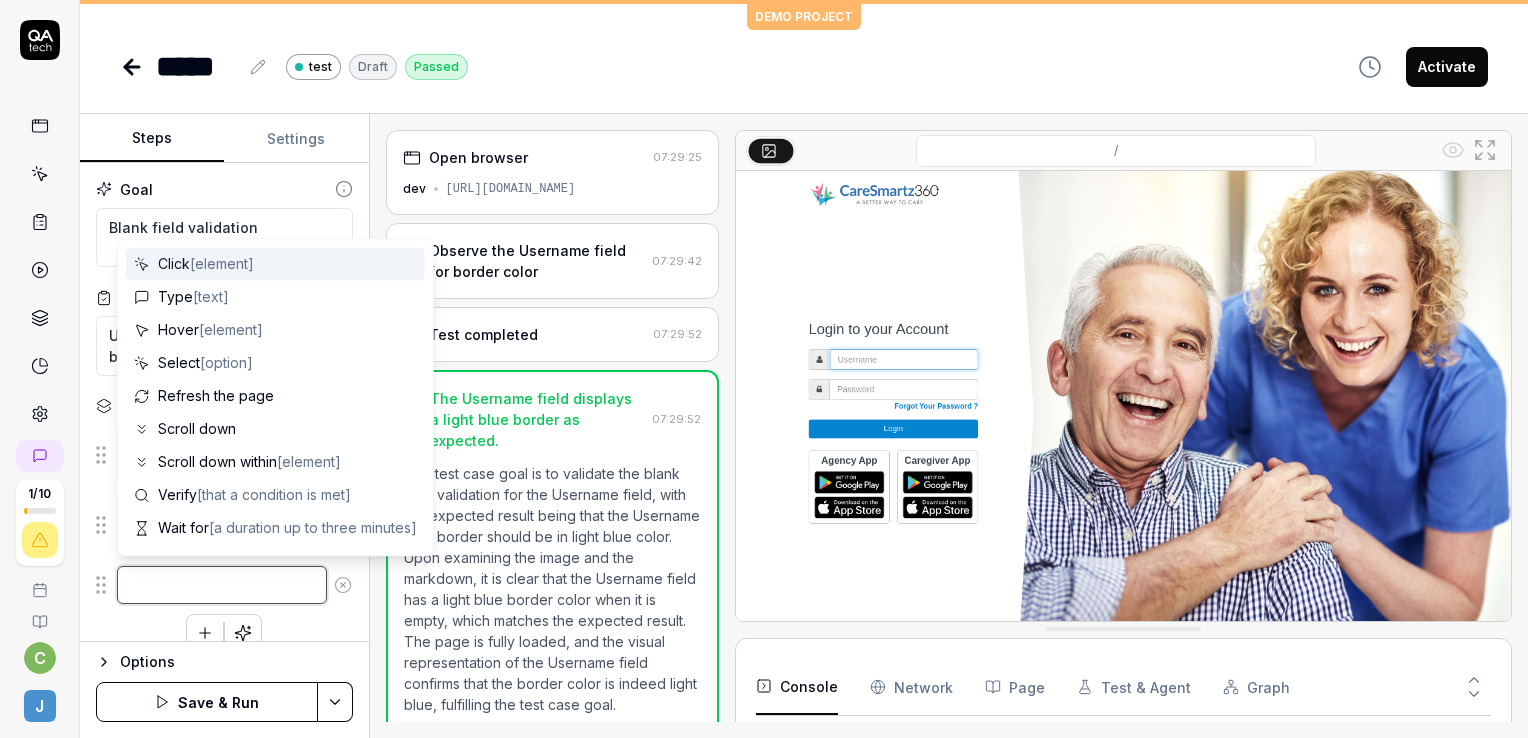 type on "Click" 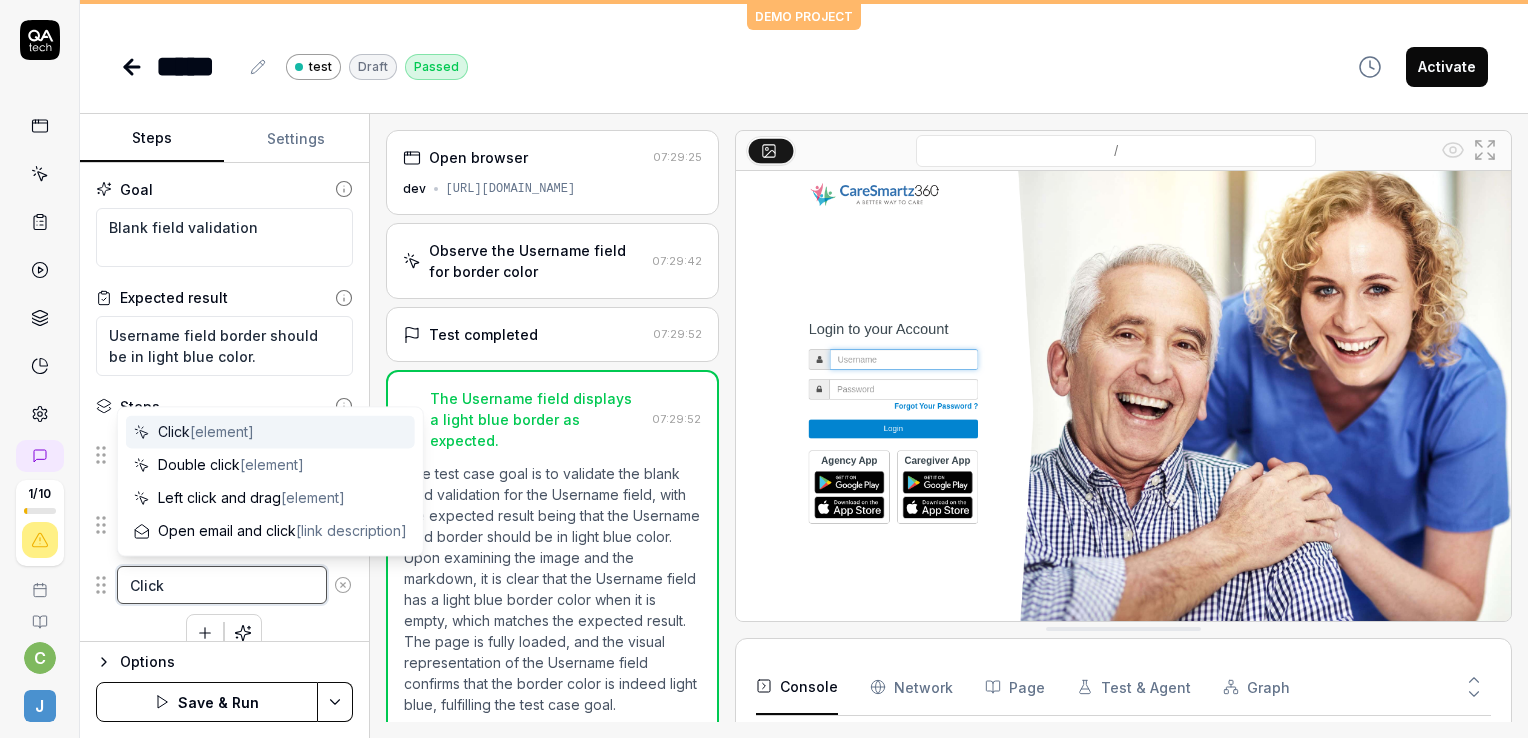 type on "*" 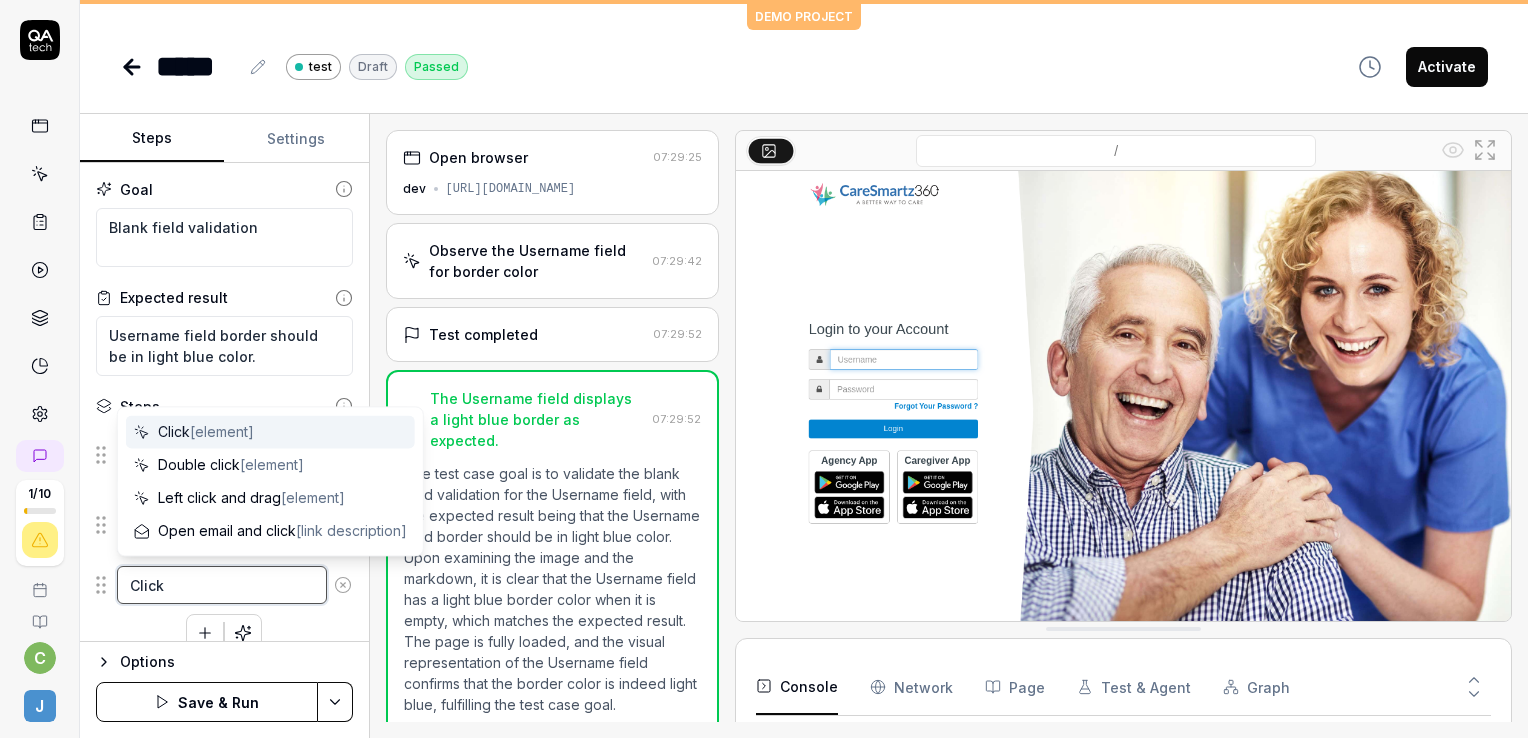 type on "Click L" 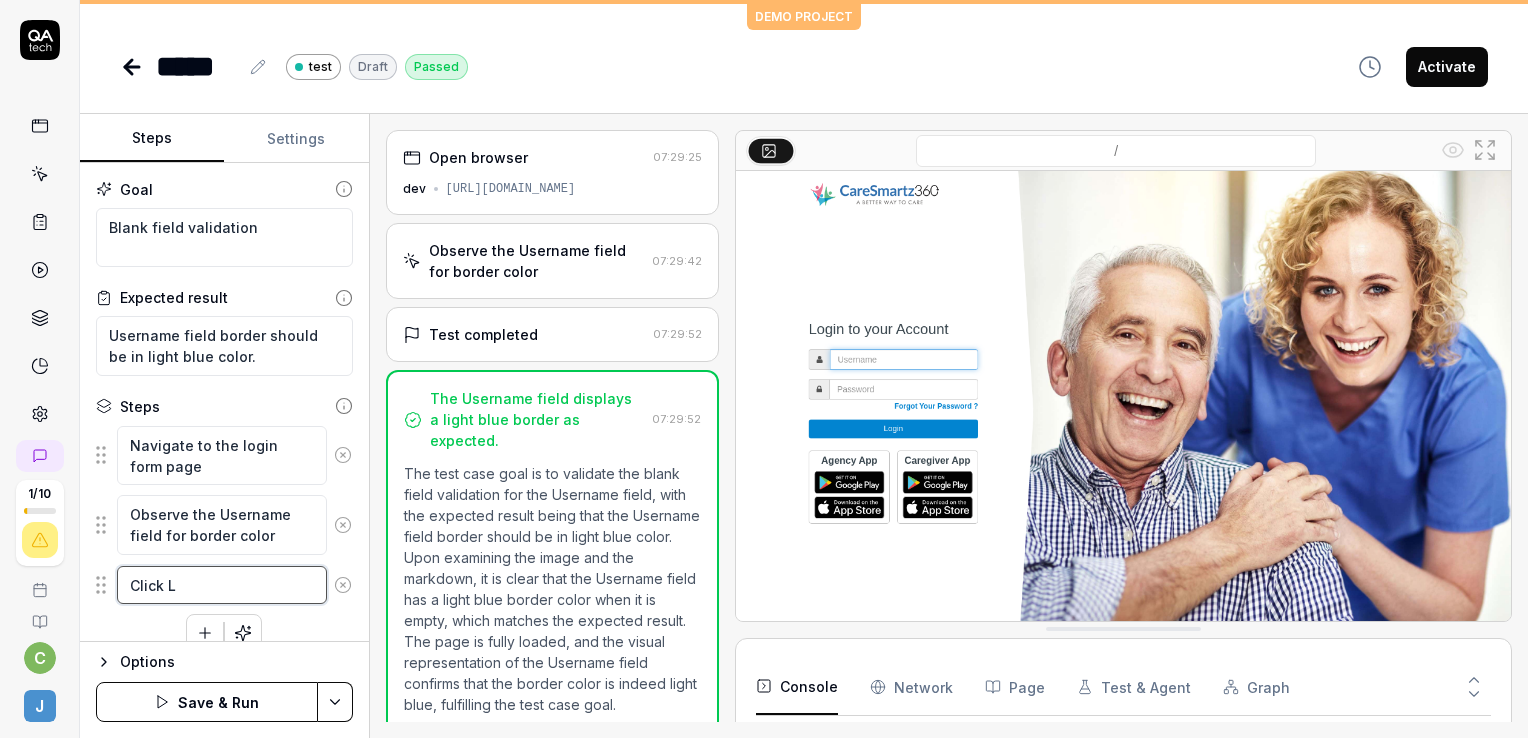 type on "*" 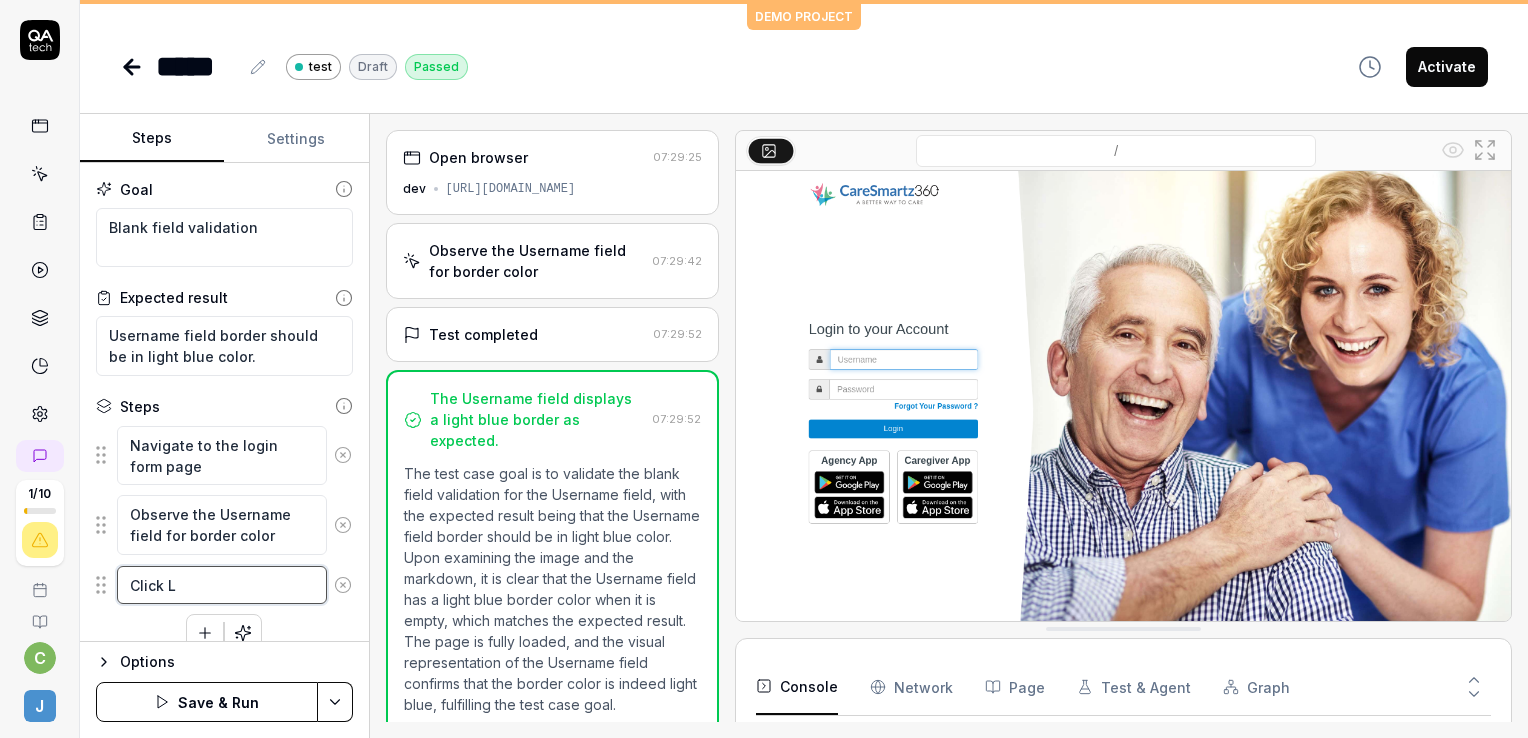 type on "Click Lo" 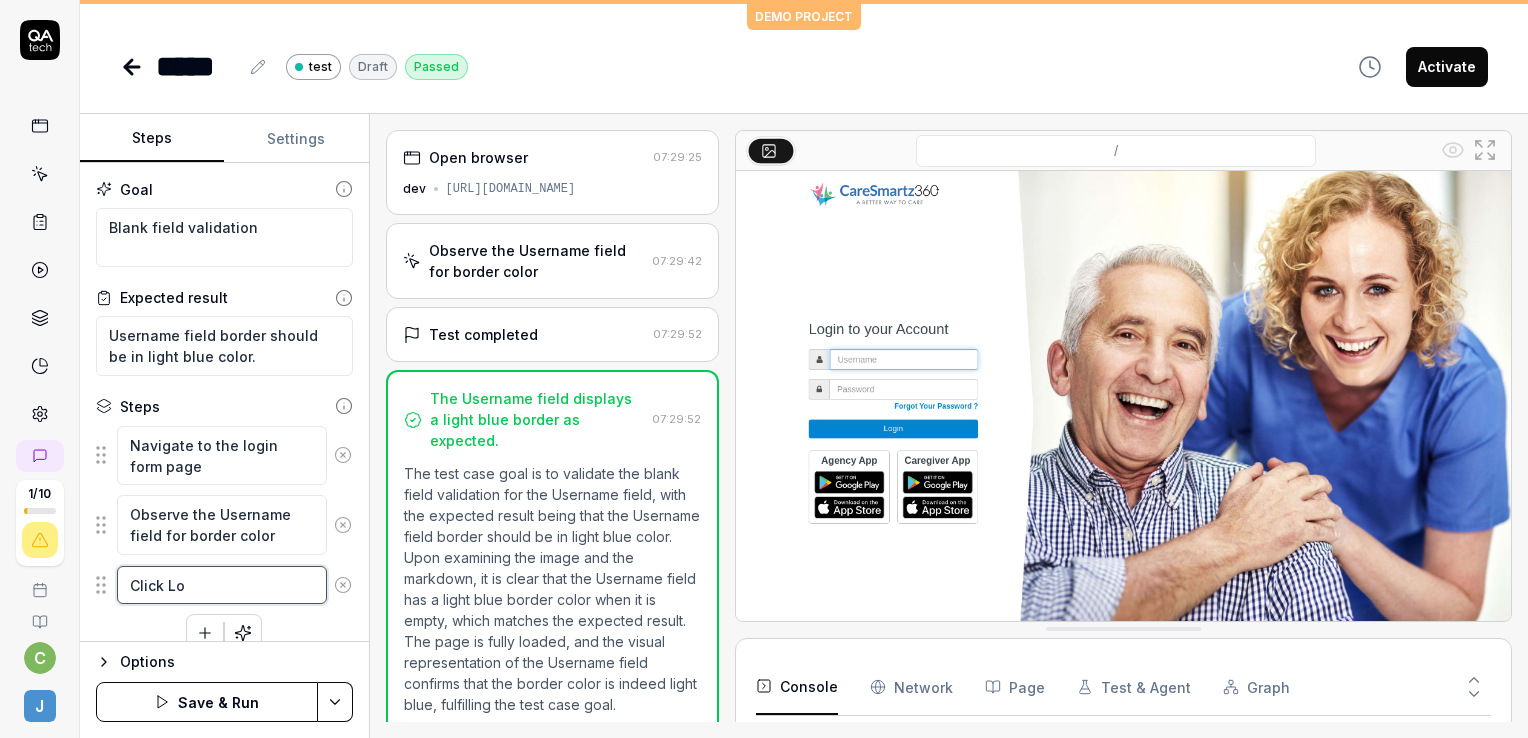 type on "*" 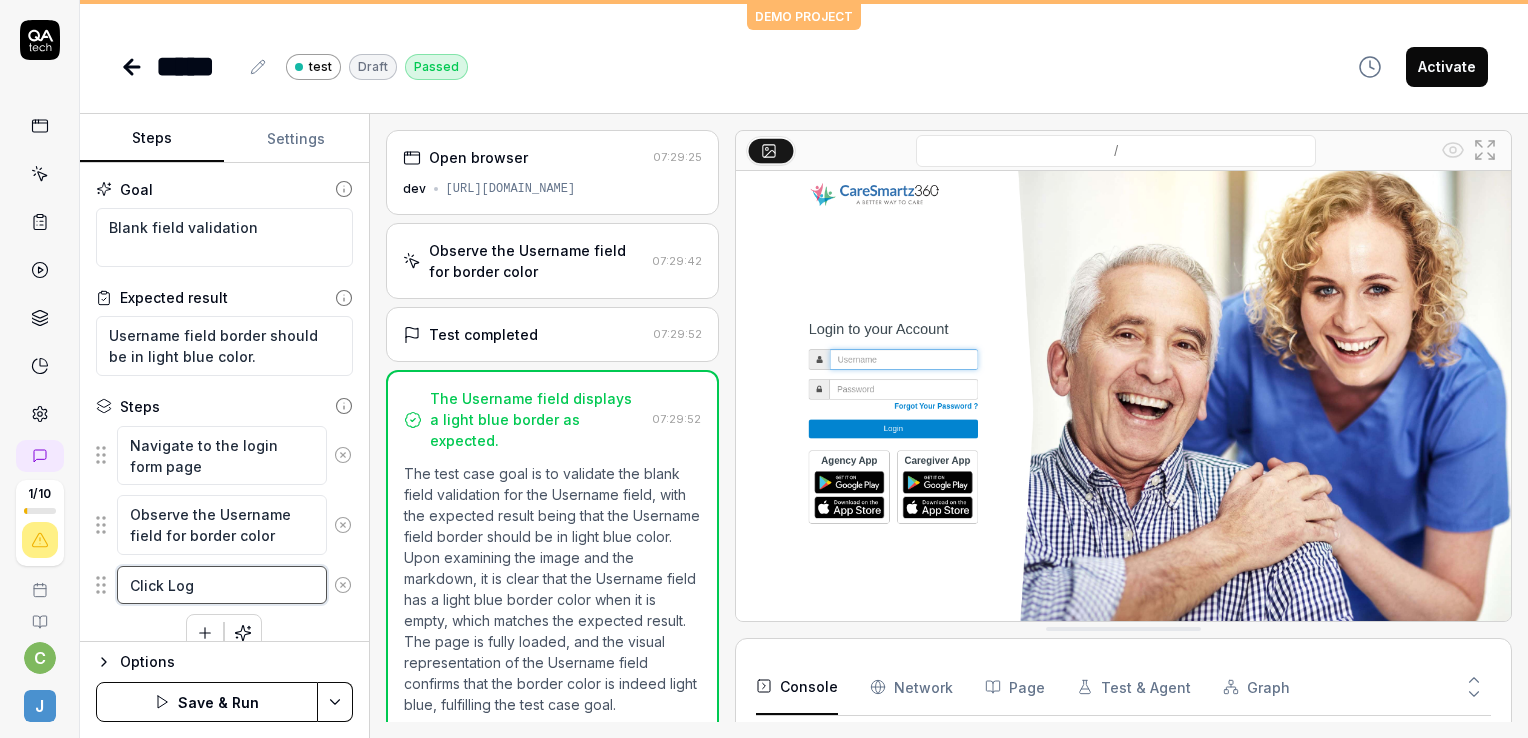 type on "Click Logi" 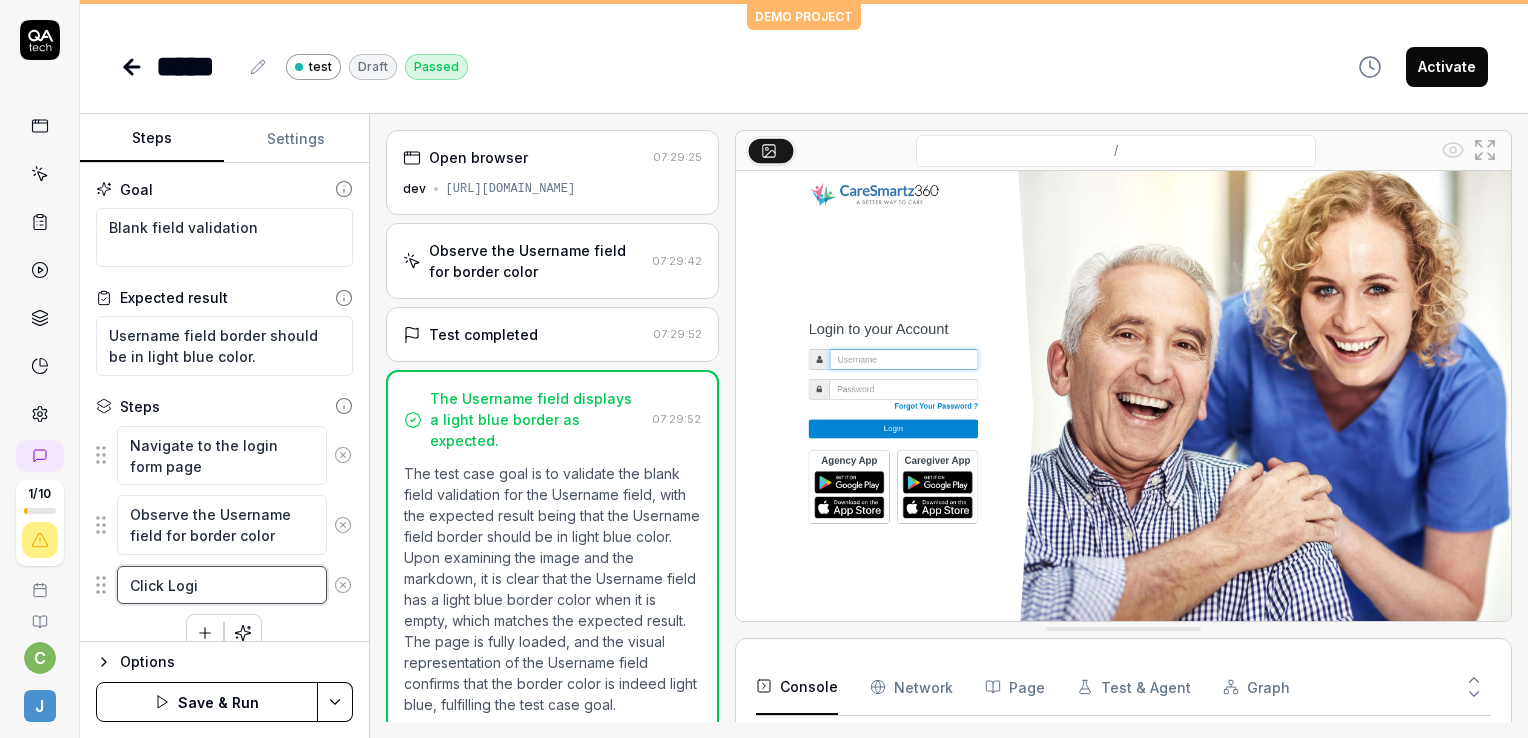 type on "*" 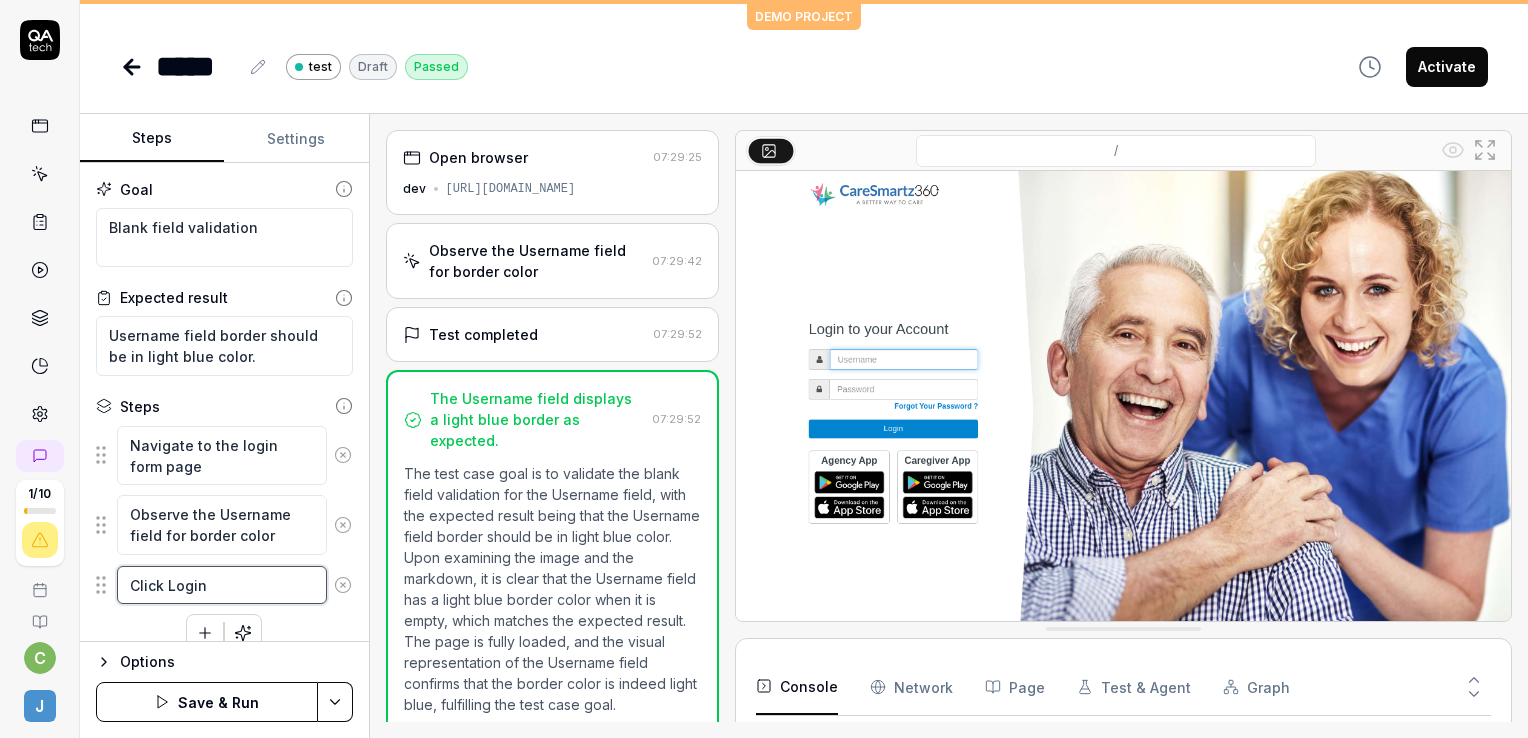 type on "*" 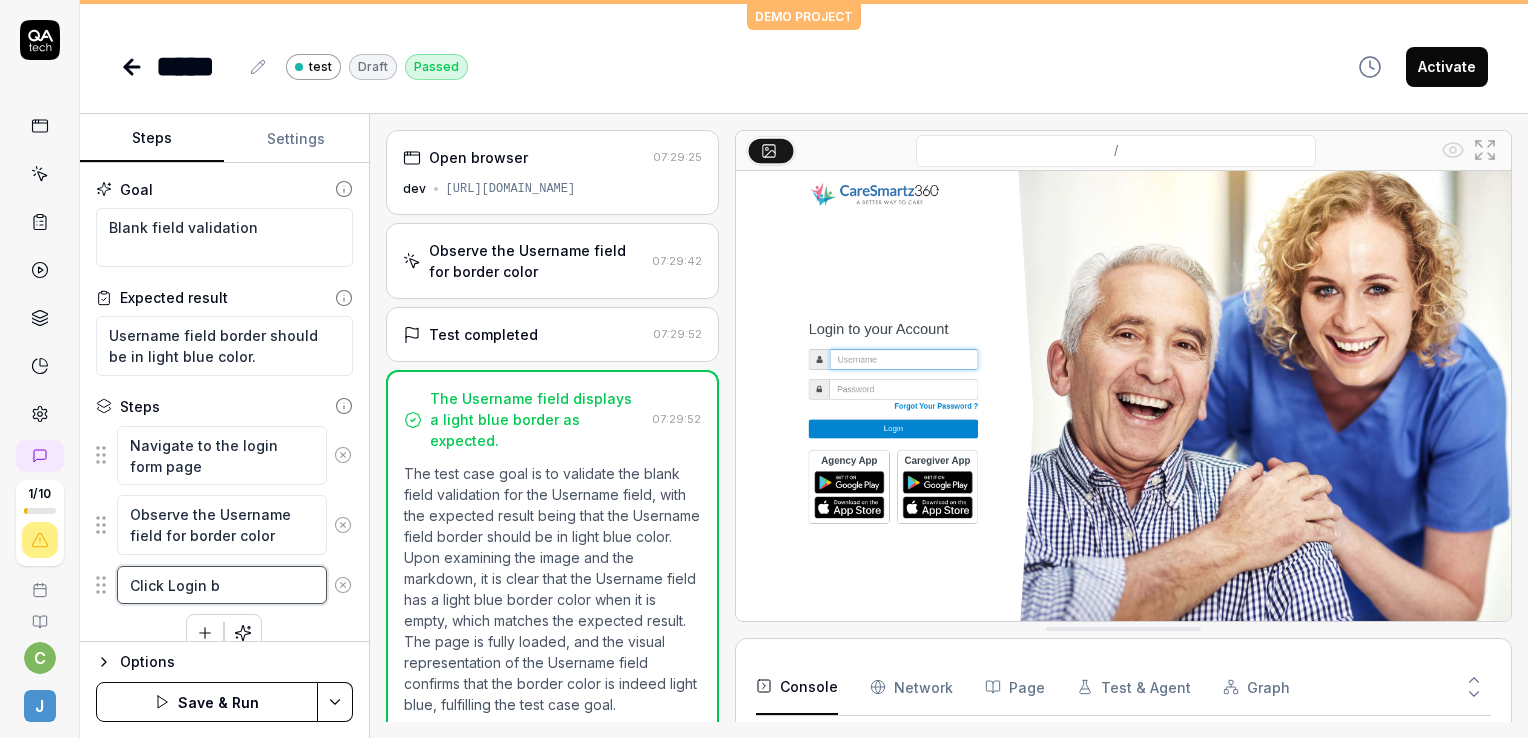 type on "*" 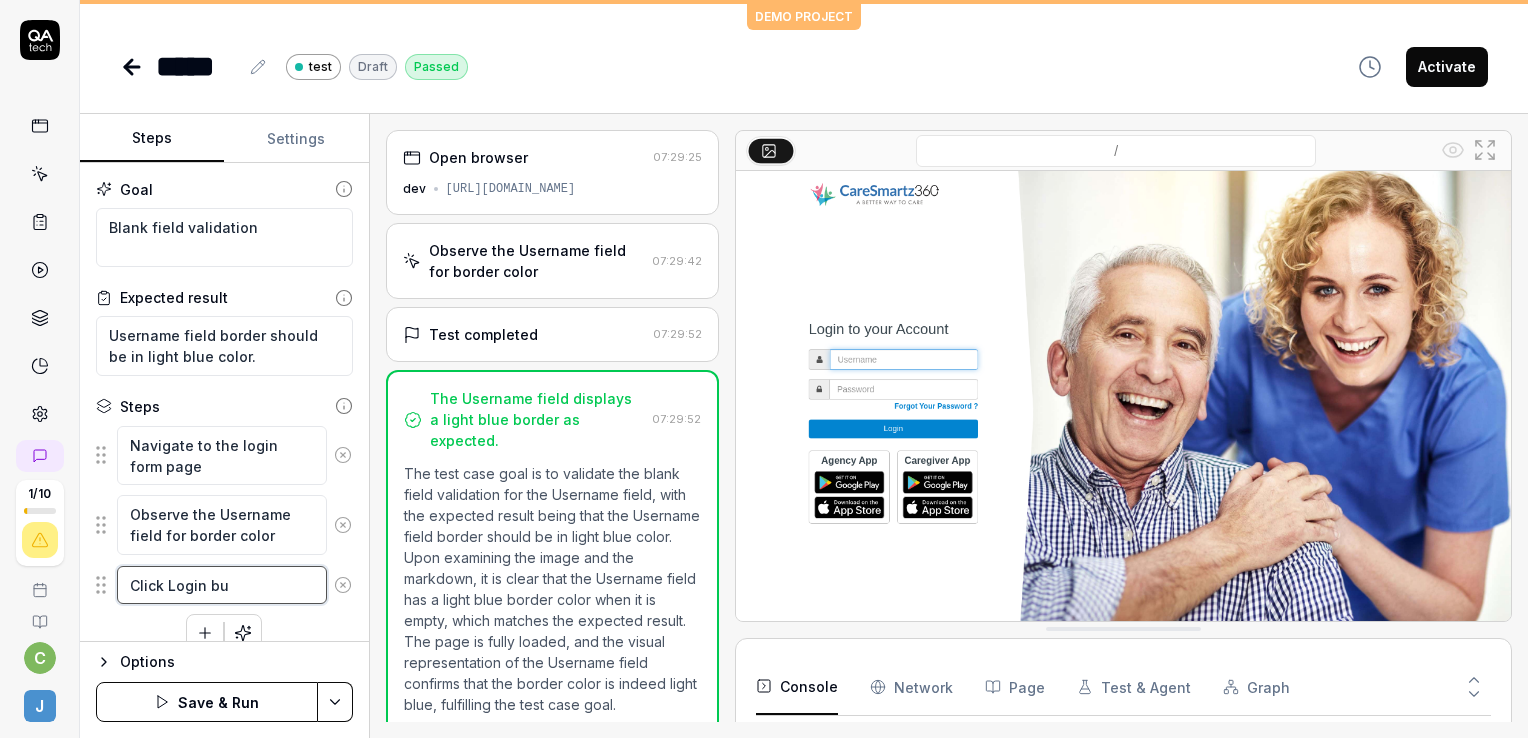 type on "*" 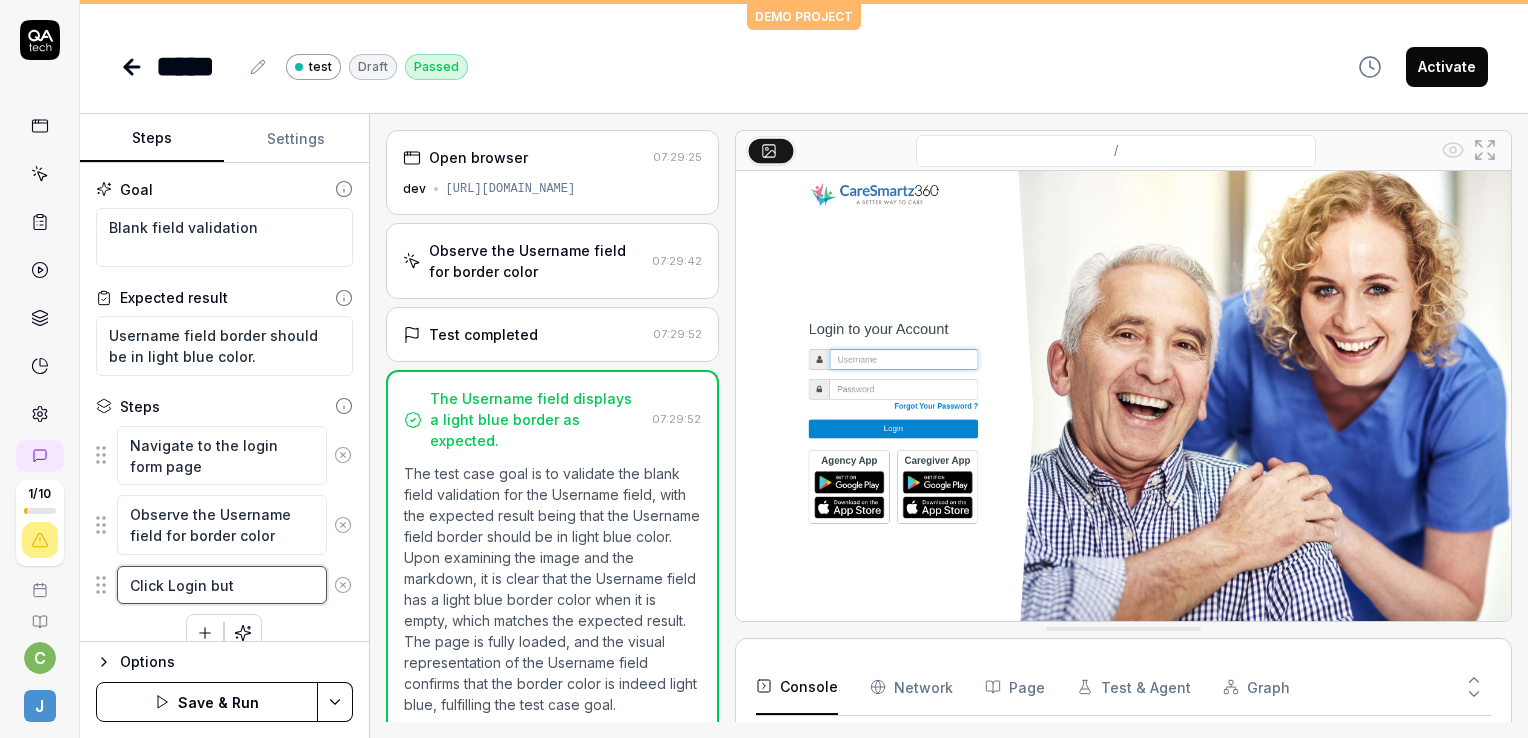 type on "*" 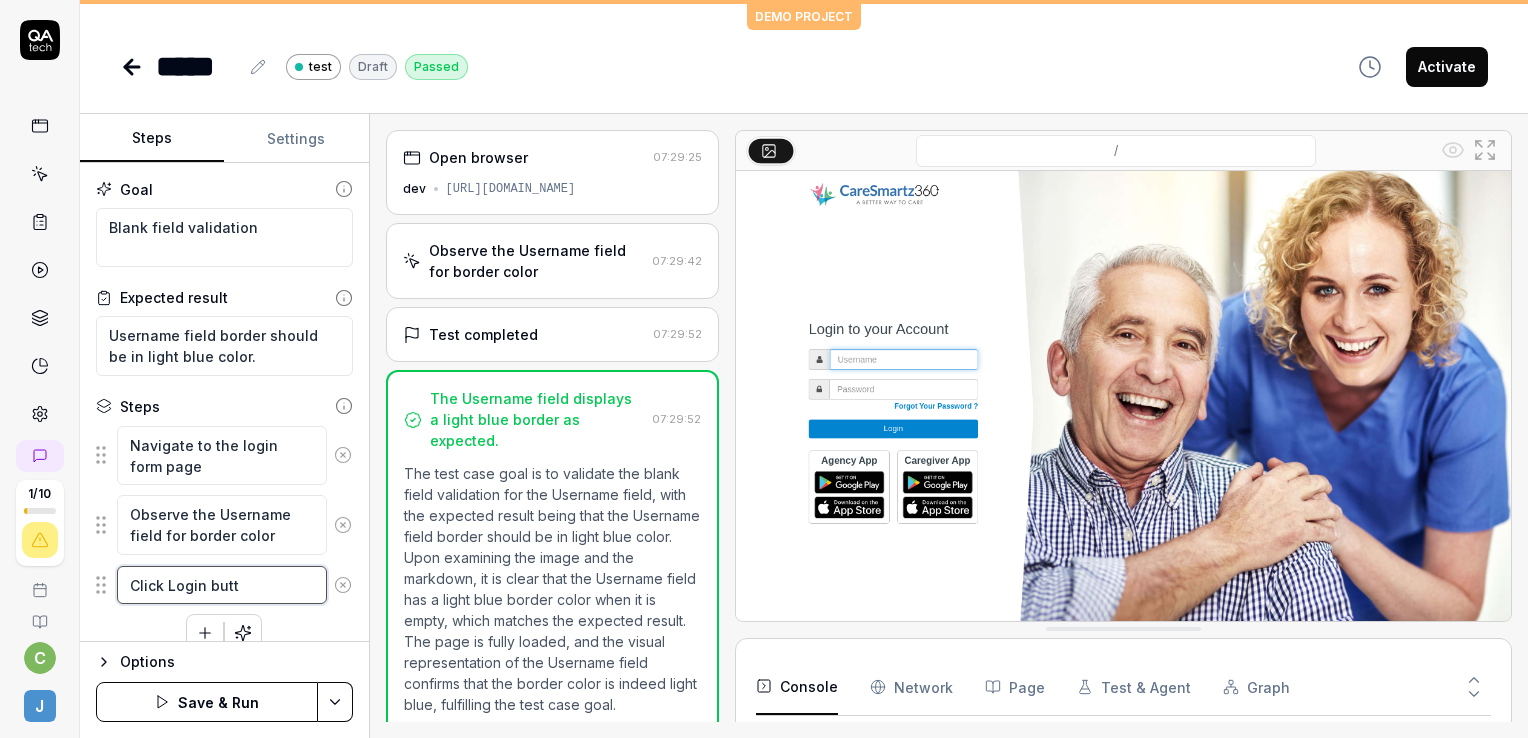 type on "*" 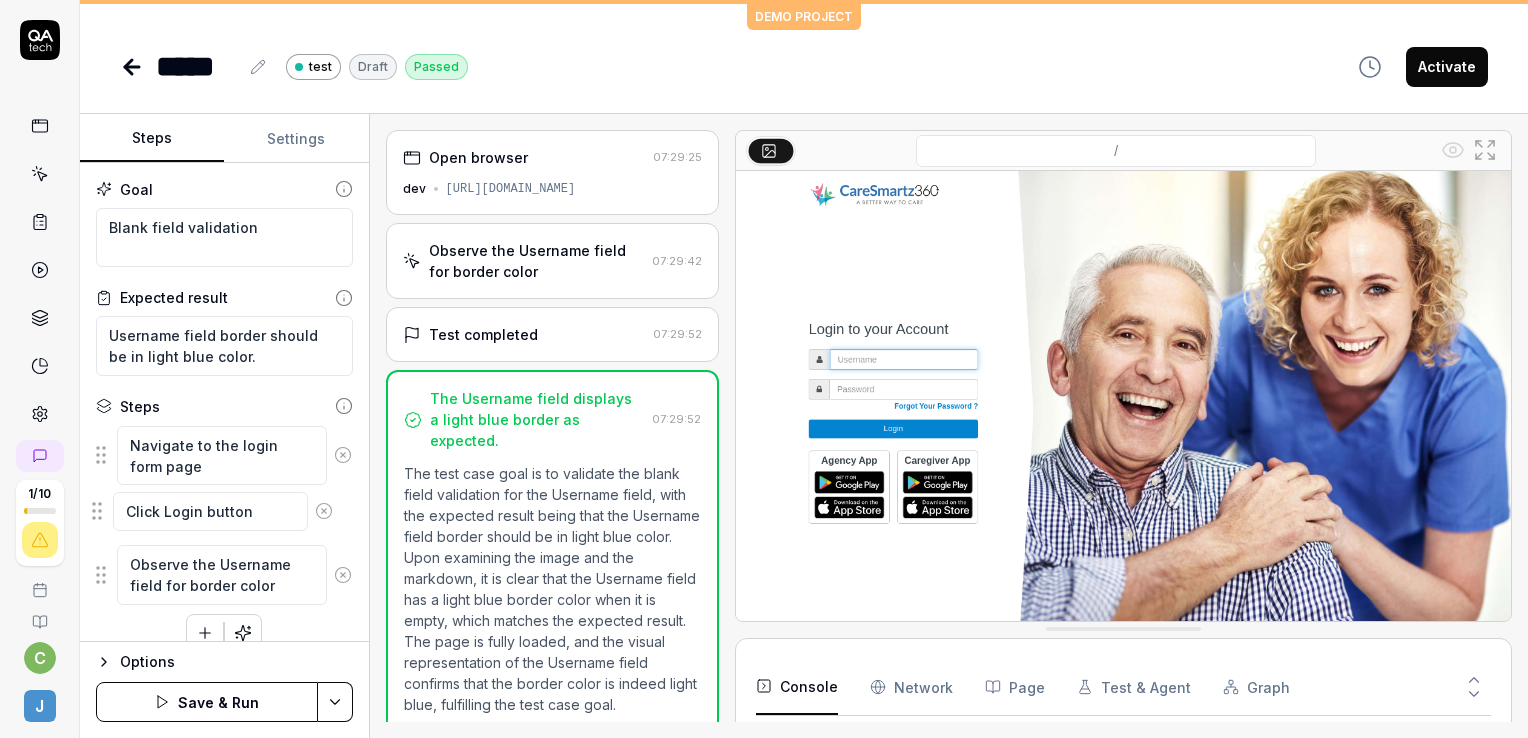 drag, startPoint x: 105, startPoint y: 580, endPoint x: 101, endPoint y: 508, distance: 72.11102 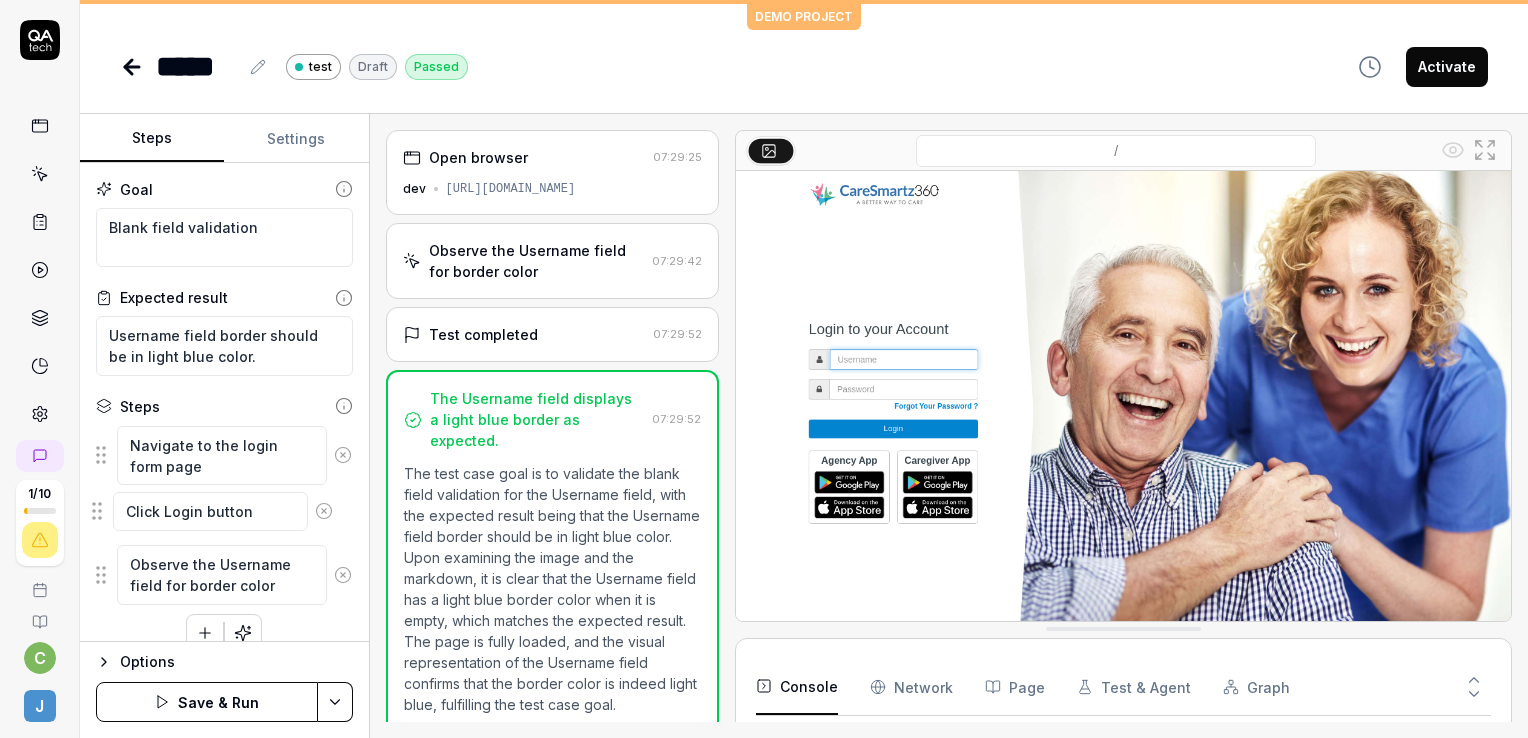 click on "Navigate to the login form page Observe the Username field for border color Click Login button Click Login button
To pick up a draggable item, press the space bar.
While dragging, use the arrow keys to move the item.
Press space again to drop the item in its new position, or press escape to cancel.
Draggable item 973af975-3422-442b-b134-9b7ed786bec4 was moved over droppable area c9b27671-4d04-45d2-93a4-5465cae32ed8." at bounding box center [224, 515] 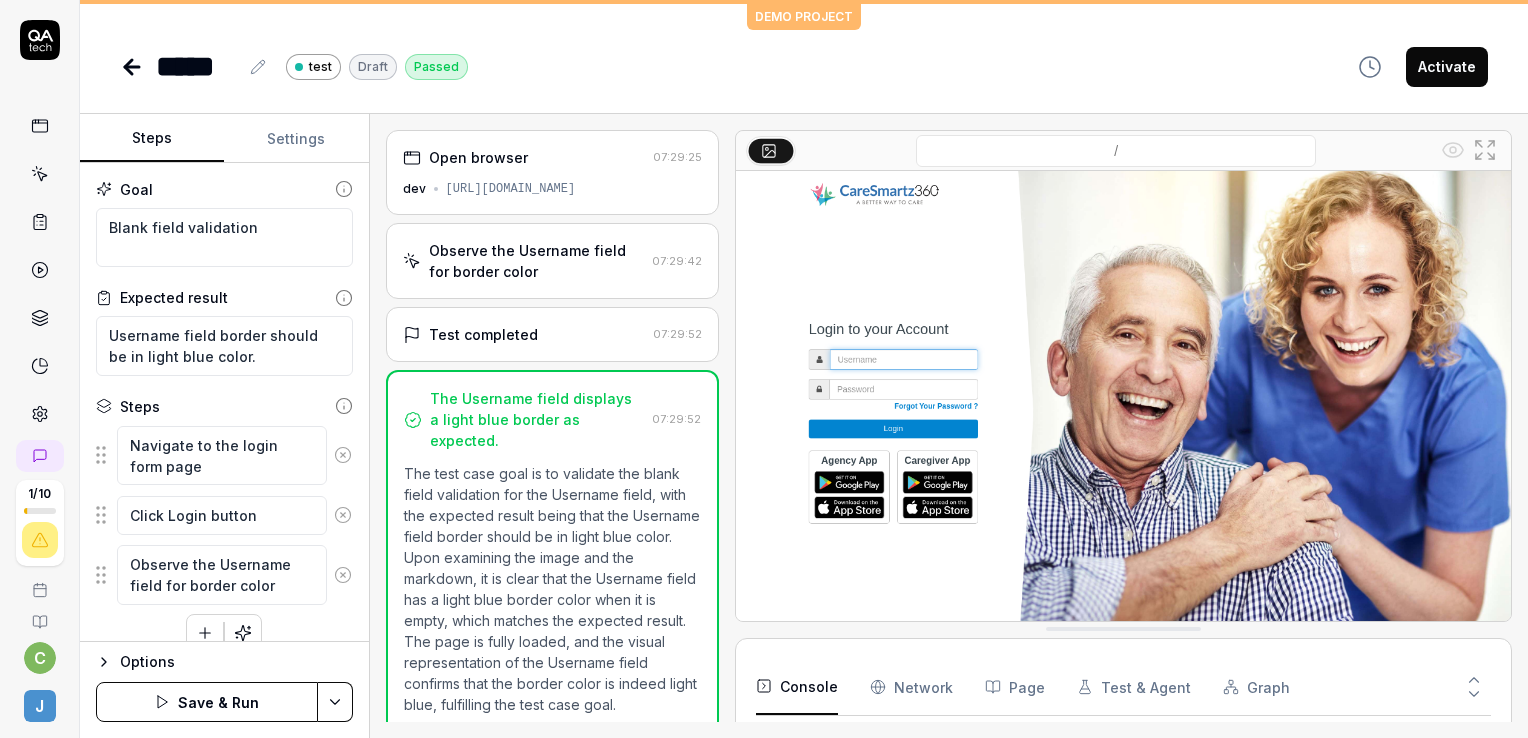 click on "Save & Run" at bounding box center [207, 702] 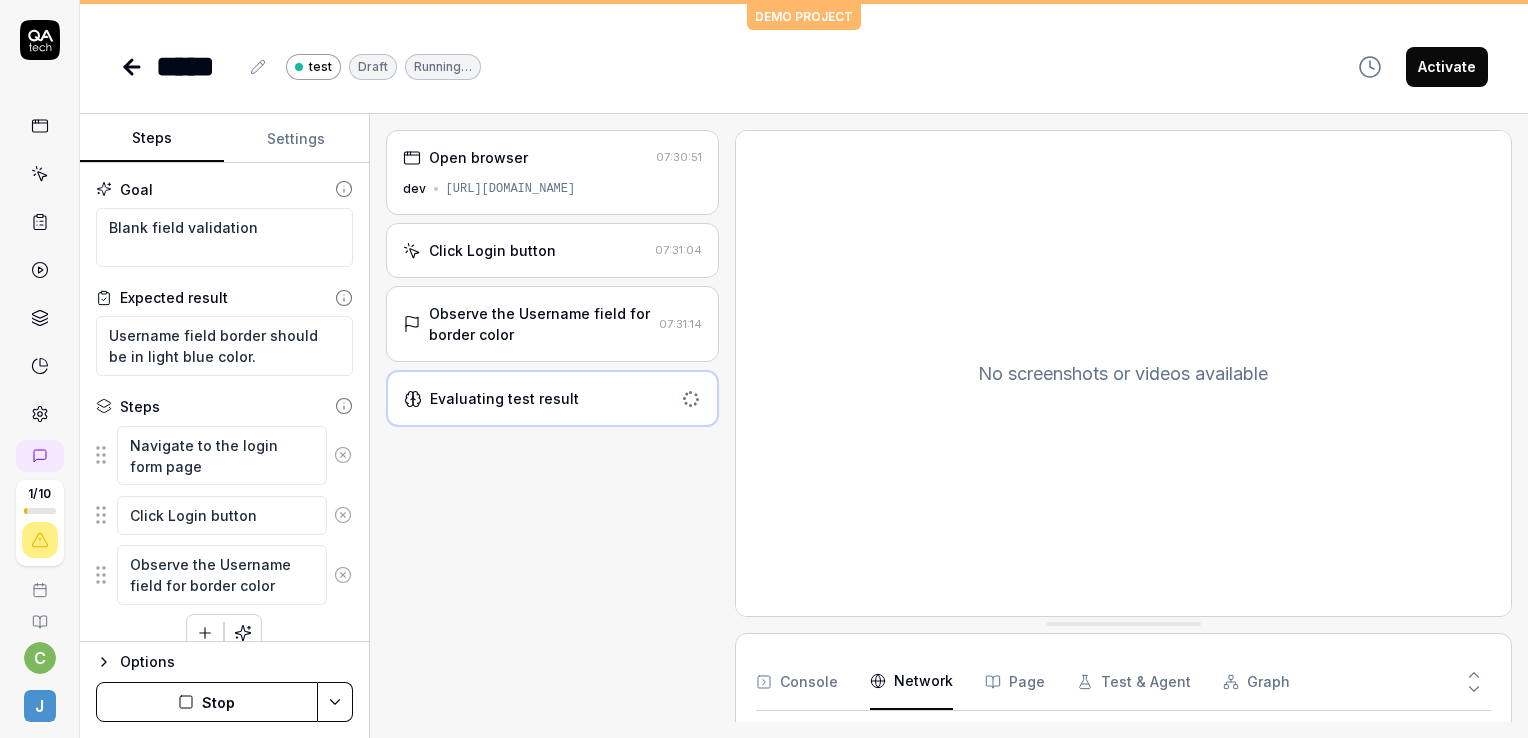 click on "Network" at bounding box center (911, 682) 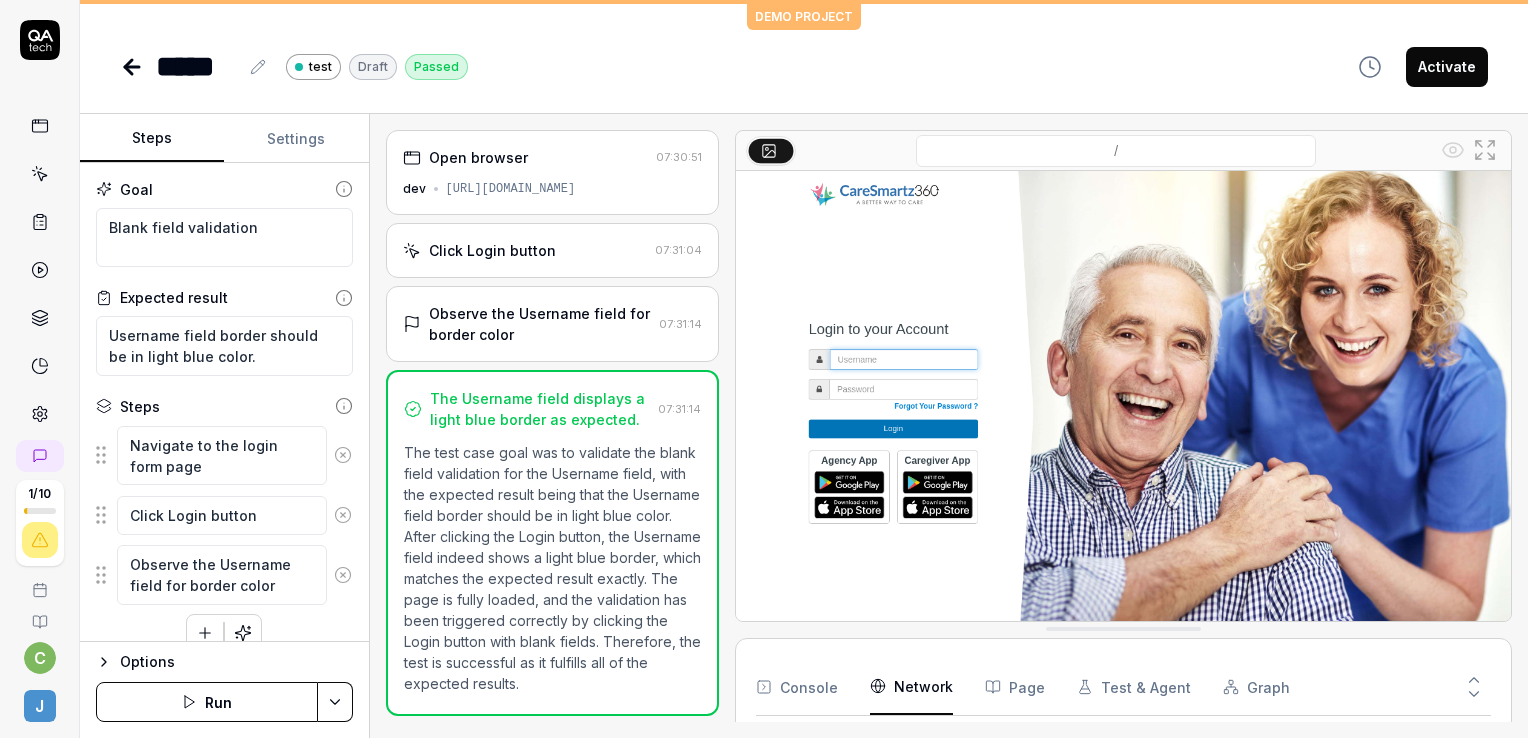 scroll, scrollTop: 216, scrollLeft: 0, axis: vertical 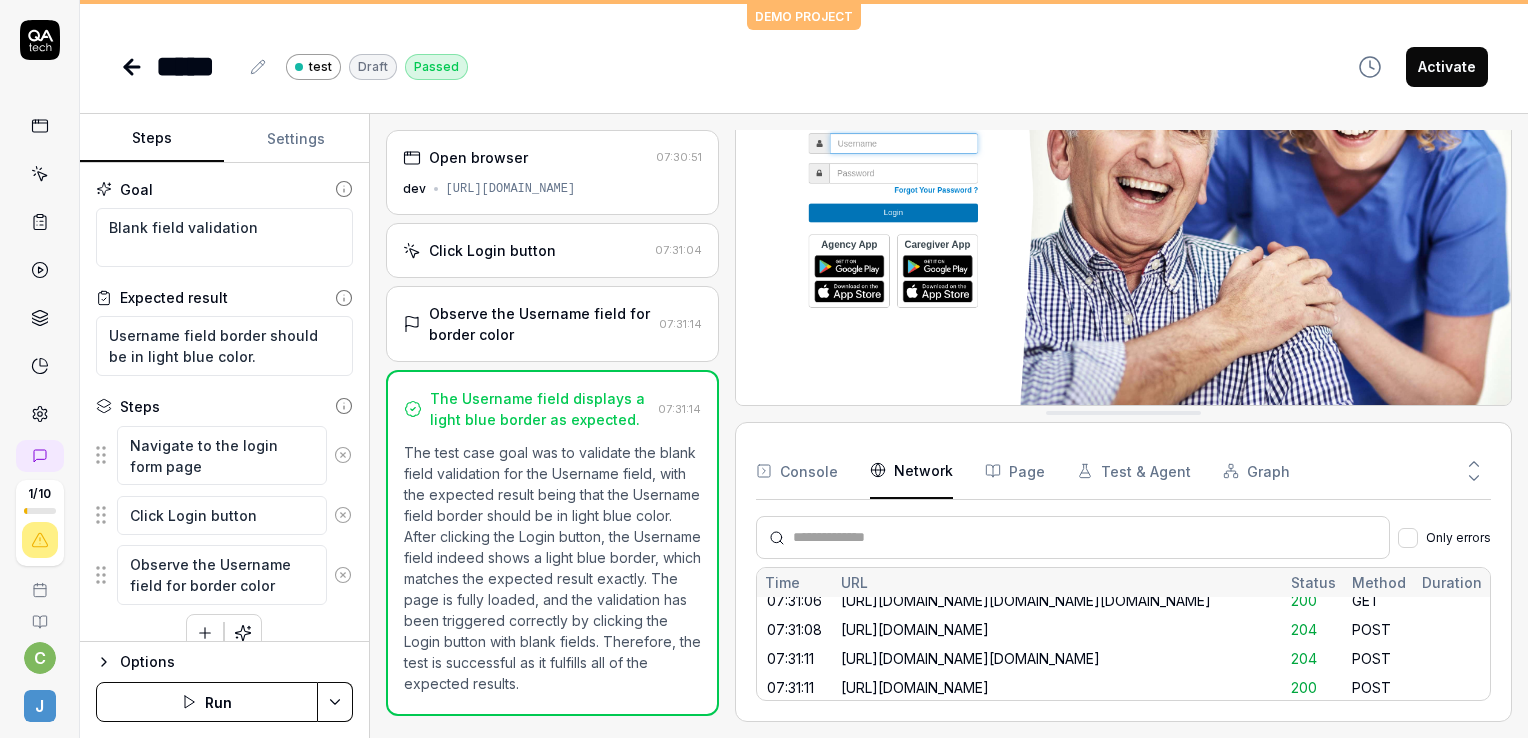 click on "Observe the Username field for border color" at bounding box center (540, 324) 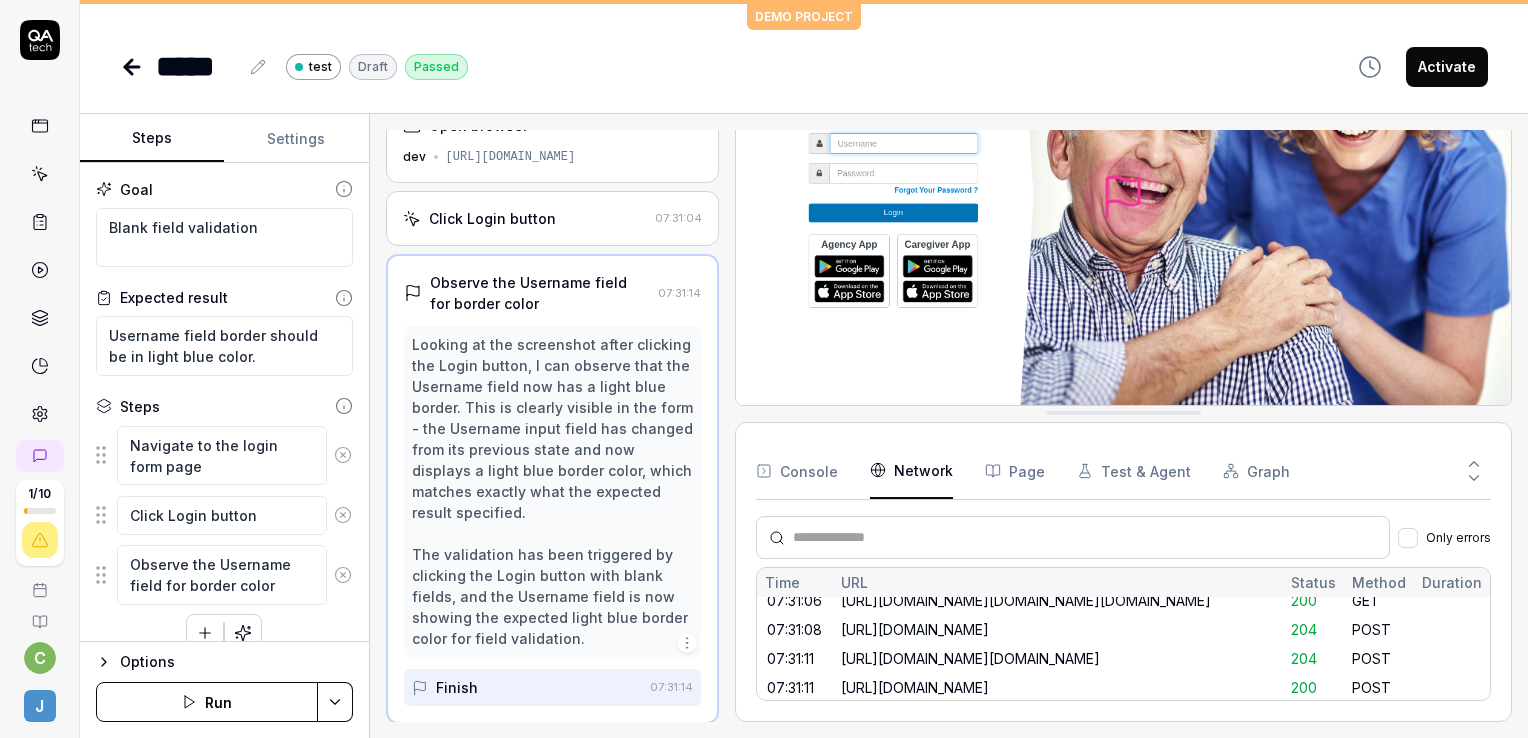 scroll, scrollTop: 0, scrollLeft: 0, axis: both 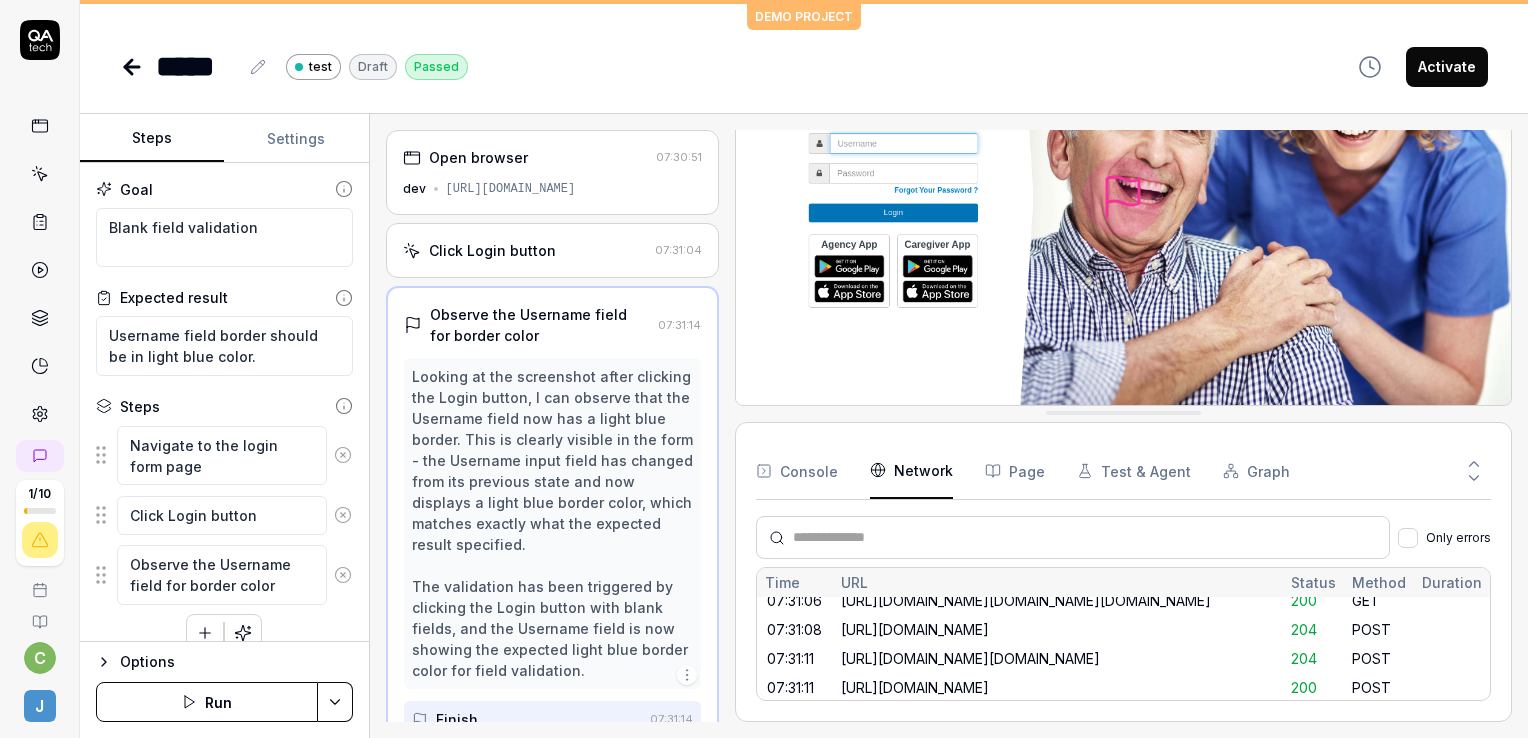 click on "Click Login button" at bounding box center [492, 250] 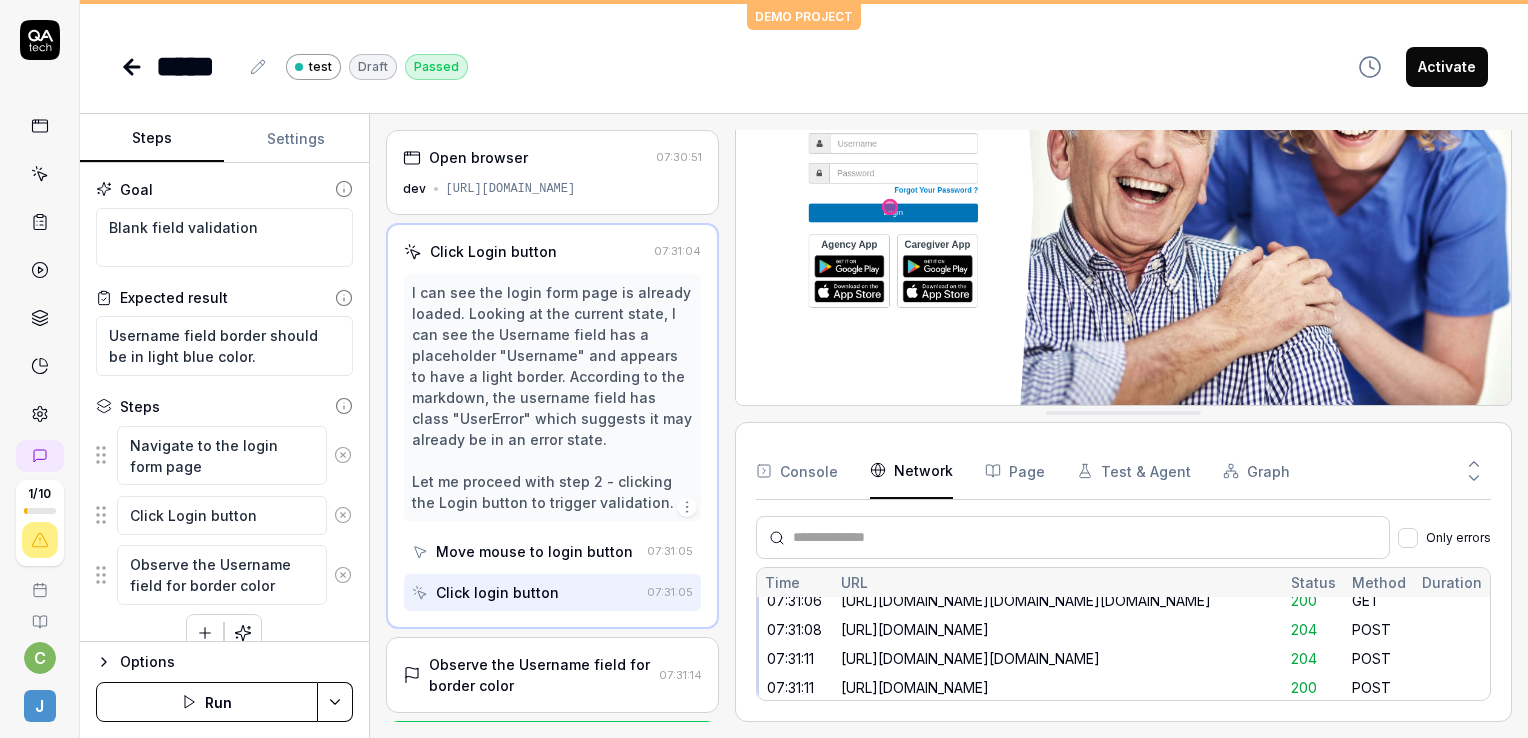 scroll, scrollTop: 72, scrollLeft: 0, axis: vertical 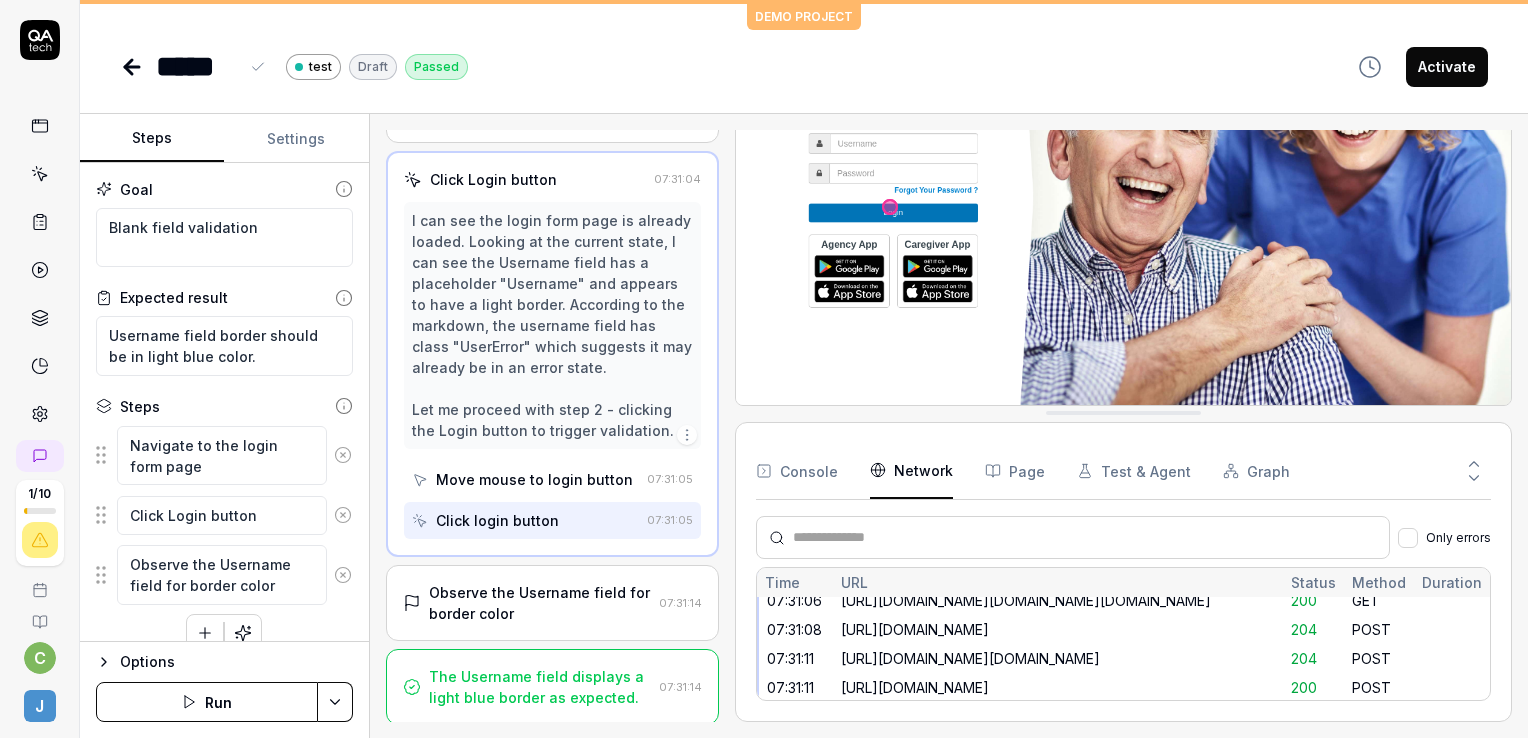 click on "*****" at bounding box center (197, 66) 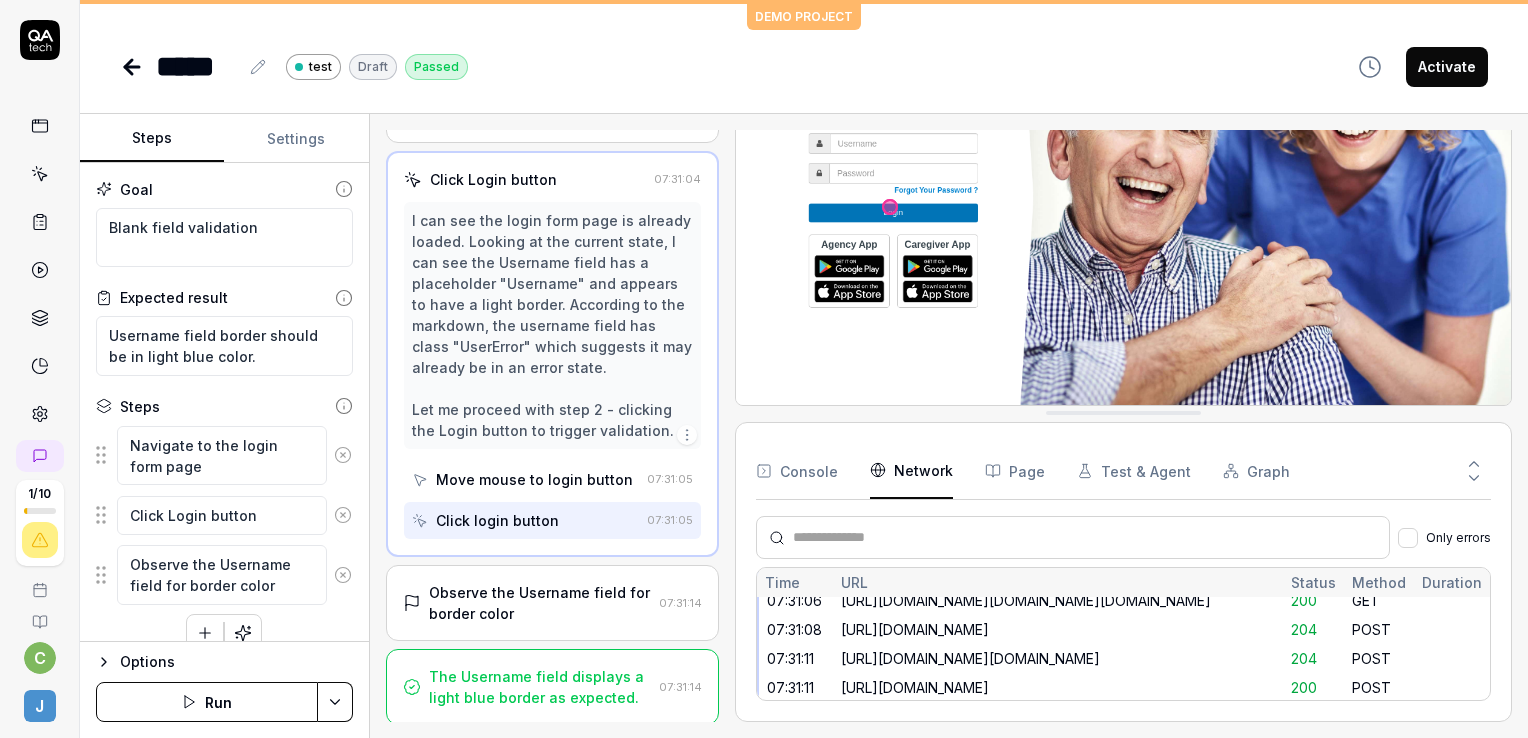 click 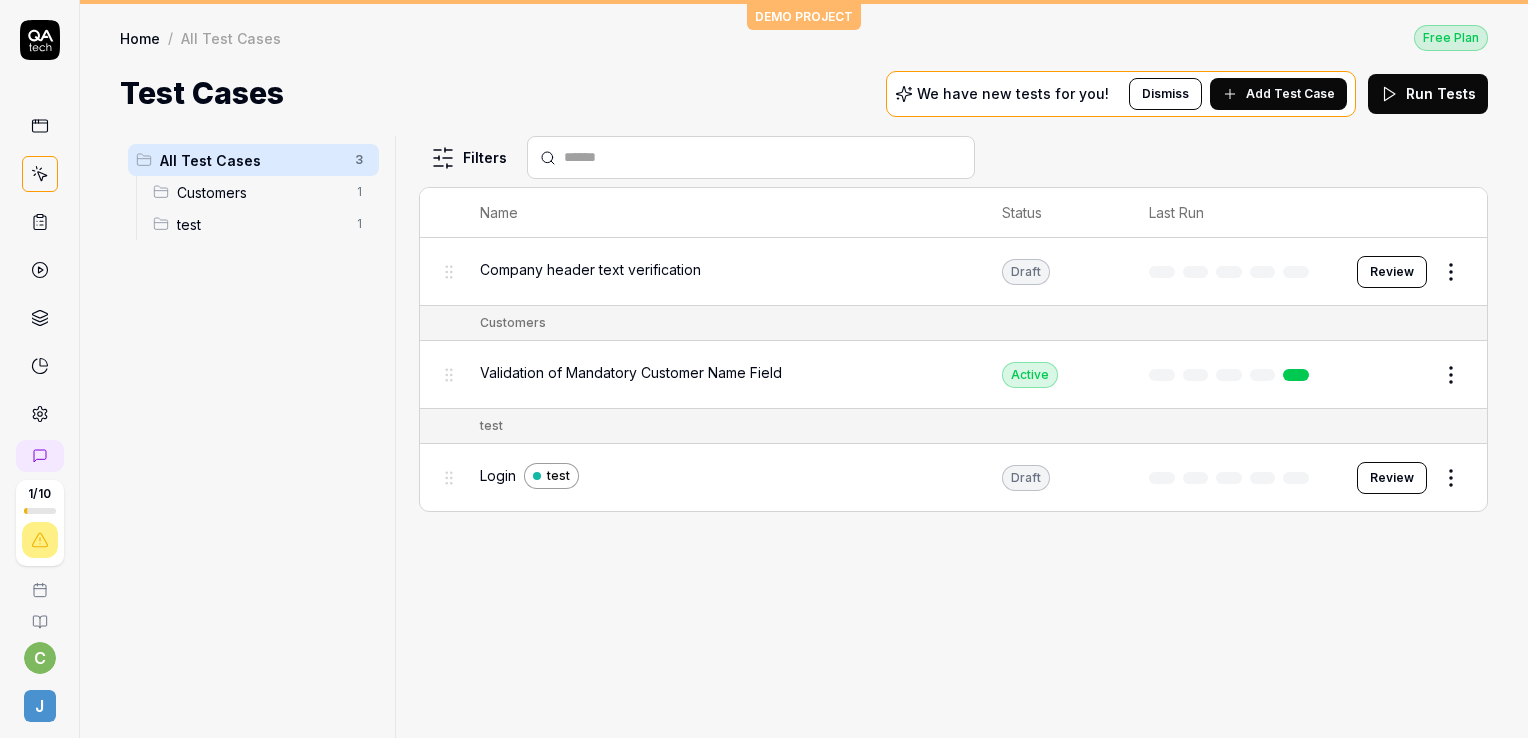 click on "test" at bounding box center [260, 224] 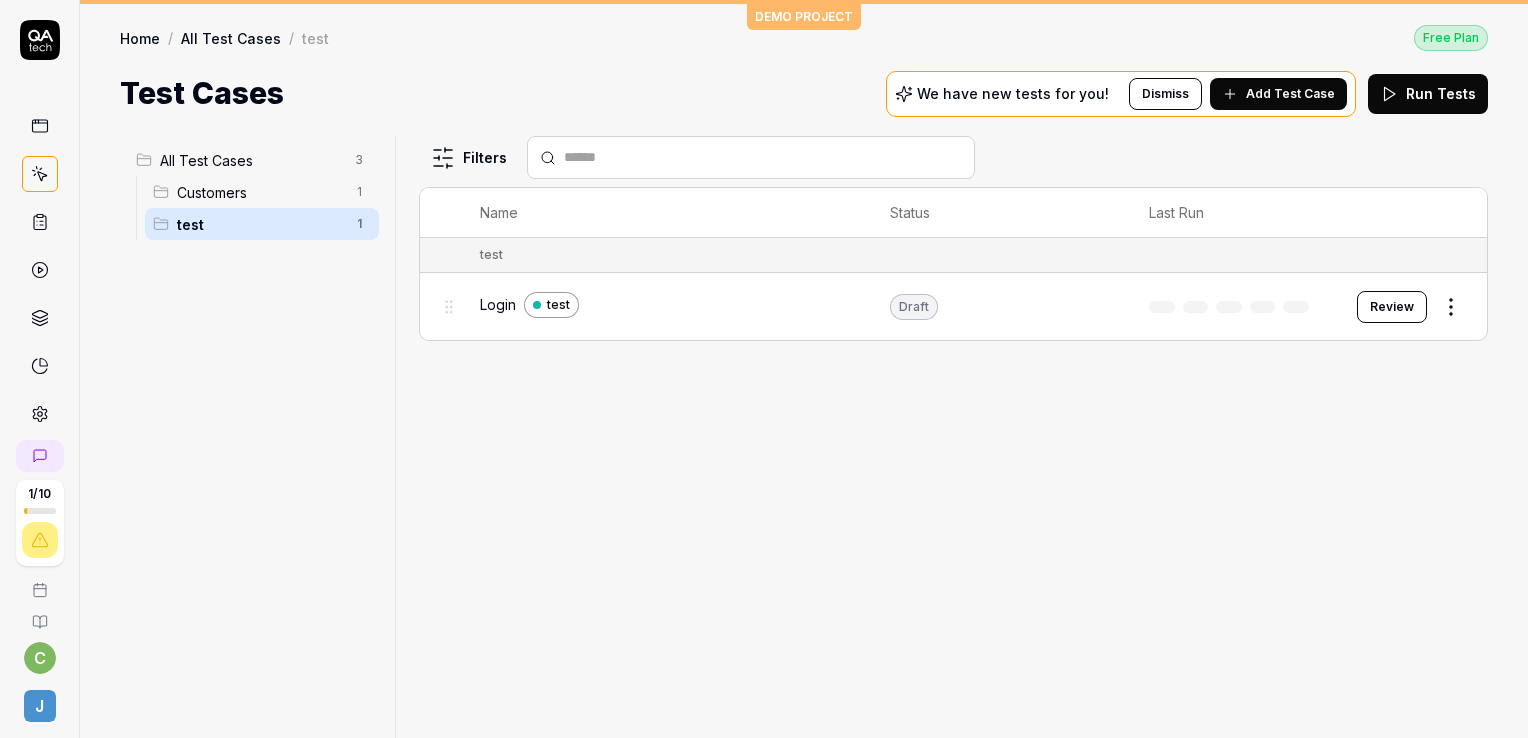 click on "Add Test Case" at bounding box center [1290, 94] 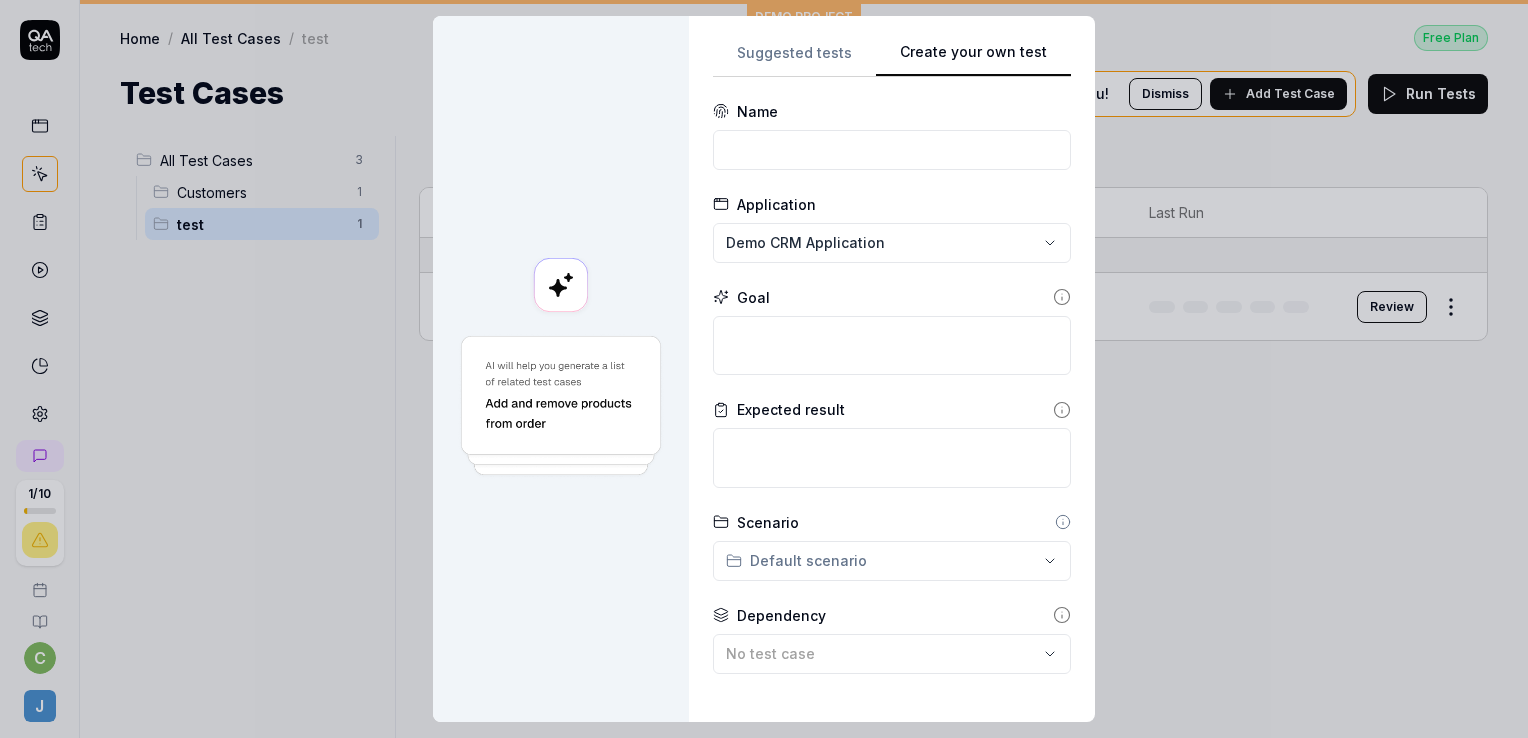 click on "Create your own test" at bounding box center [973, 59] 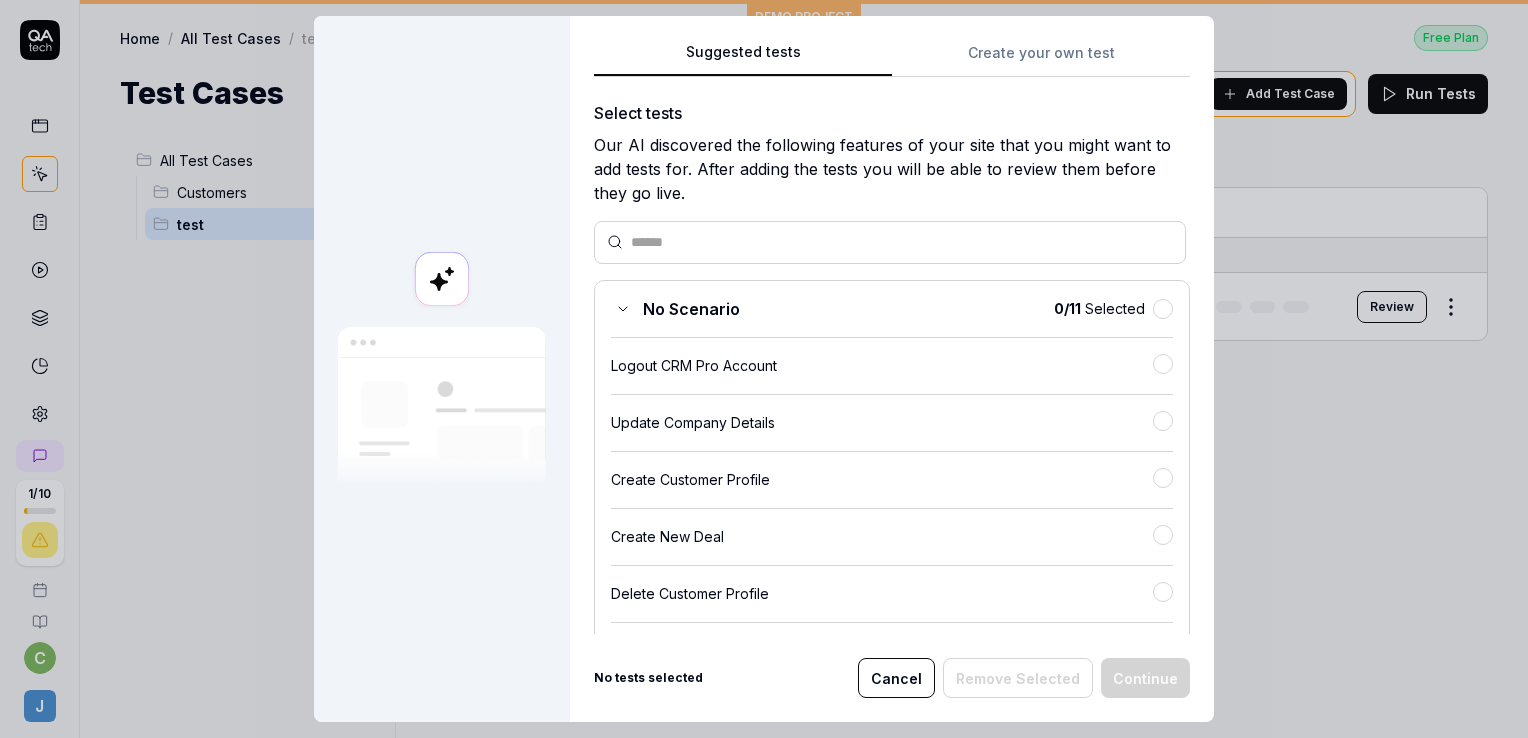 click on "Suggested tests" at bounding box center [743, 59] 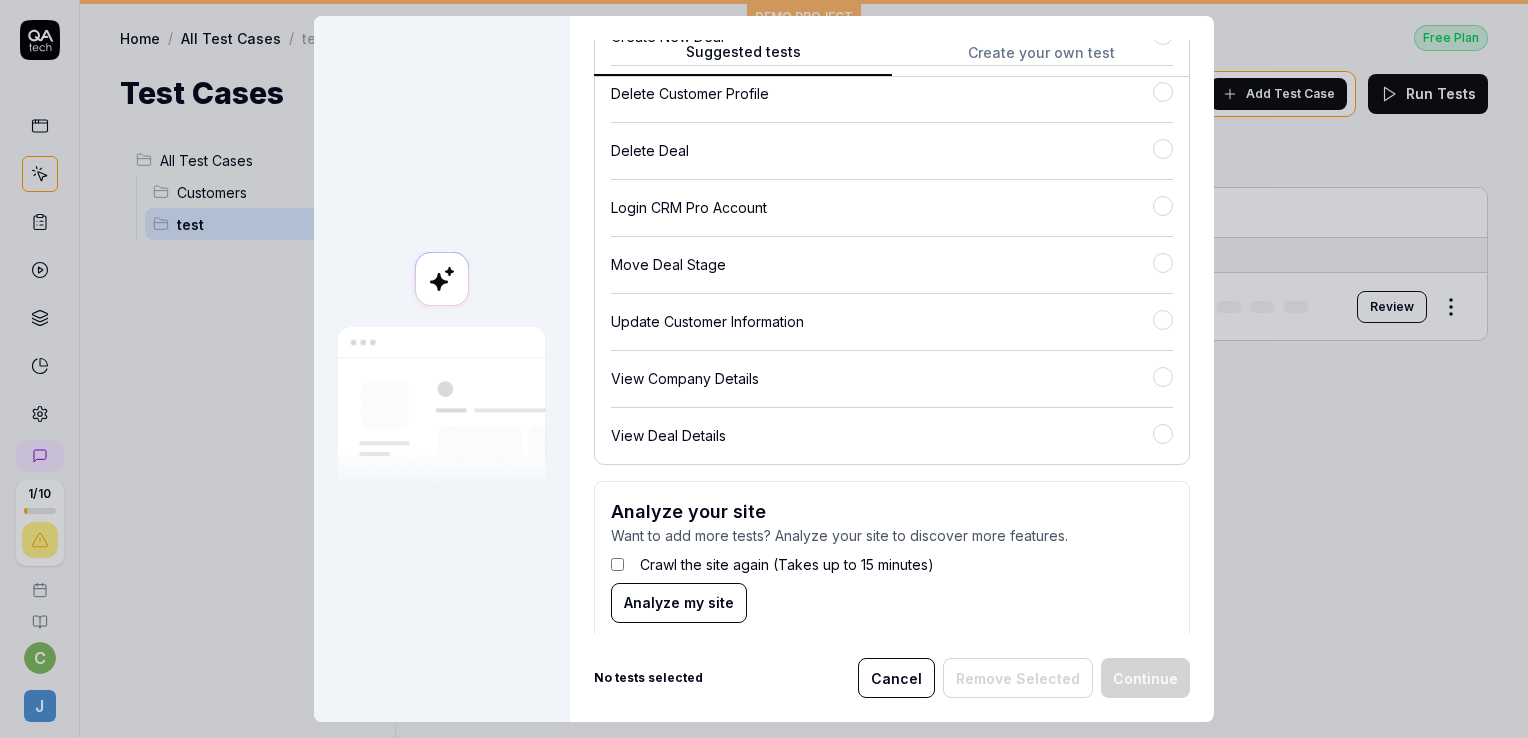 scroll, scrollTop: 528, scrollLeft: 0, axis: vertical 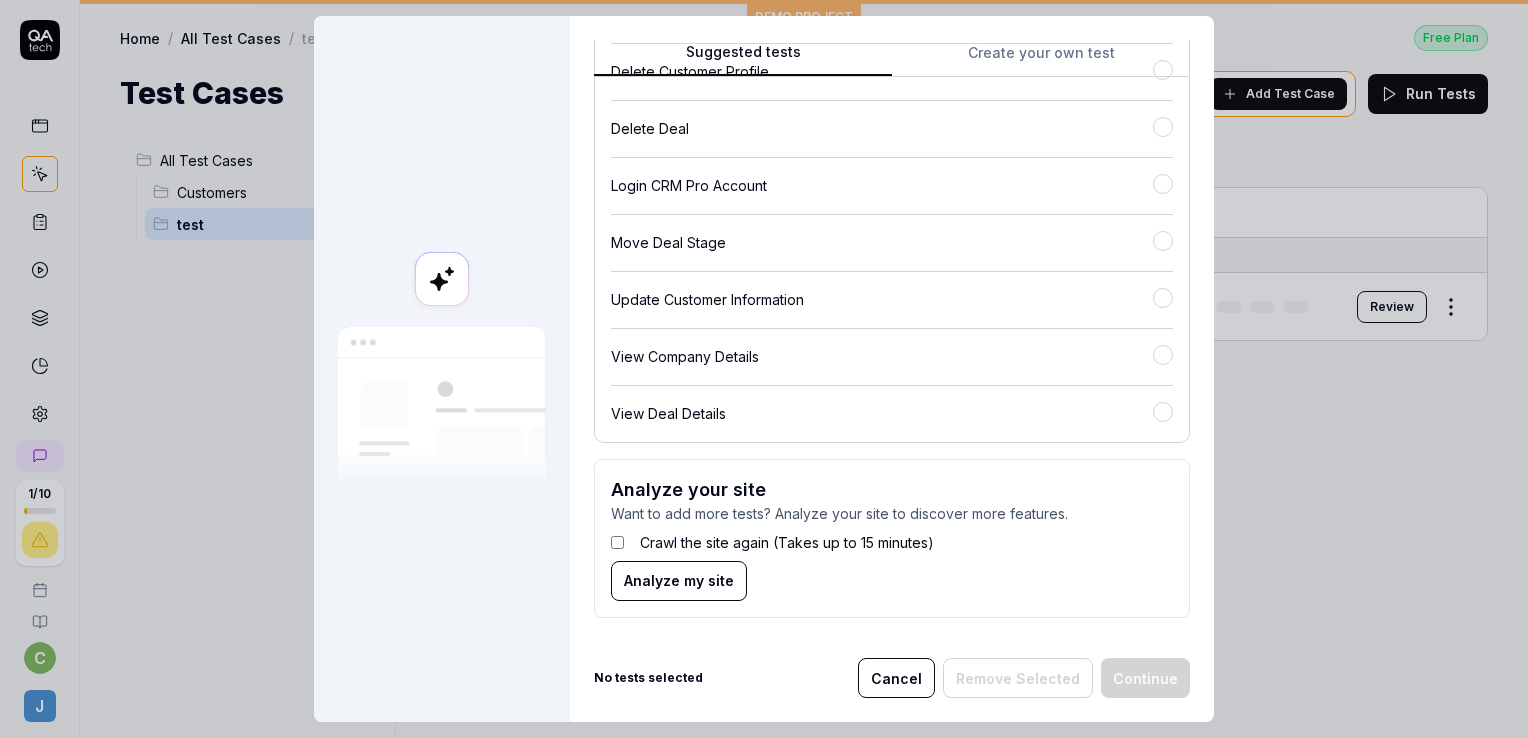 click on "Cancel" at bounding box center [896, 678] 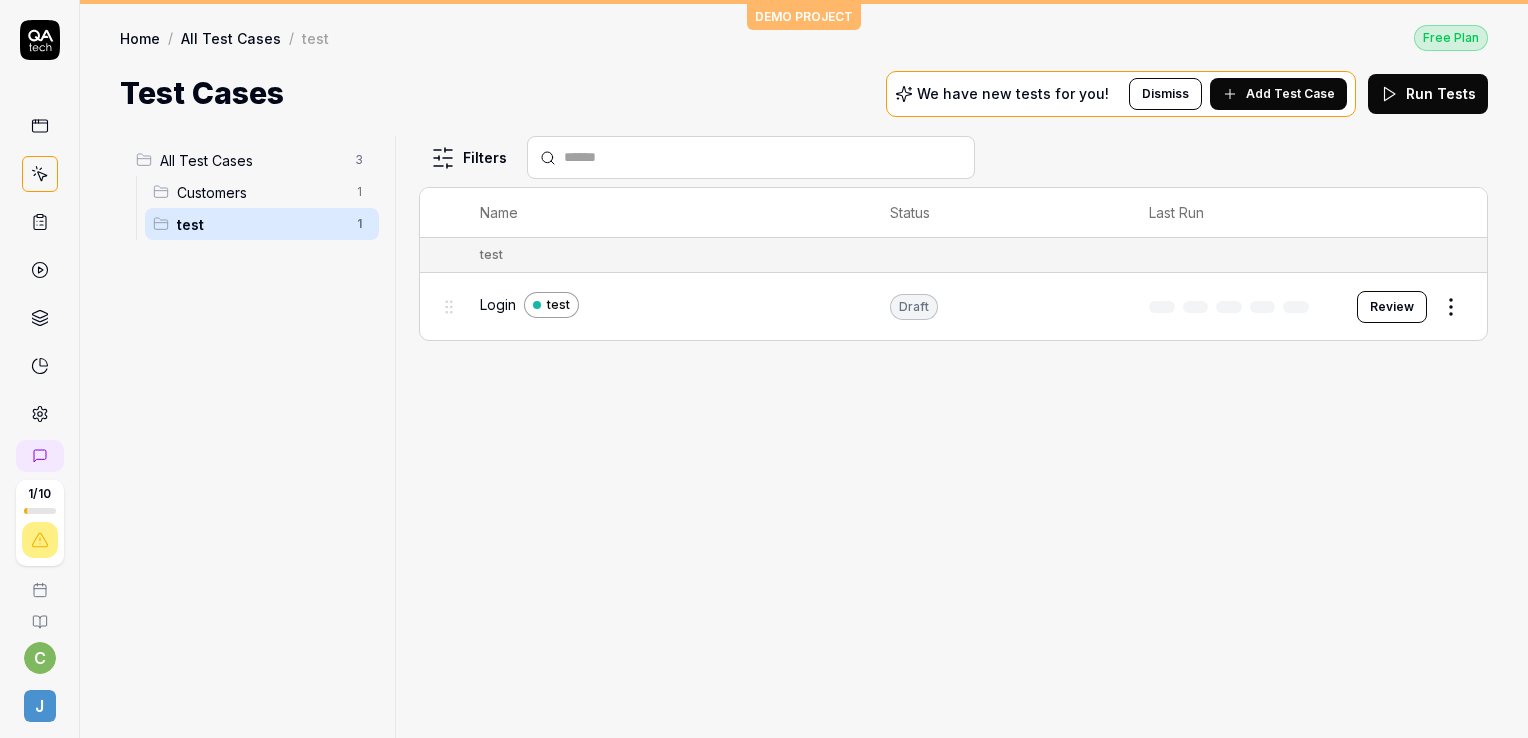 click at bounding box center [40, 414] 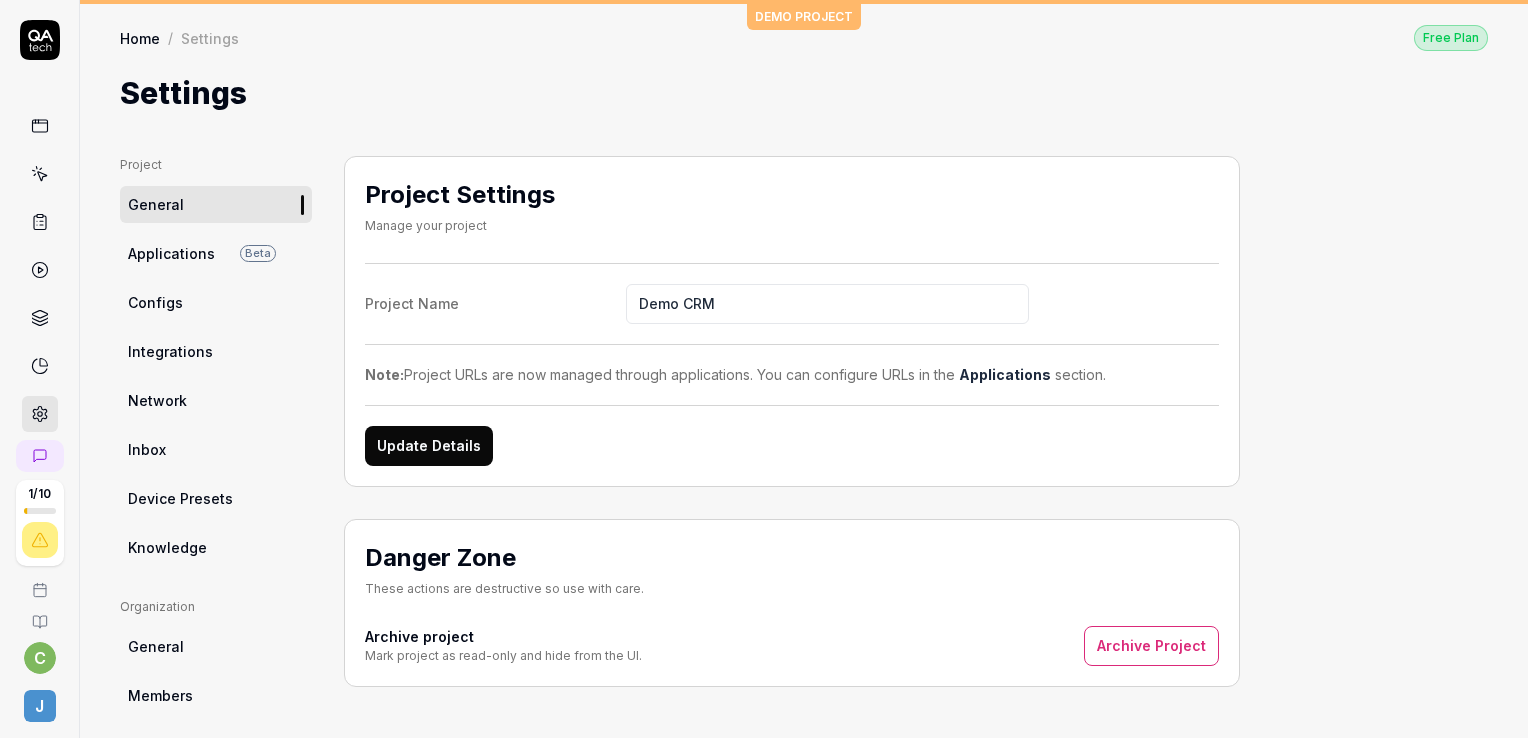 click on "Applications Beta" at bounding box center [216, 253] 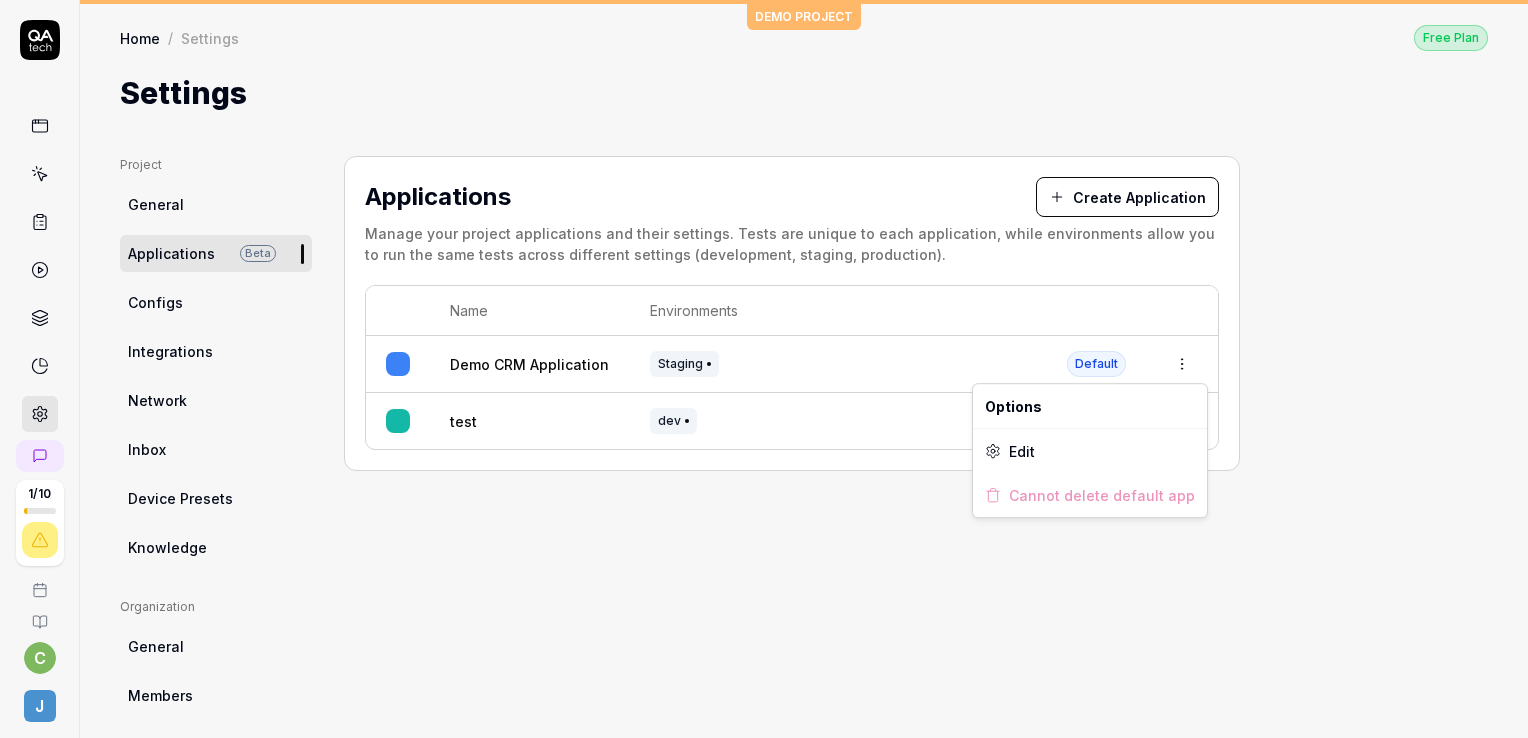 click on "1  /  10 [PERSON_NAME] DEMO PROJECT Home / Settings Free Plan Home / Settings Free Plan Settings Project General Applications Beta Configs Integrations Network Inbox Device Presets Knowledge Project Select a page Organization General Members Projects Subscription Connections Organization Select a page Profile My Details Authentication Email Password Profile Select a page Applications Create Application Manage your project applications and their settings. Tests are unique to each application, while environments allow you to run the same tests across different settings (development, staging, production). Name Environments Demo CRM Application Staging Default test dev
* Options Edit Cannot delete default app" at bounding box center [764, 369] 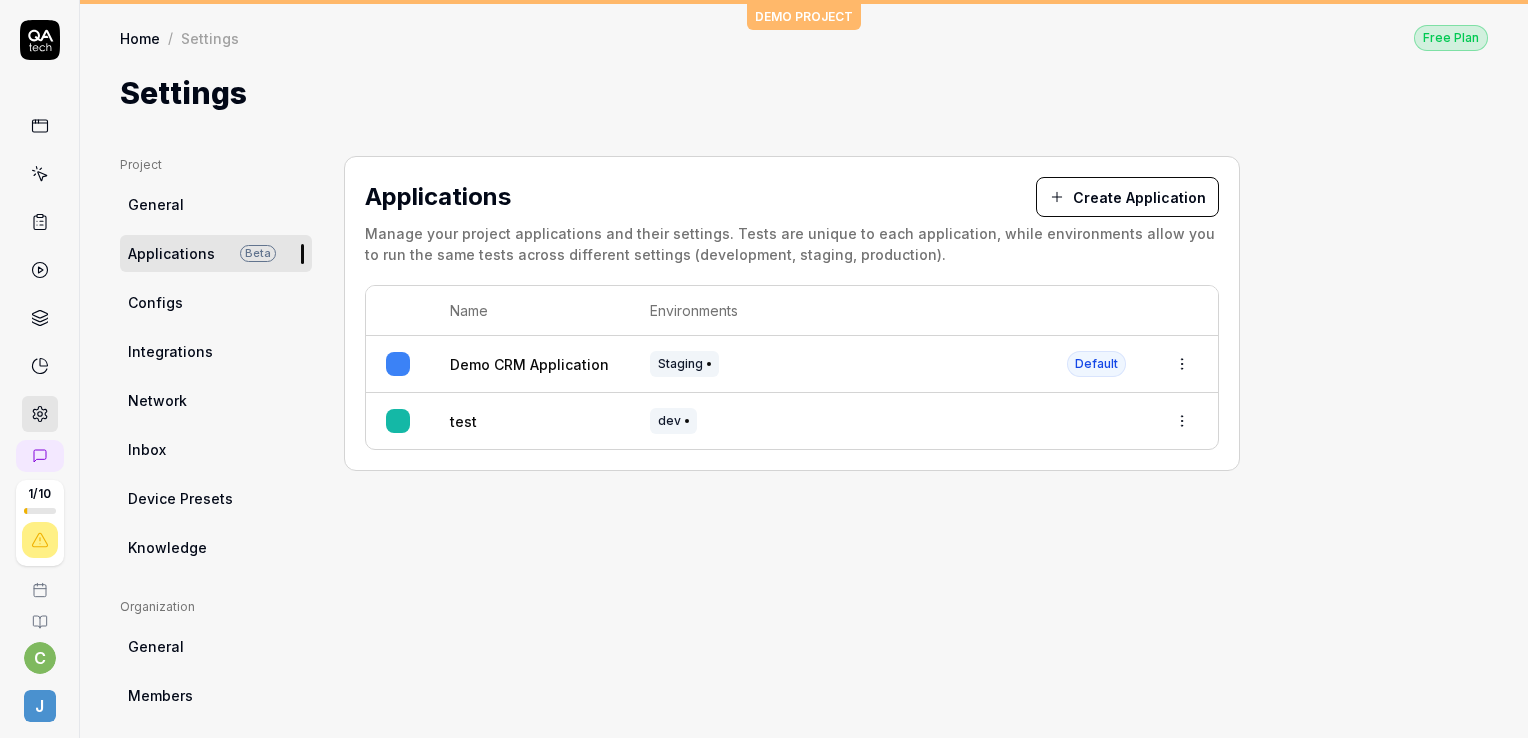 click on "1  /  10 [PERSON_NAME] DEMO PROJECT Home / Settings Free Plan Home / Settings Free Plan Settings Project General Applications Beta Configs Integrations Network Inbox Device Presets Knowledge Project Select a page Organization General Members Projects Subscription Connections Organization Select a page Profile My Details Authentication Email Password Profile Select a page Applications Create Application Manage your project applications and their settings. Tests are unique to each application, while environments allow you to run the same tests across different settings (development, staging, production). Name Environments Demo CRM Application Staging Default test dev
*" at bounding box center [764, 369] 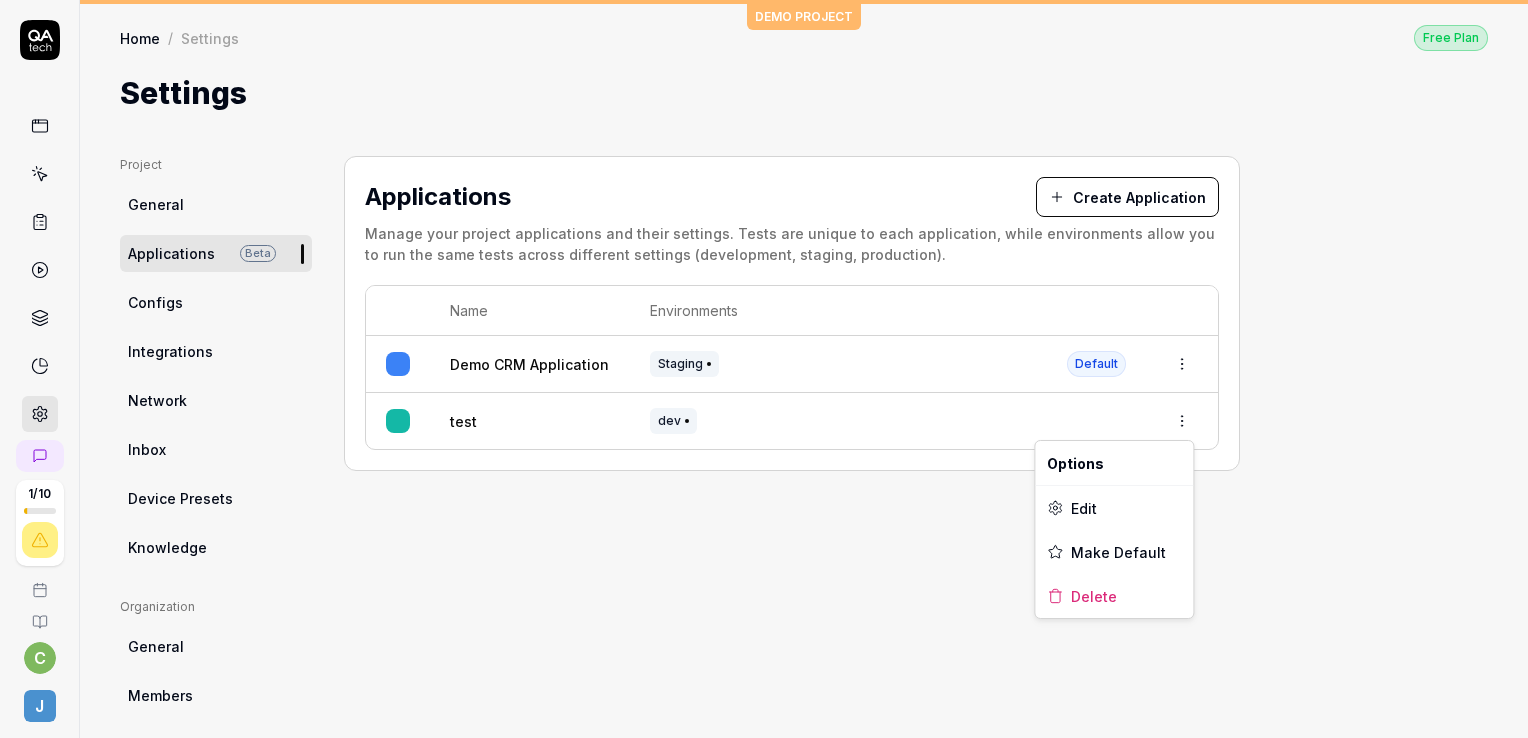 click on "1  /  10 [PERSON_NAME] DEMO PROJECT Home / Settings Free Plan Home / Settings Free Plan Settings Project General Applications Beta Configs Integrations Network Inbox Device Presets Knowledge Project Select a page Organization General Members Projects Subscription Connections Organization Select a page Profile My Details Authentication Email Password Profile Select a page Applications Create Application Manage your project applications and their settings. Tests are unique to each application, while environments allow you to run the same tests across different settings (development, staging, production). Name Environments Demo CRM Application Staging Default test dev
* Options Edit Make Default Delete" at bounding box center (764, 369) 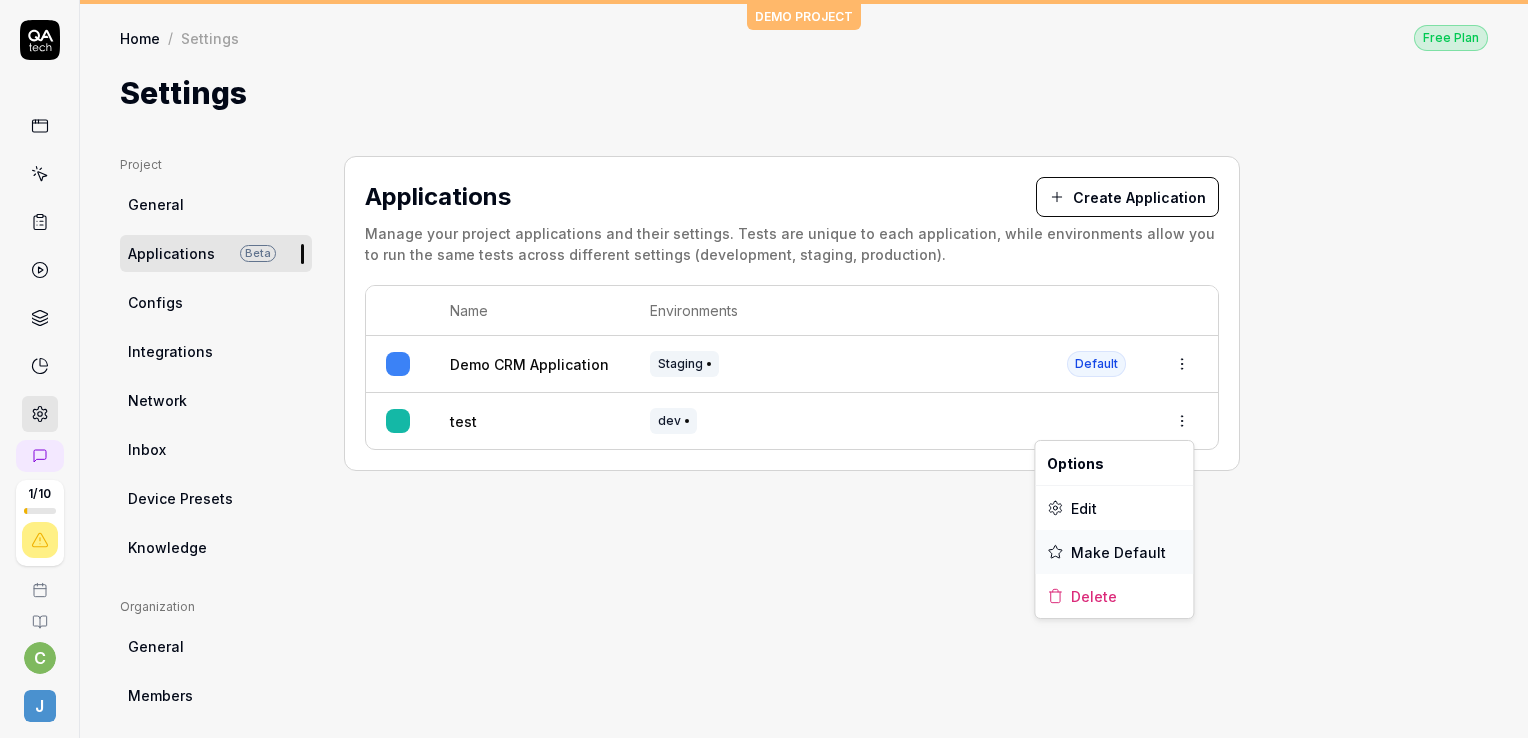 click on "Make Default" at bounding box center (1118, 552) 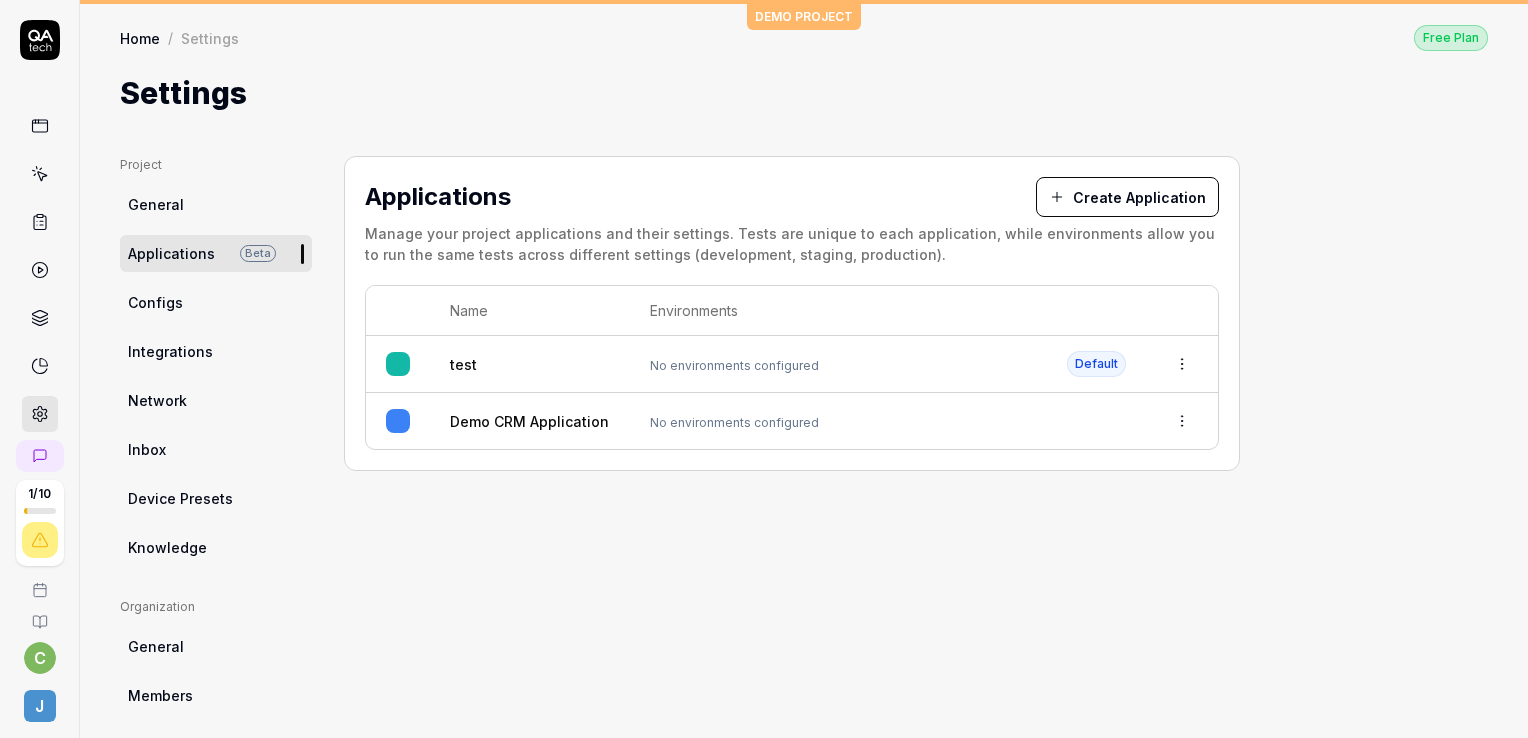scroll, scrollTop: 0, scrollLeft: 0, axis: both 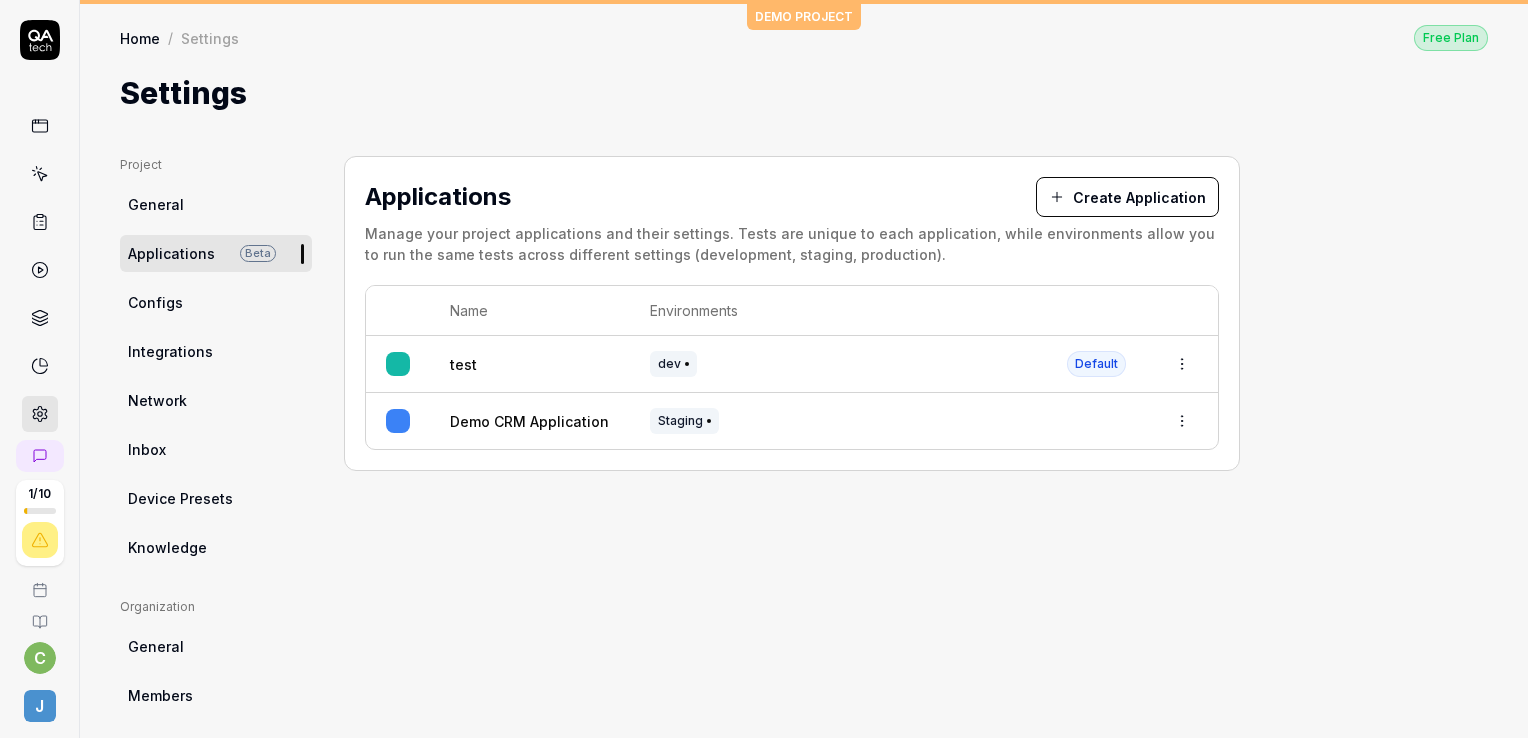 click on "General" at bounding box center (156, 204) 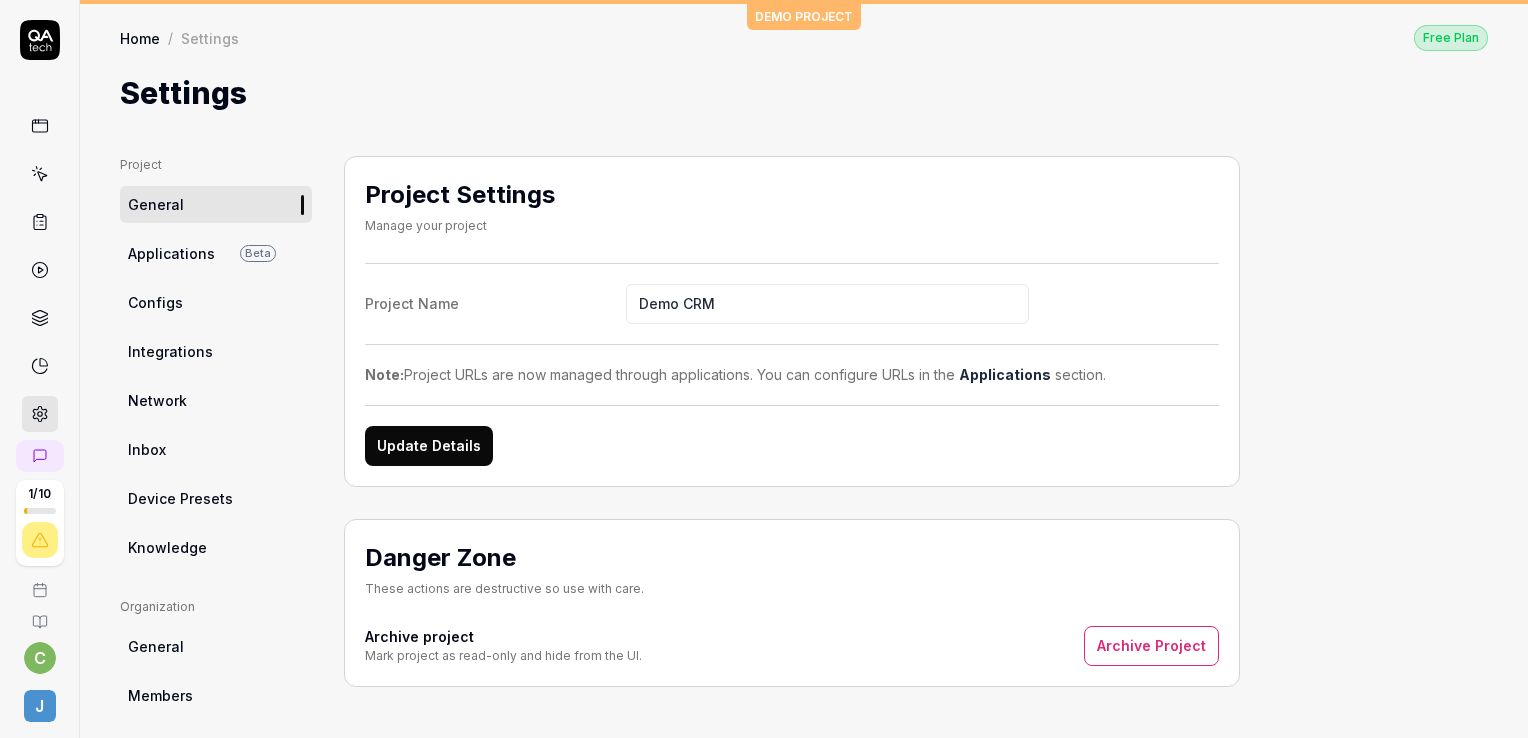 click at bounding box center [40, 174] 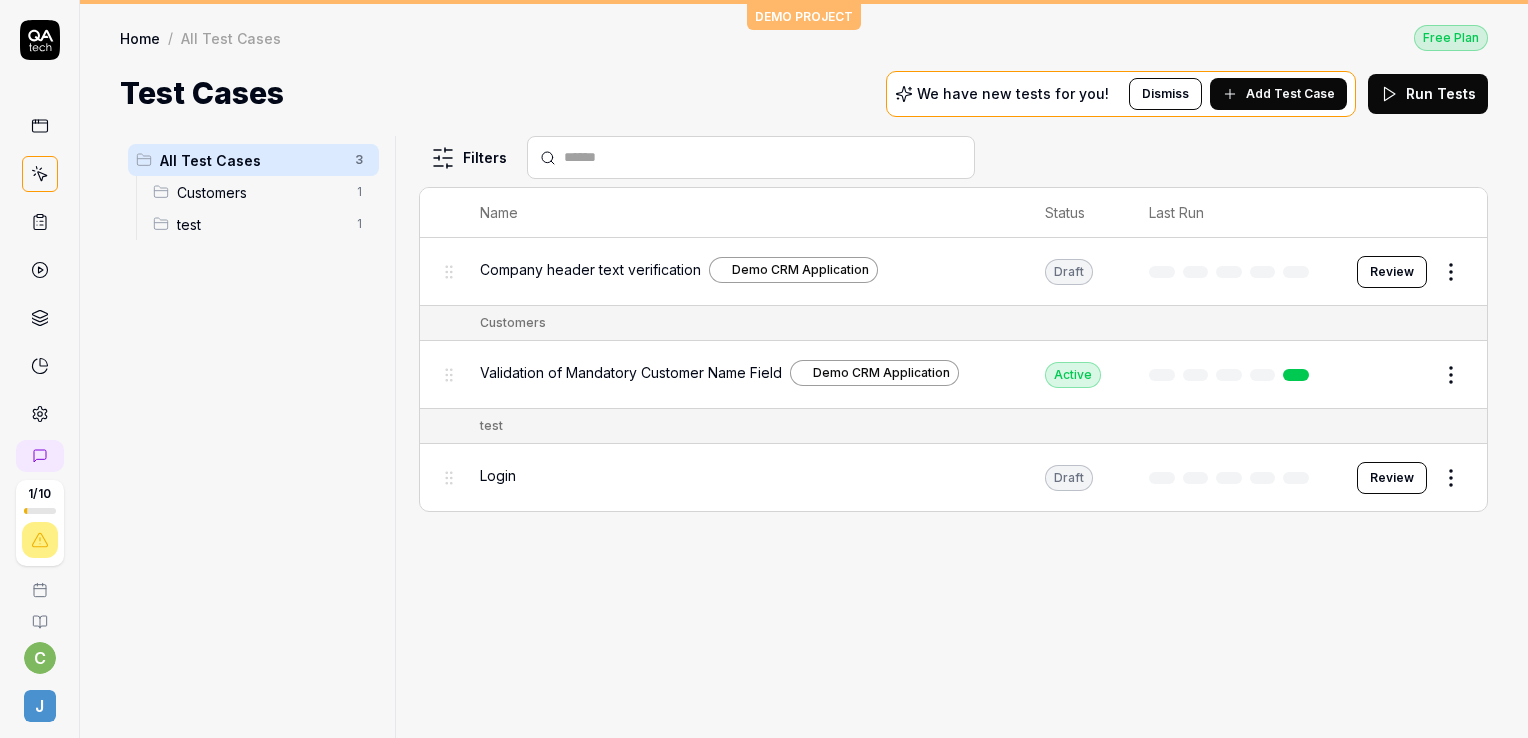 click on "test" at bounding box center [260, 224] 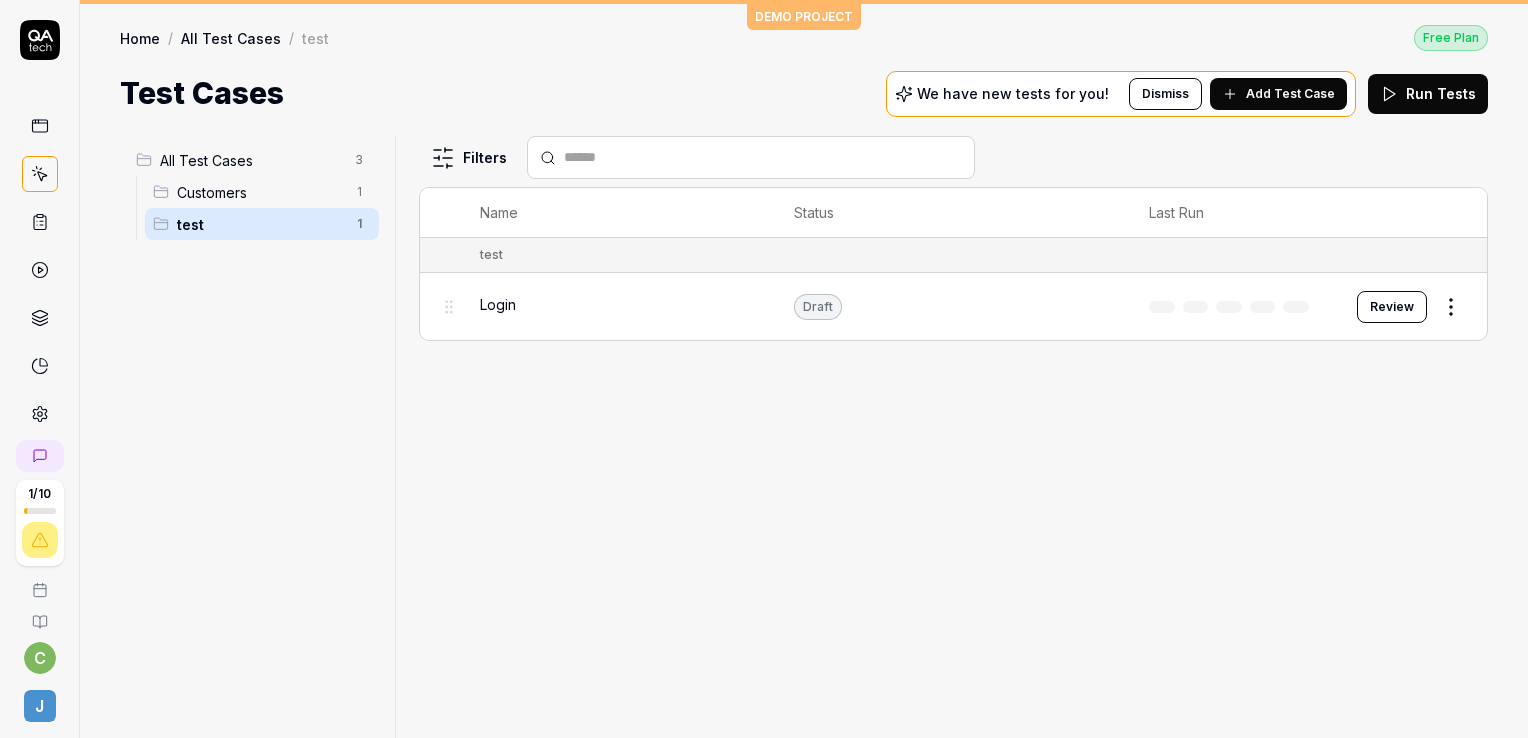 click on "Add Test Case" at bounding box center (1278, 94) 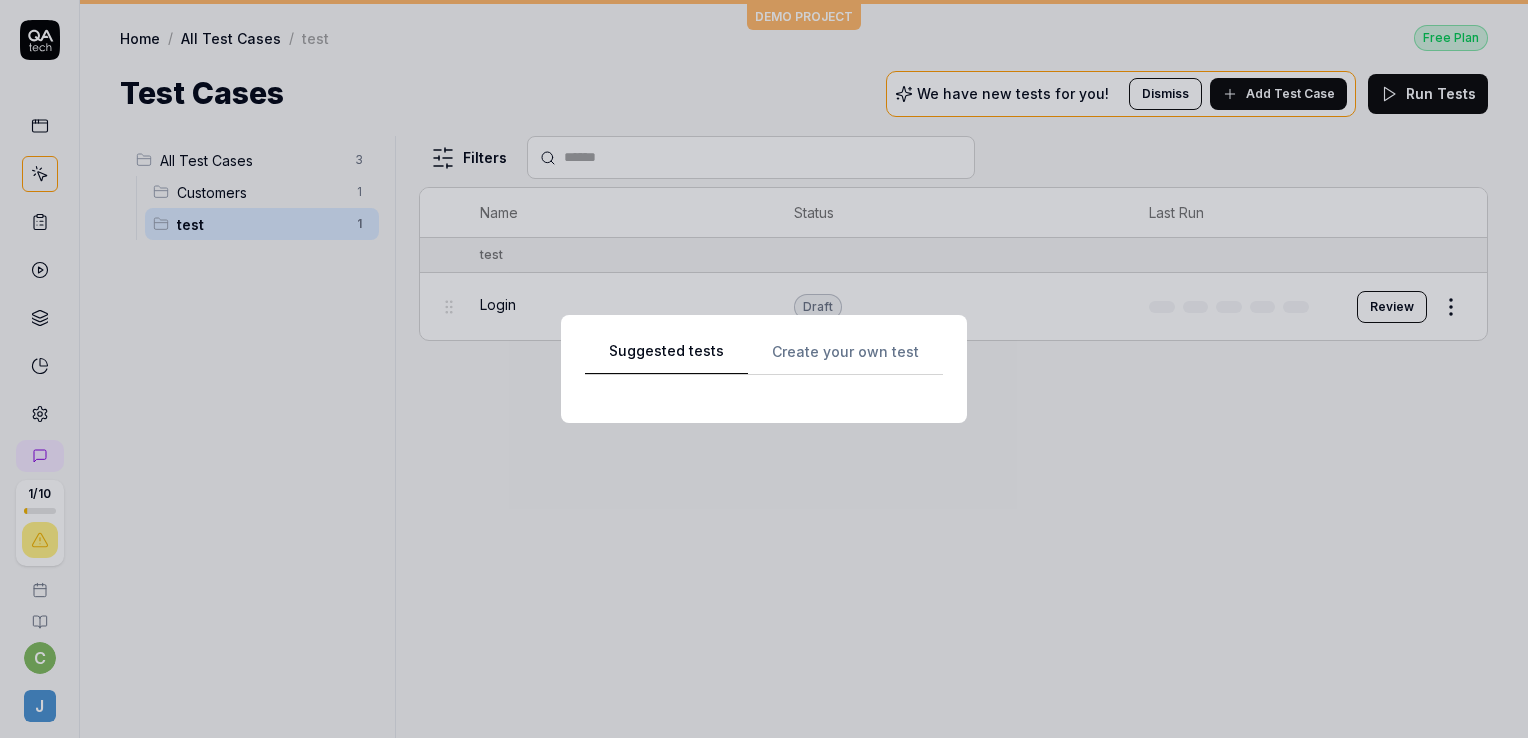 scroll, scrollTop: 0, scrollLeft: 0, axis: both 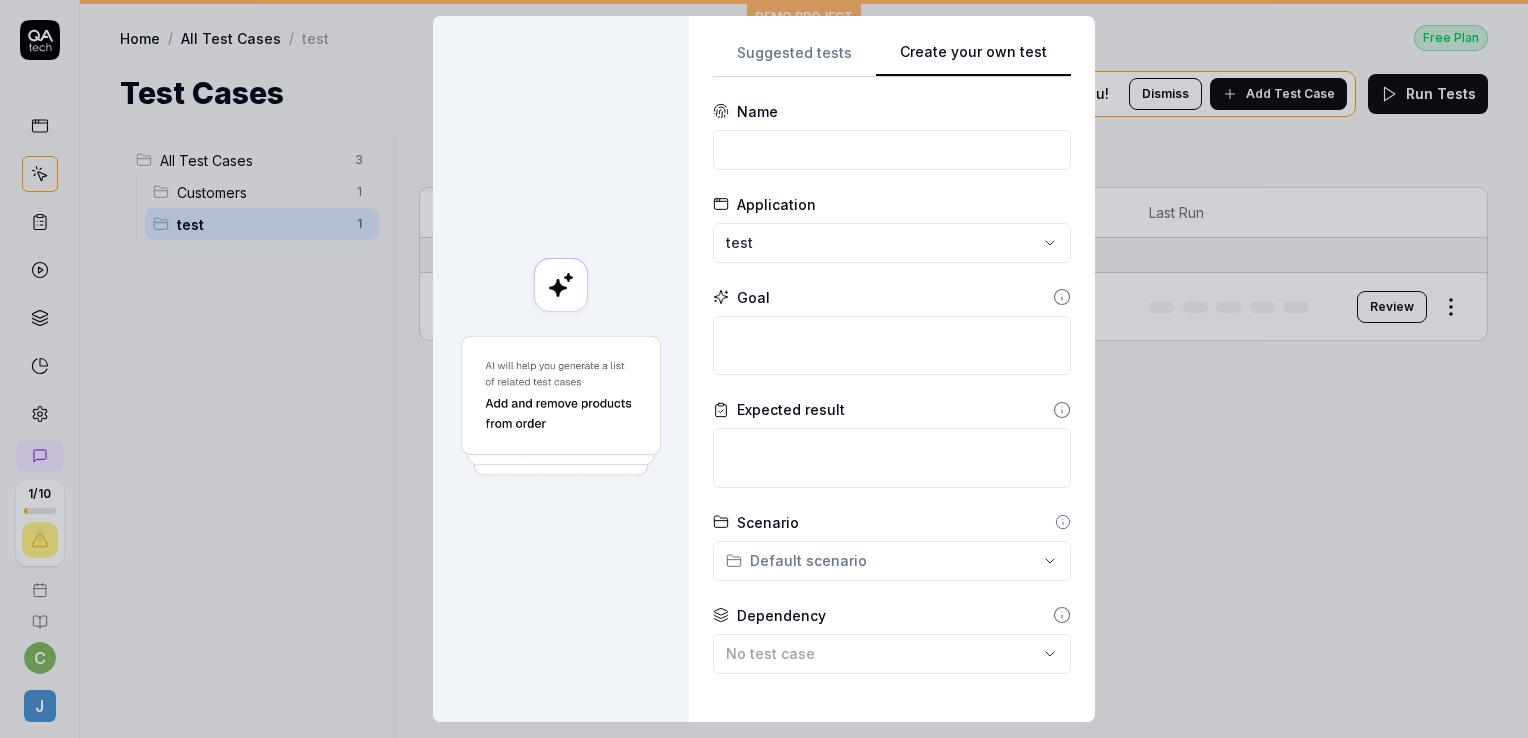 click on "Suggested tests Create your own test Name Application test Goal Expected result Scenario Default scenario Dependency No test case Configs Add config Advanced Cancel Generate test" at bounding box center (892, 369) 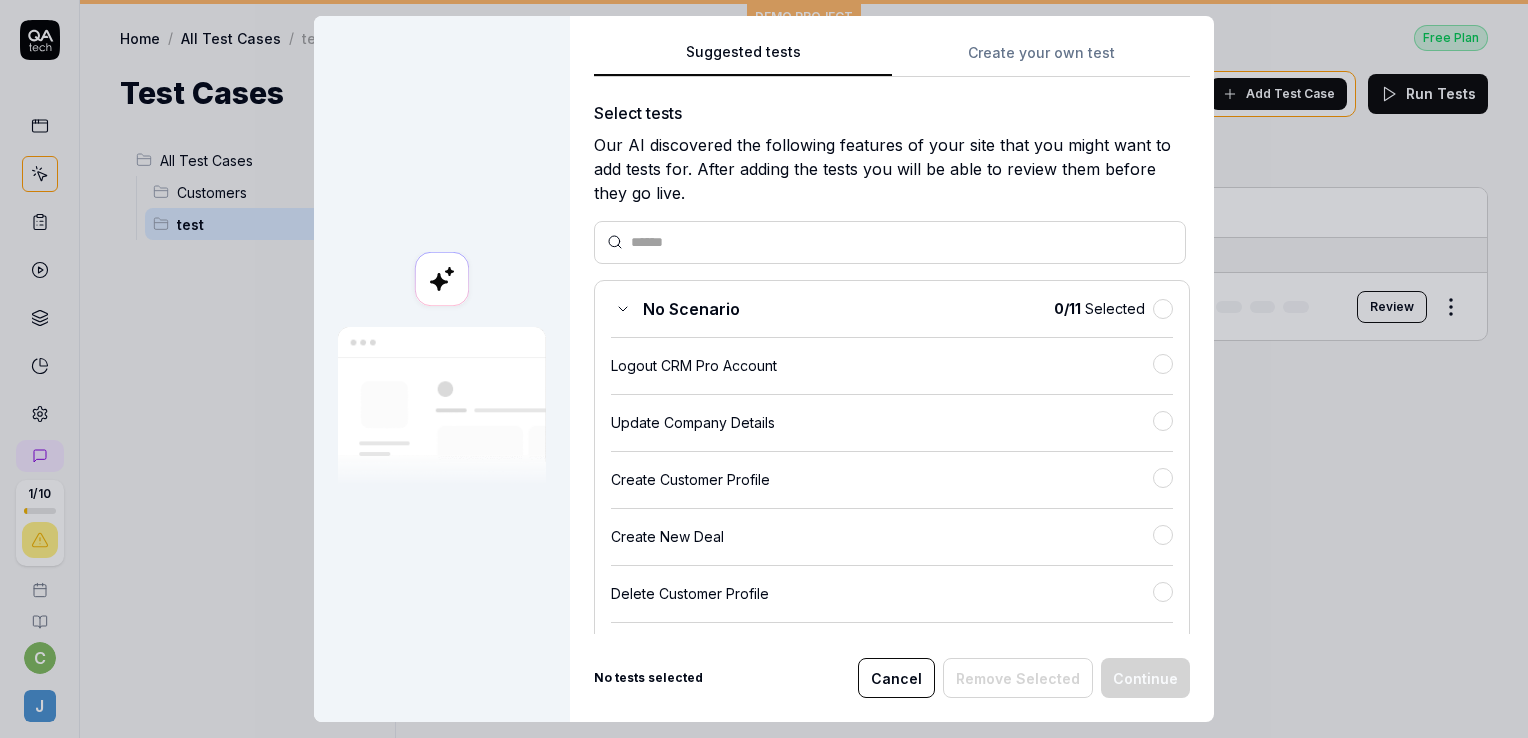 scroll, scrollTop: 0, scrollLeft: 0, axis: both 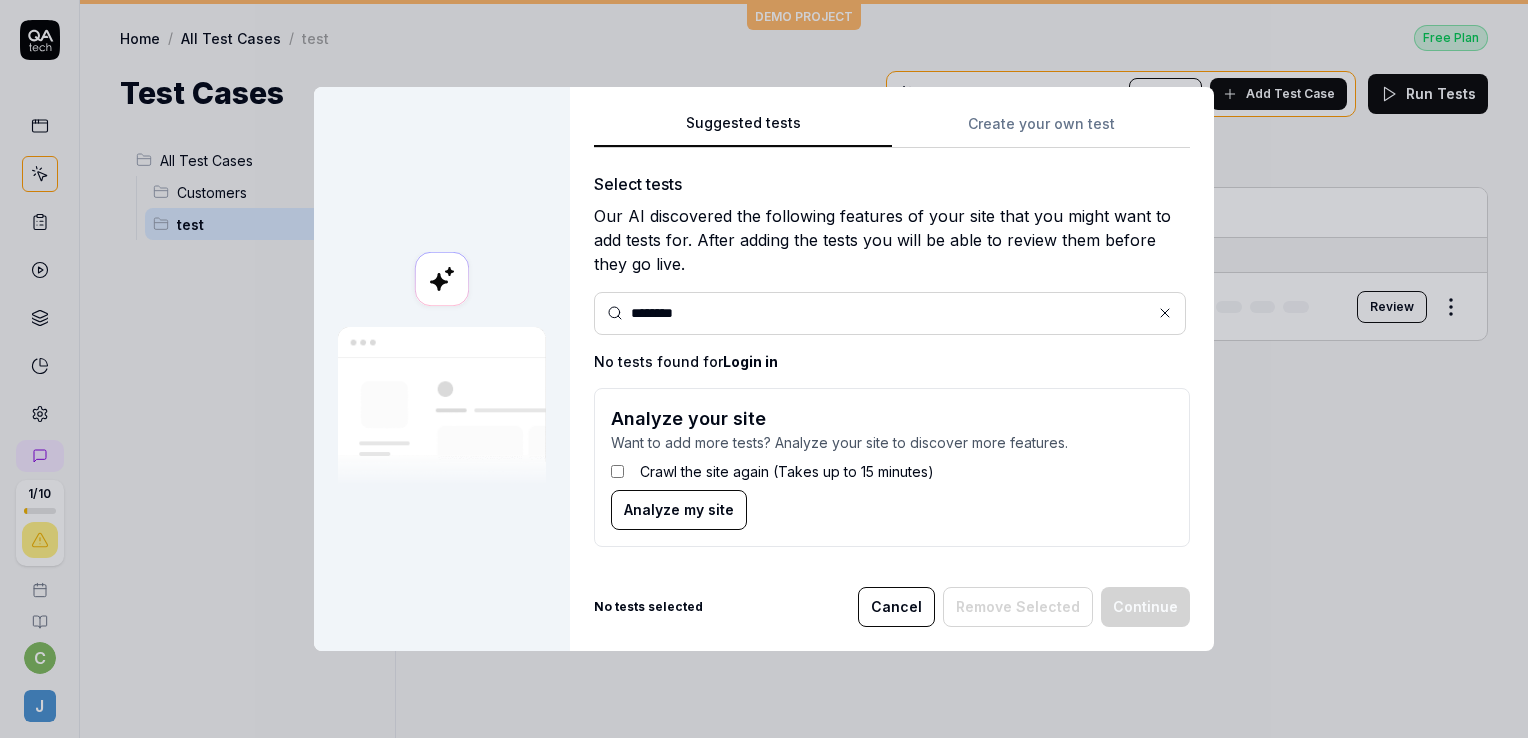 click on "Analyze my site" at bounding box center (679, 509) 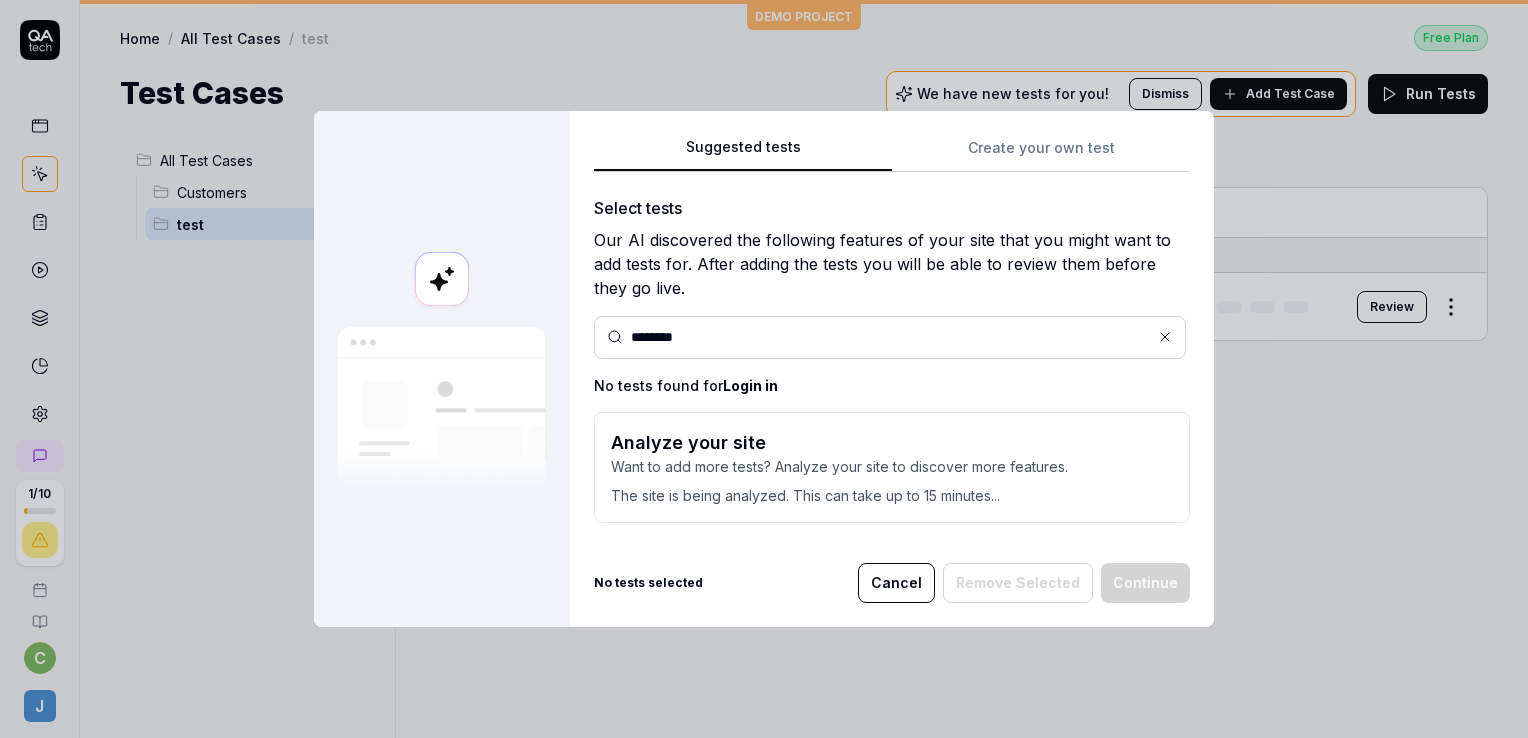 click on "********" at bounding box center [902, 337] 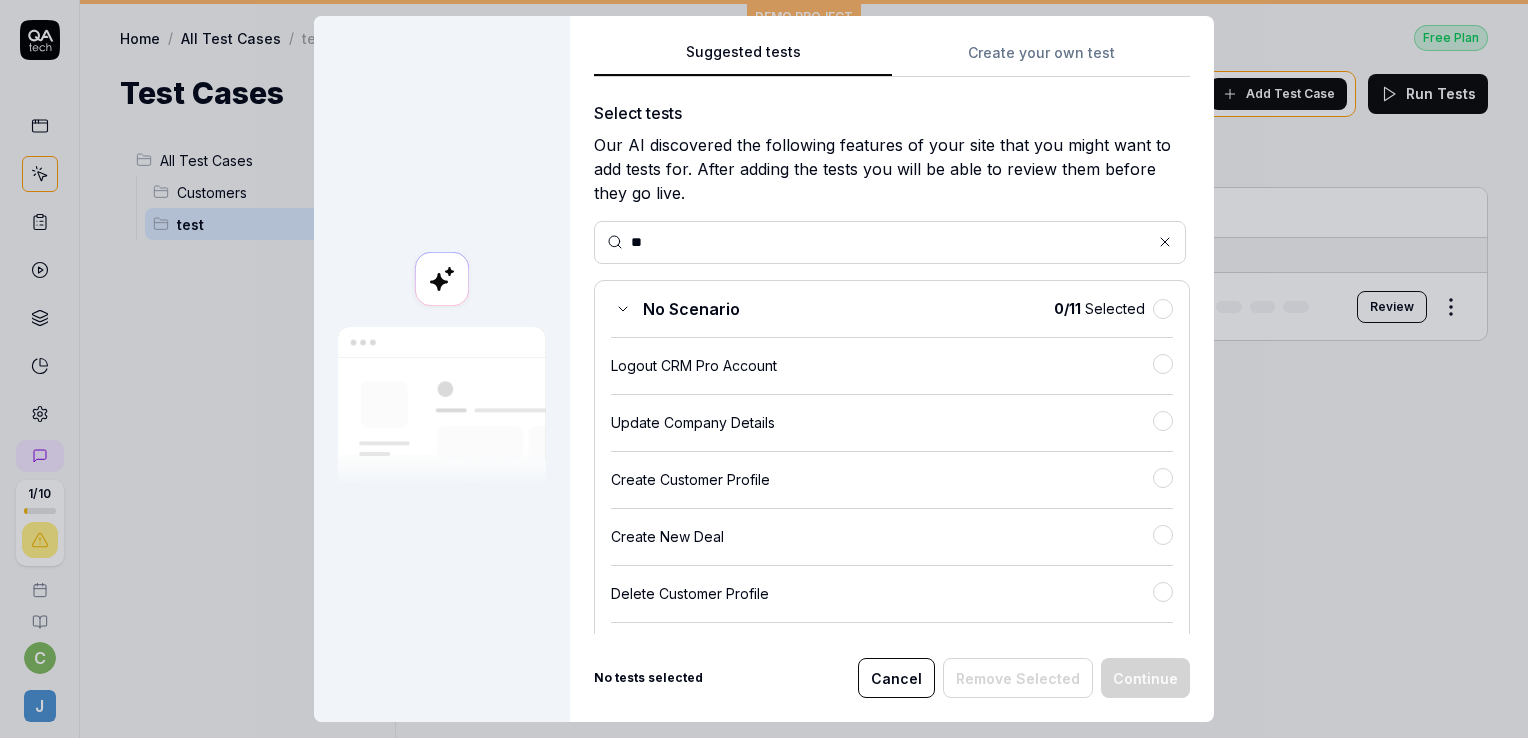 type on "*" 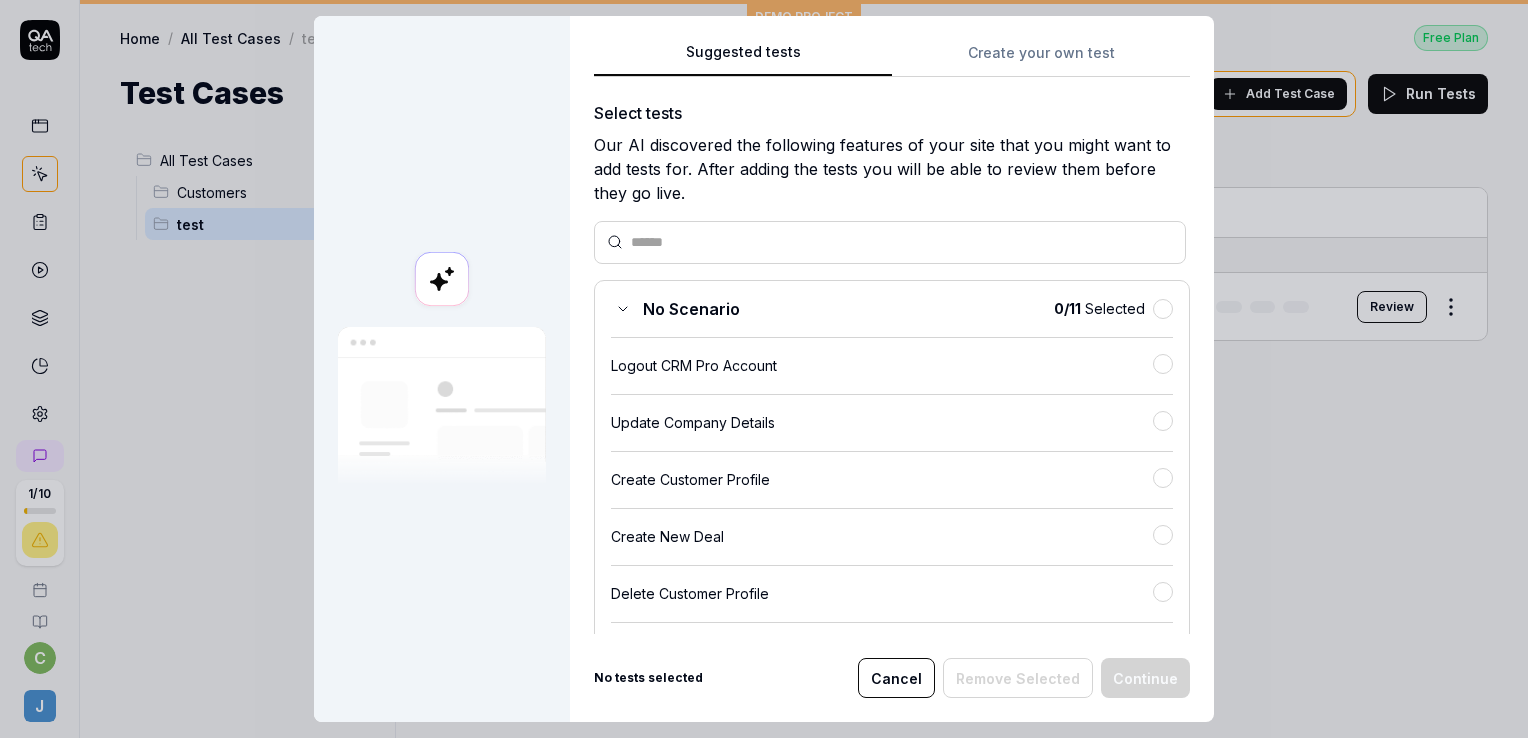 scroll, scrollTop: 480, scrollLeft: 0, axis: vertical 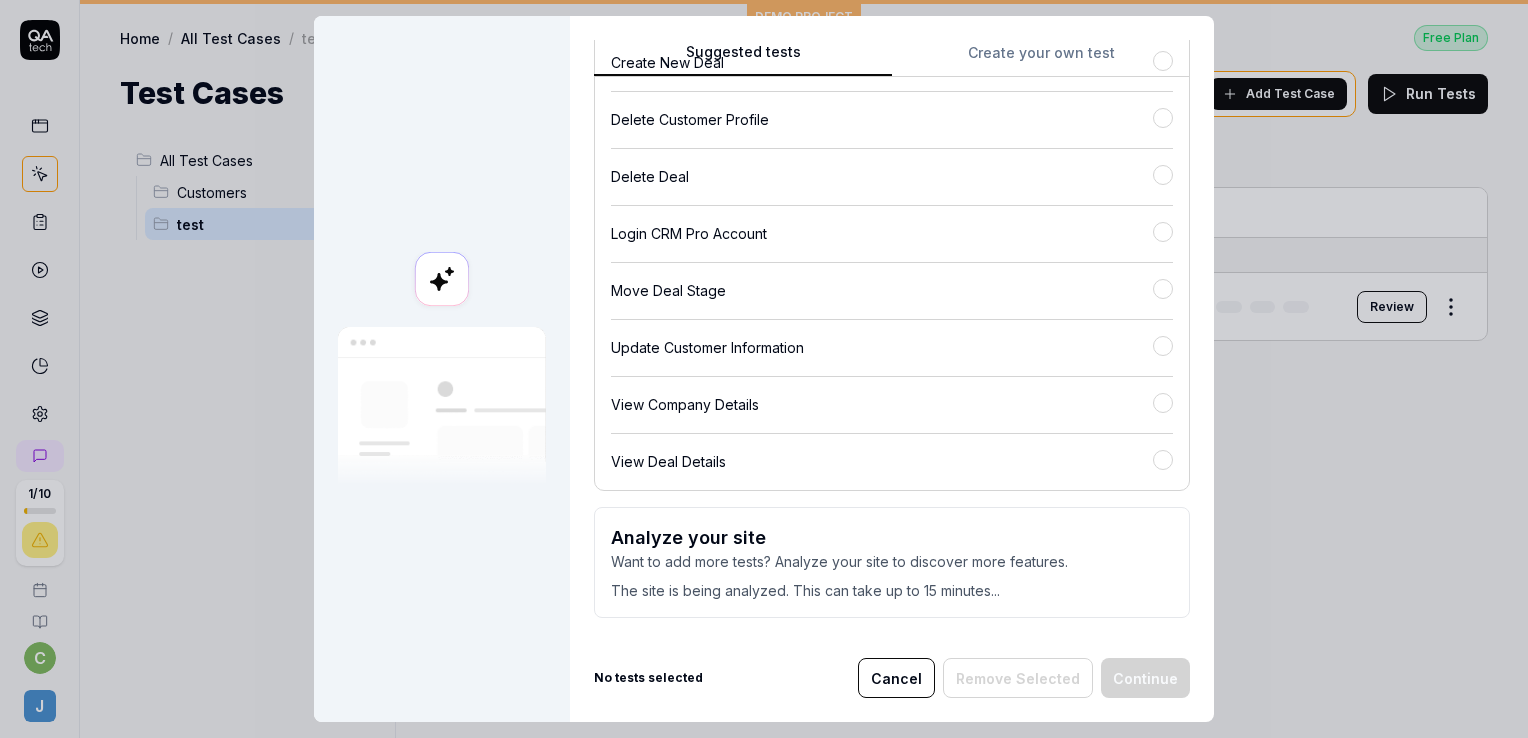 type 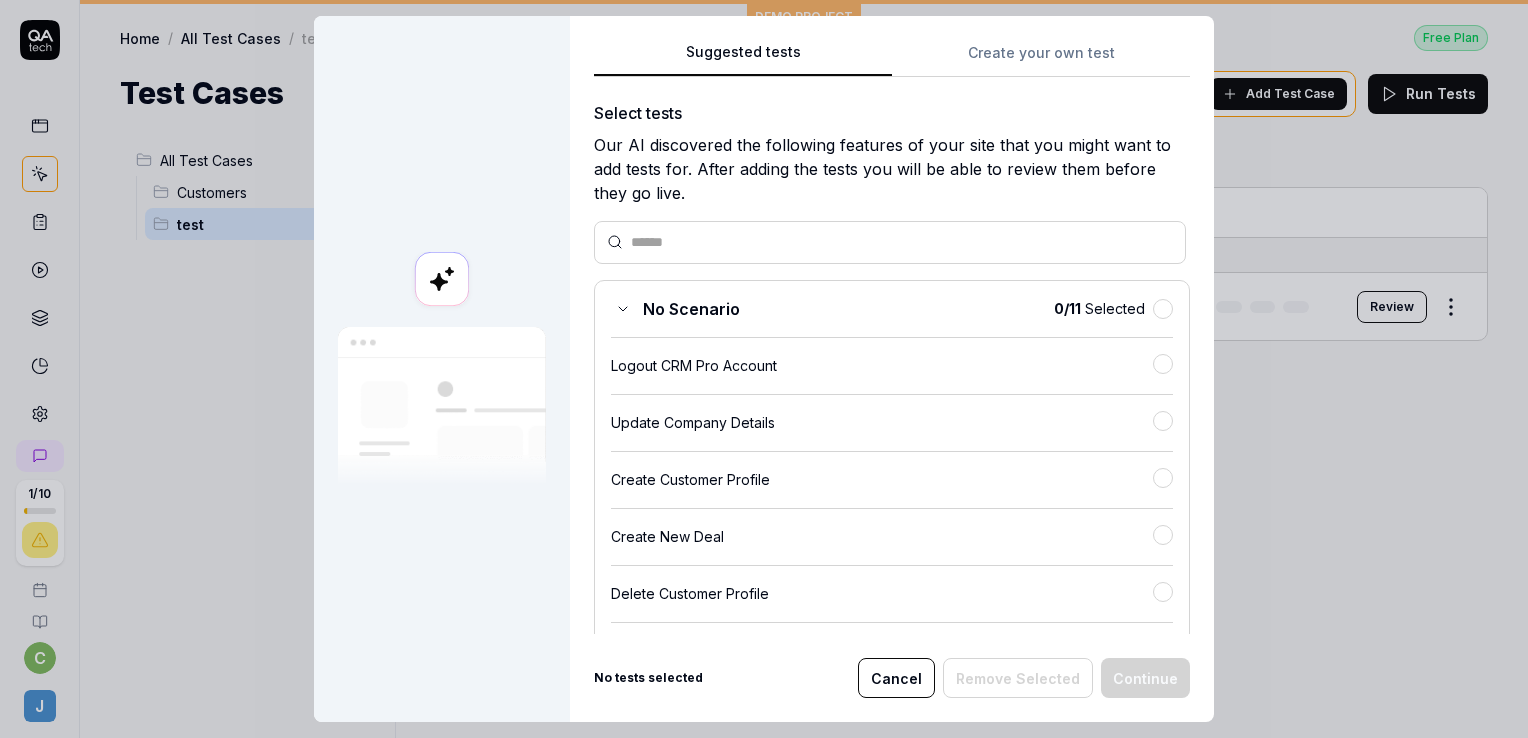 scroll, scrollTop: 480, scrollLeft: 0, axis: vertical 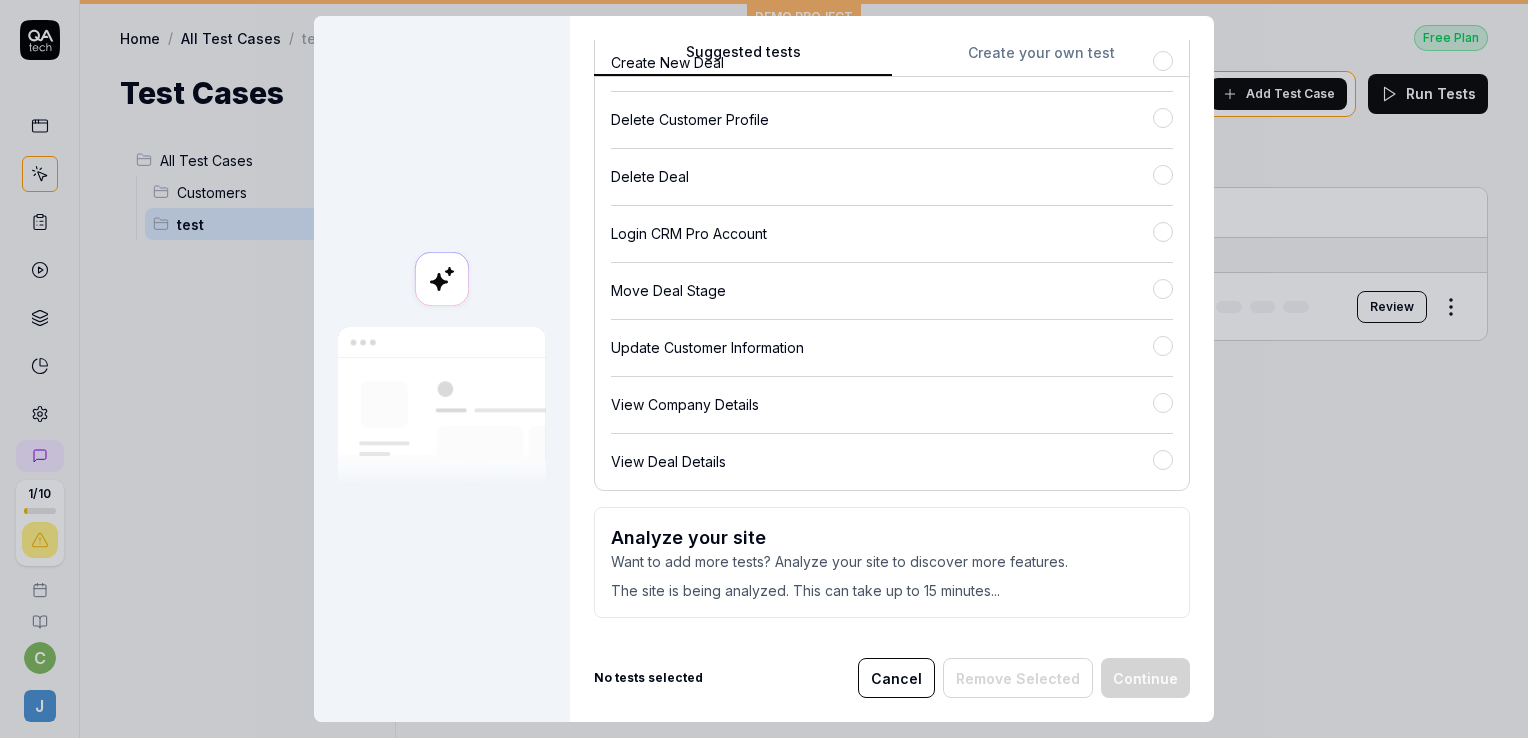click on "Cancel" at bounding box center [896, 678] 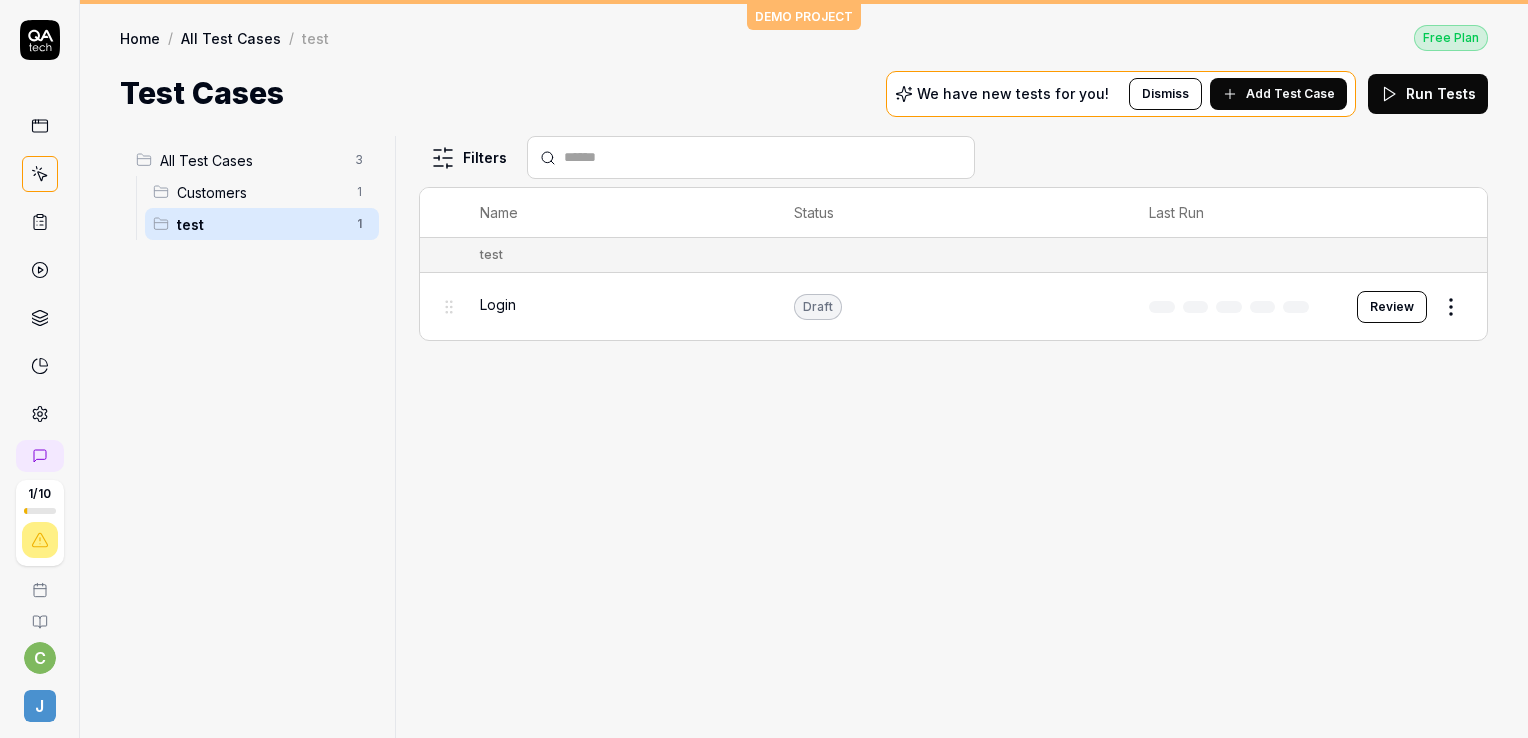 click on "Add Test Case" at bounding box center [1290, 94] 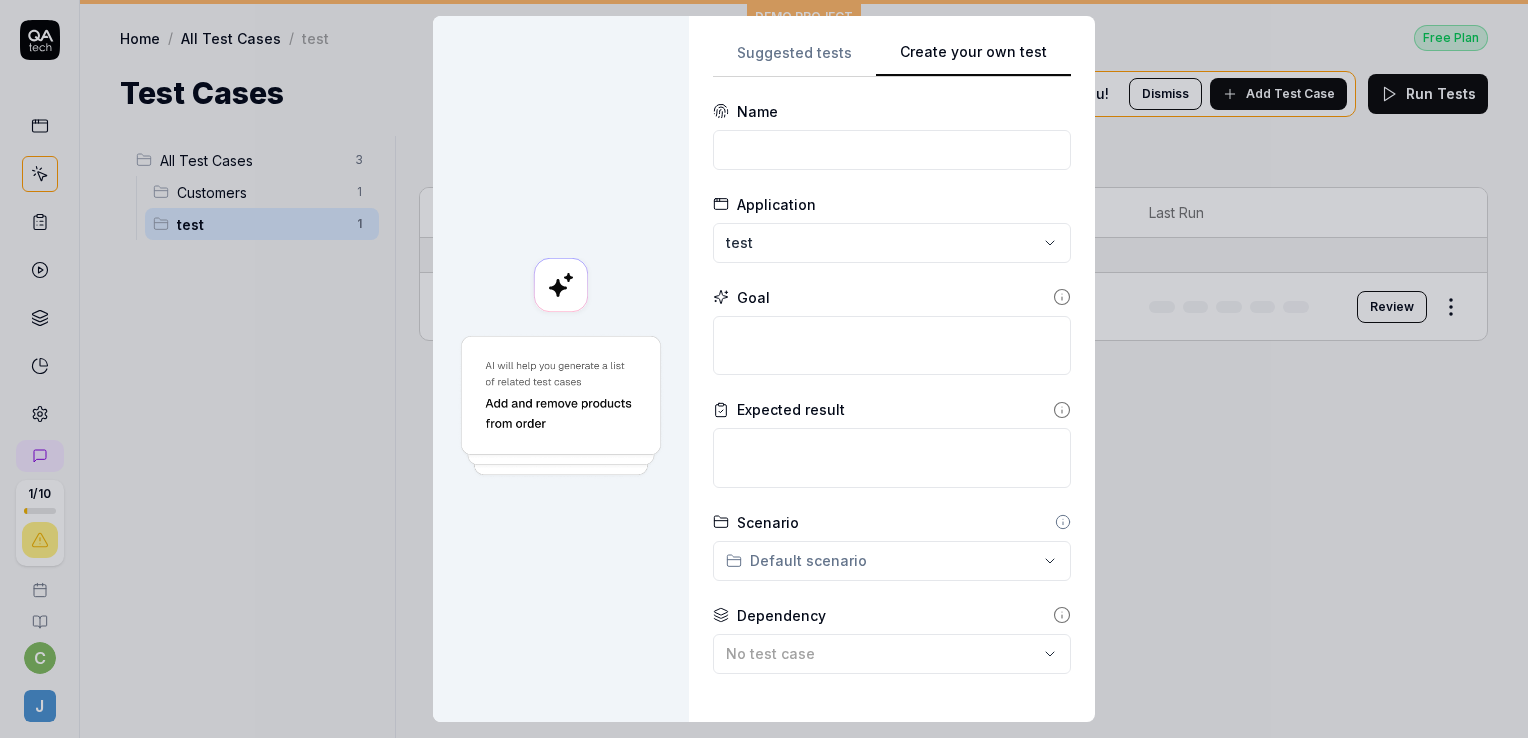 click on "Create your own test" at bounding box center [973, 59] 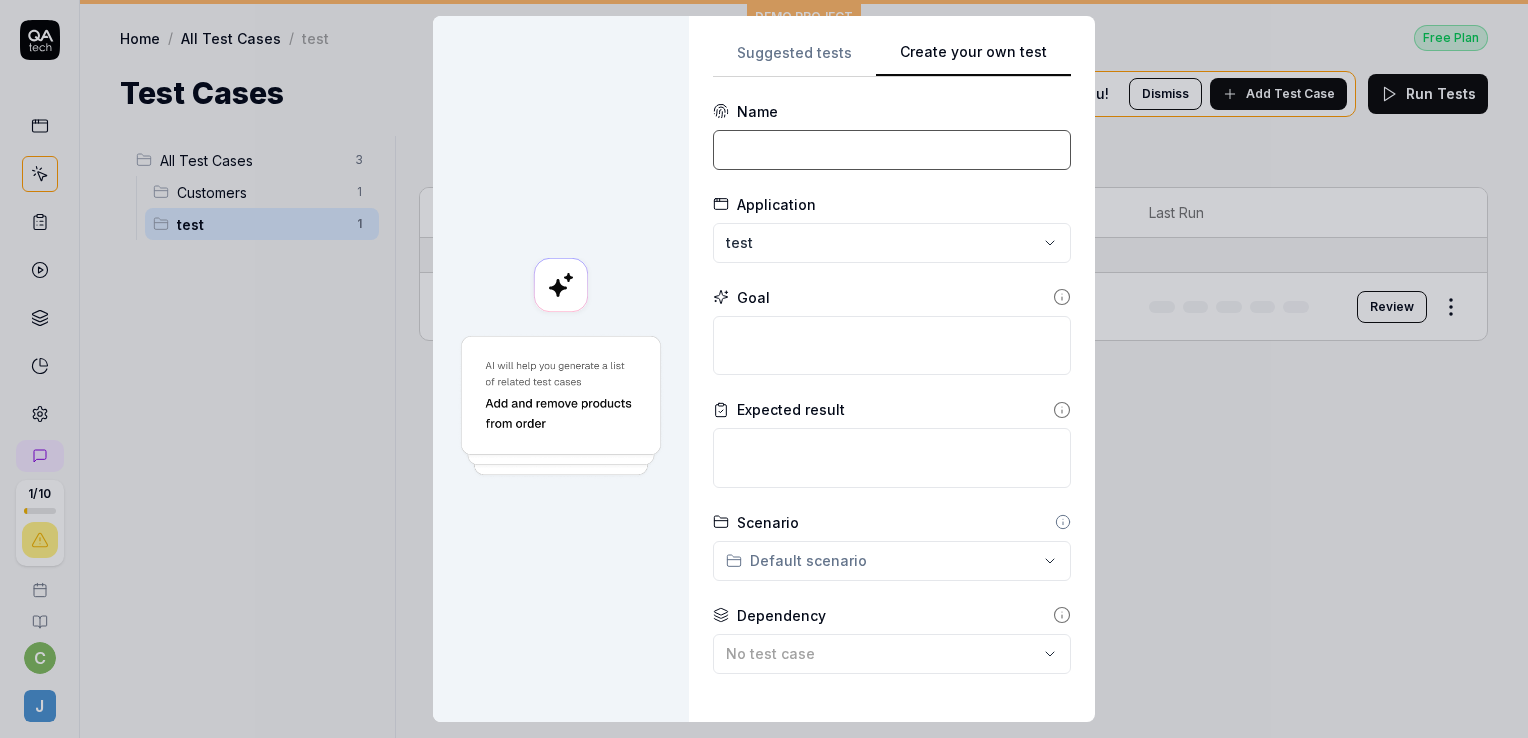 click at bounding box center (892, 150) 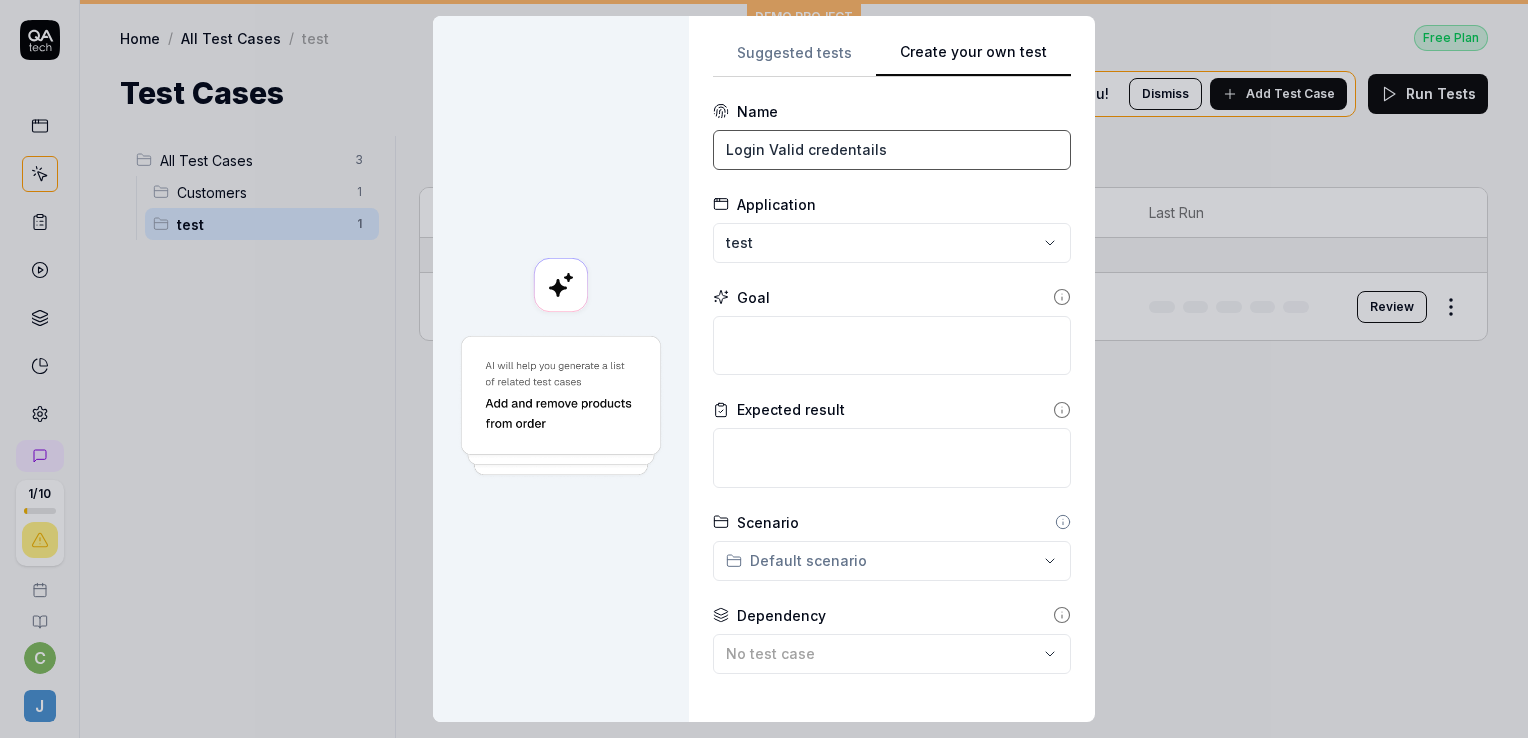 type on "Login Valid credentails" 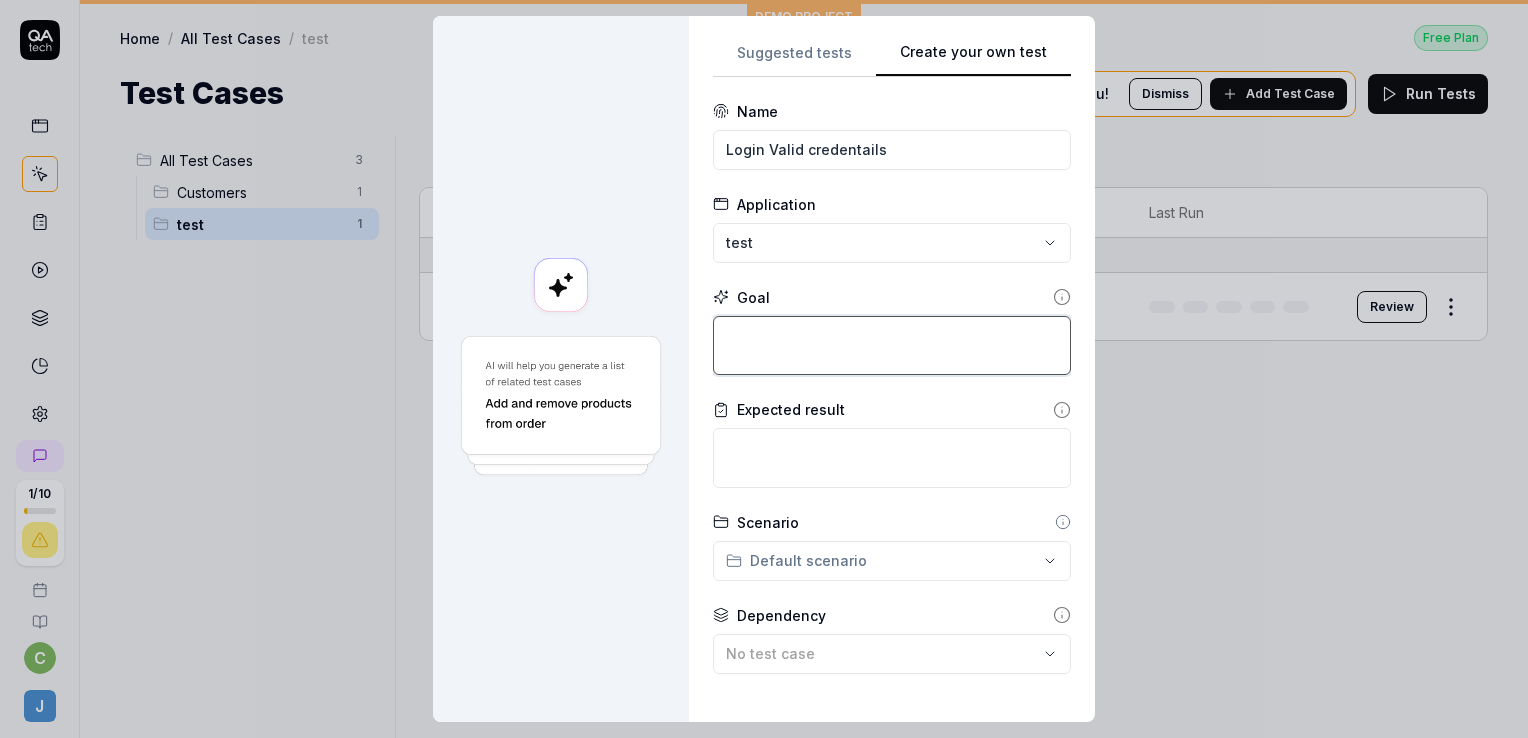 click at bounding box center (892, 346) 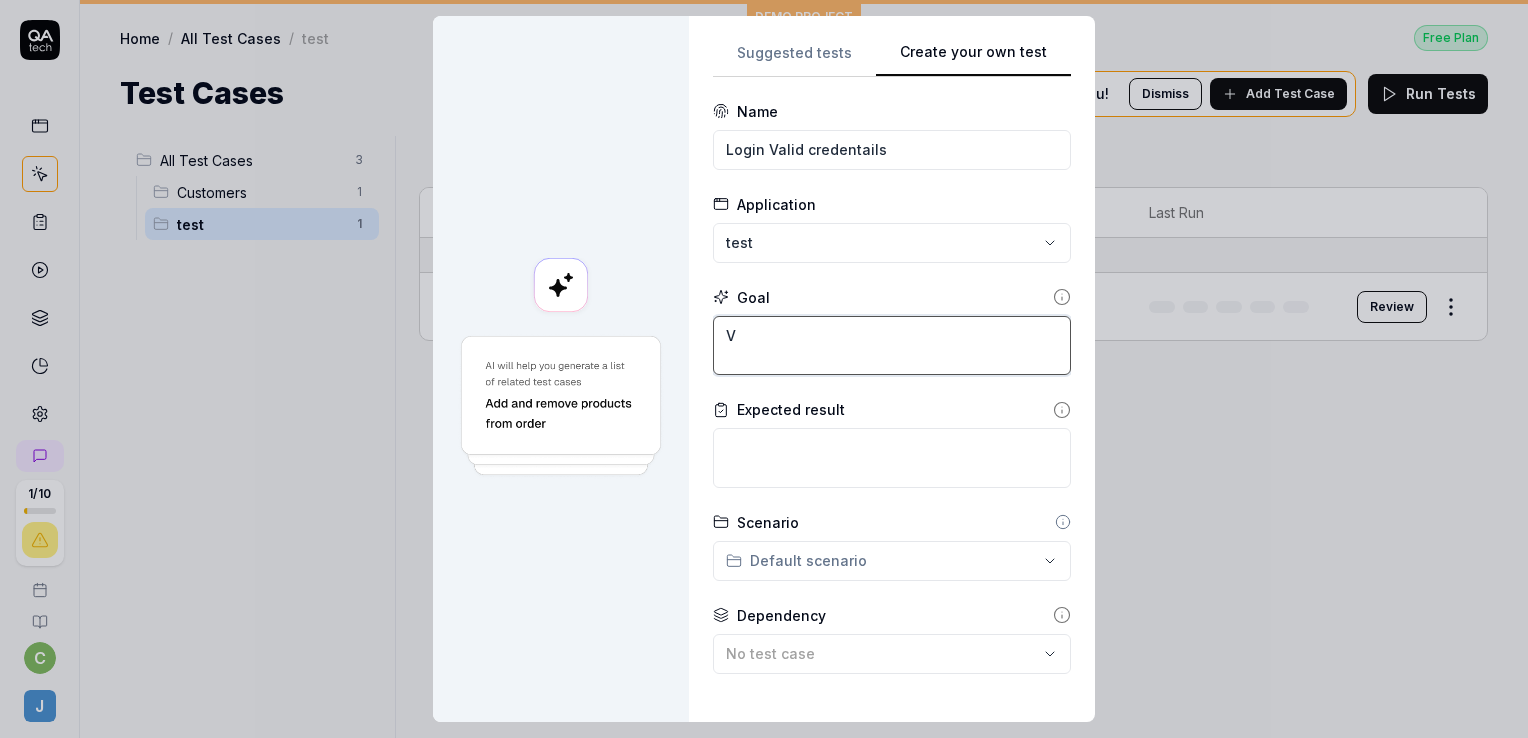 type on "*" 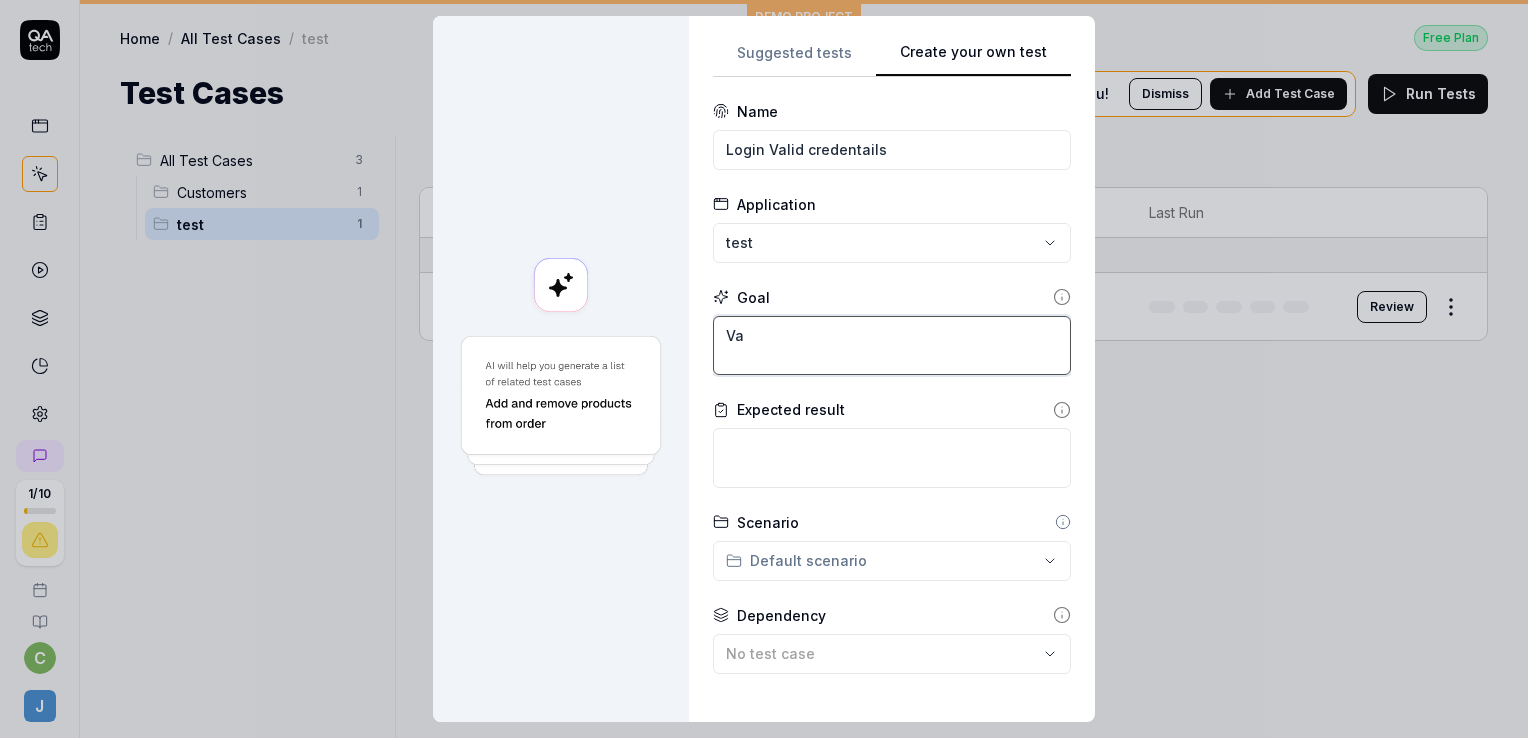 type on "*" 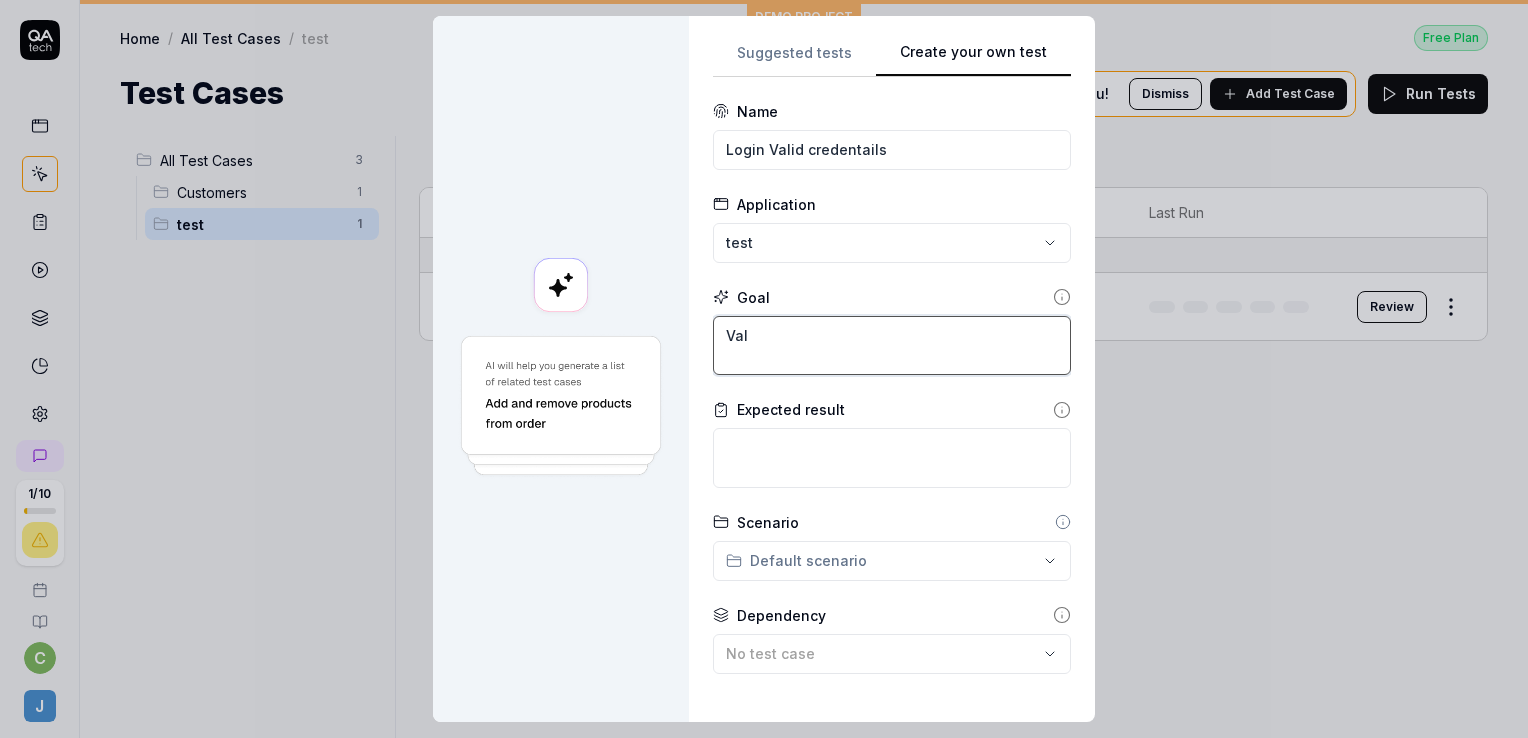 type on "*" 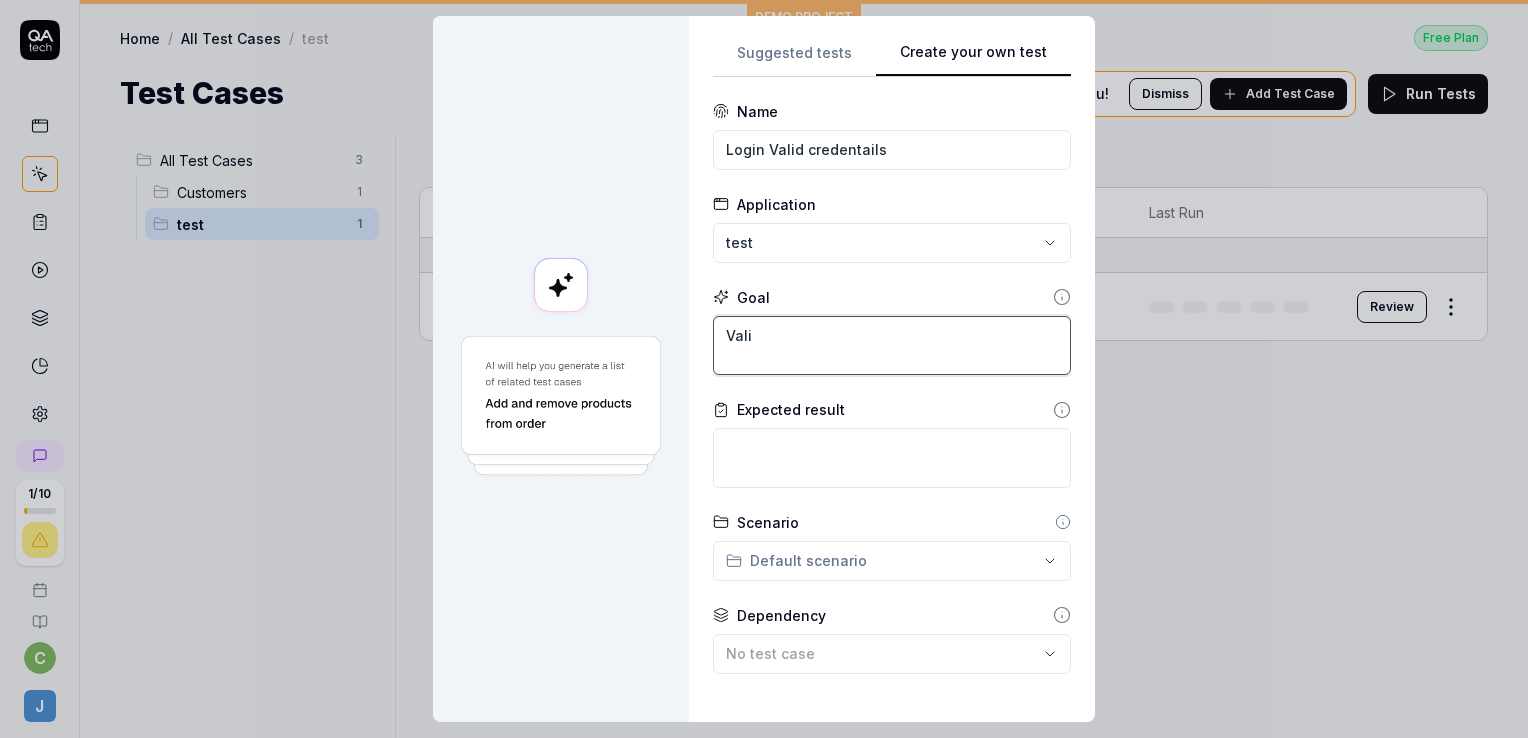 type on "Valid" 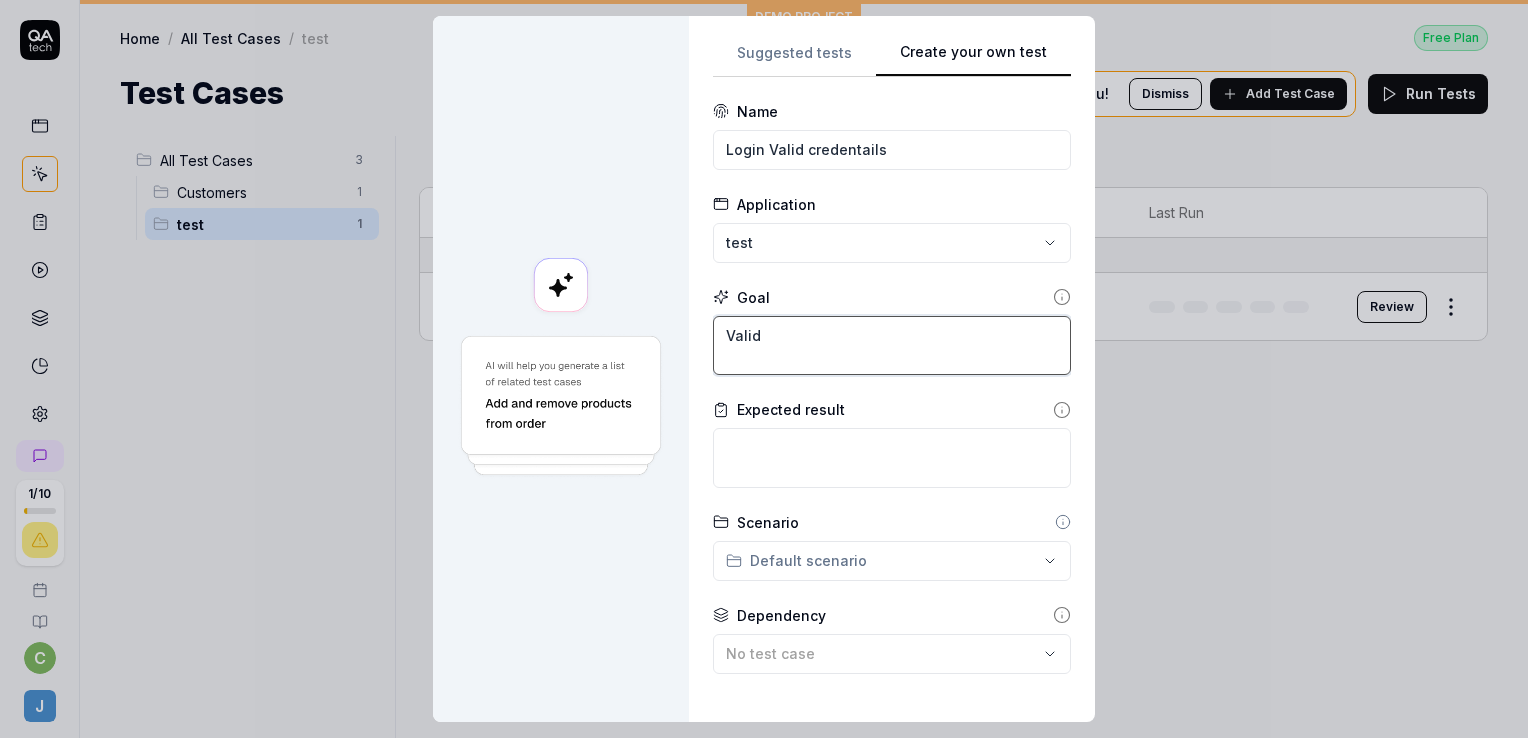 type on "*" 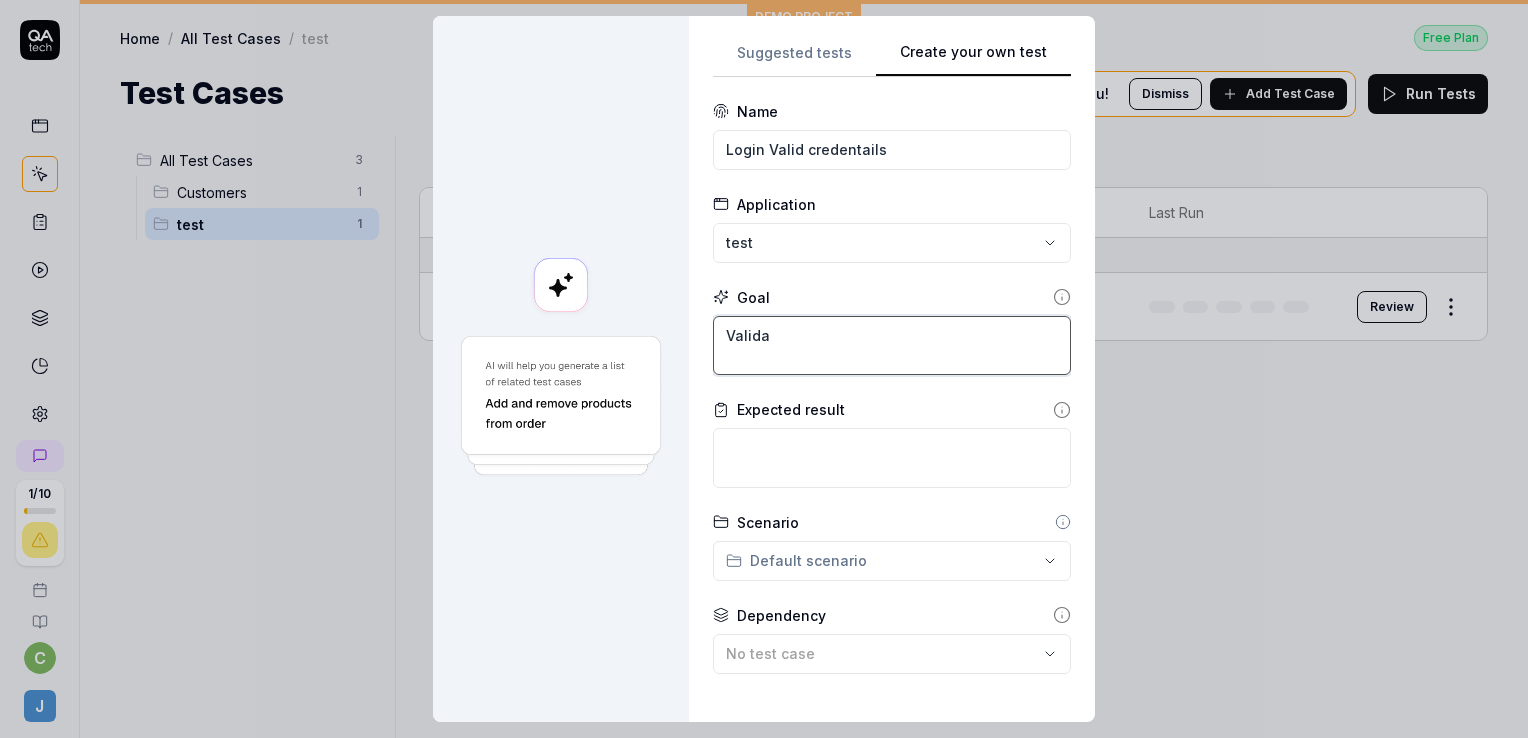 type on "*" 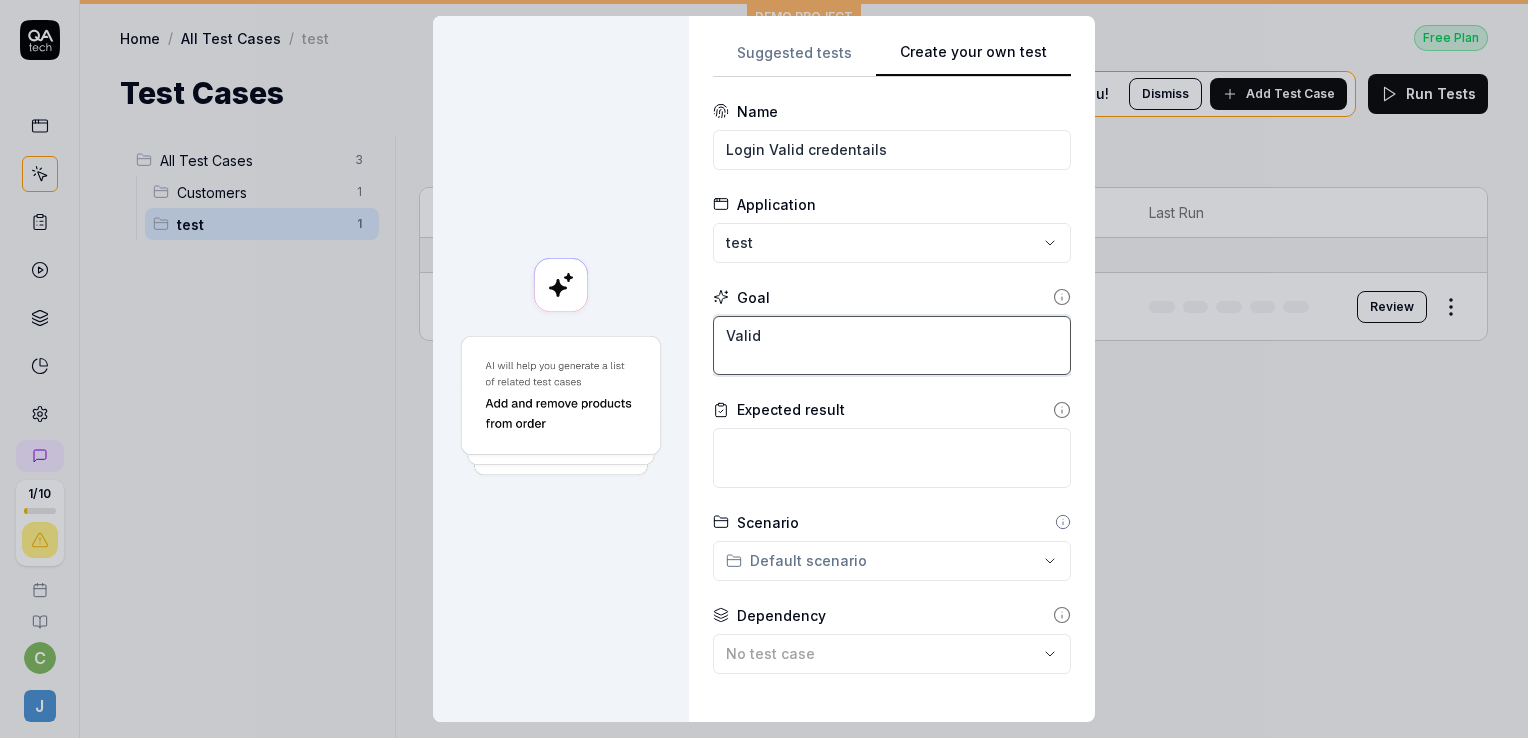type on "*" 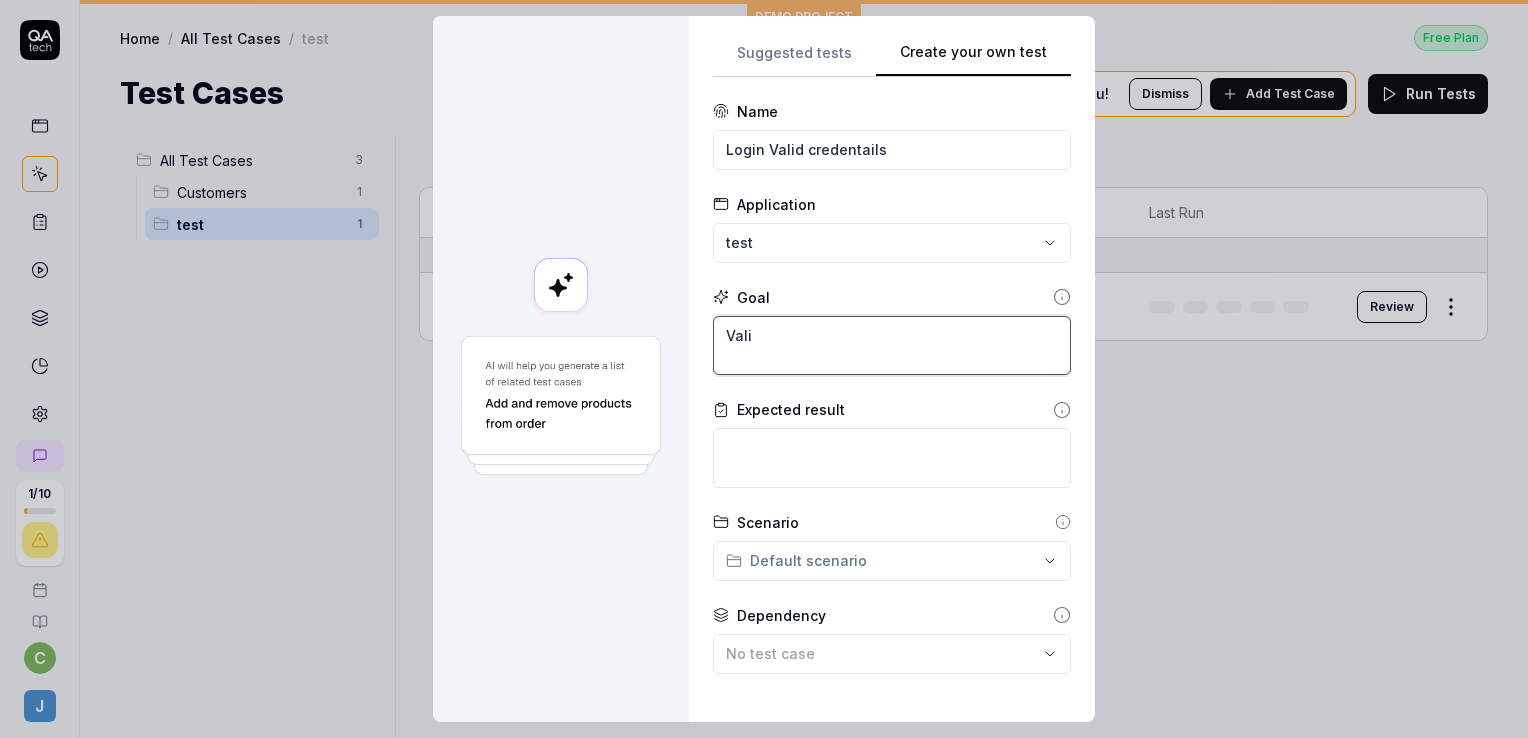 type on "*" 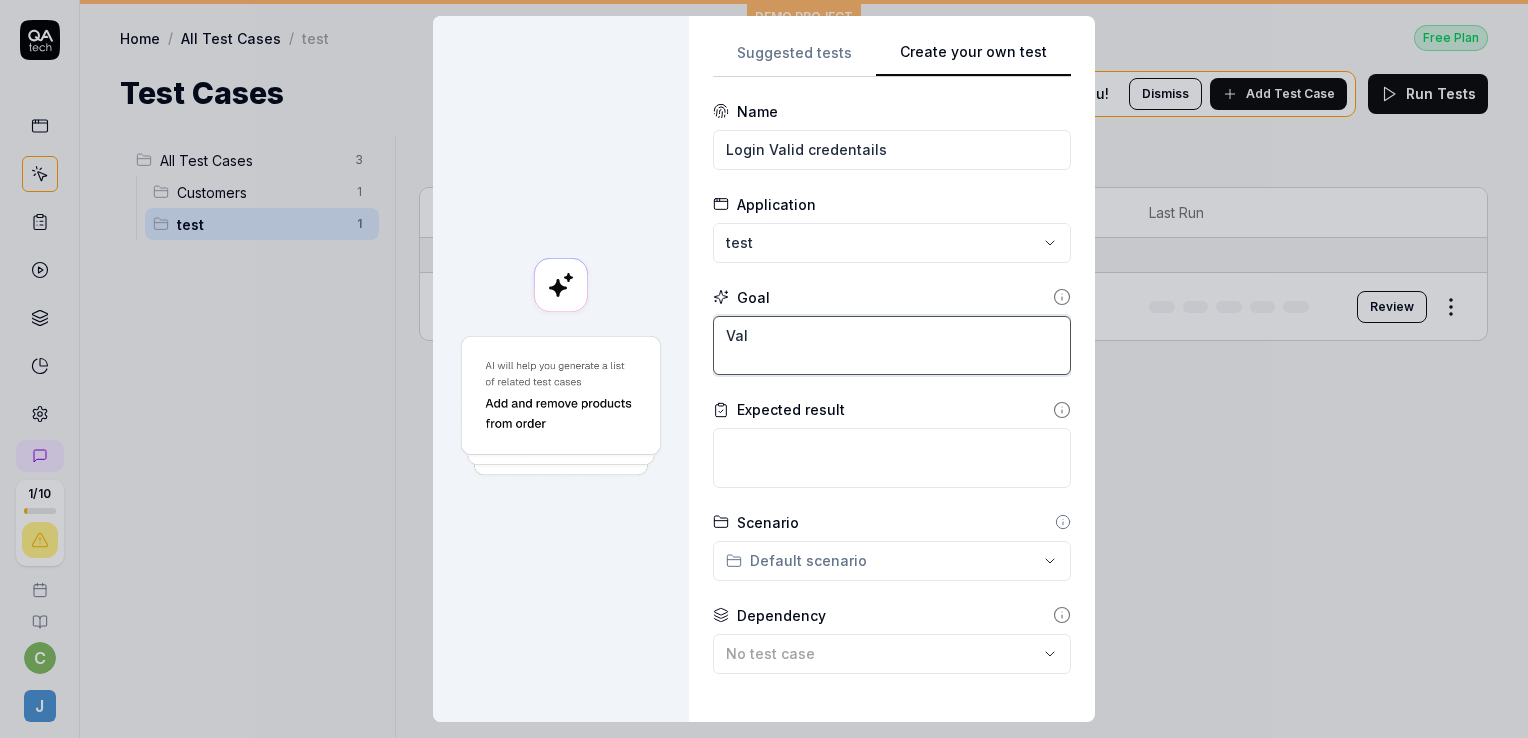 type on "*" 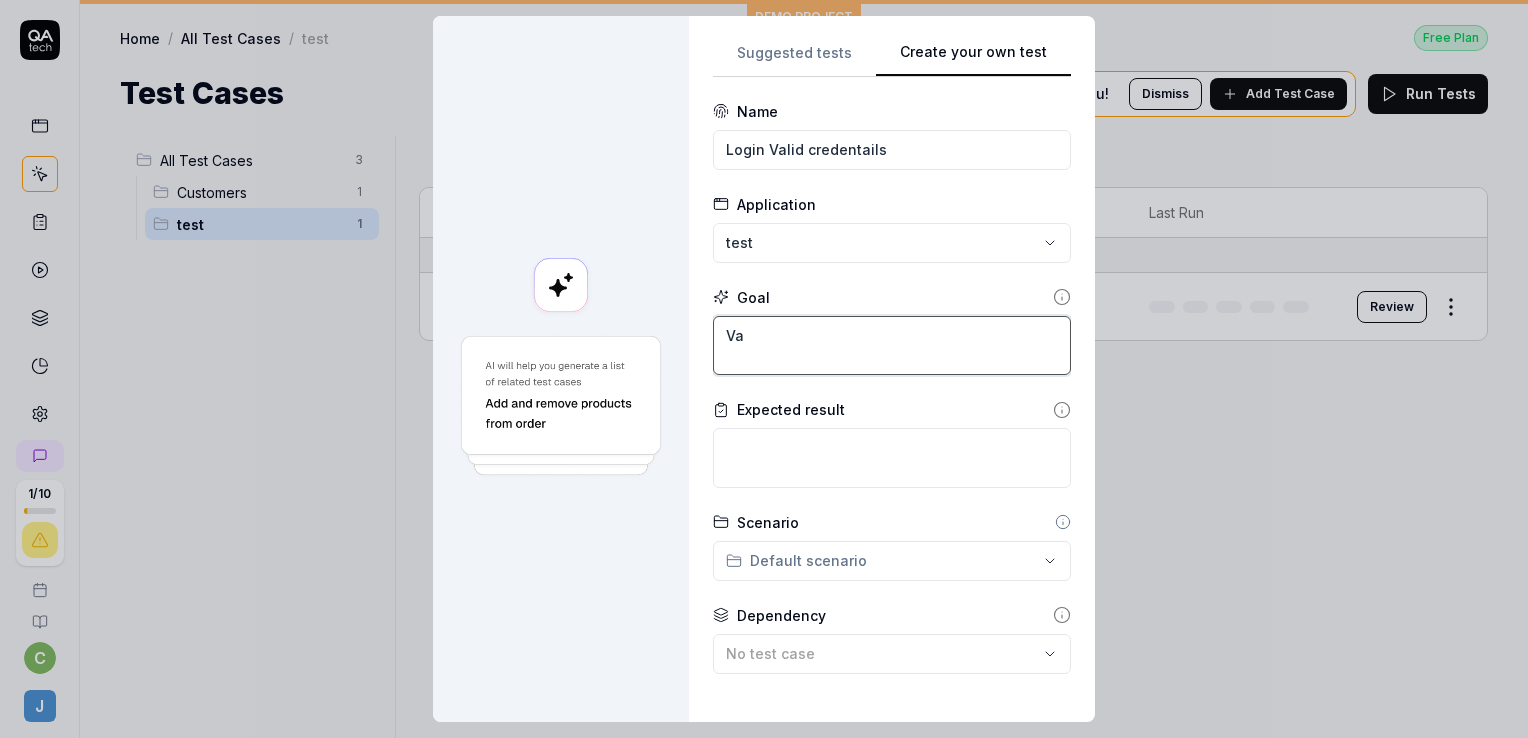 type on "*" 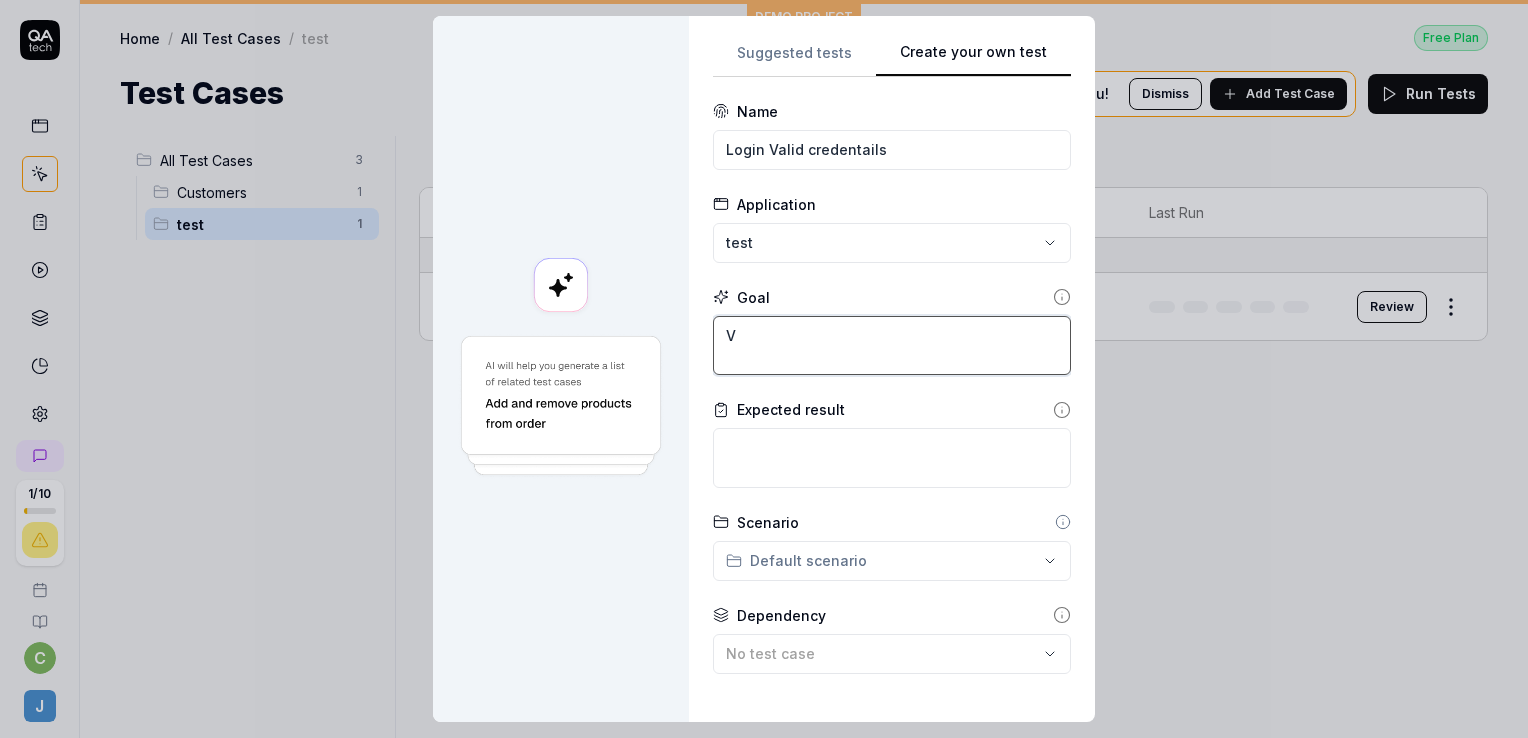 type on "*" 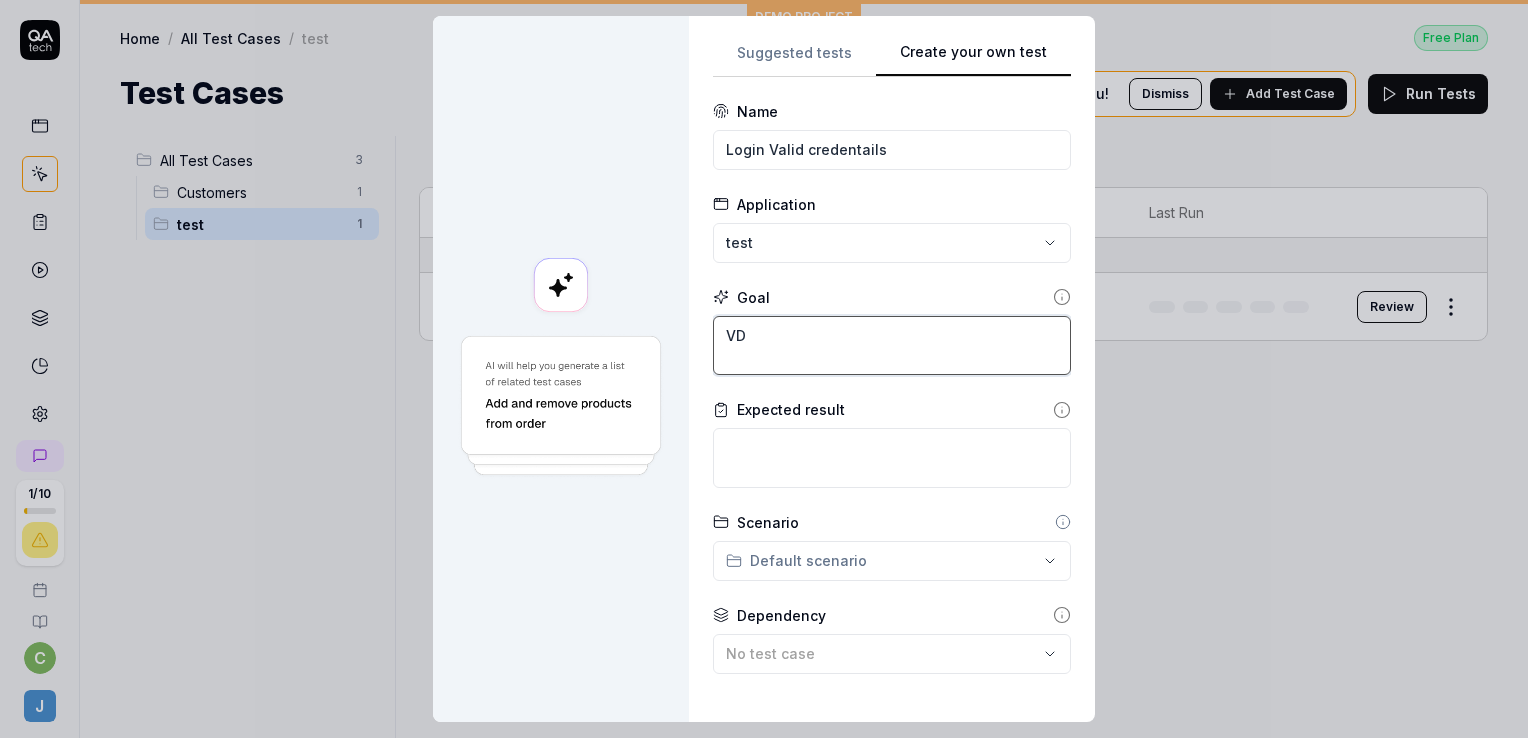 type on "*" 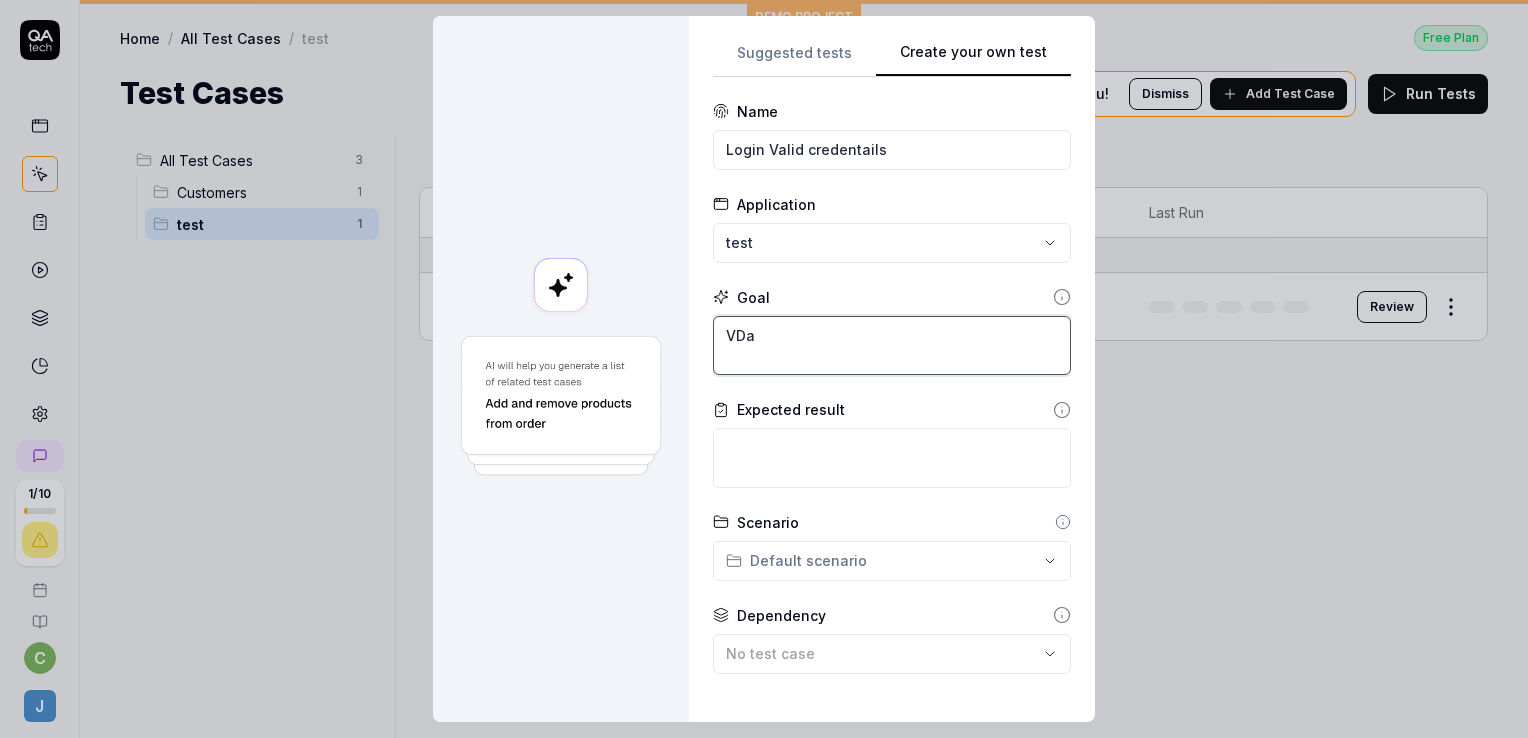 type on "*" 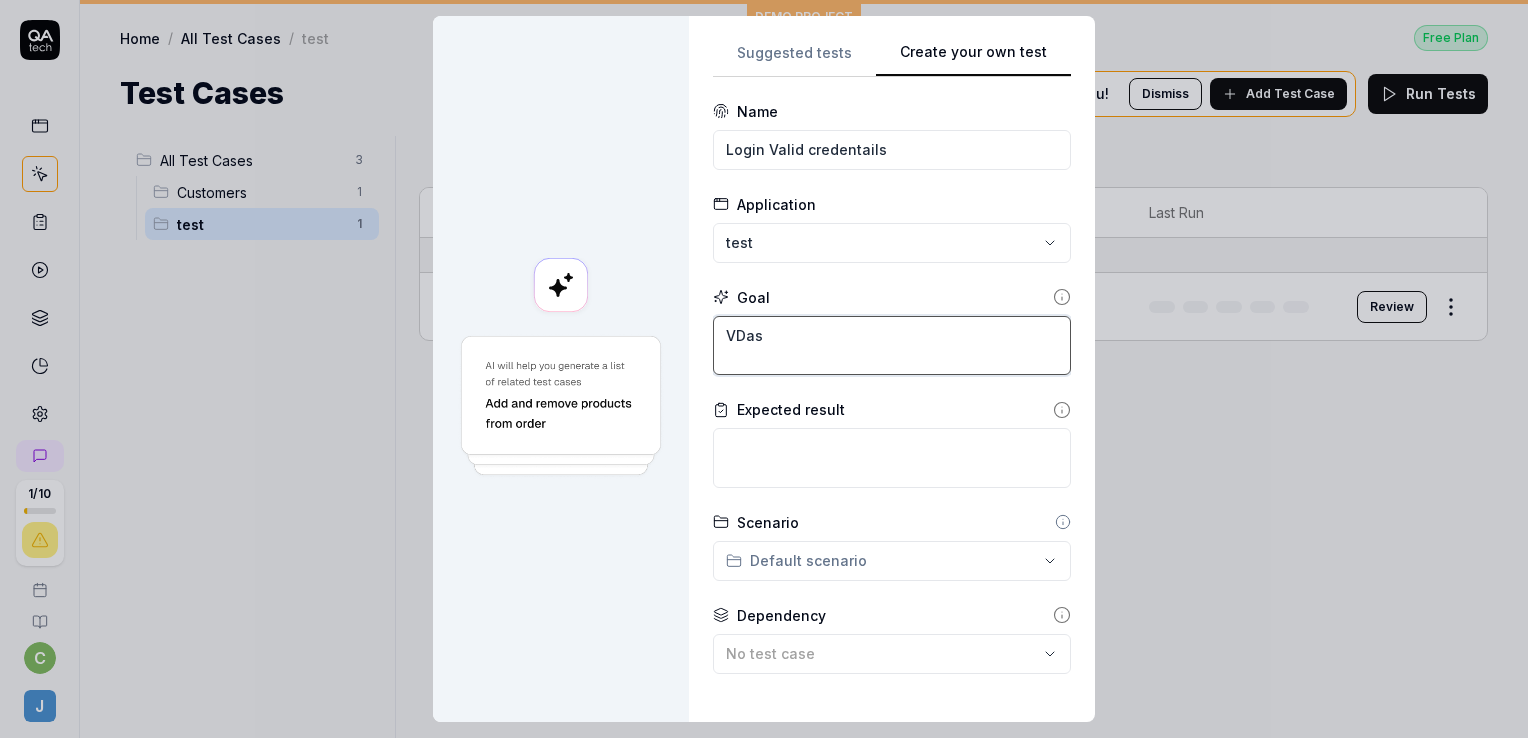 type on "*" 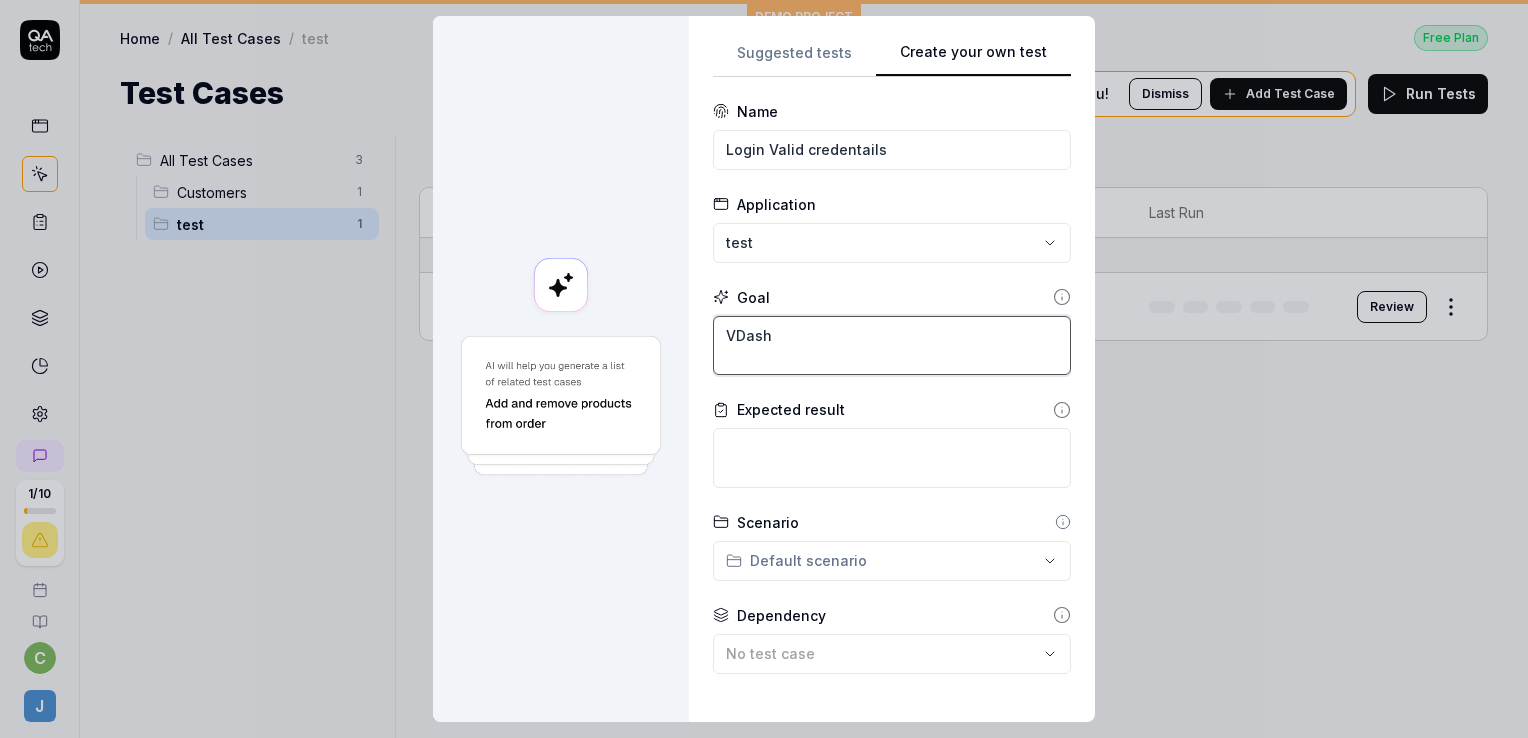 type on "*" 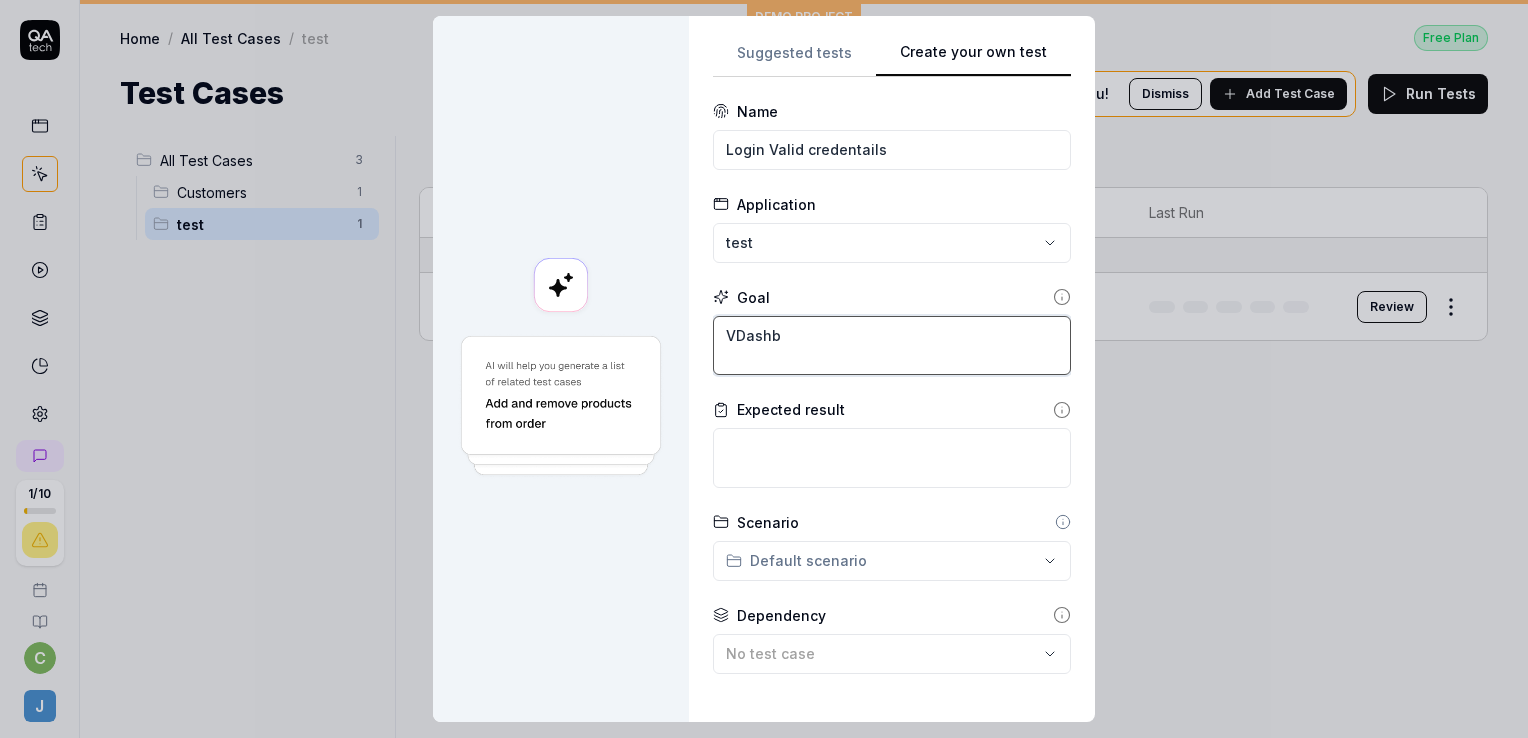 type on "*" 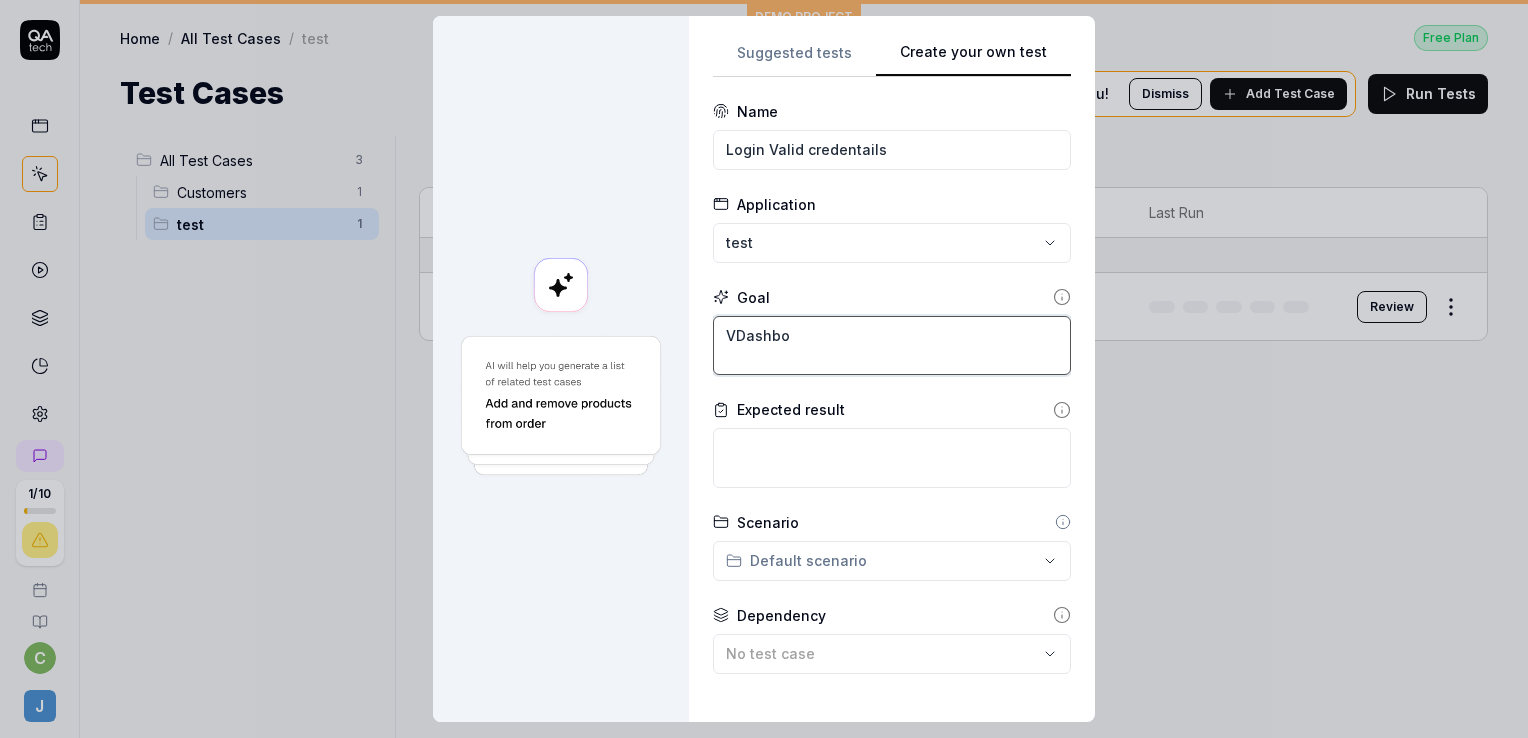 type on "*" 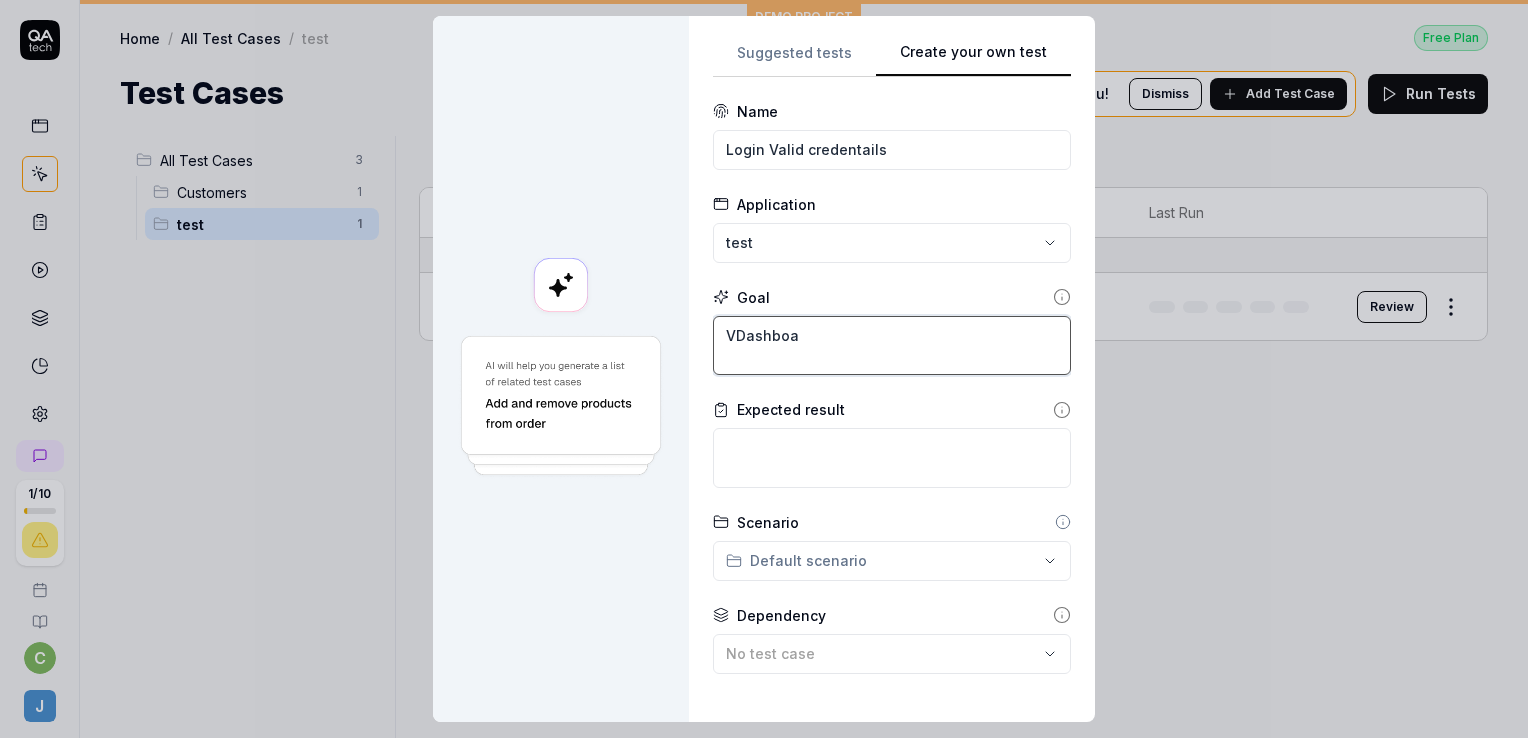 type on "*" 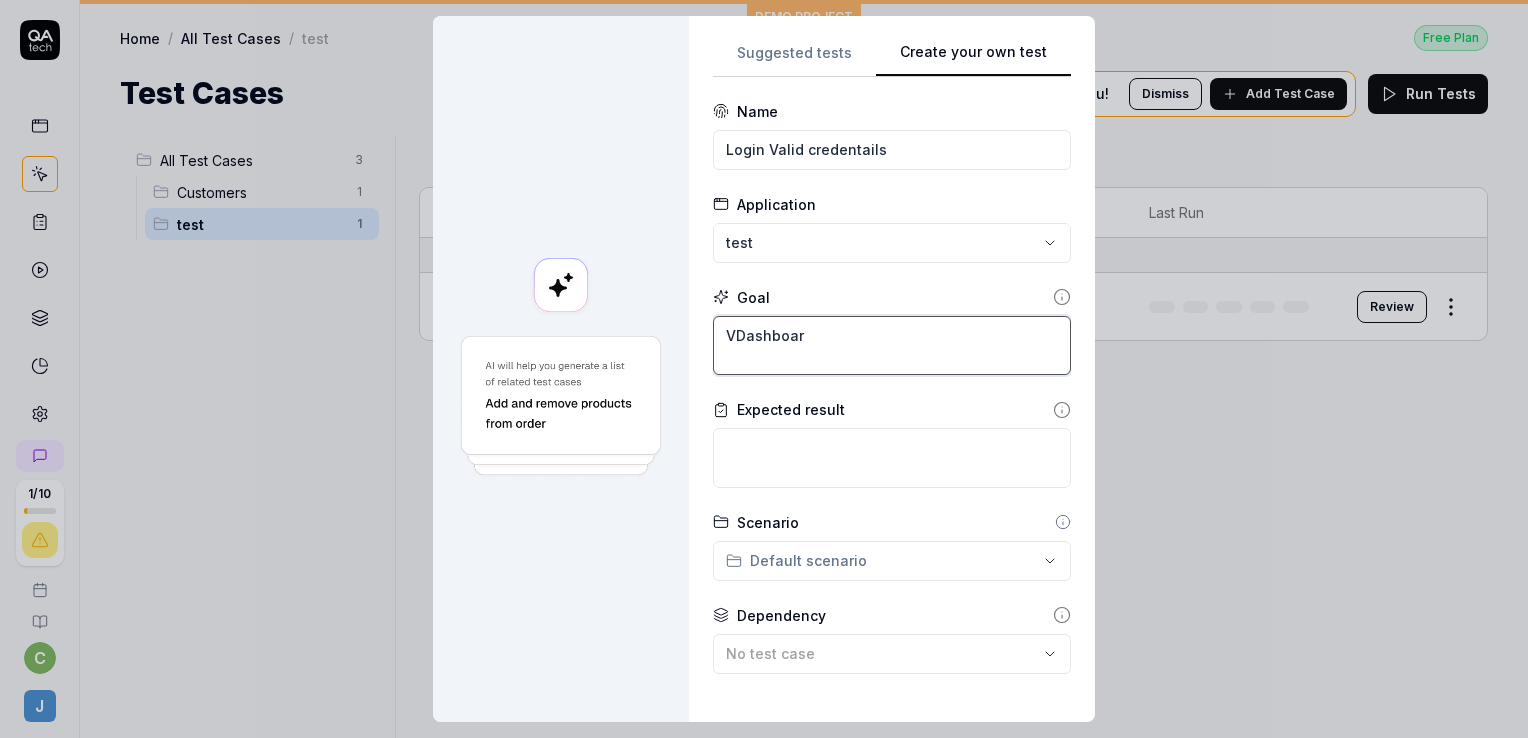 type on "*" 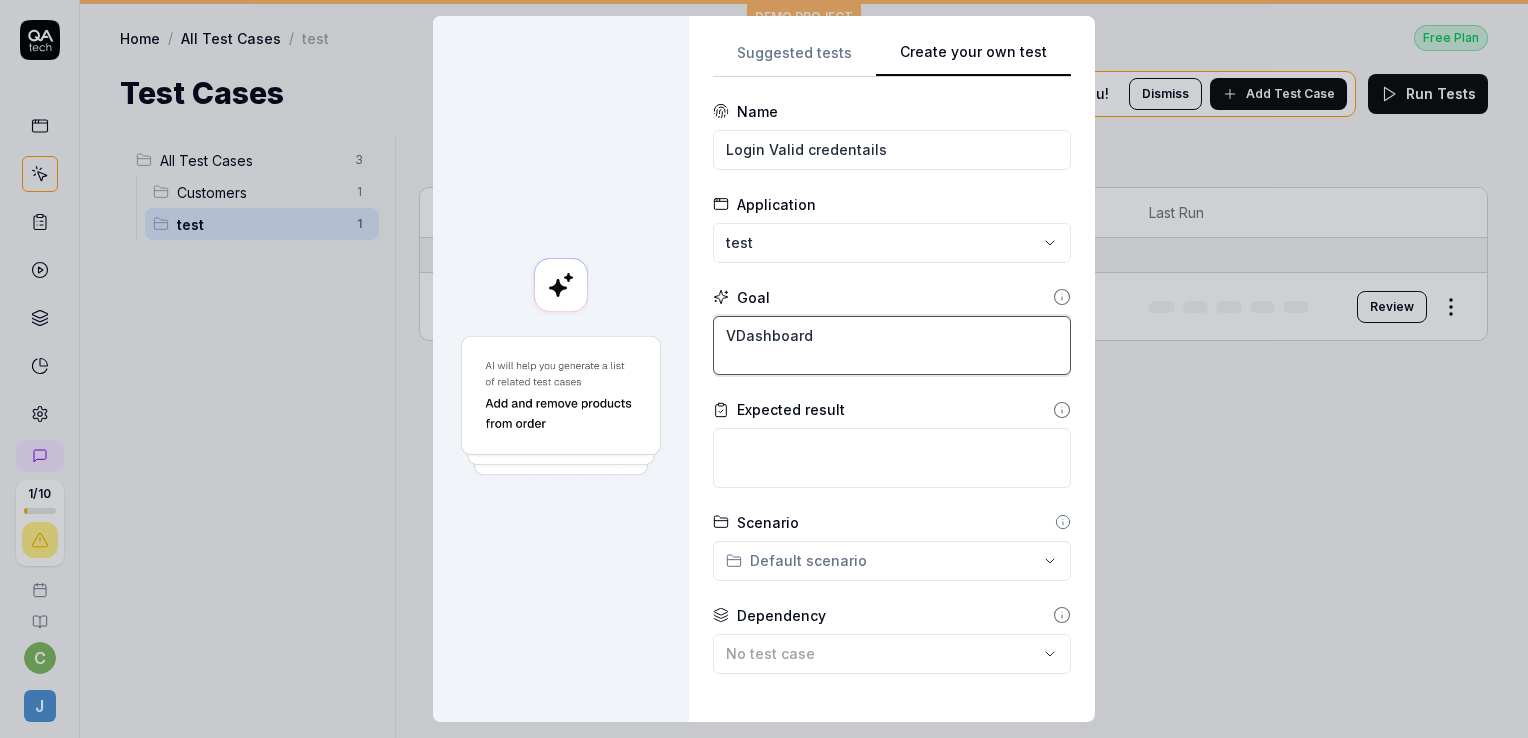 type on "*" 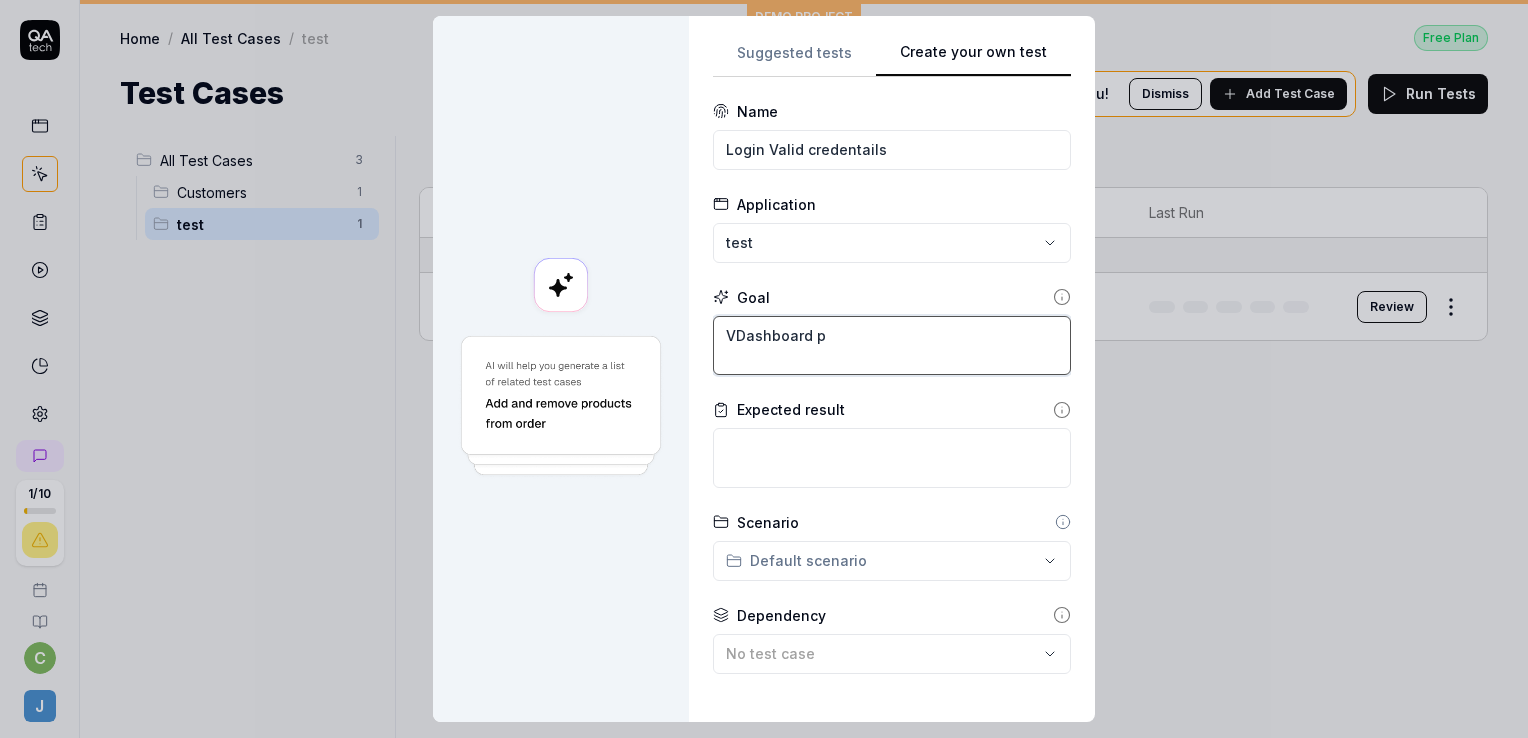 type on "VDashboard pa" 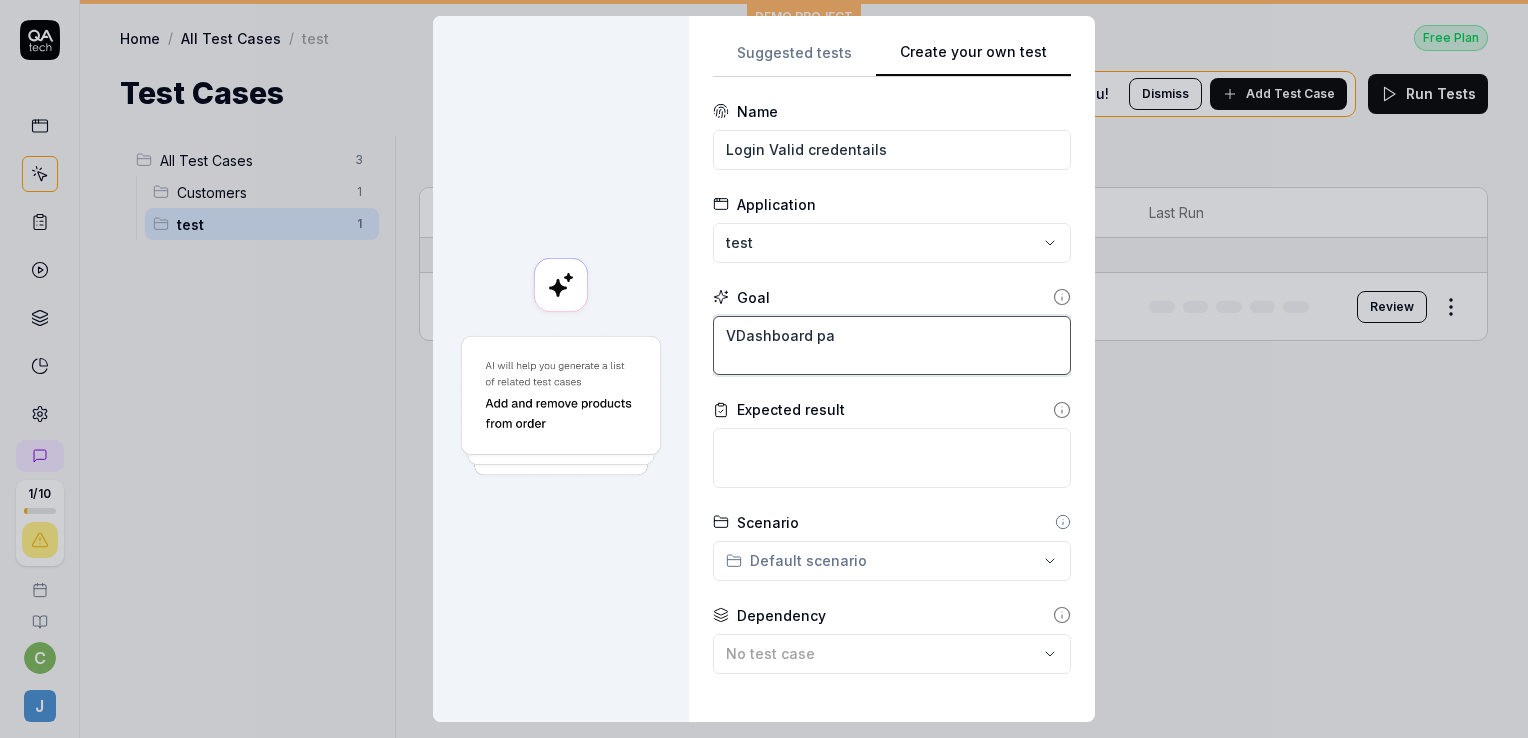type on "*" 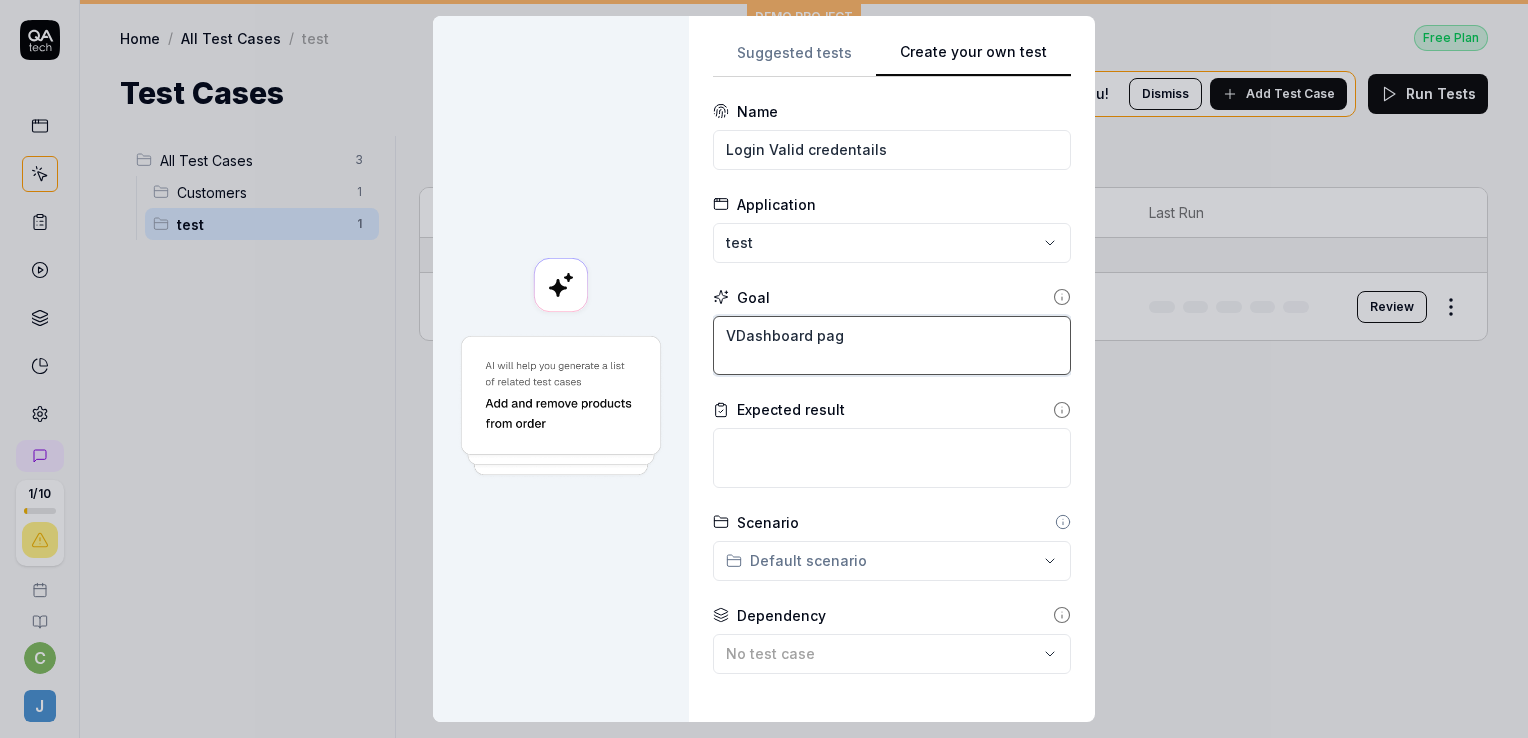 type on "*" 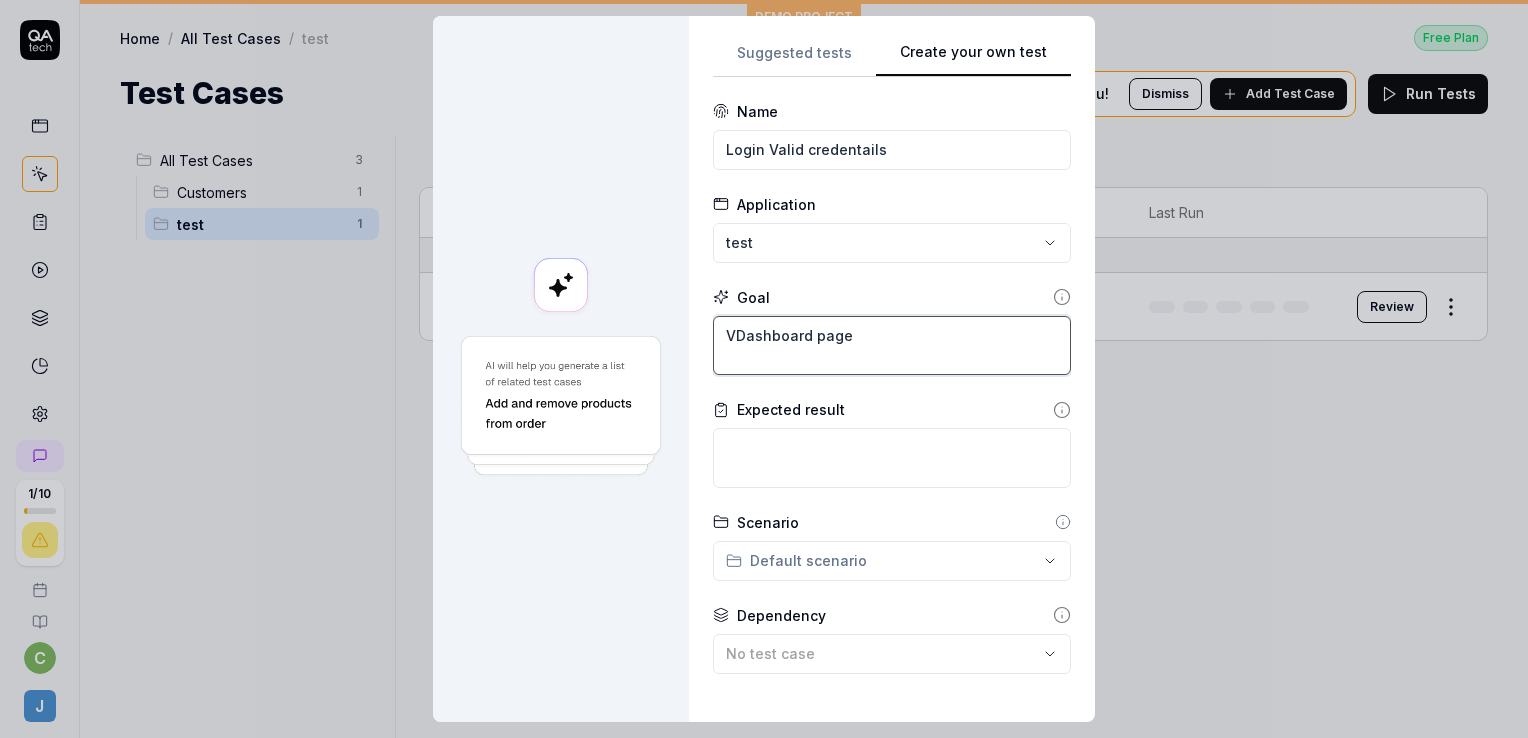 type on "*" 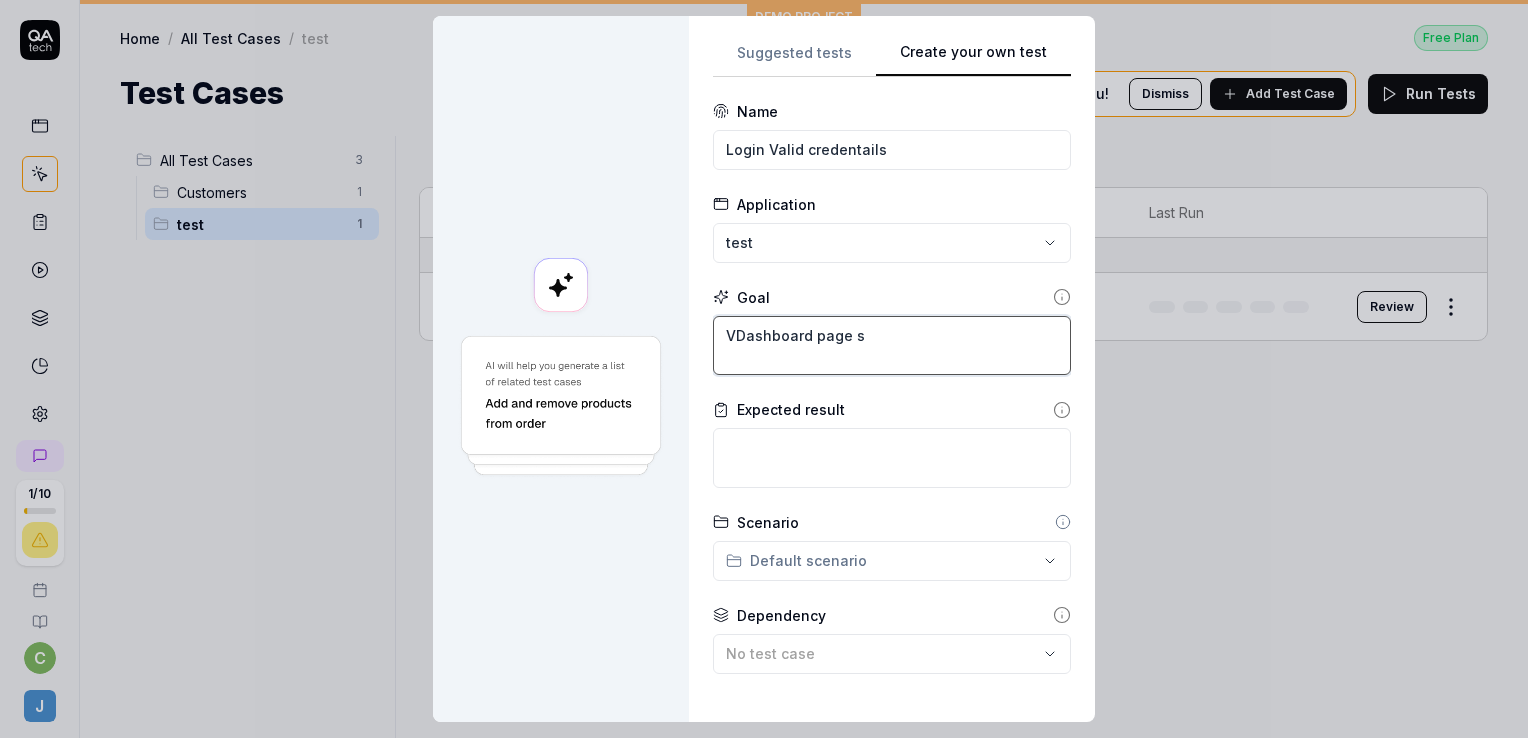 type on "VDashboard page sh" 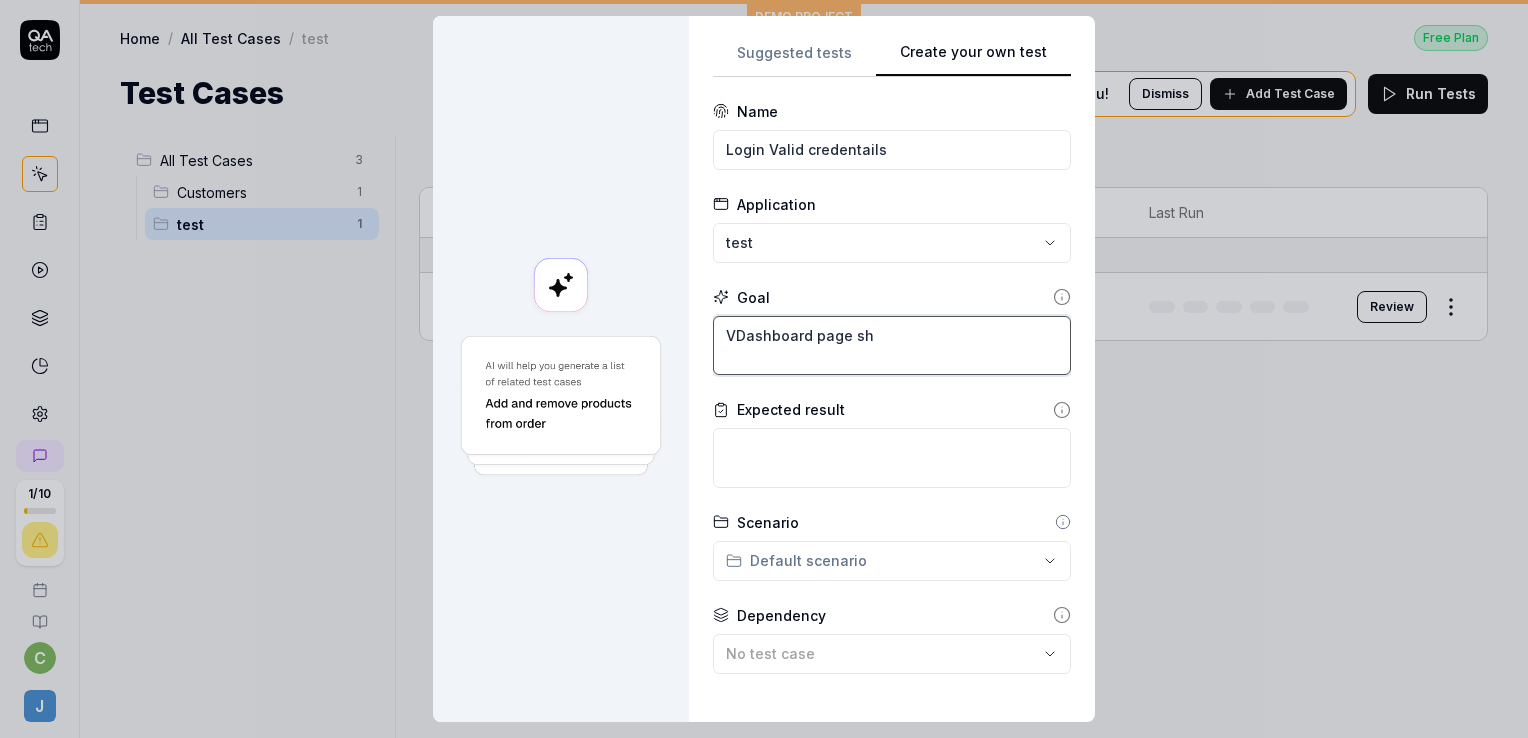 type on "*" 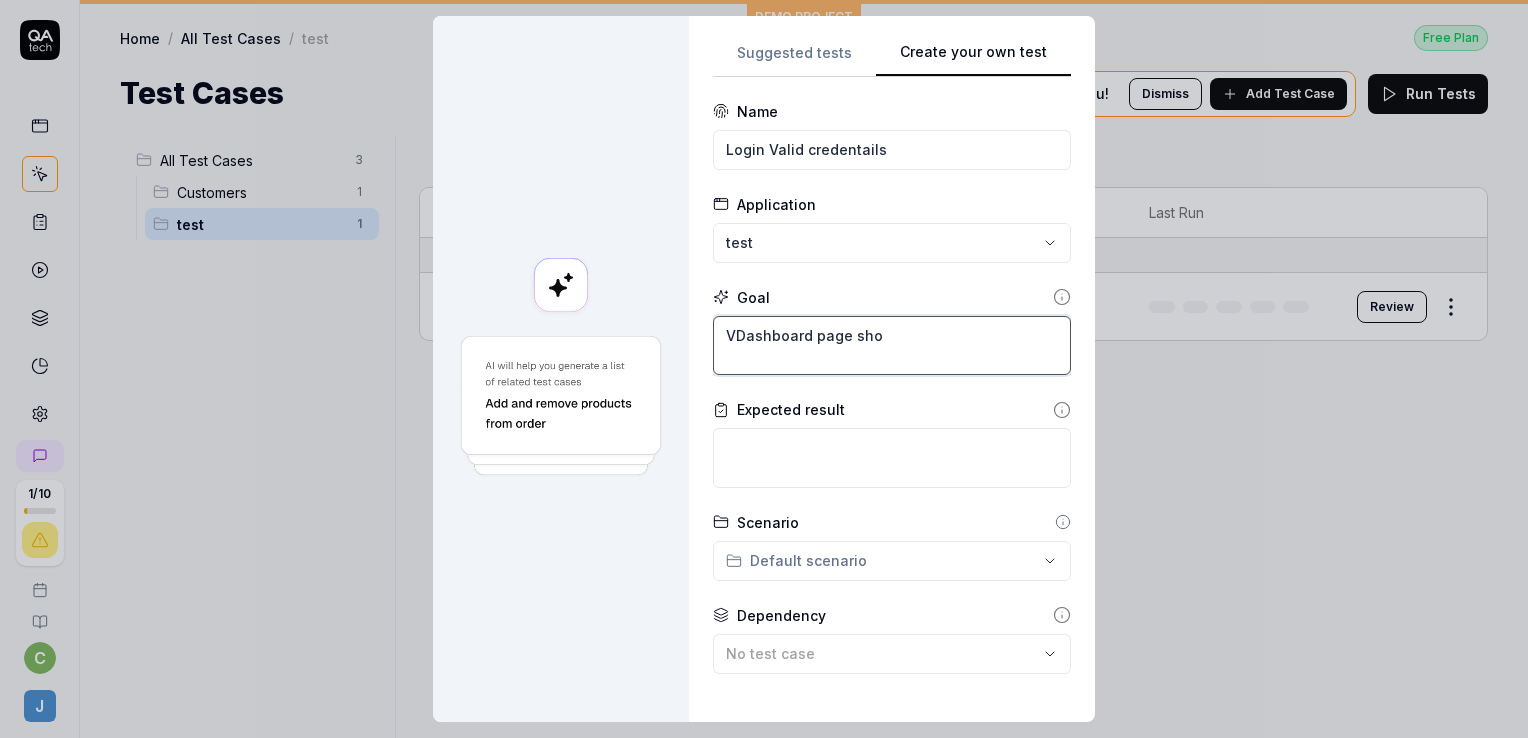 type on "*" 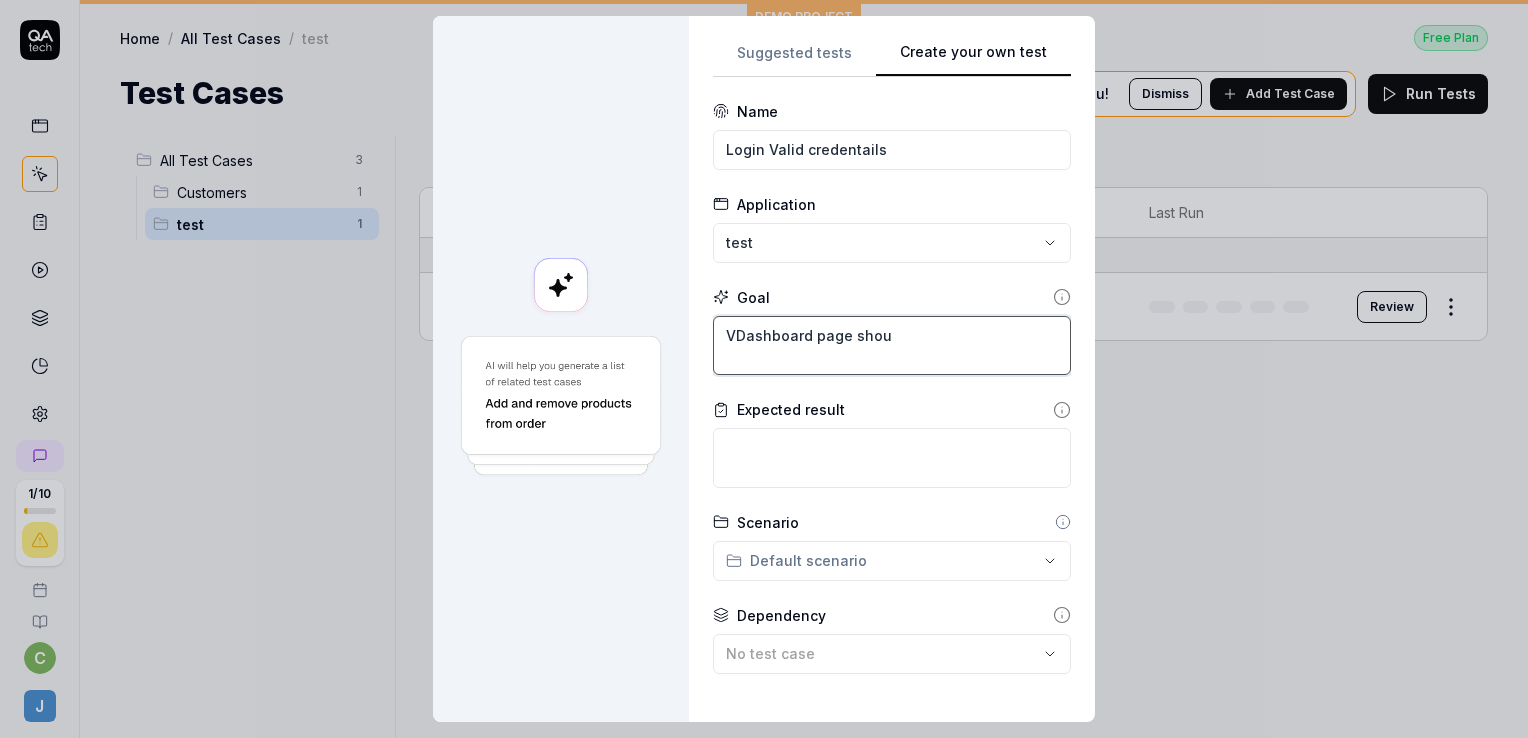 type on "*" 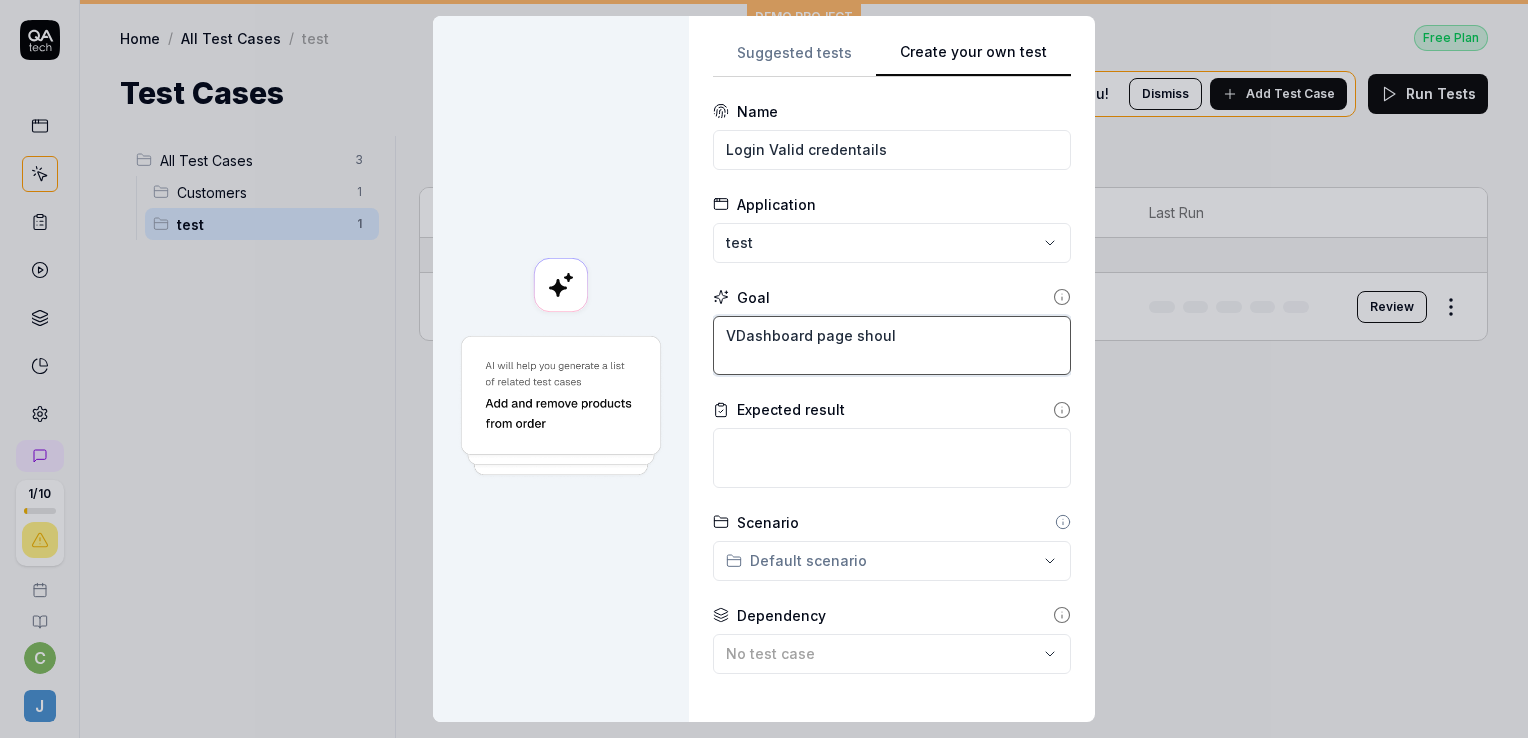 type on "*" 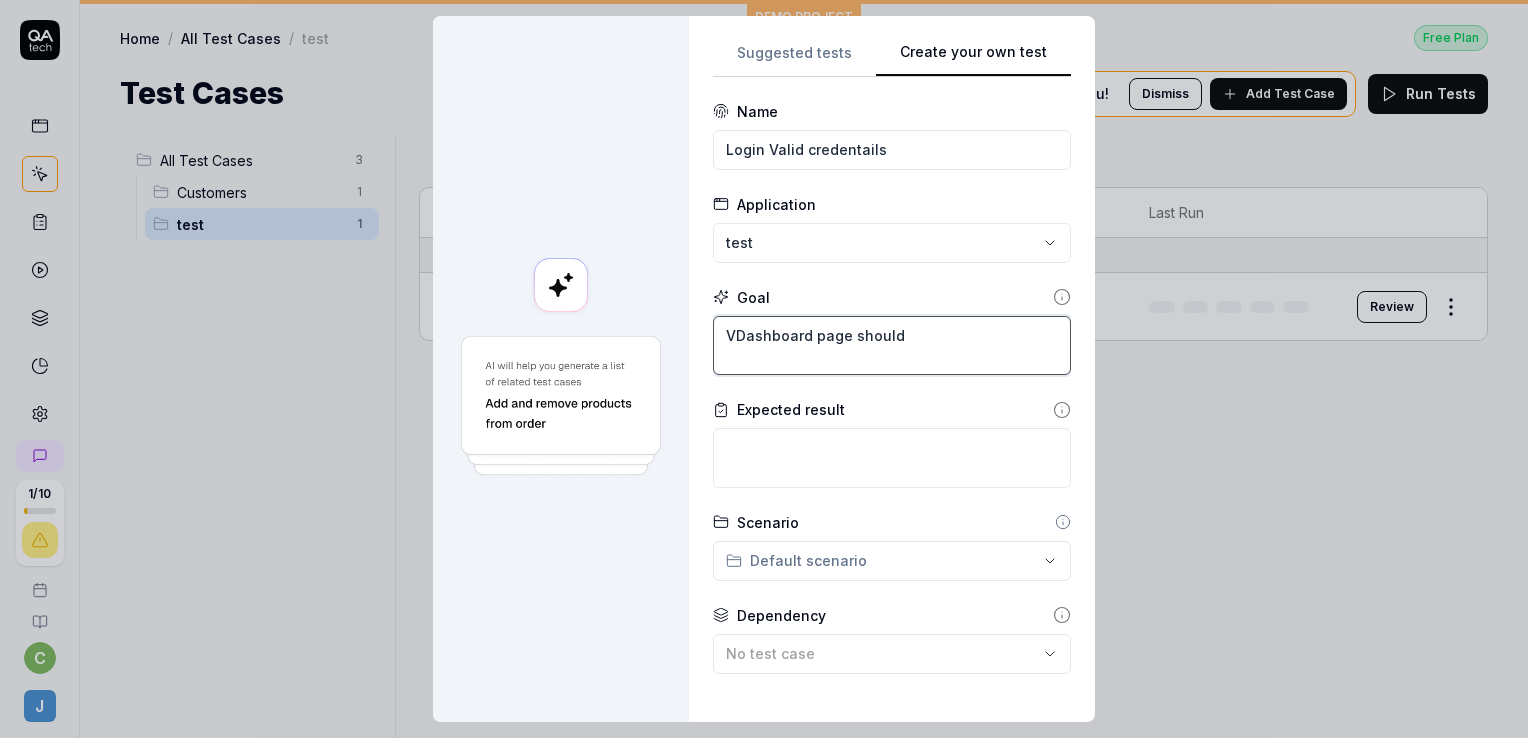 type on "*" 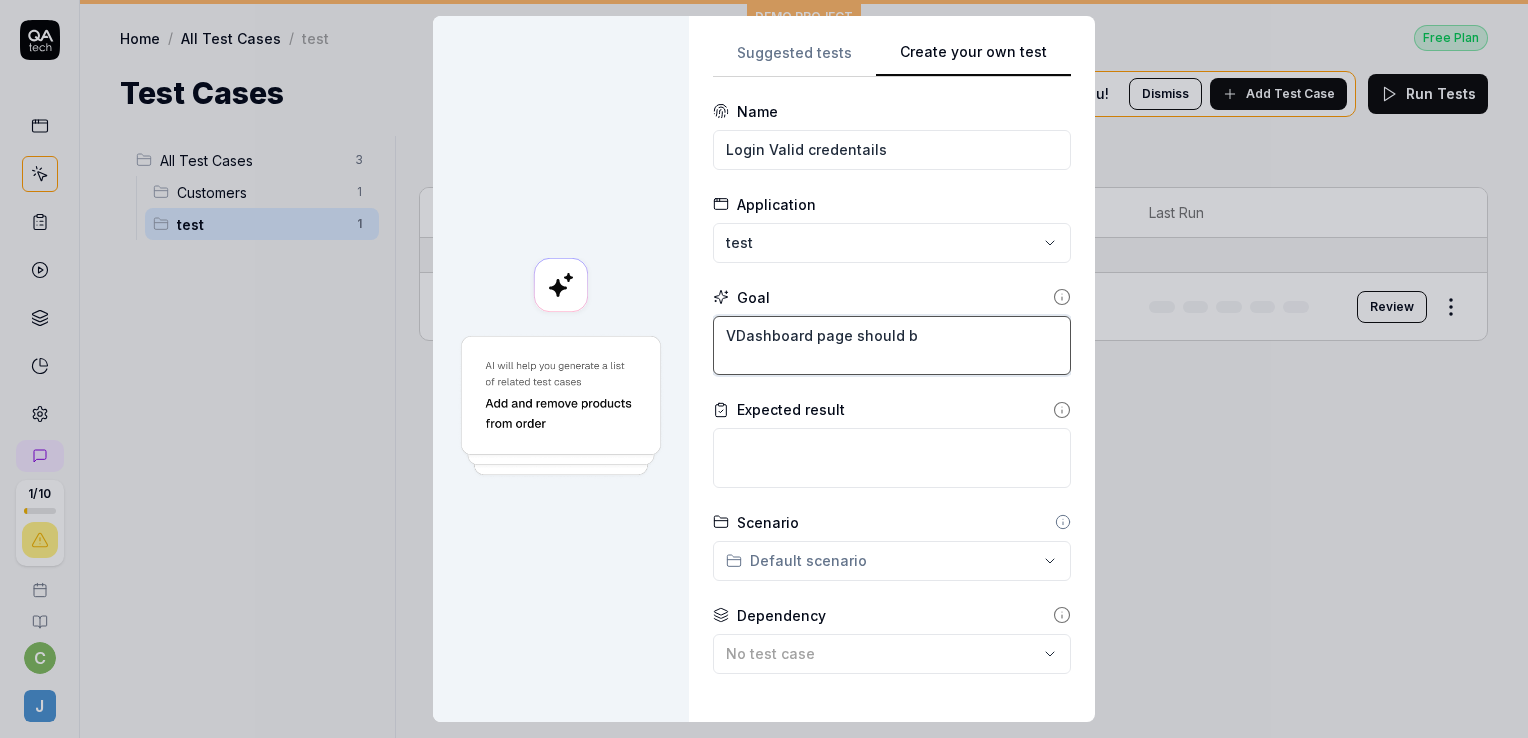 type on "*" 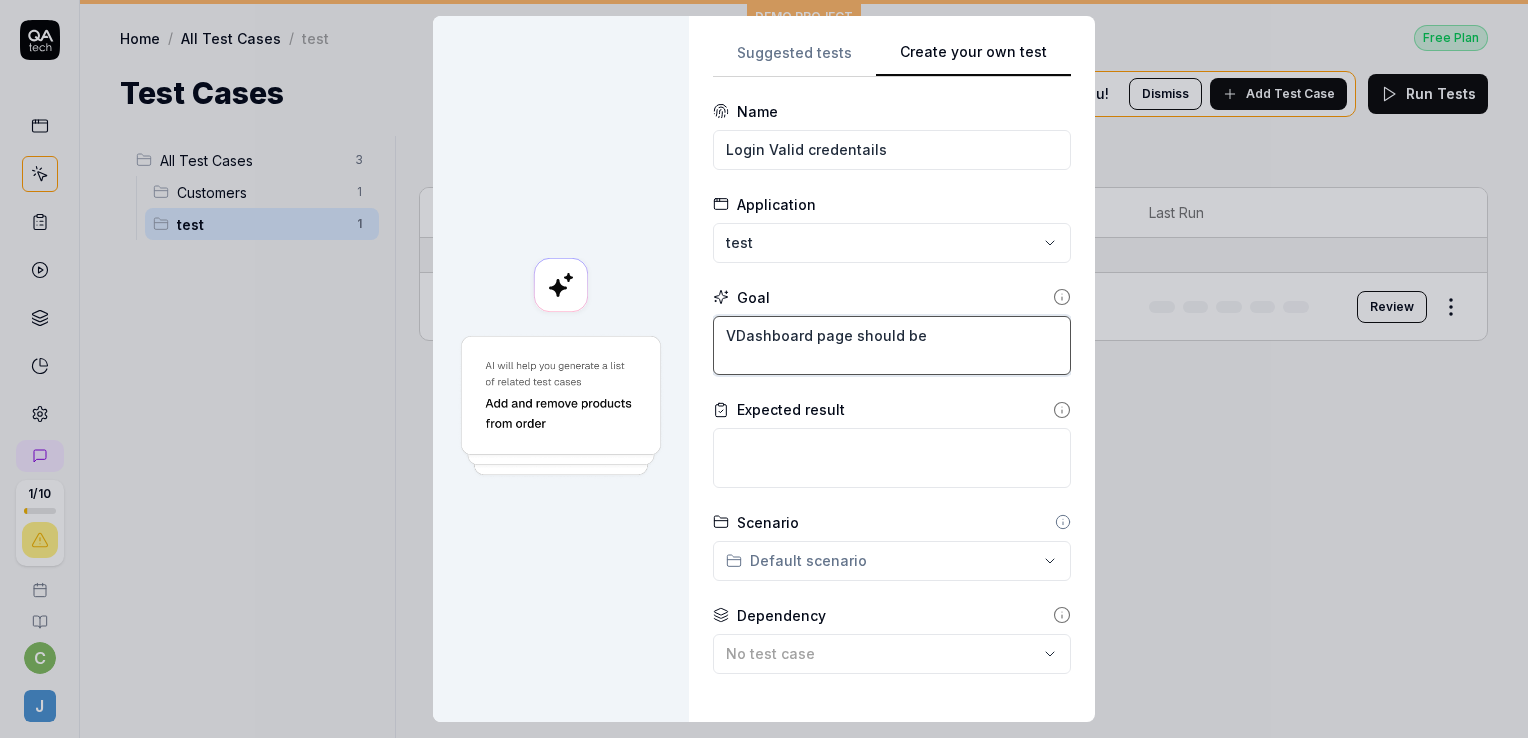 type on "*" 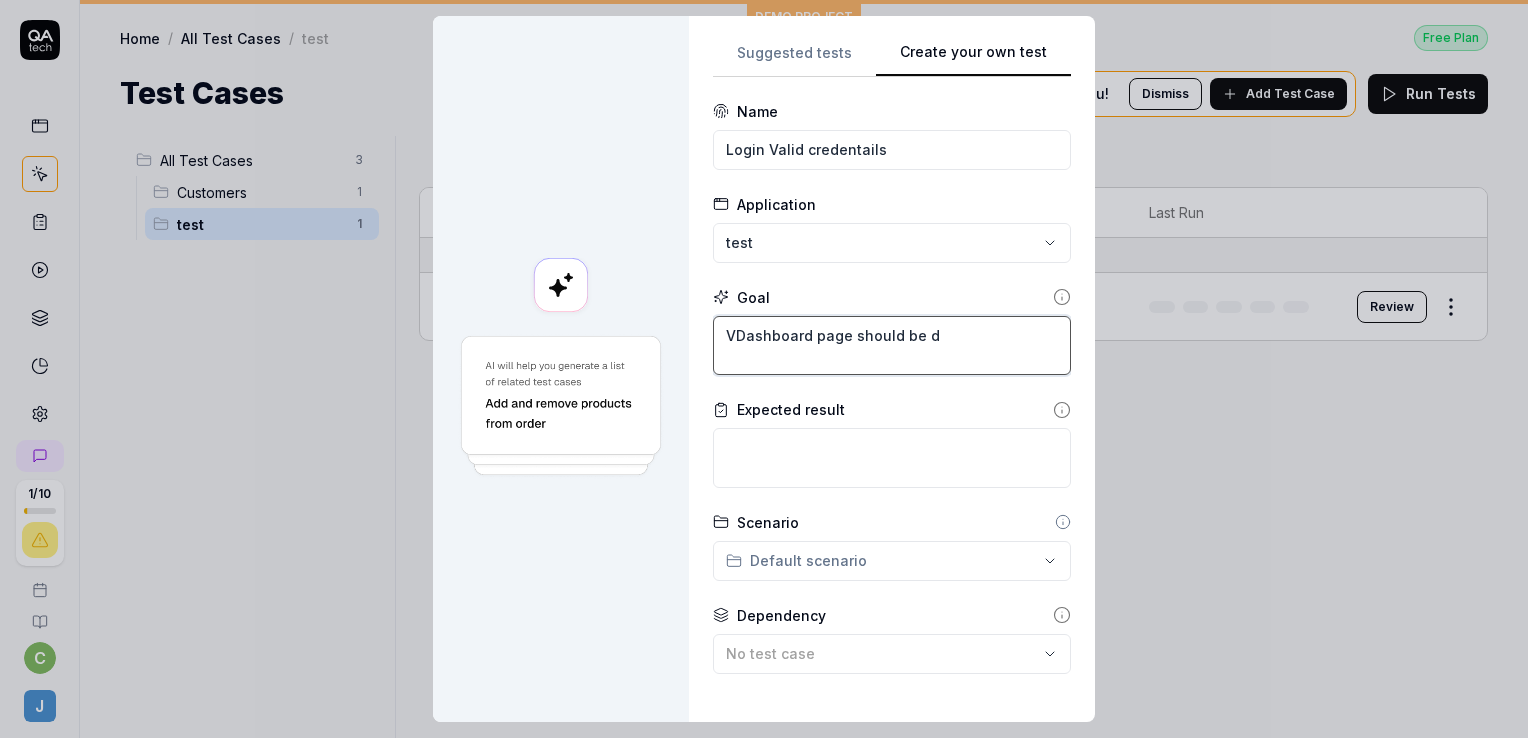 type on "*" 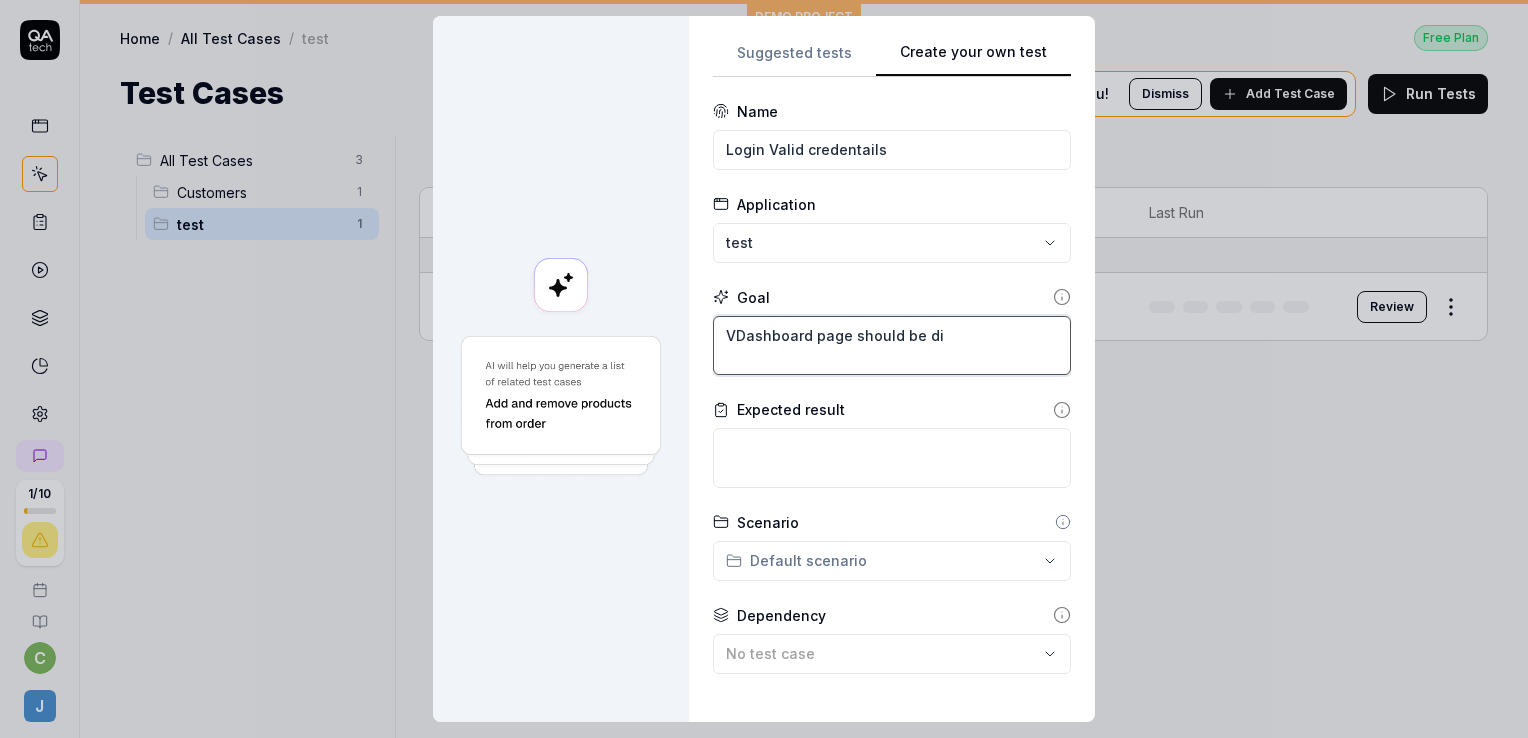 type on "*" 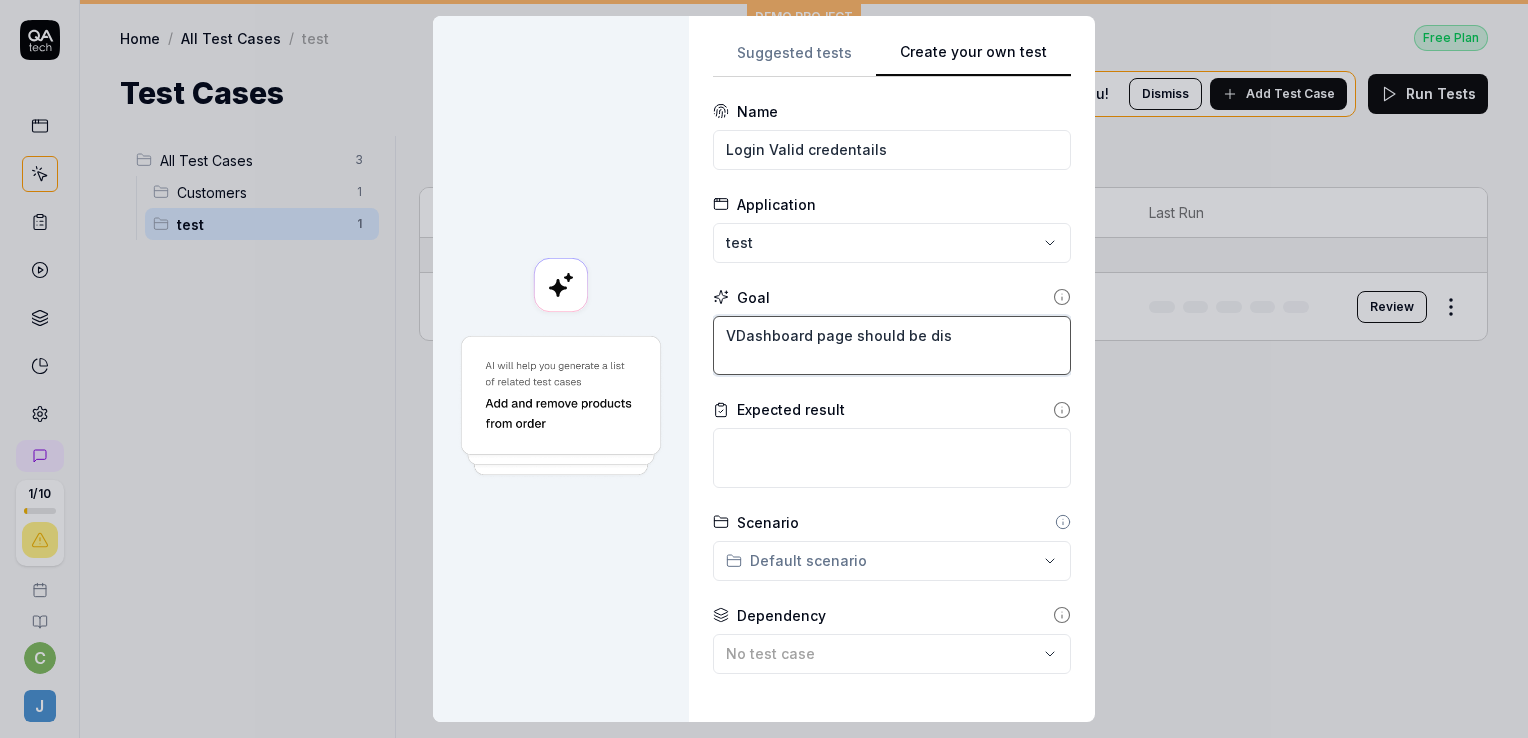 type on "*" 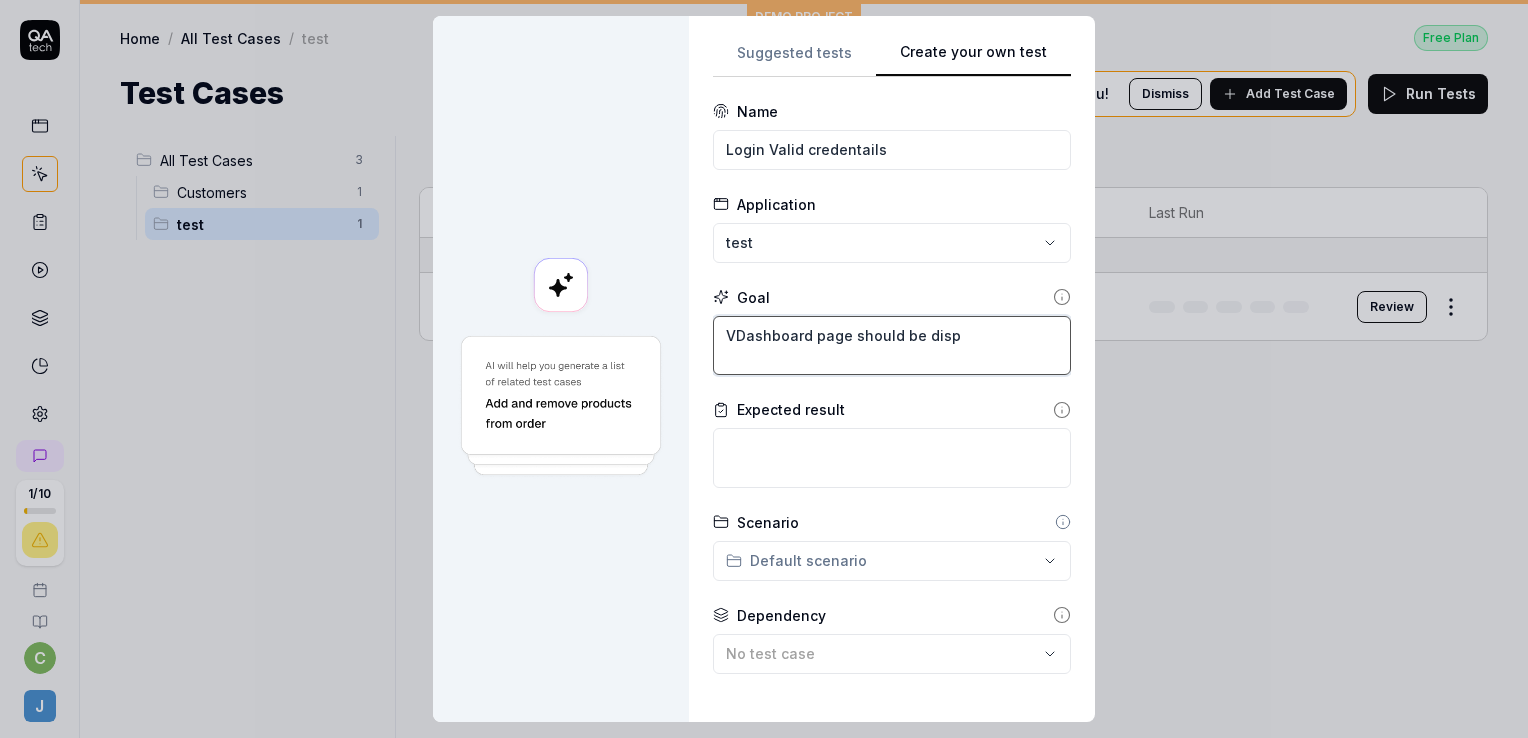 type on "*" 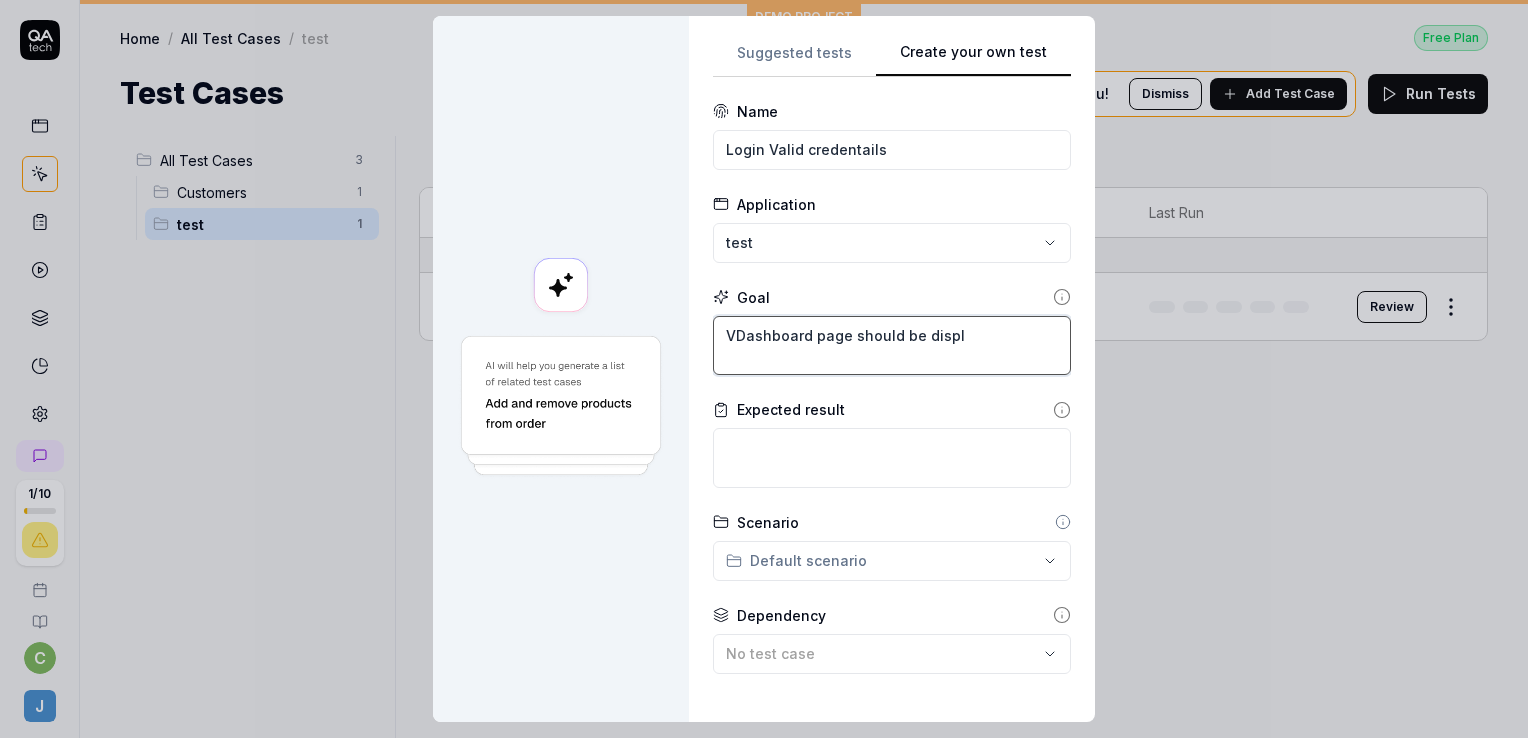 type on "*" 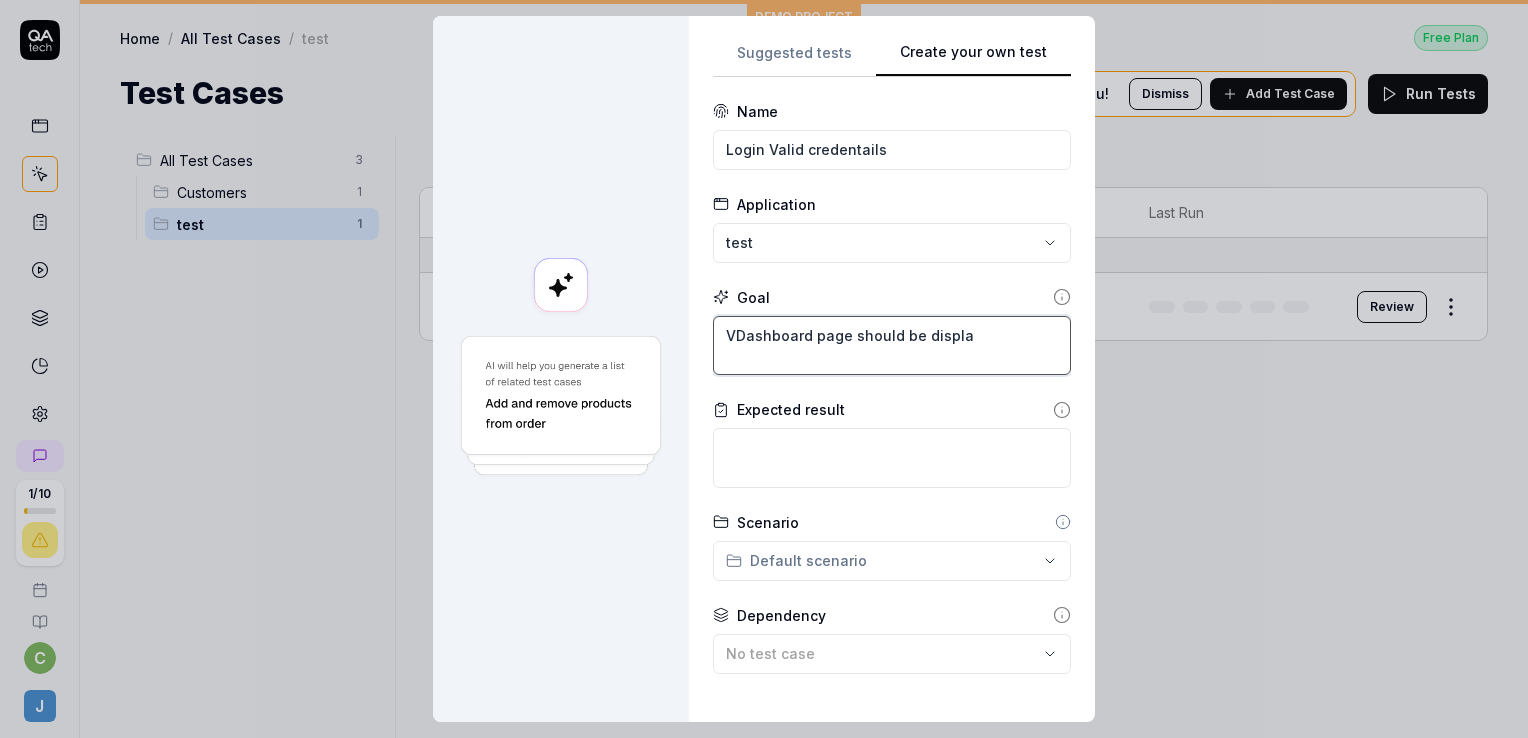 type on "*" 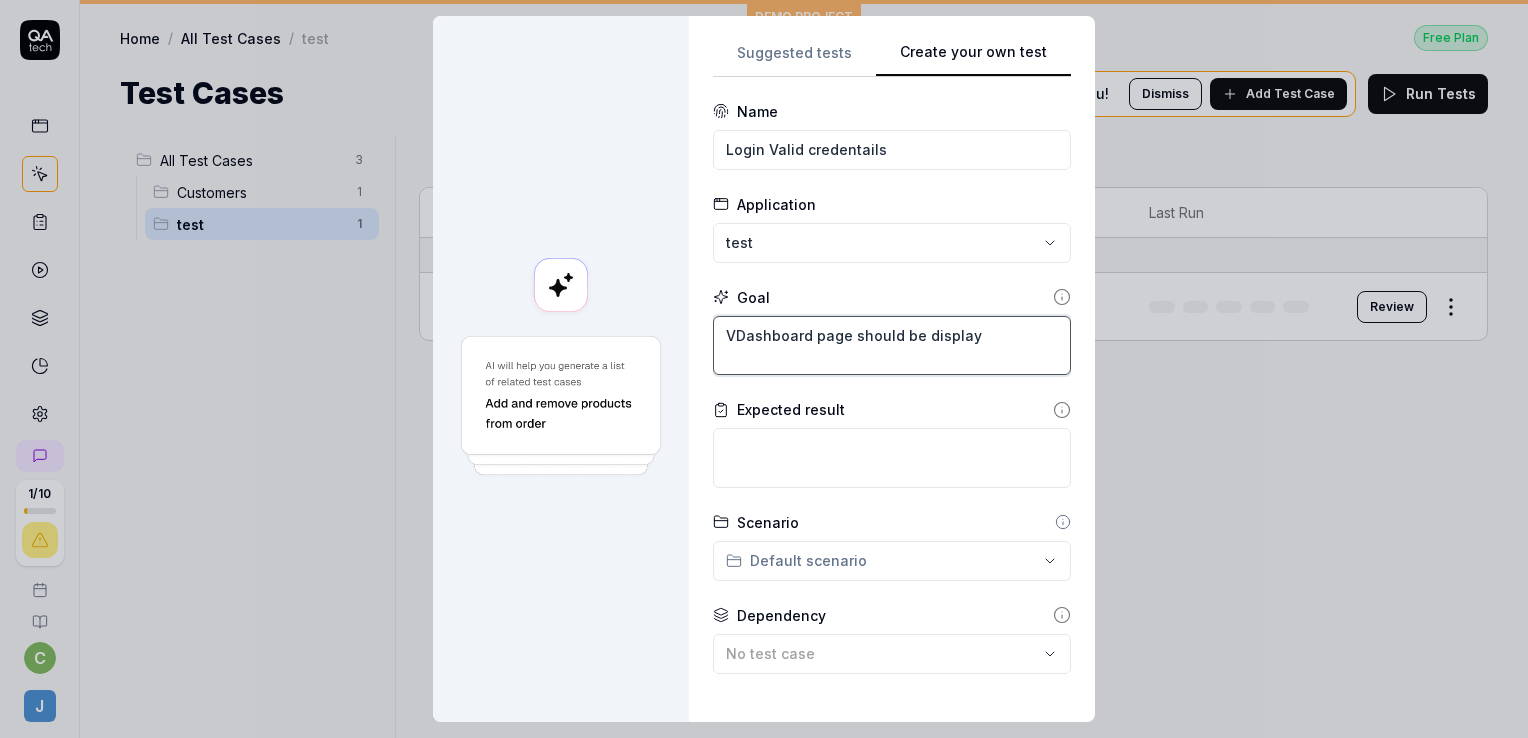 type on "*" 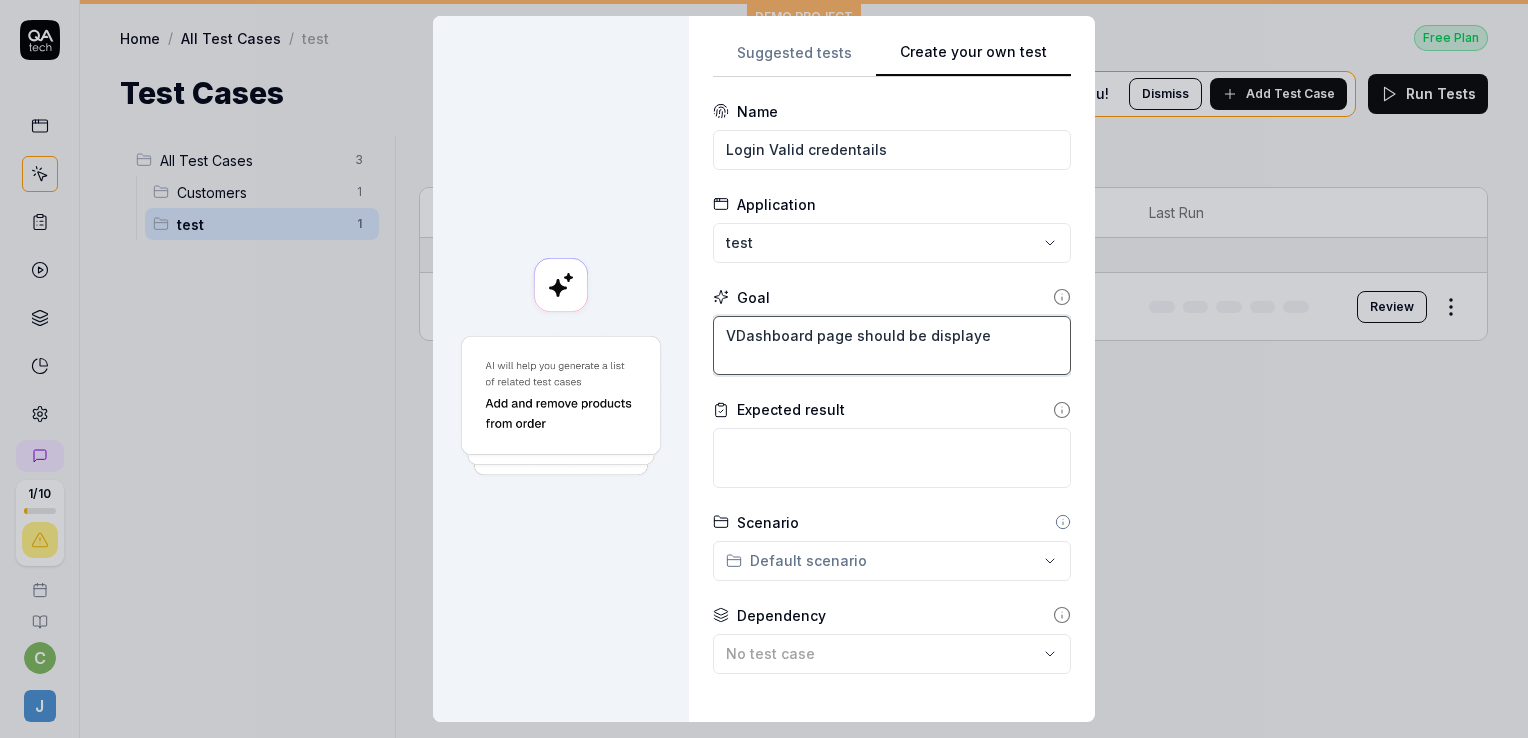 type on "*" 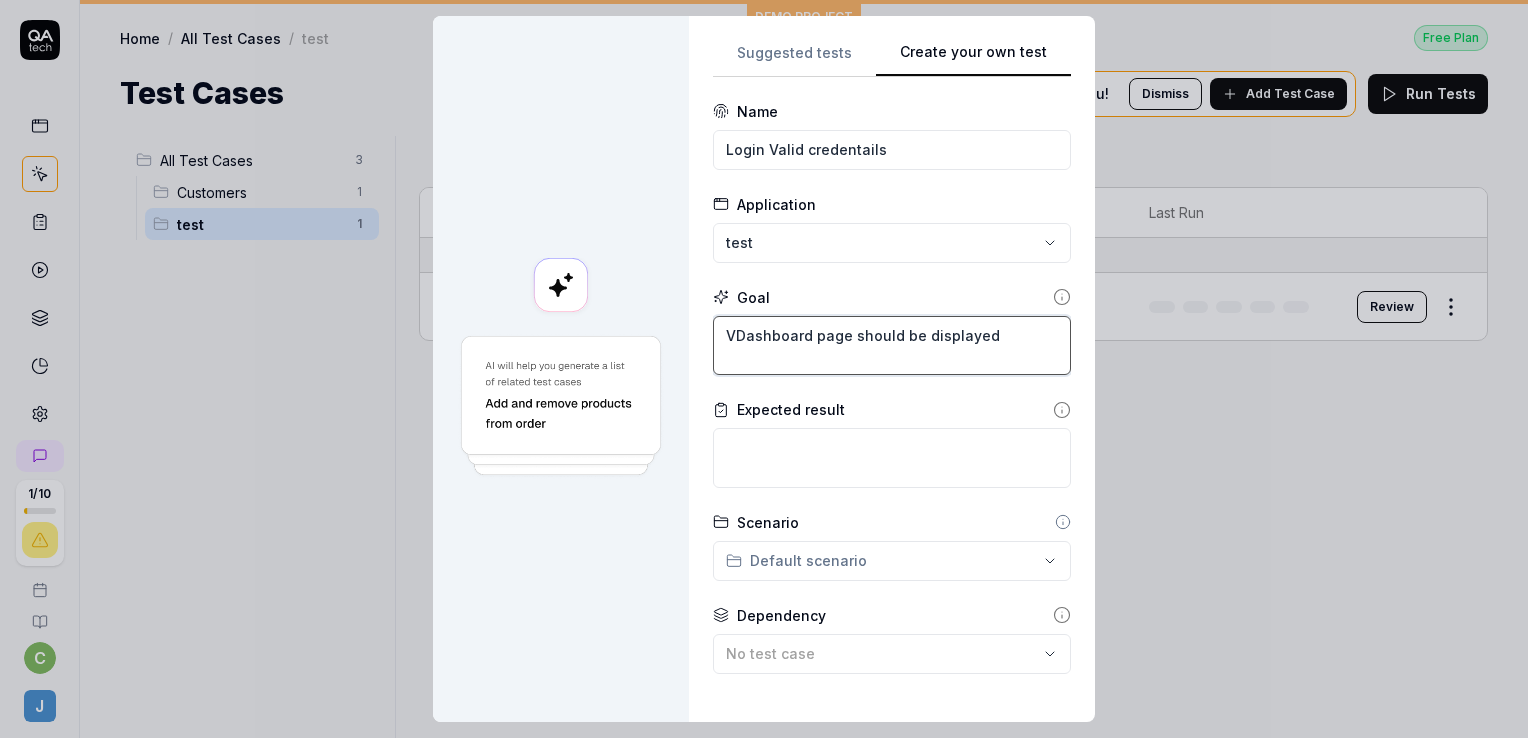 type on "*" 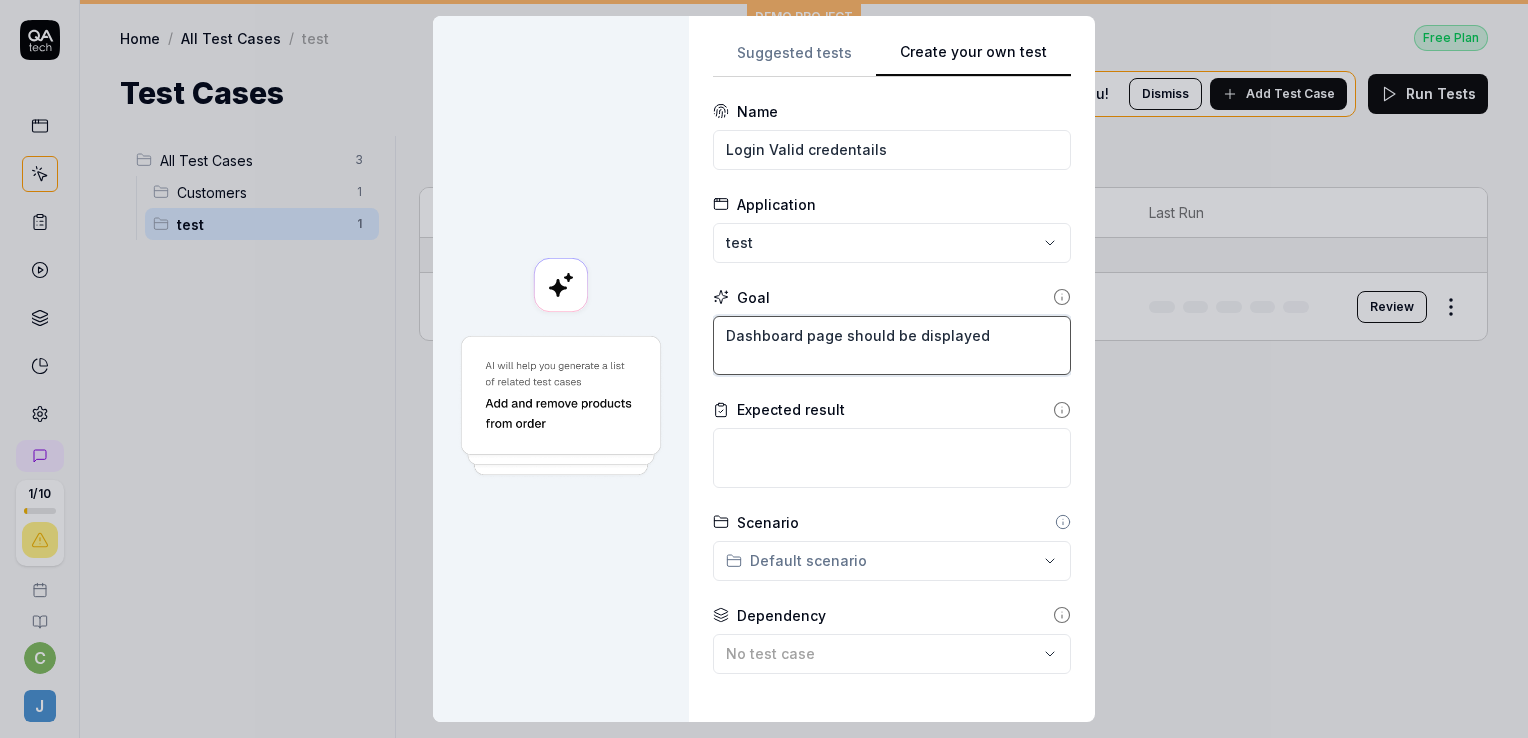 type on "Dashboard page should be displayed" 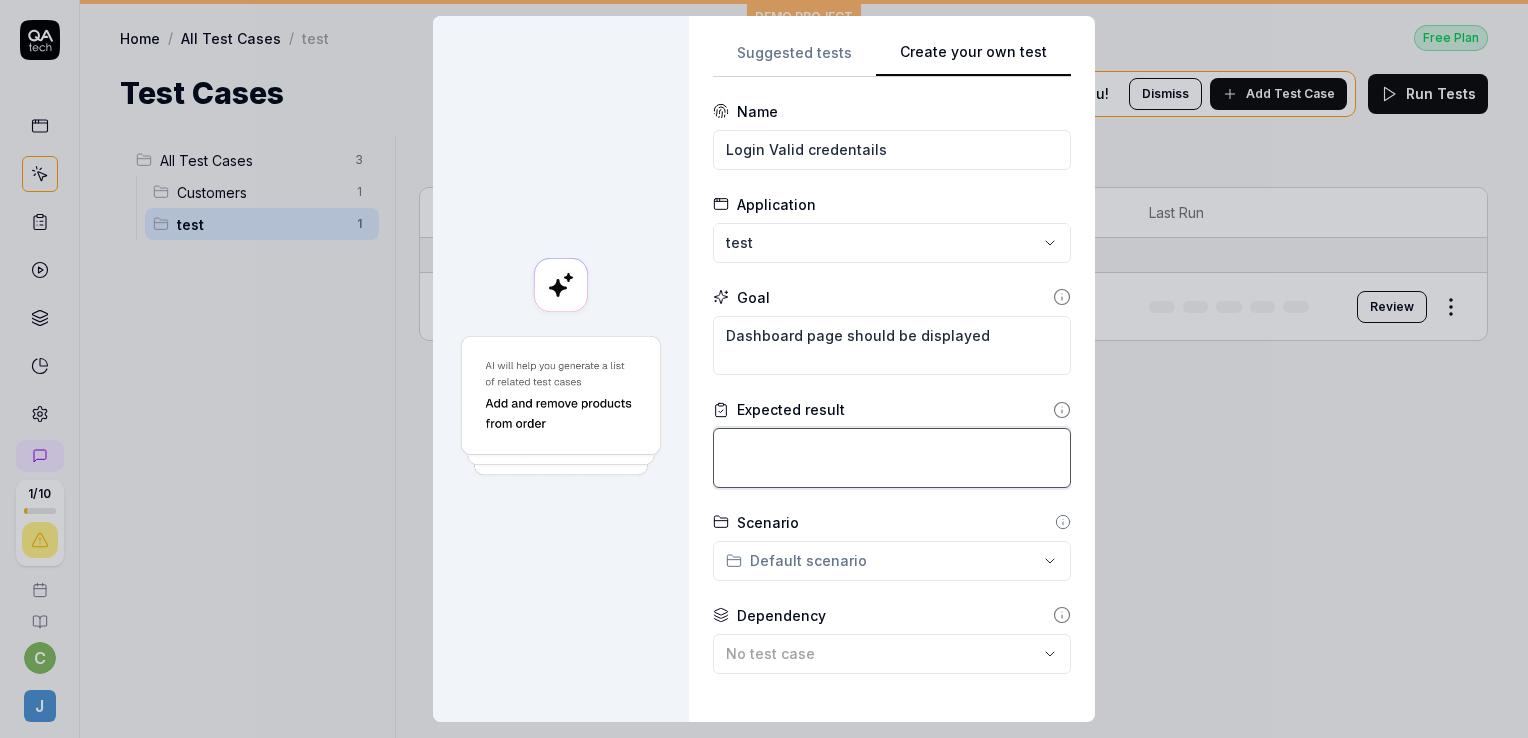 click at bounding box center (892, 458) 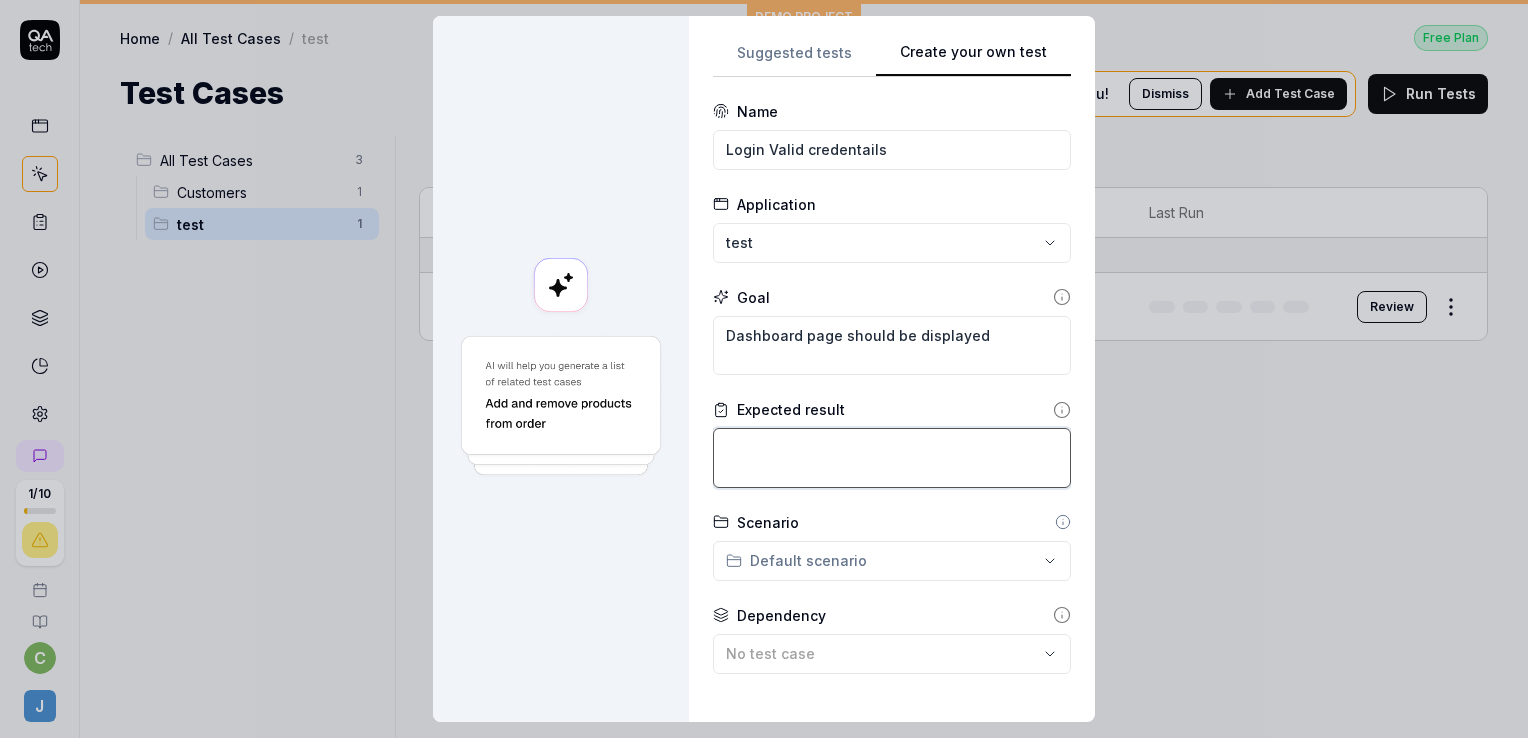 type on "*" 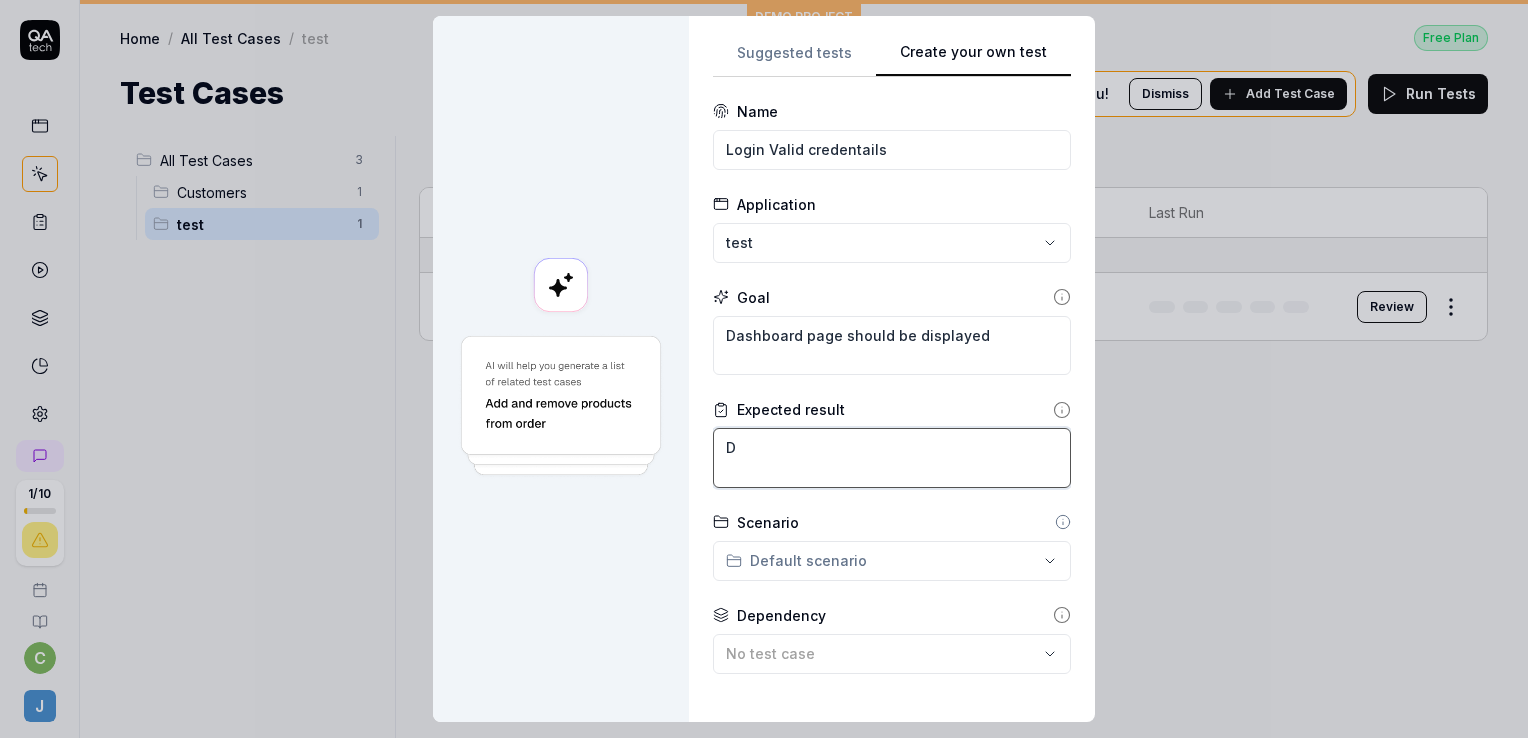type on "*" 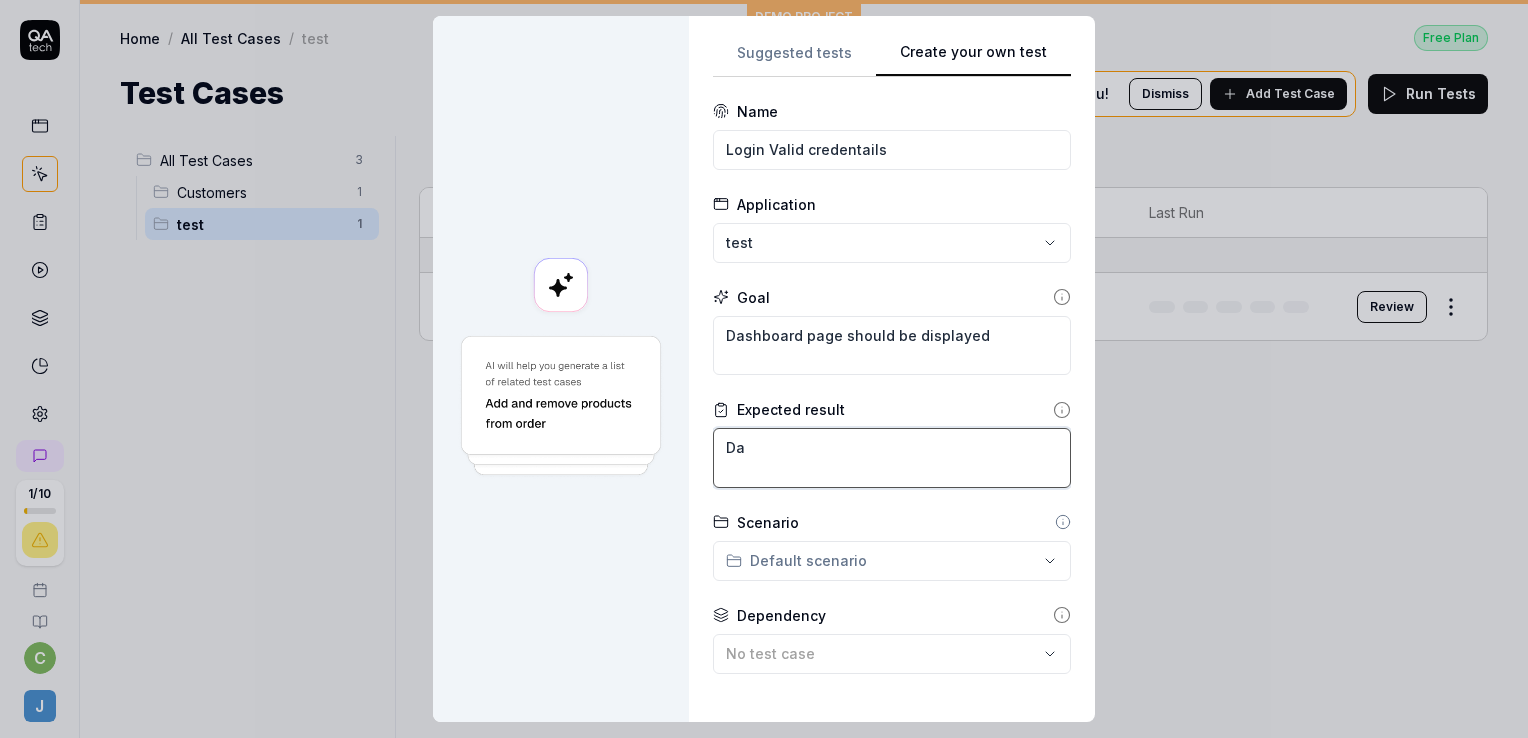 type on "*" 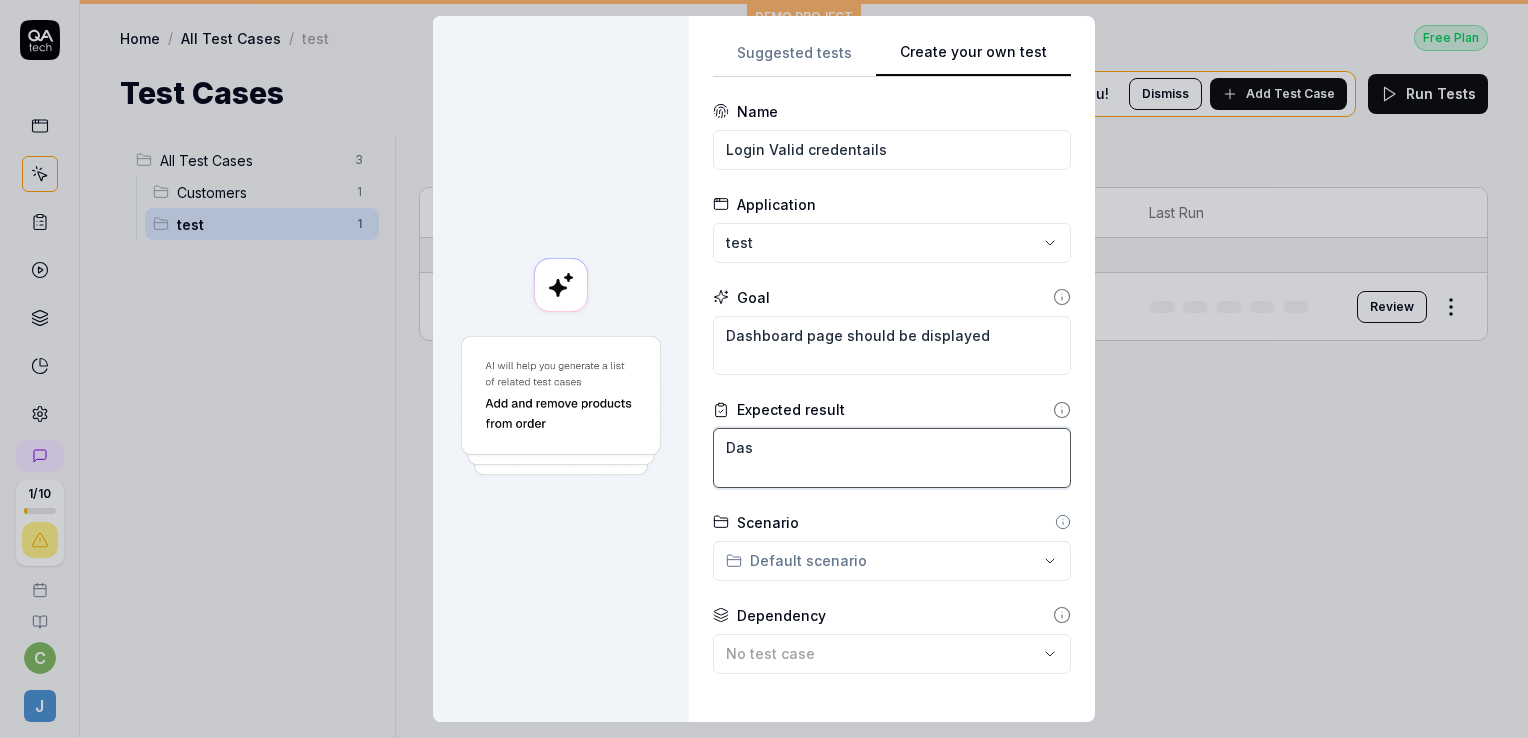 type on "*" 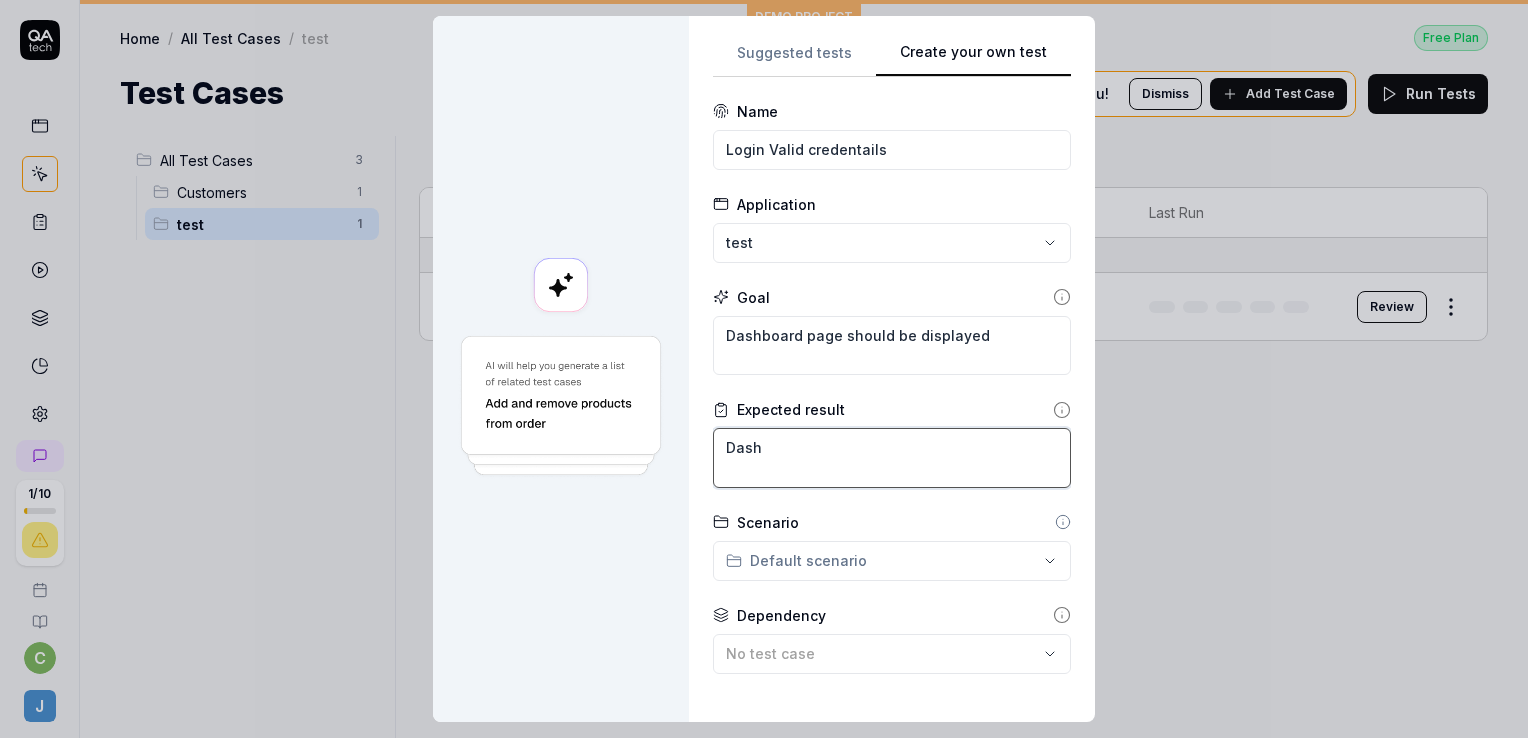 type on "*" 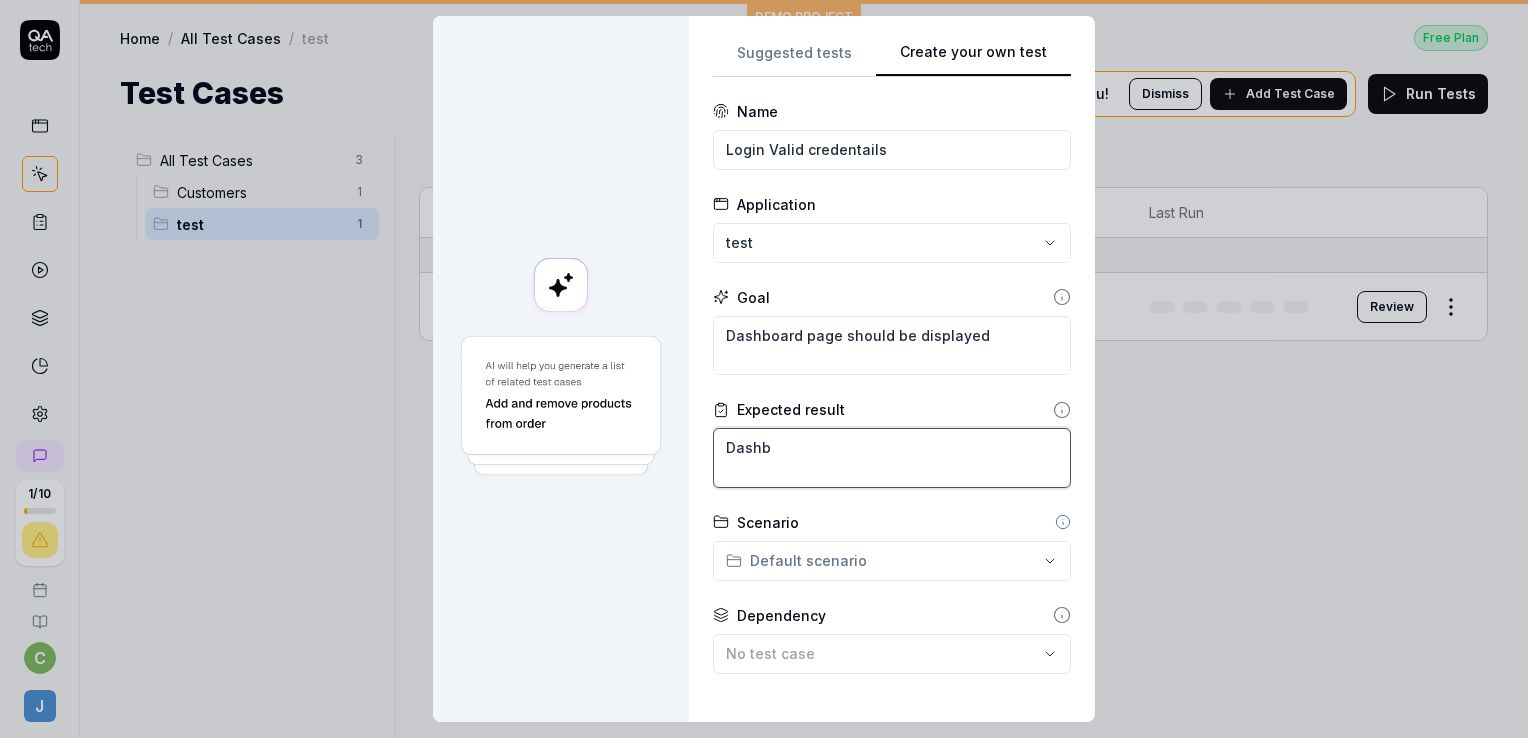 type on "*" 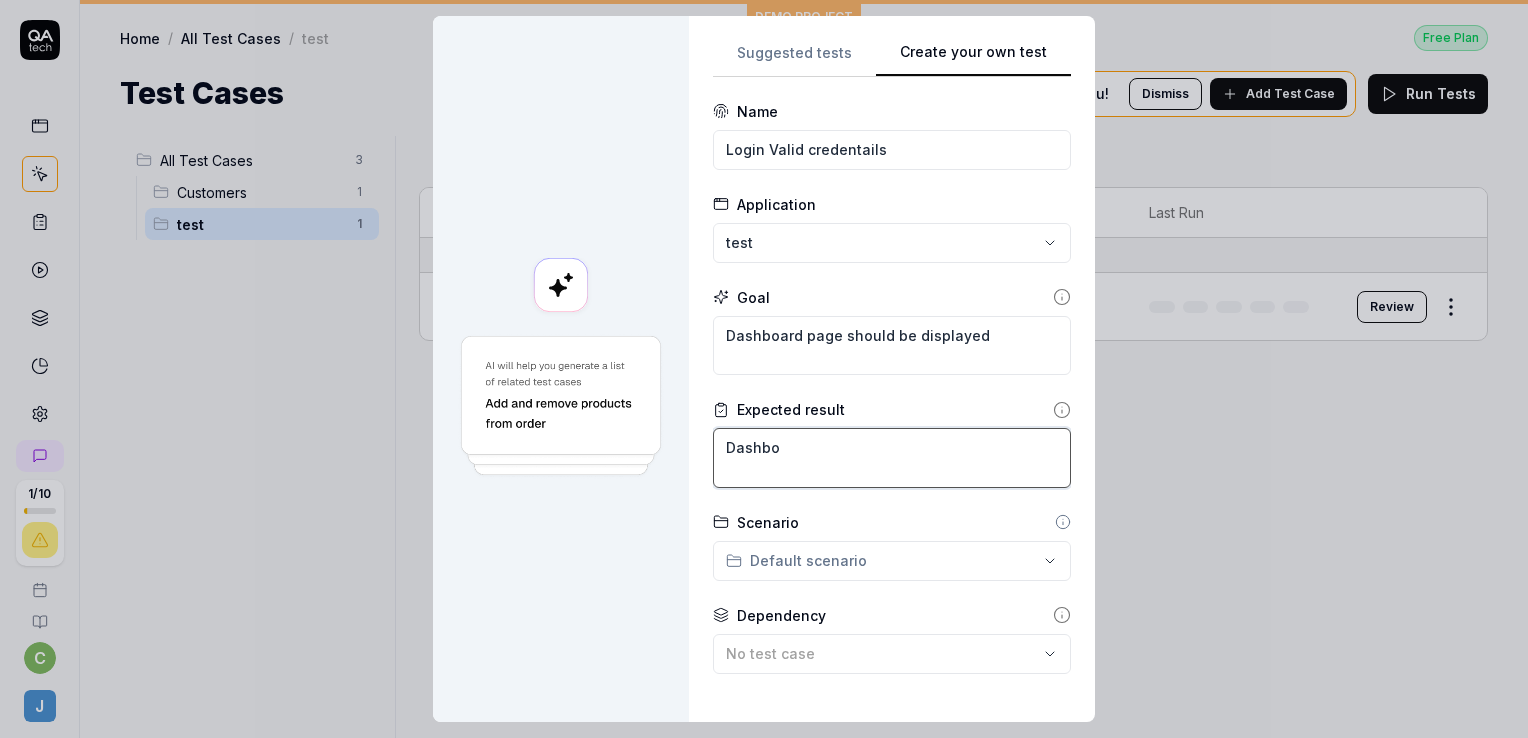 type on "Dashboa" 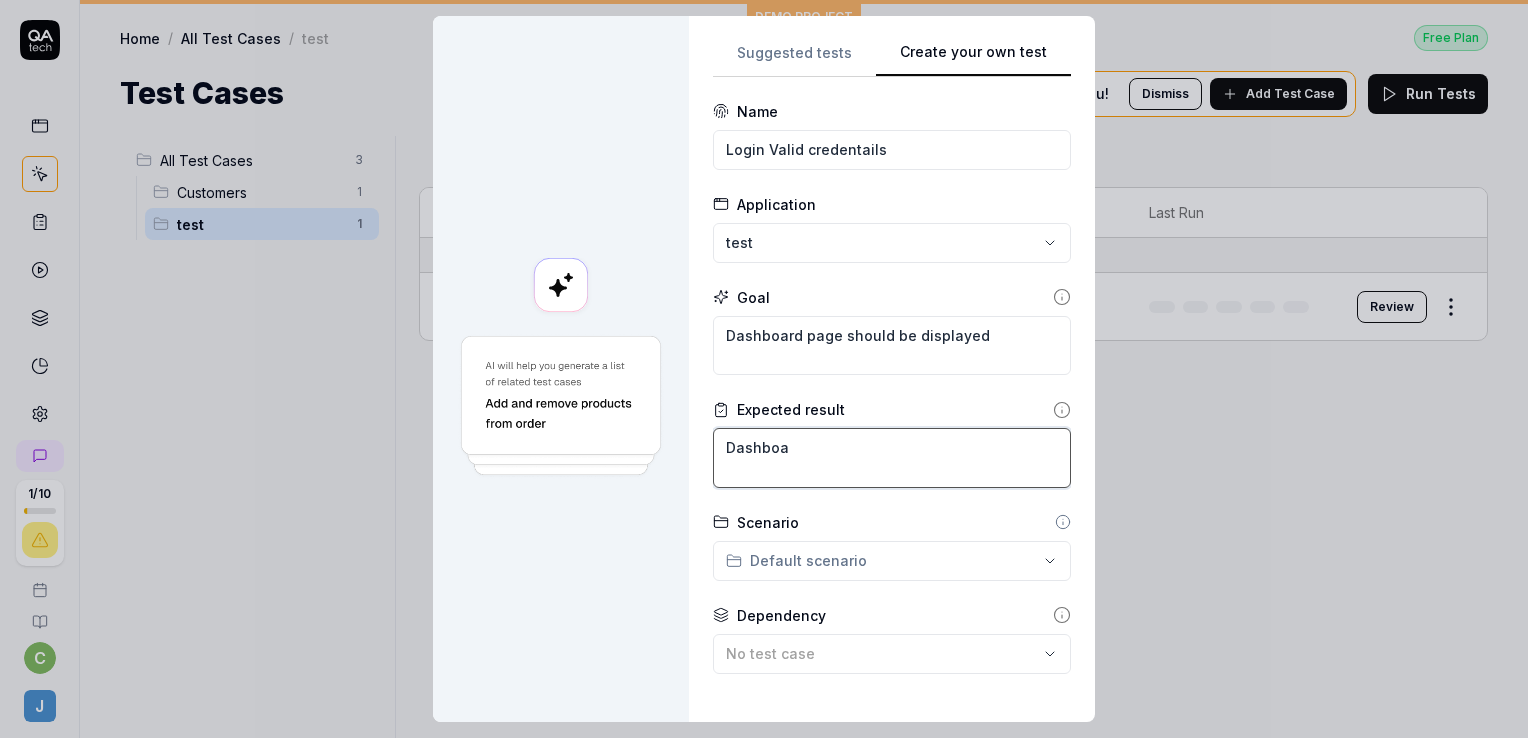 type on "*" 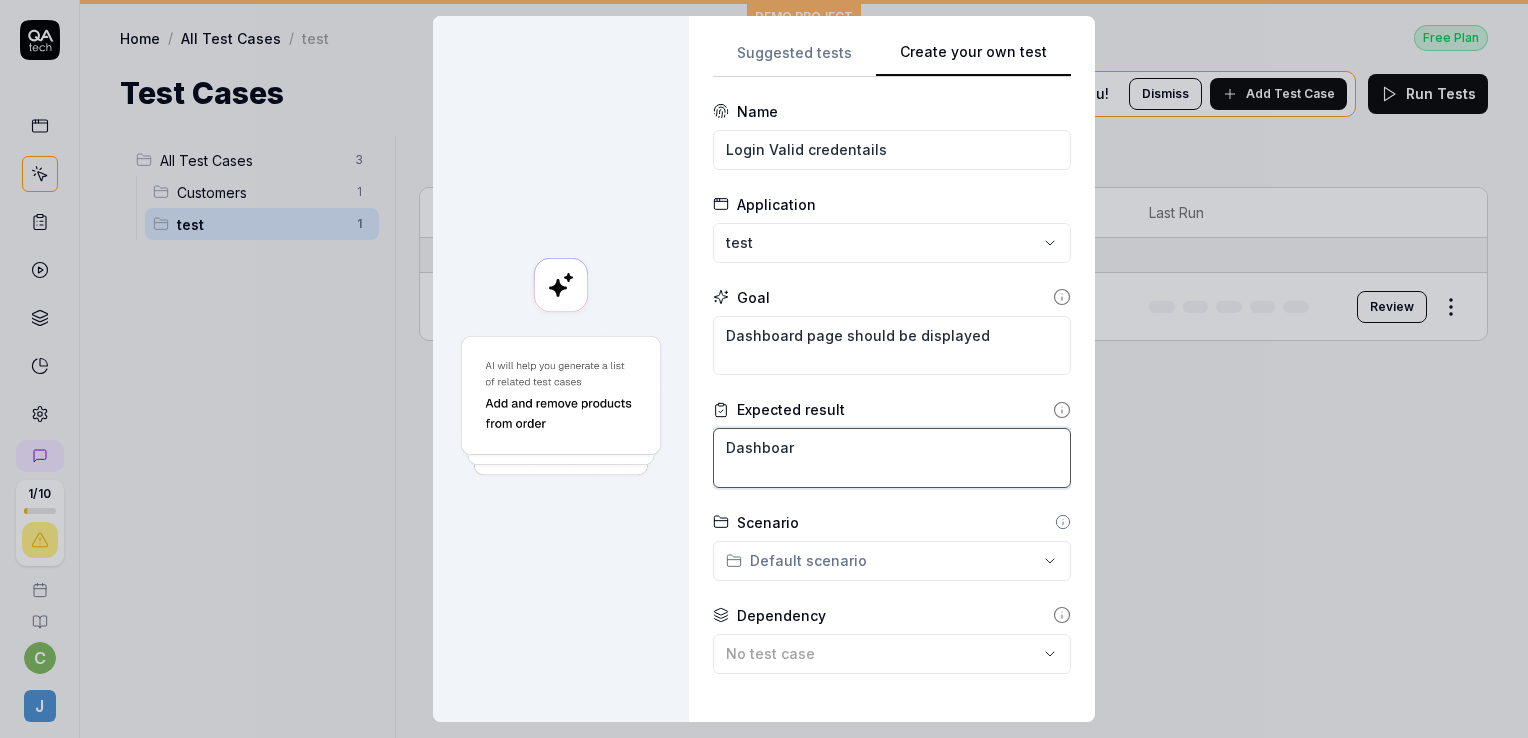 type on "*" 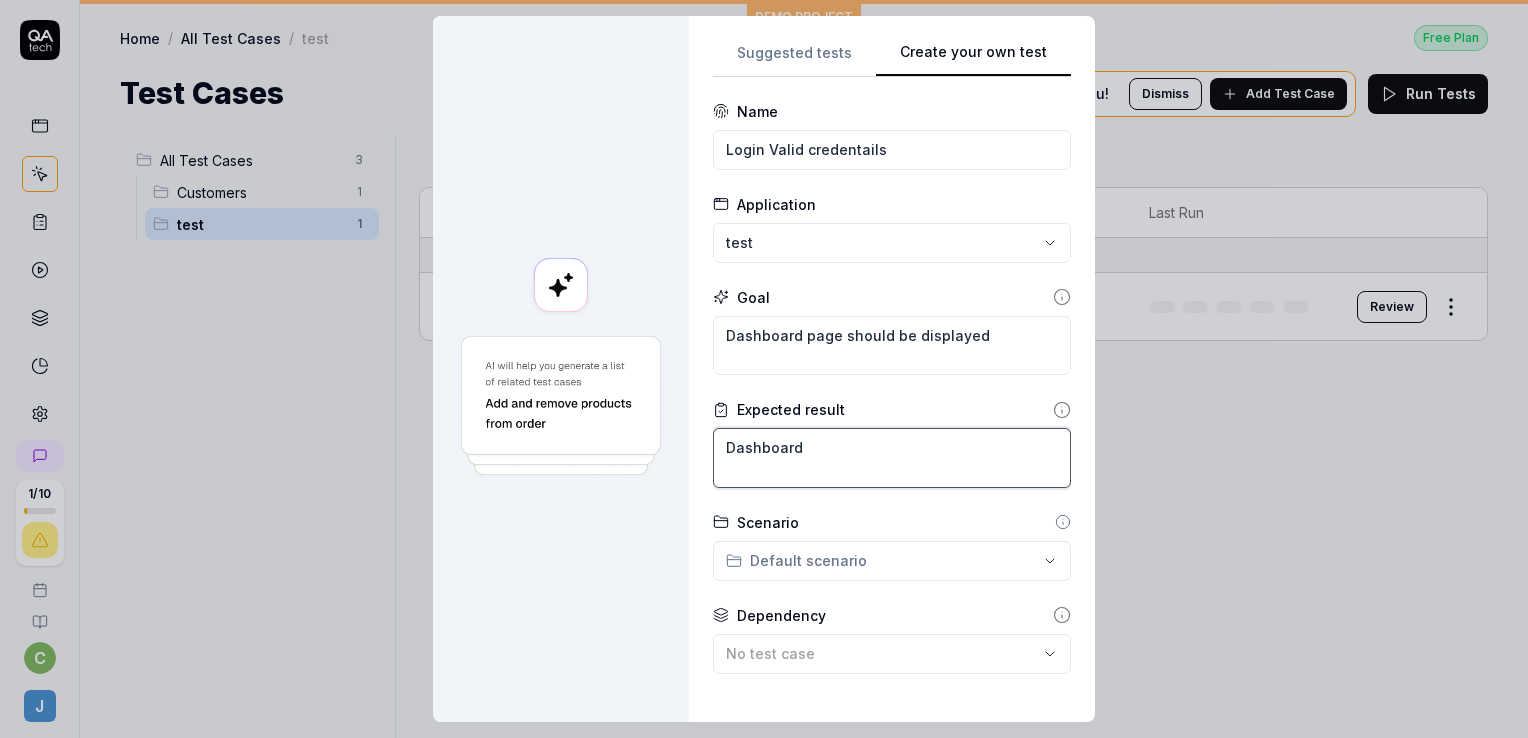 type on "*" 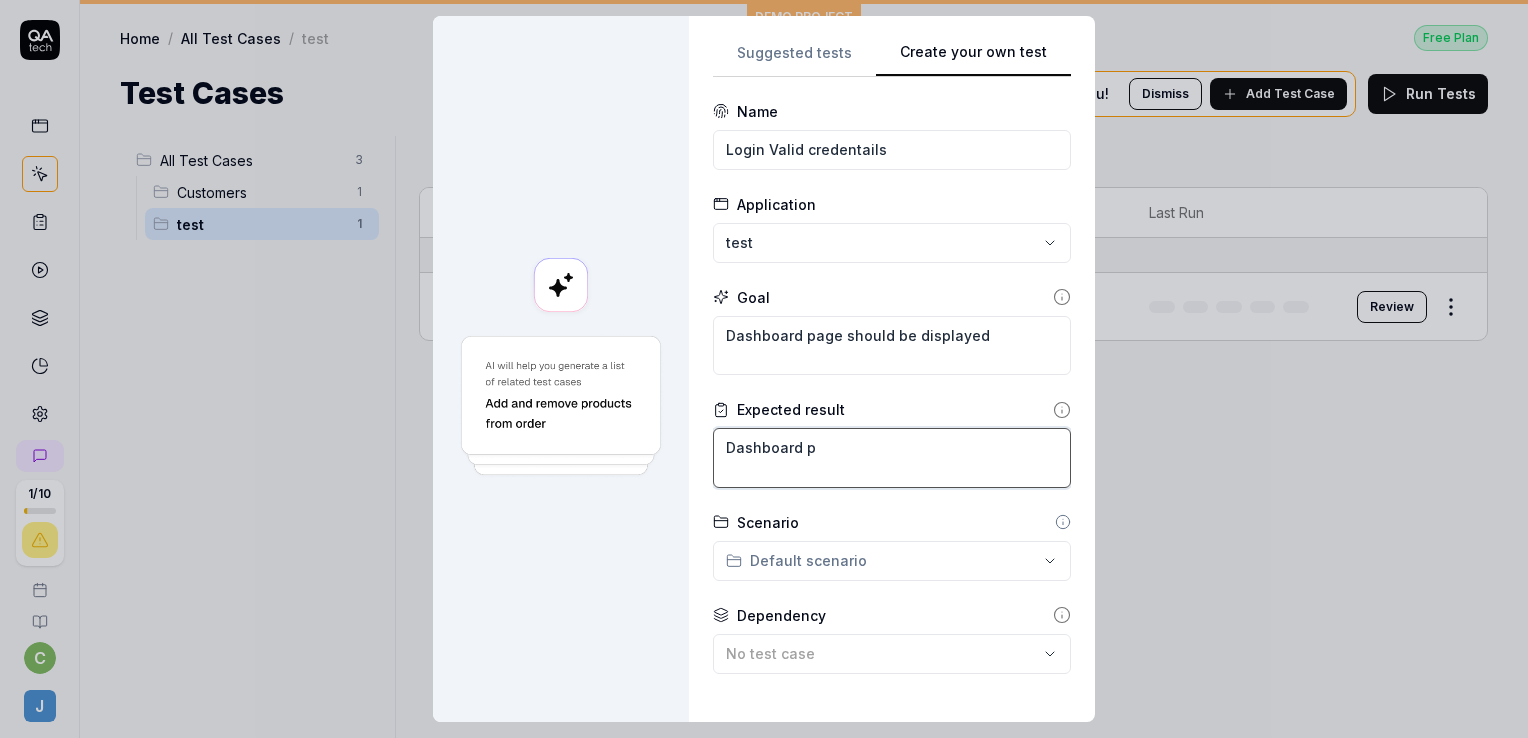 type on "*" 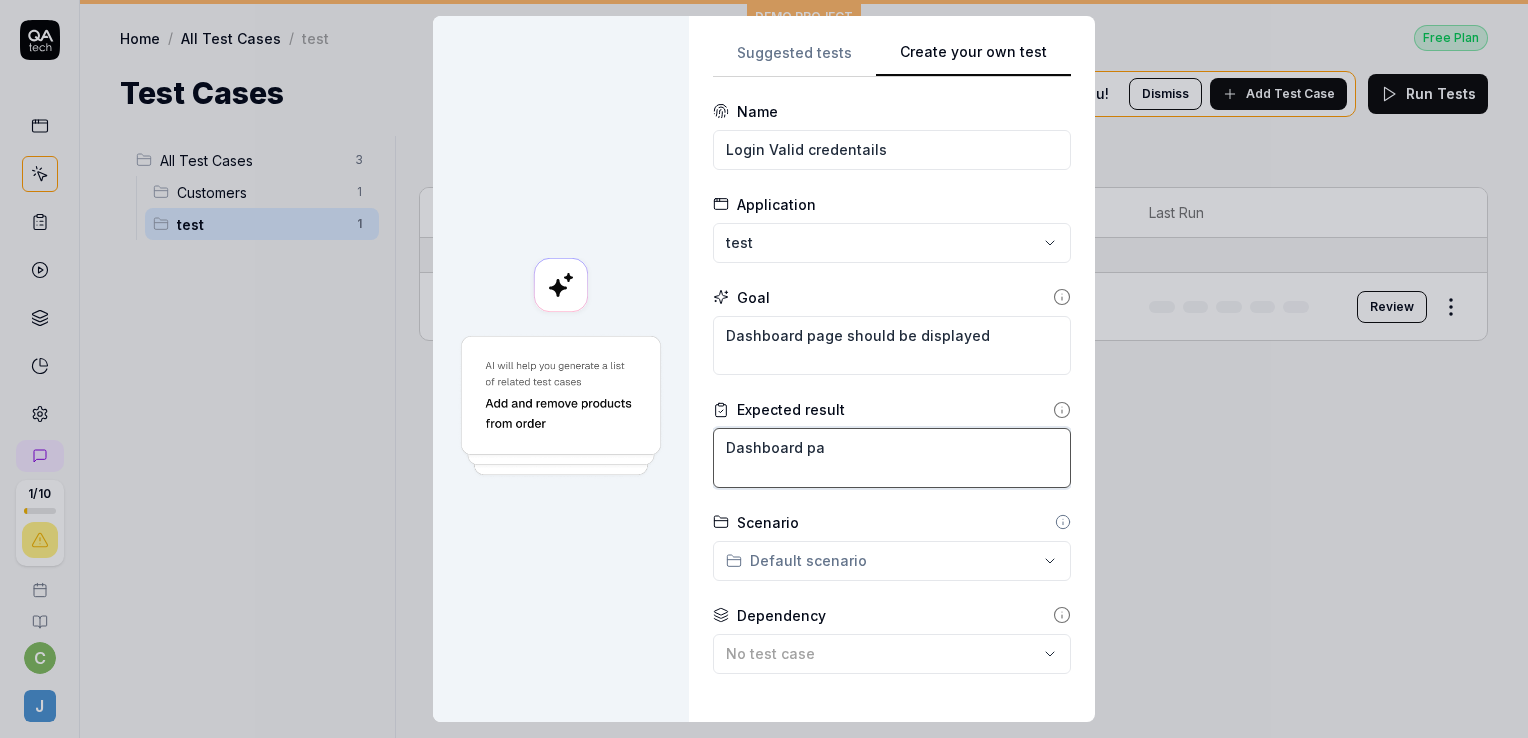 type on "*" 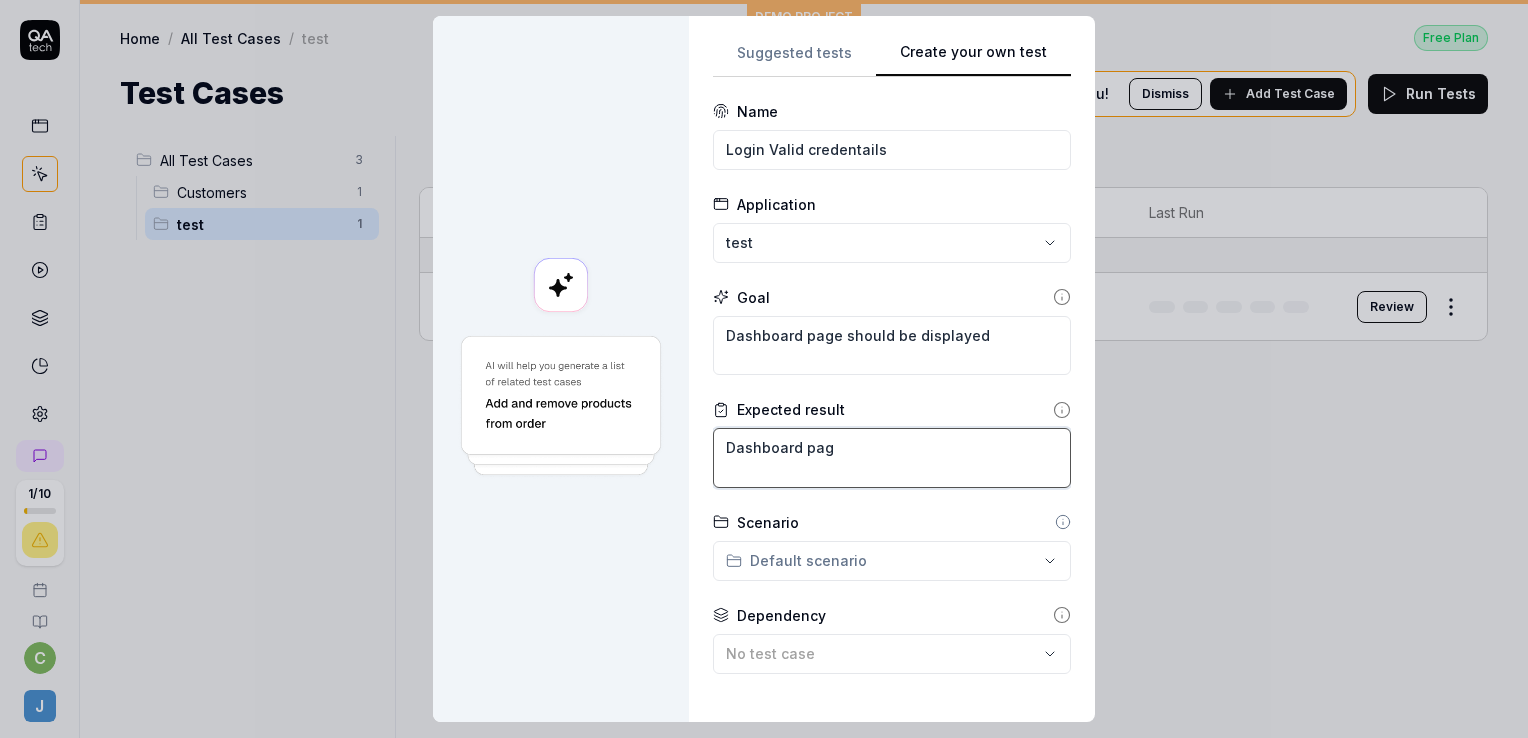 type on "*" 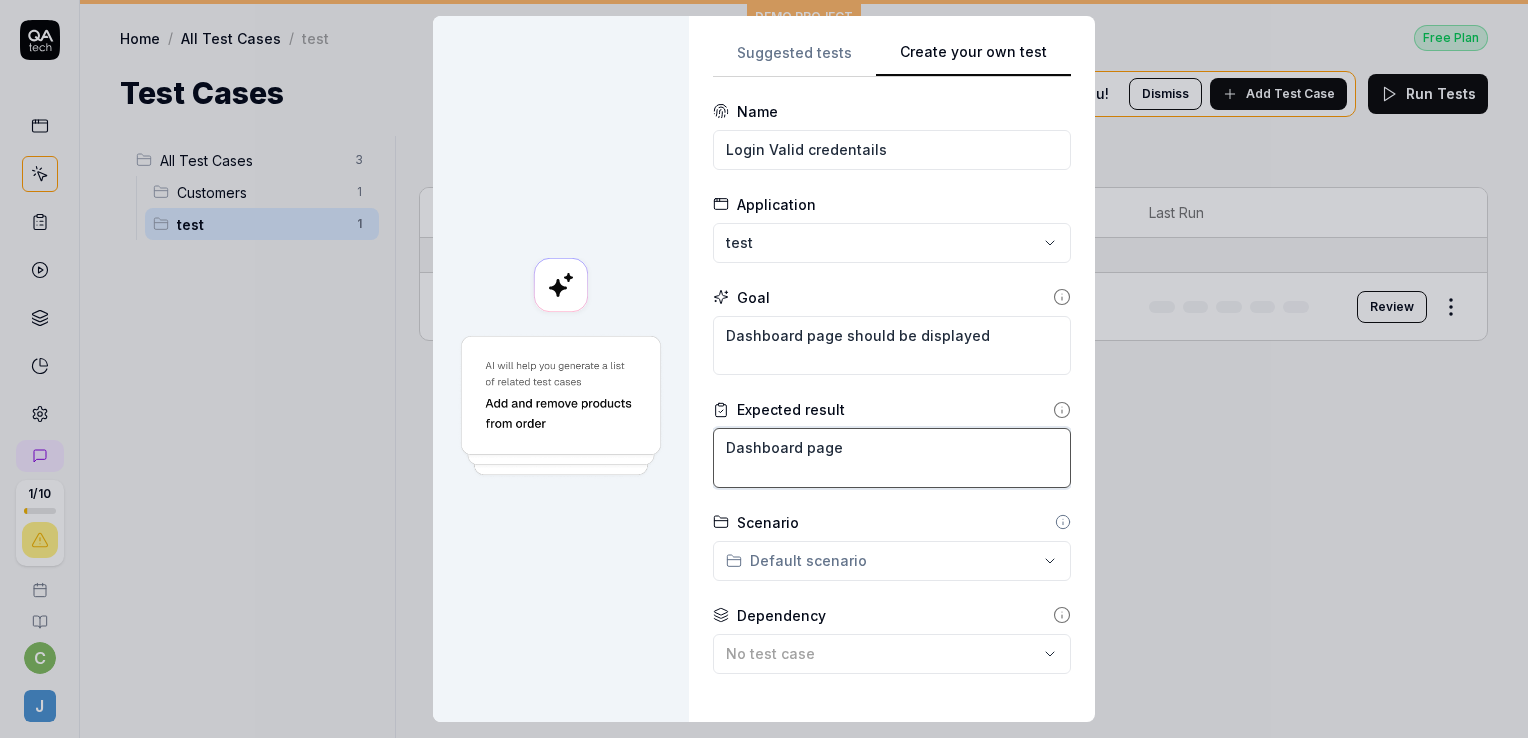 type on "*" 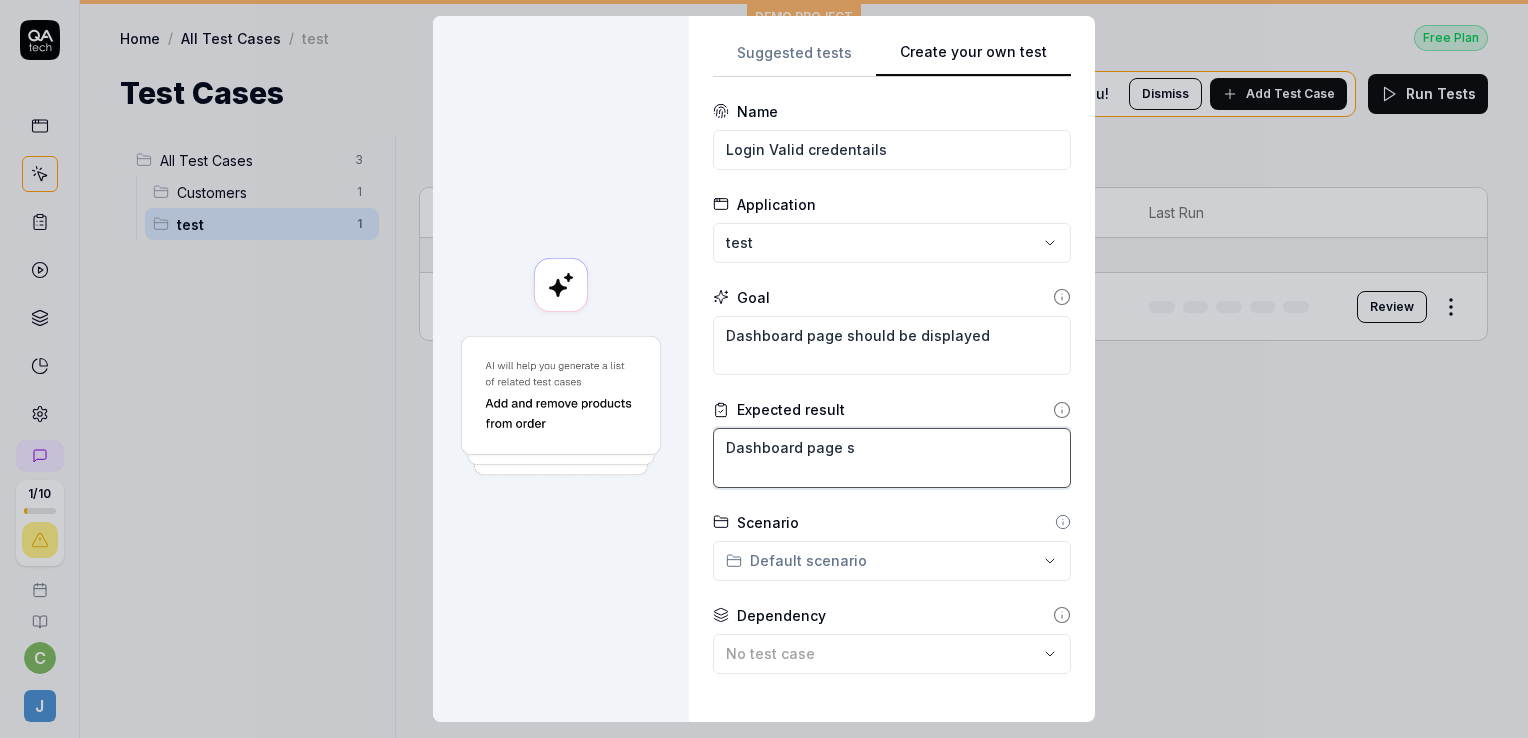 type on "Dashboard page sh" 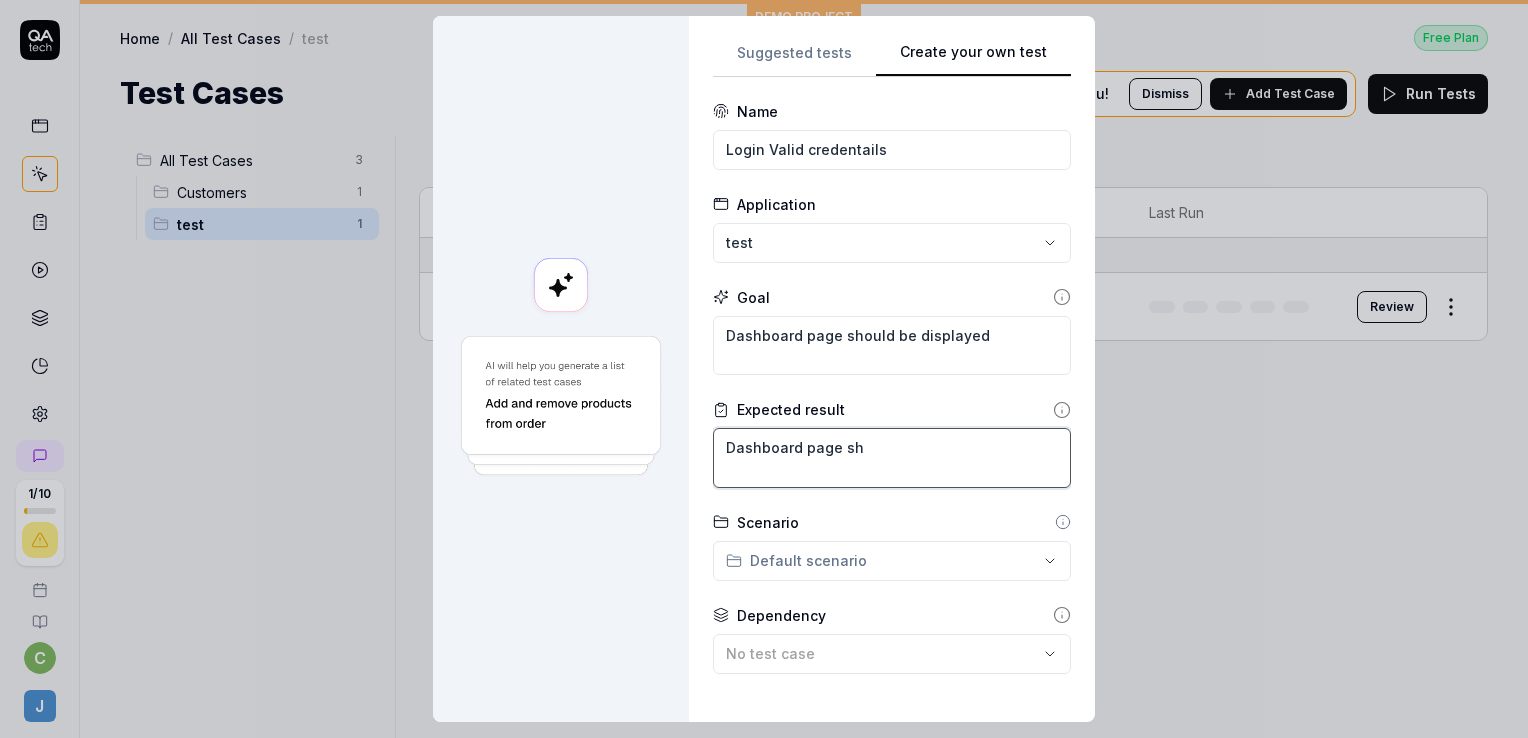 type on "*" 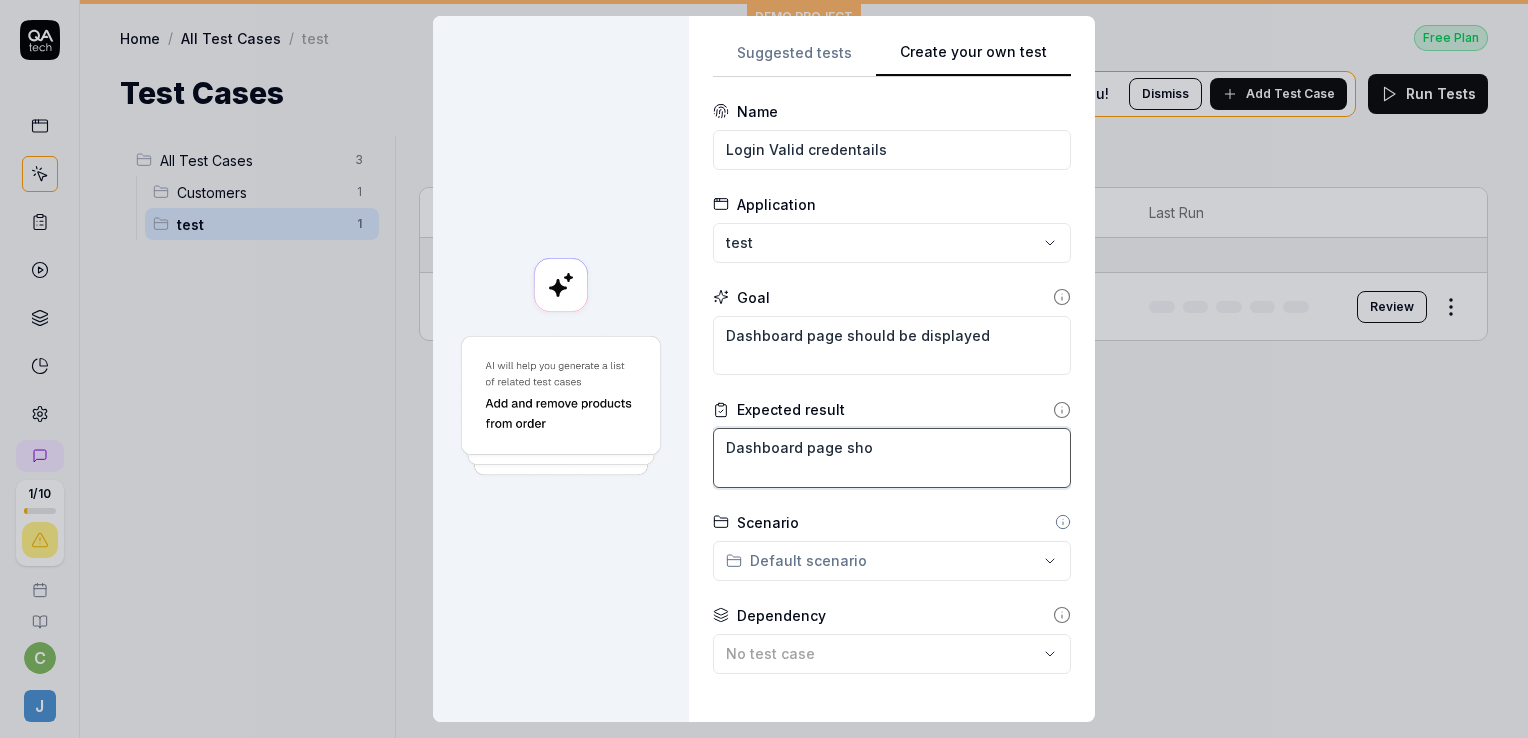 type on "*" 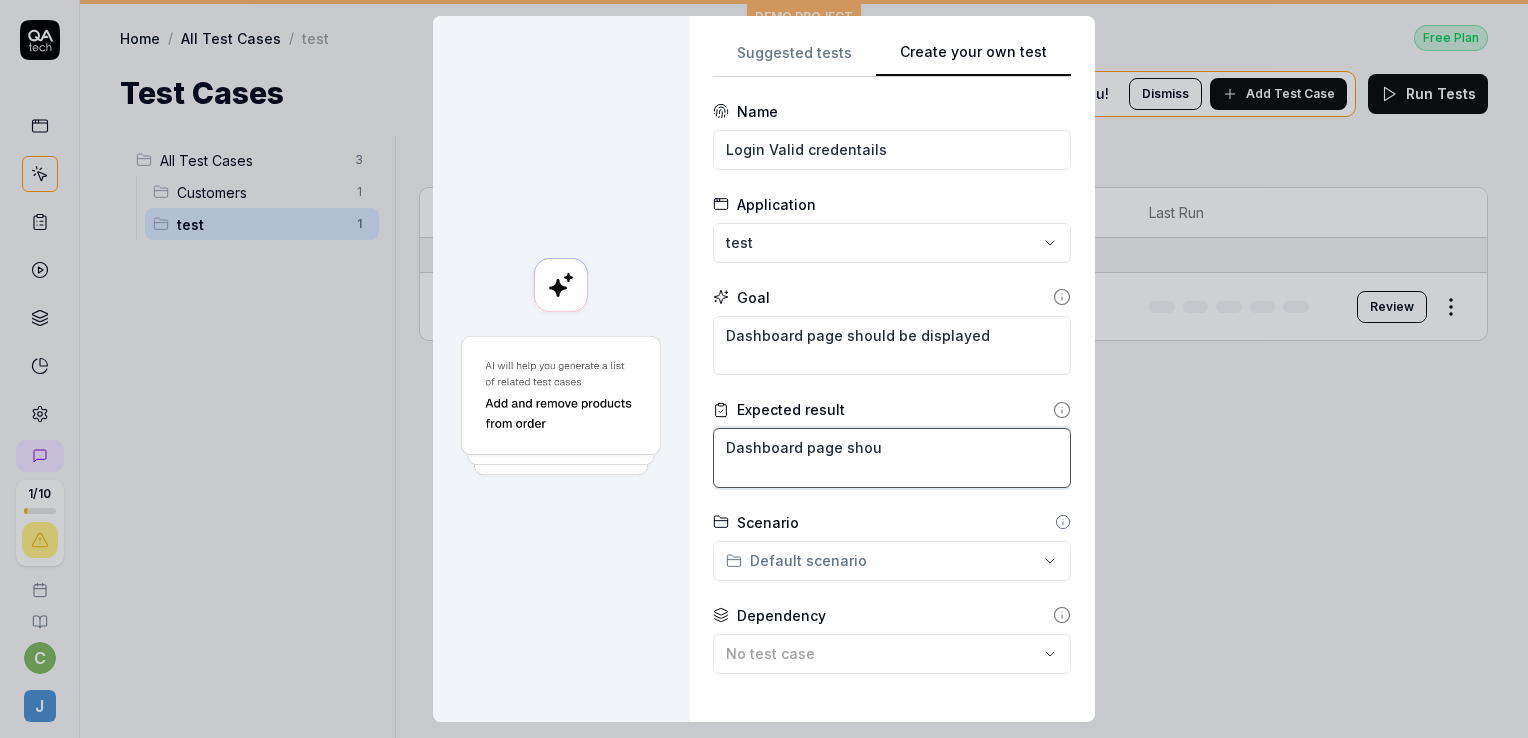 type on "*" 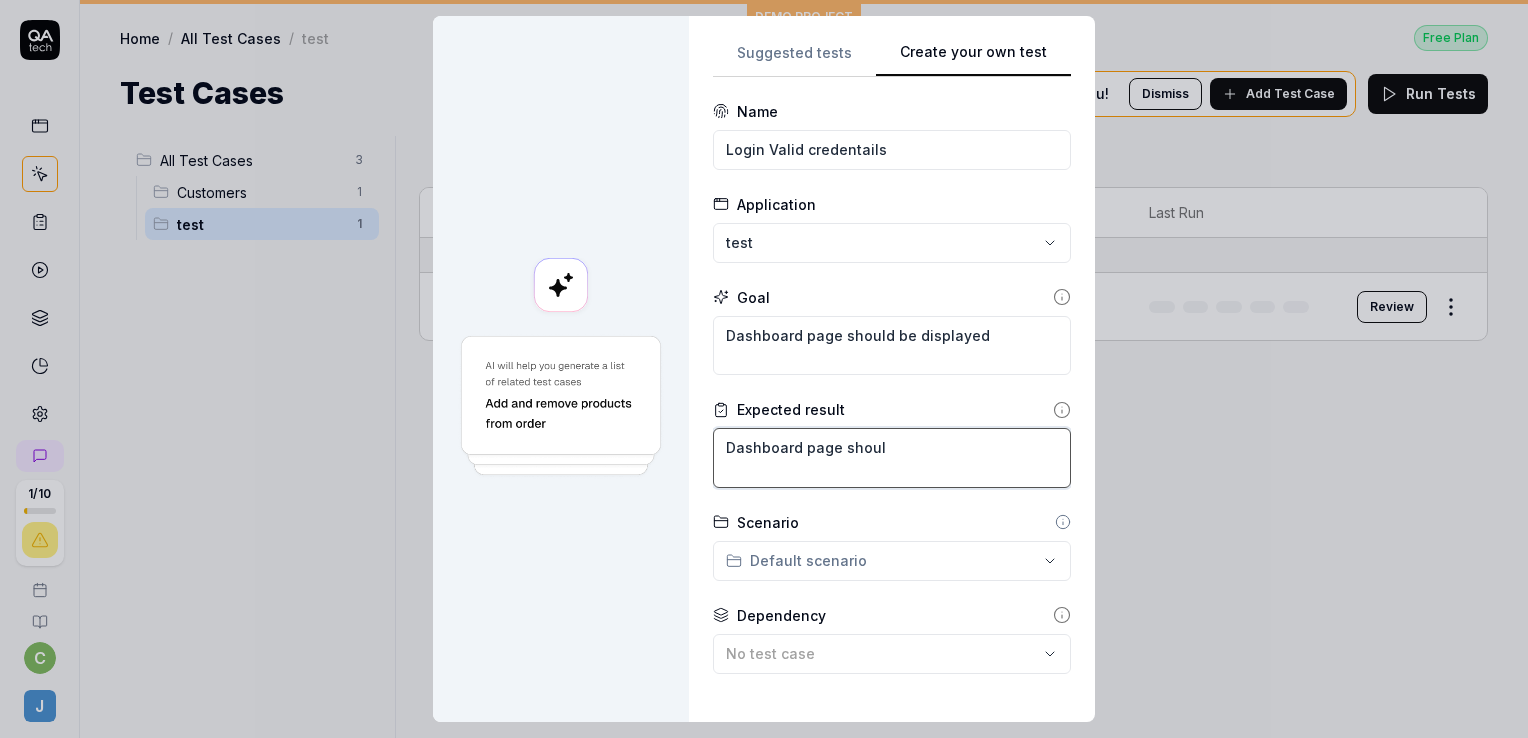type on "*" 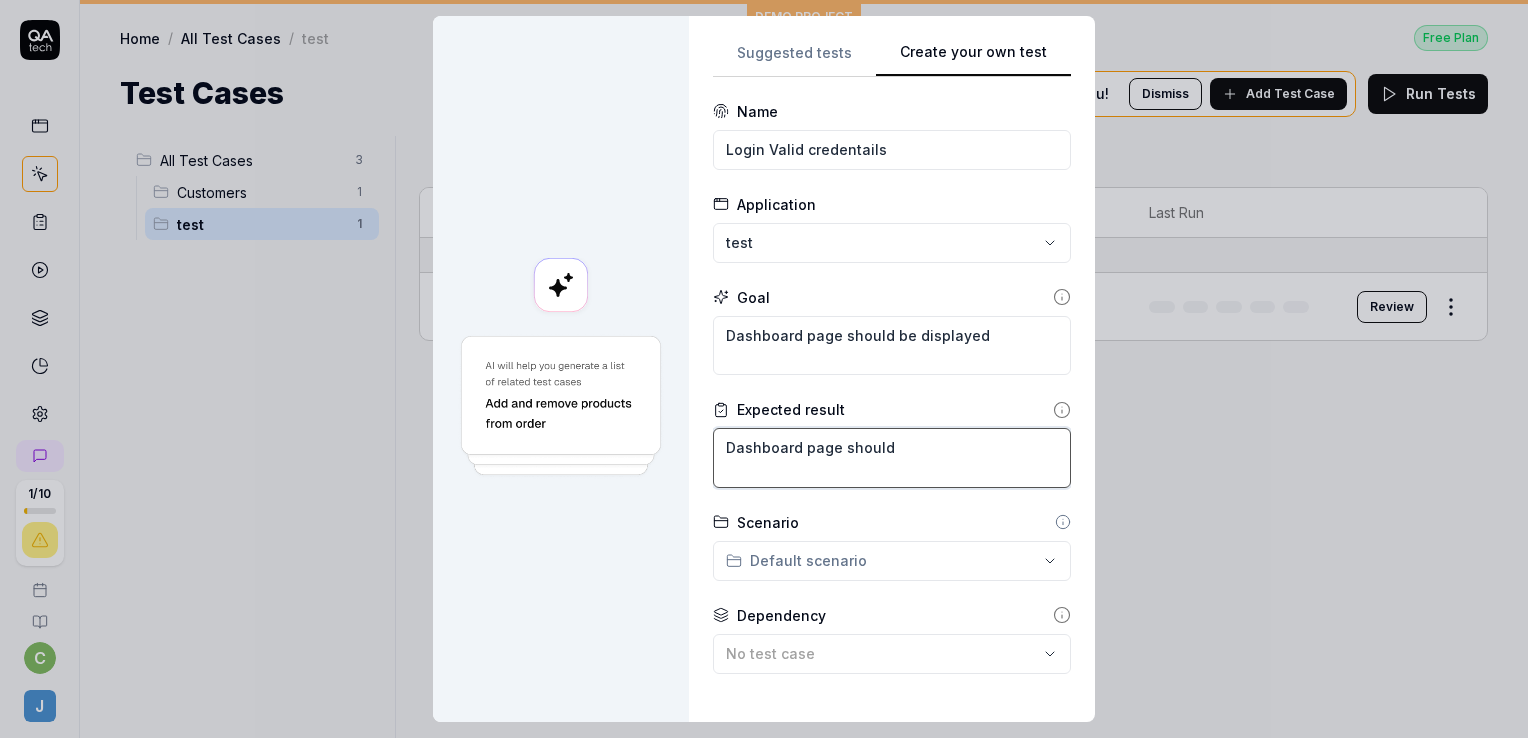 type on "*" 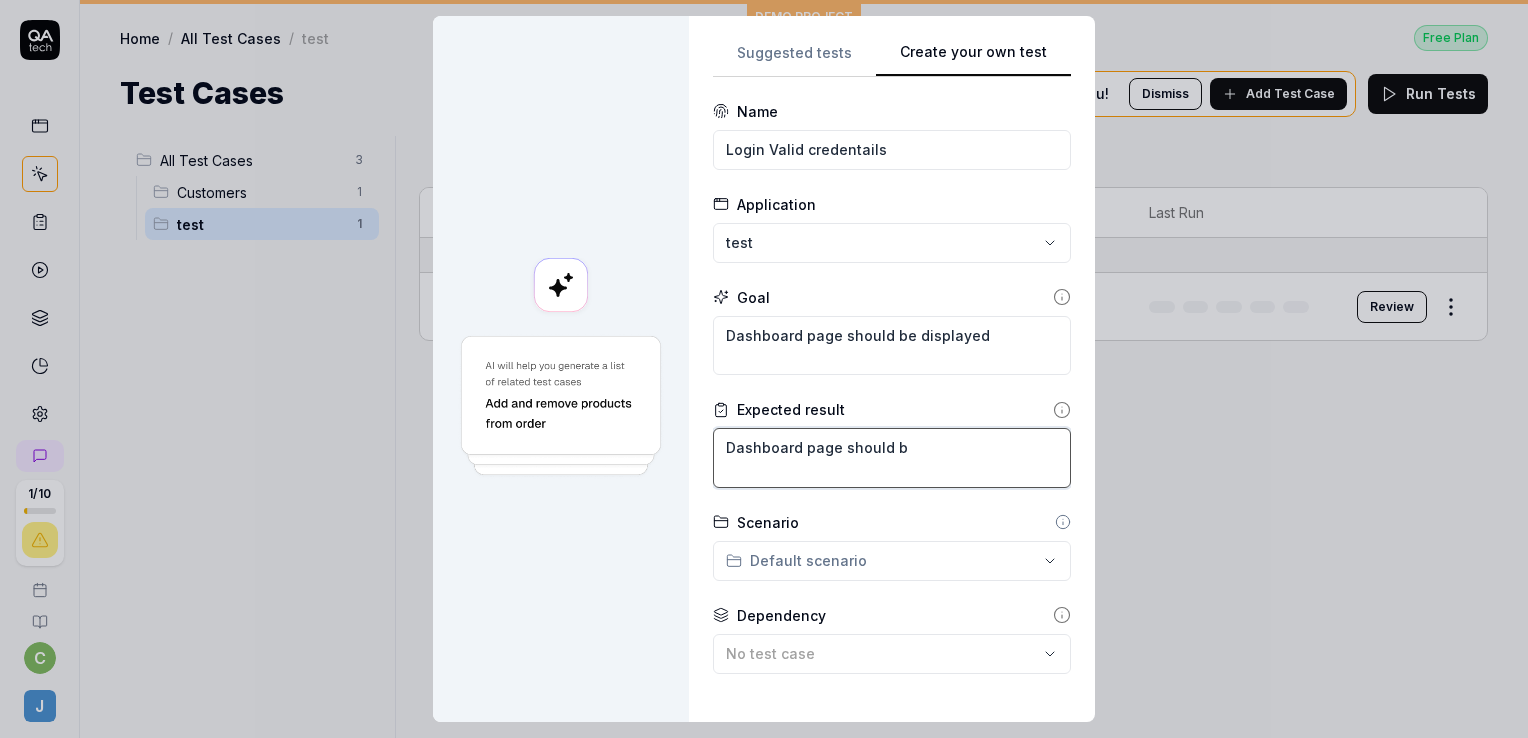 type on "*" 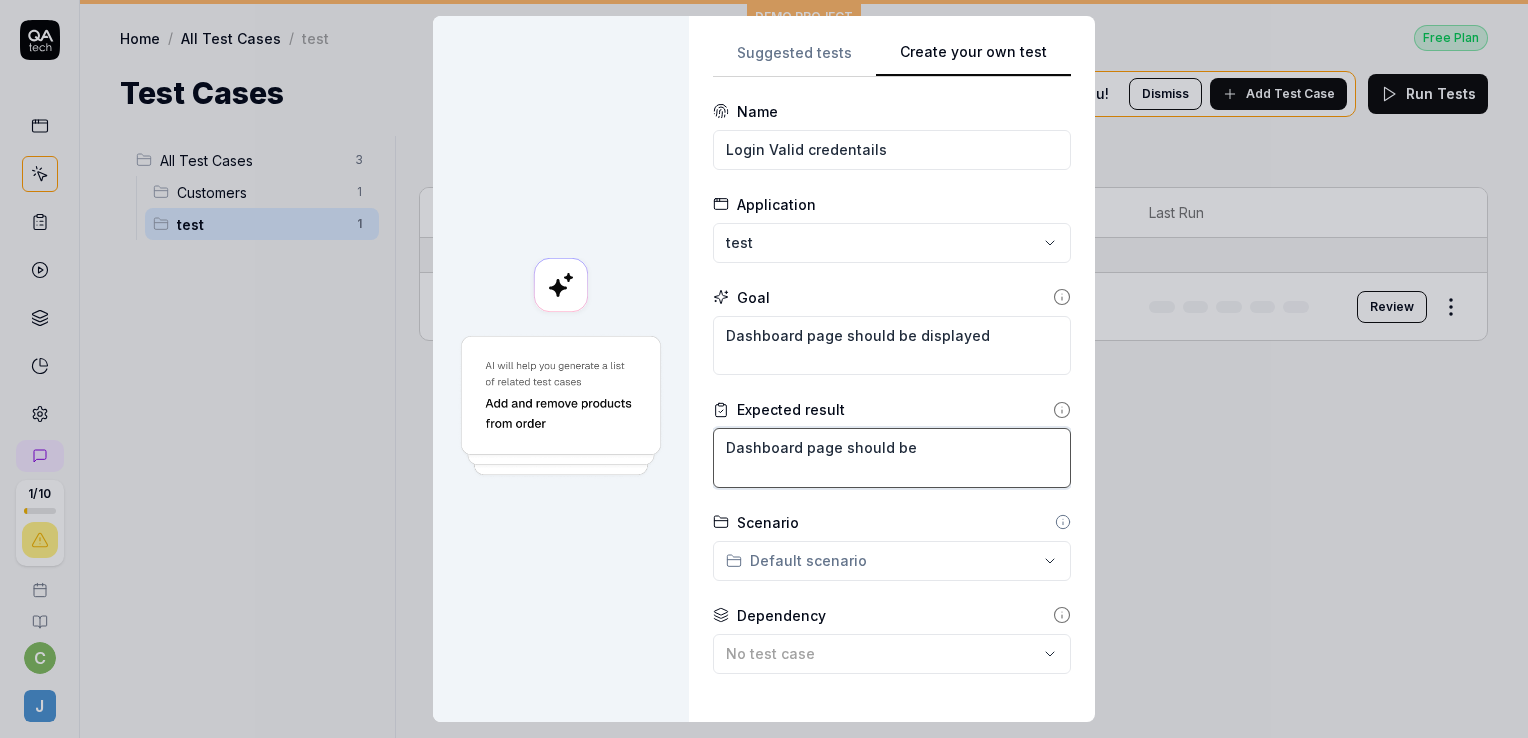 type on "*" 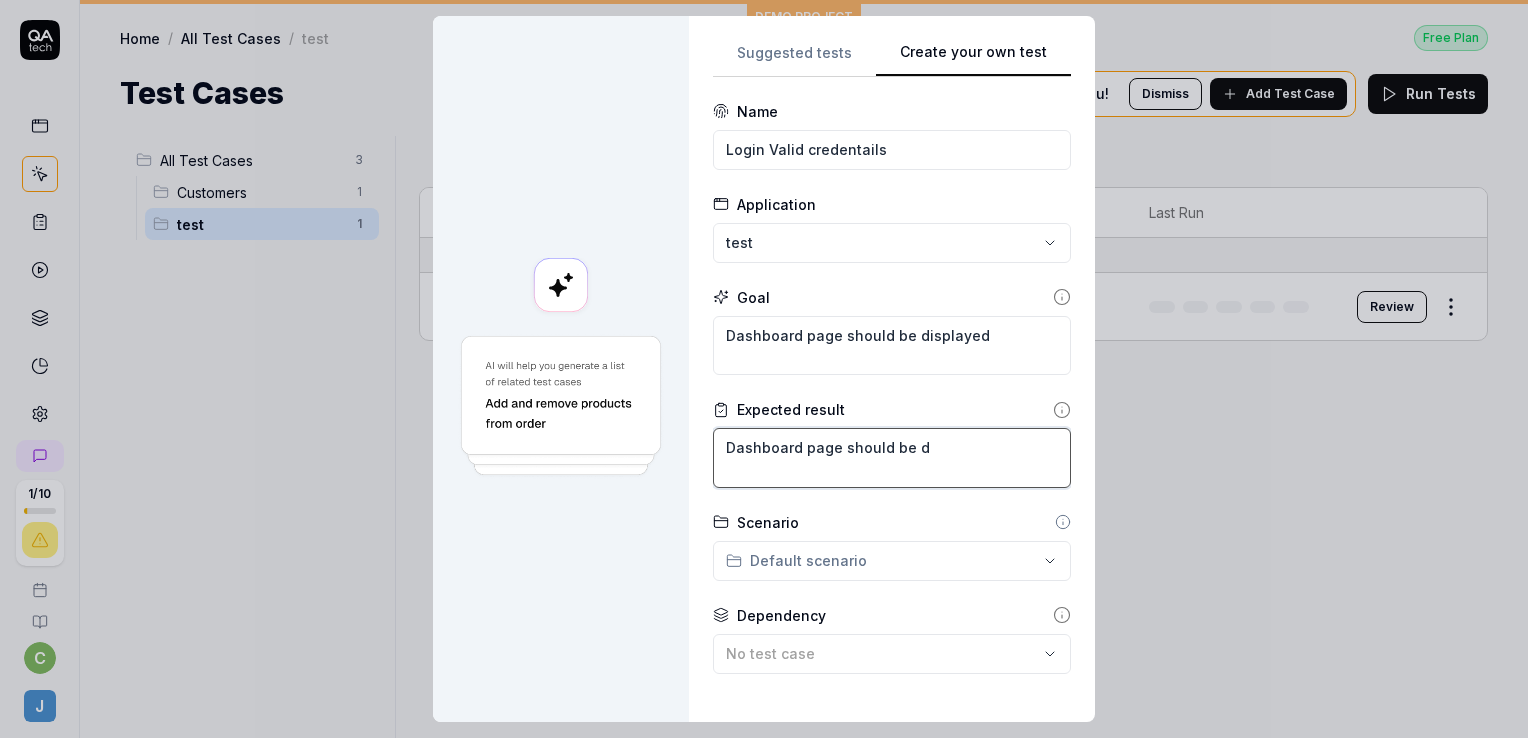 type on "*" 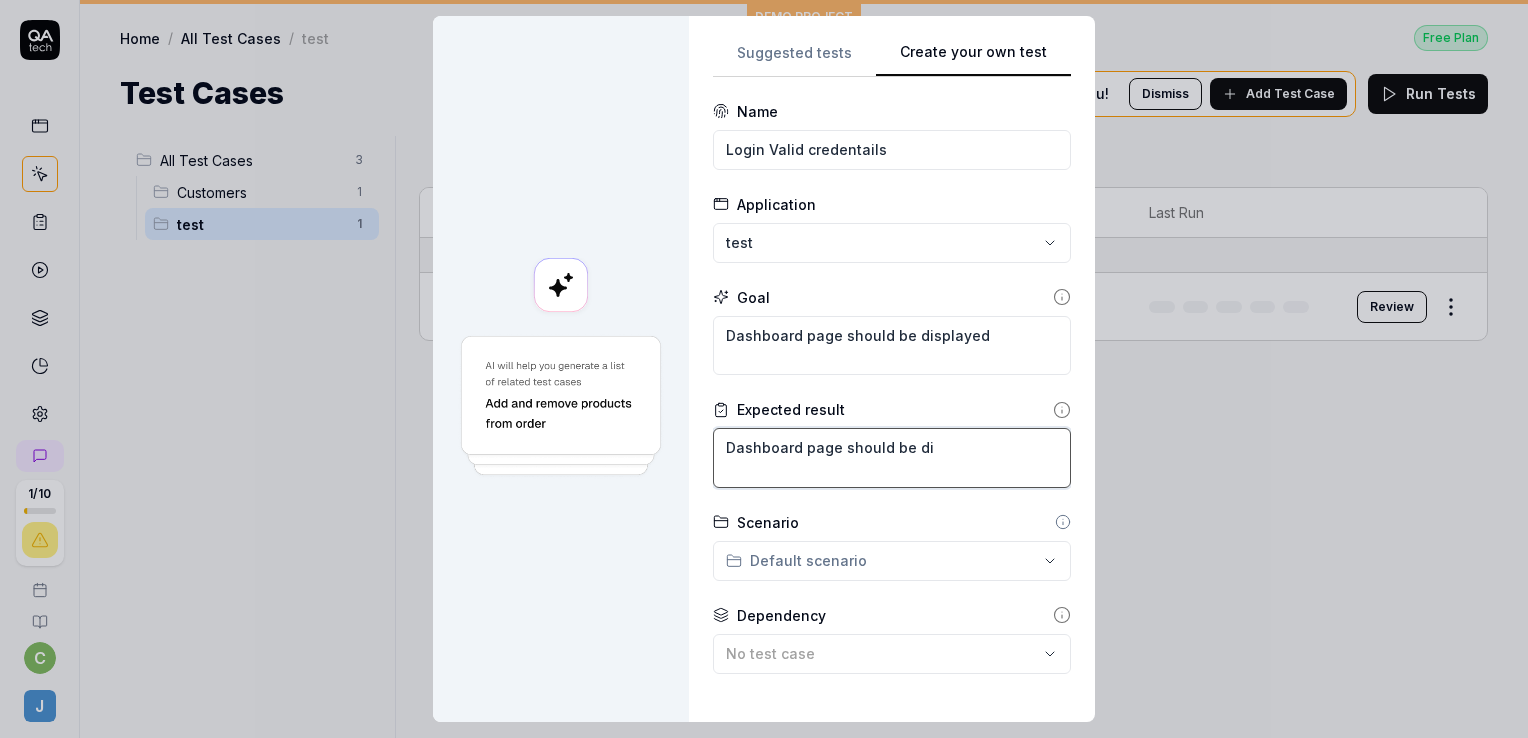 type on "*" 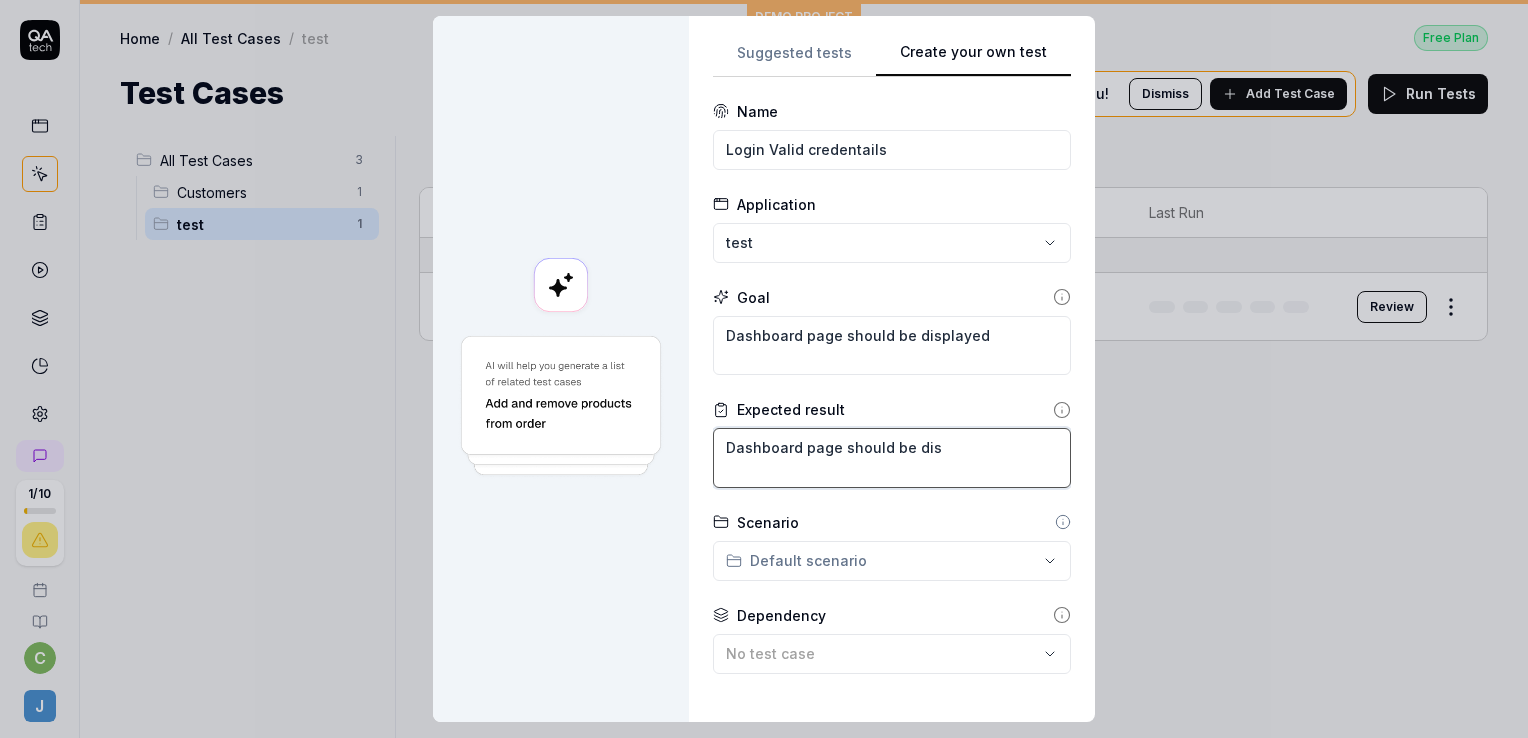 type on "*" 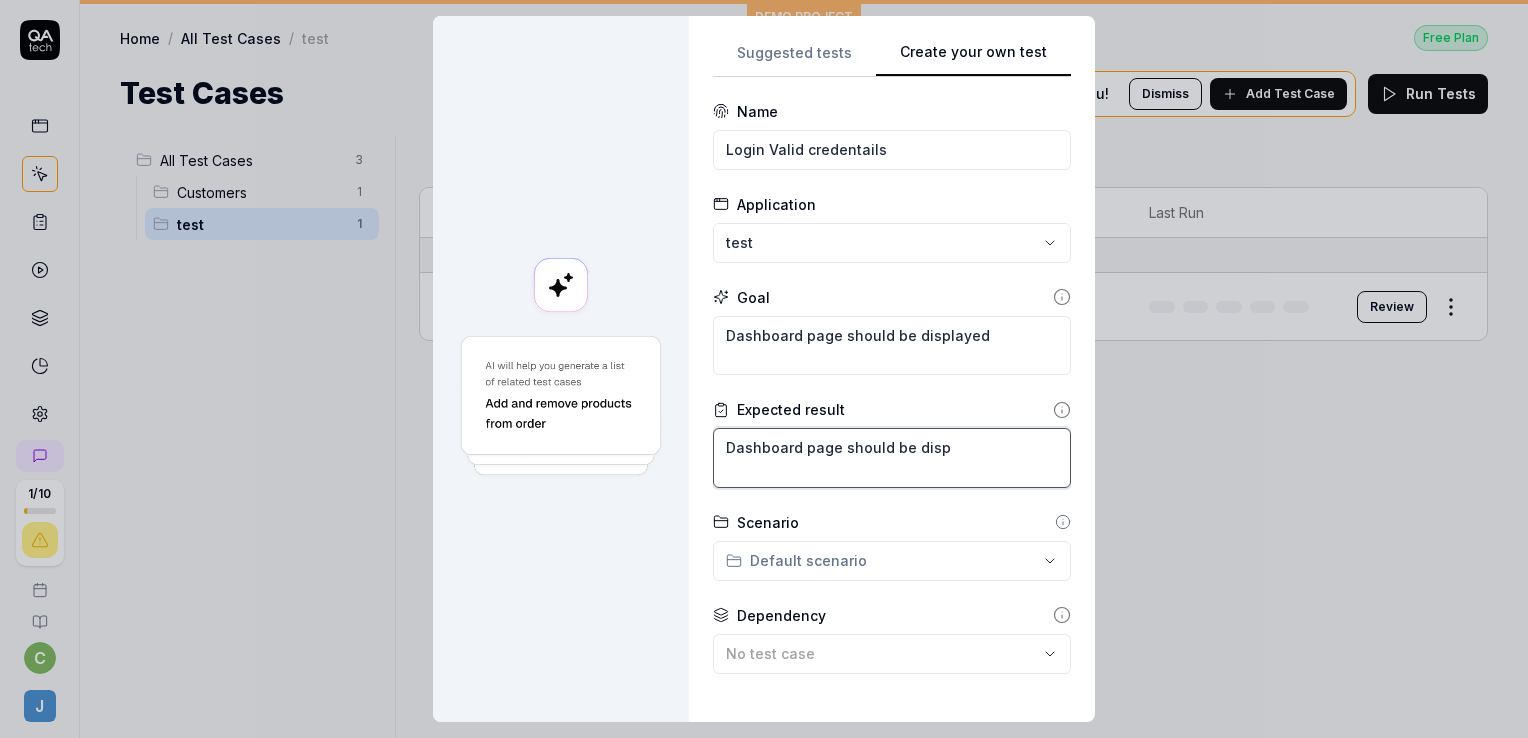 type on "*" 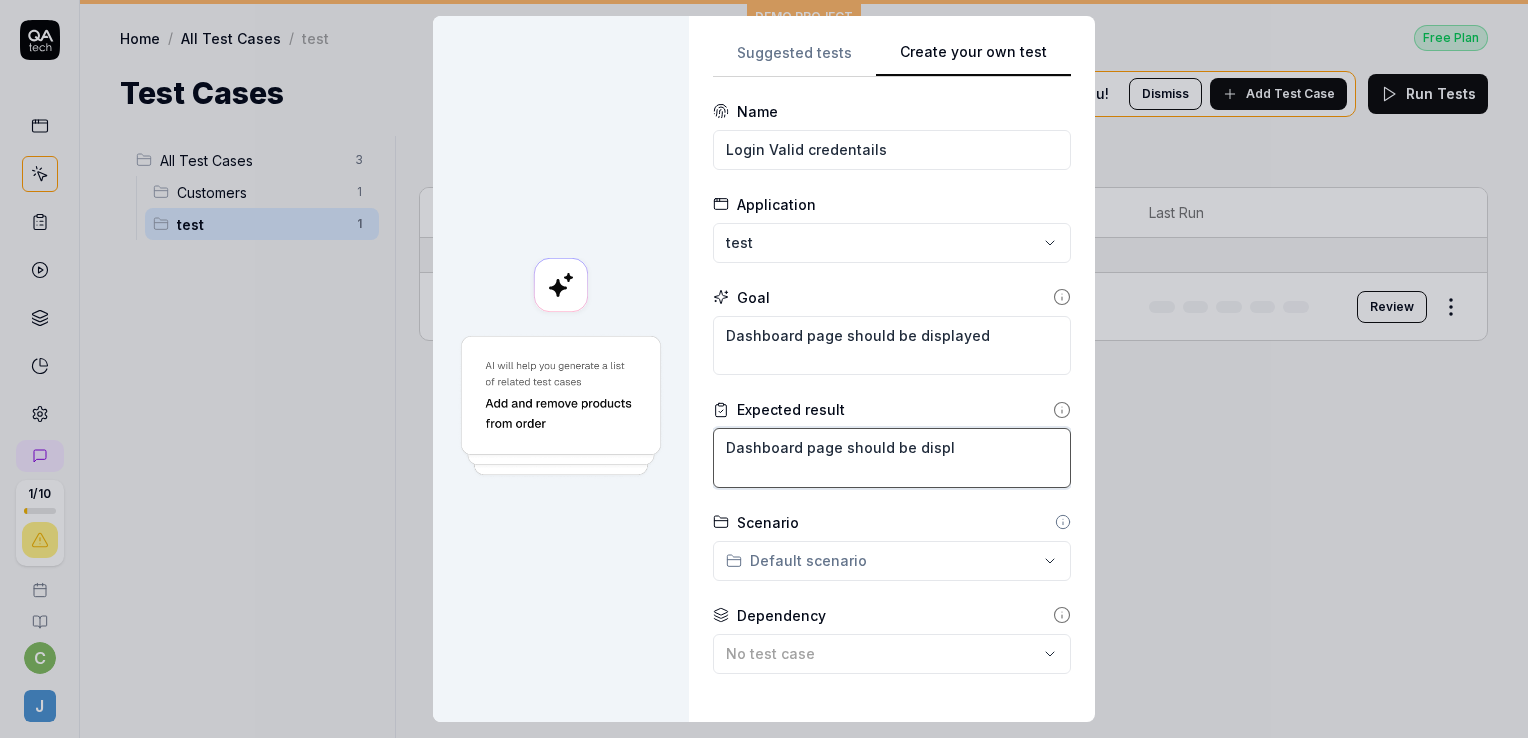 type on "*" 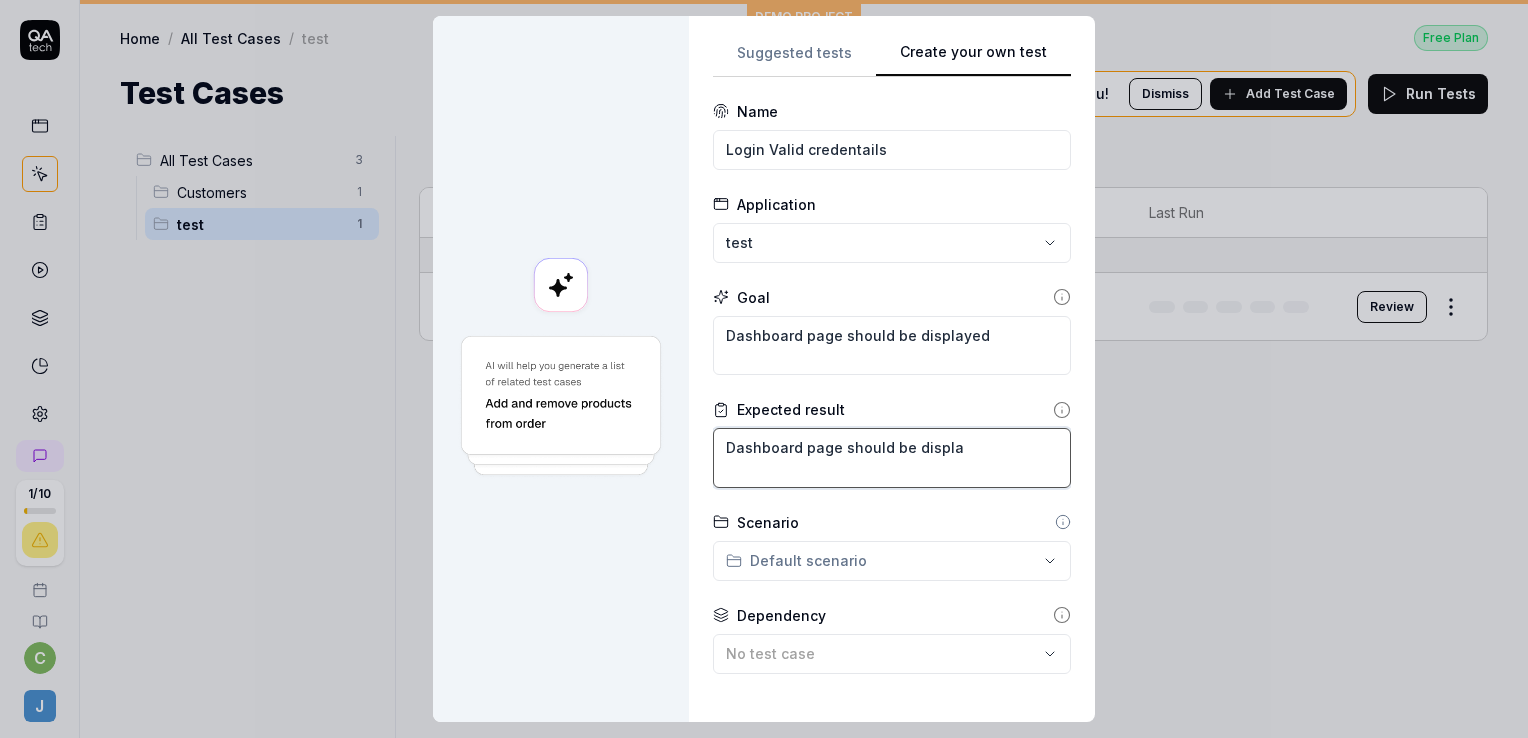 type on "*" 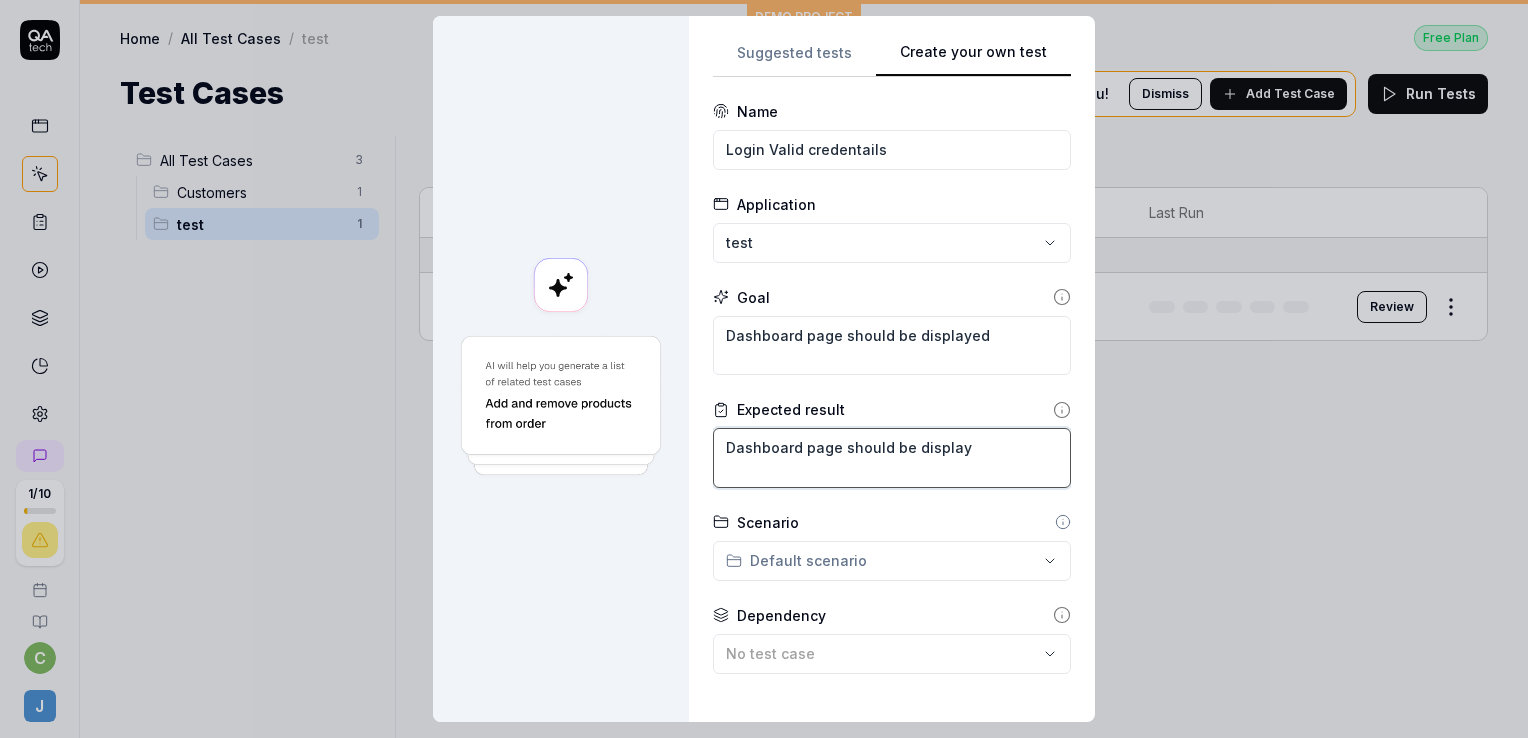 type on "*" 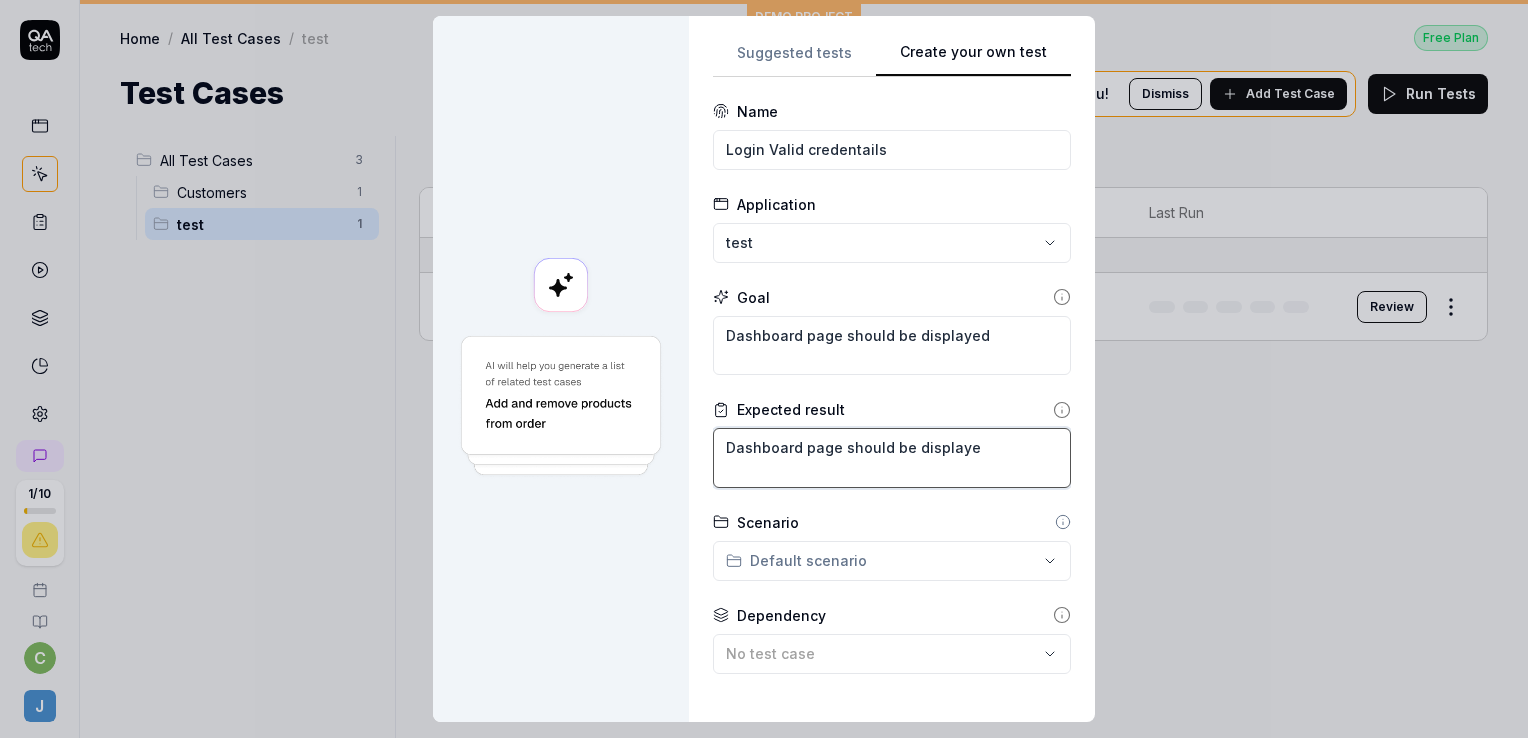 type on "*" 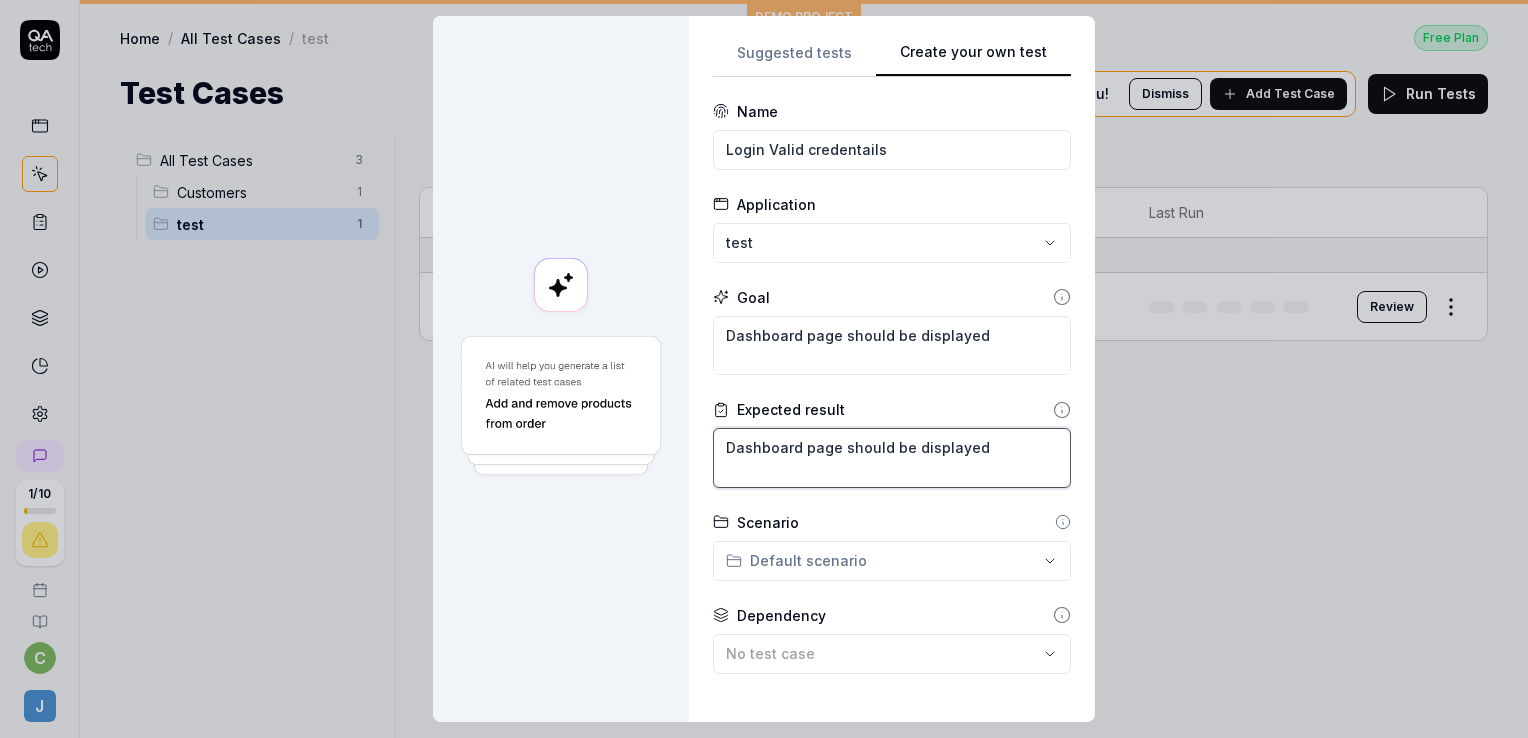 type on "Dashboard page should be displayed" 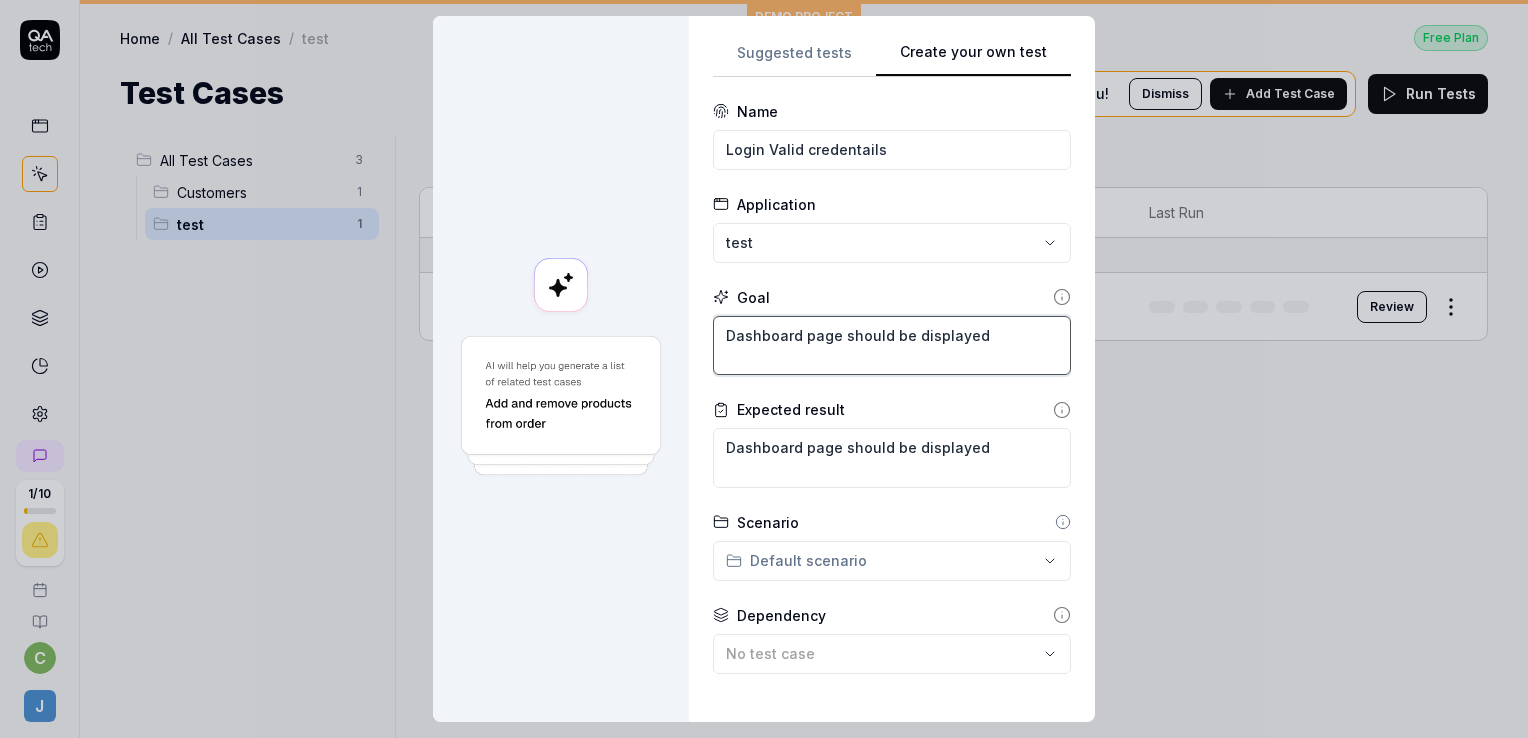 click on "Dashboard page should be displayed" at bounding box center (892, 346) 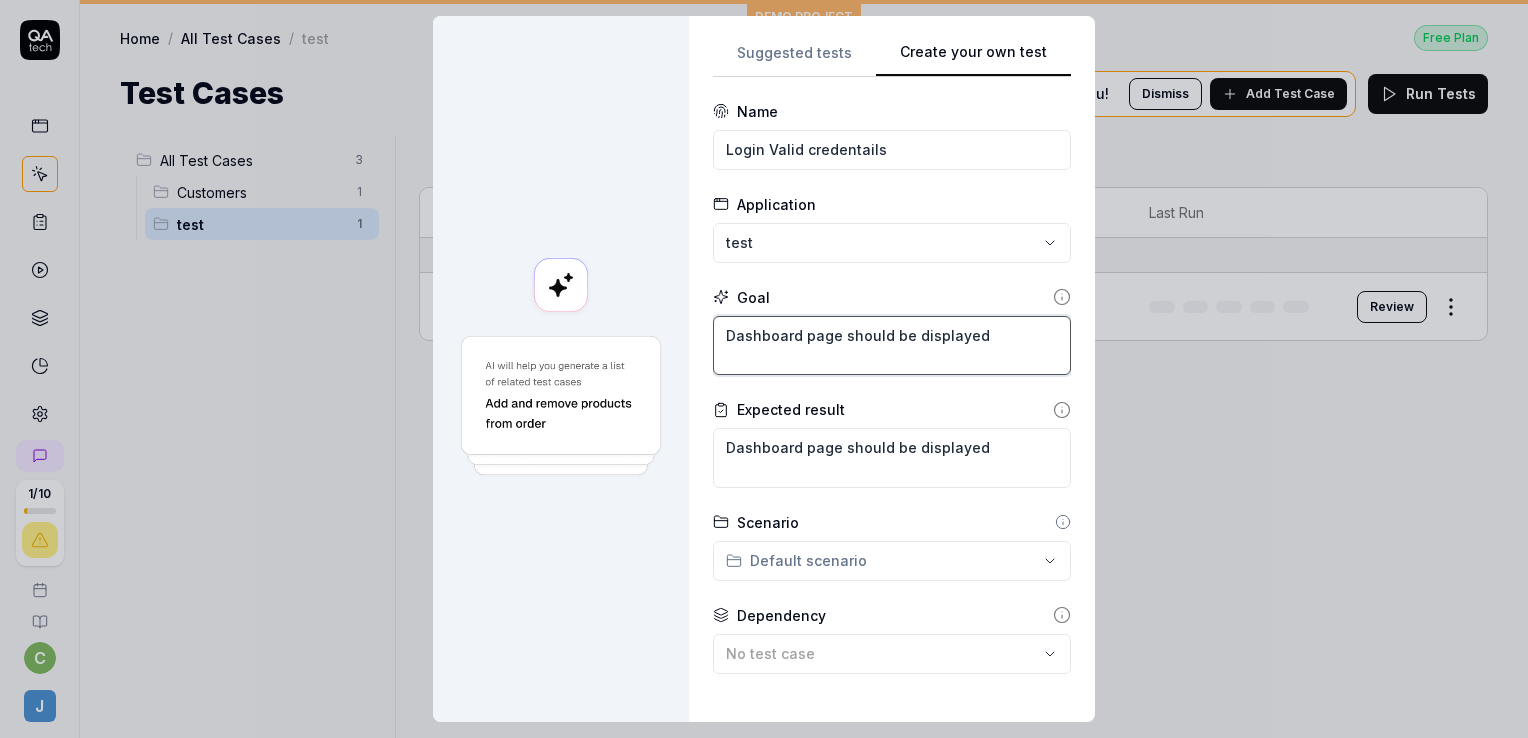 type on "*" 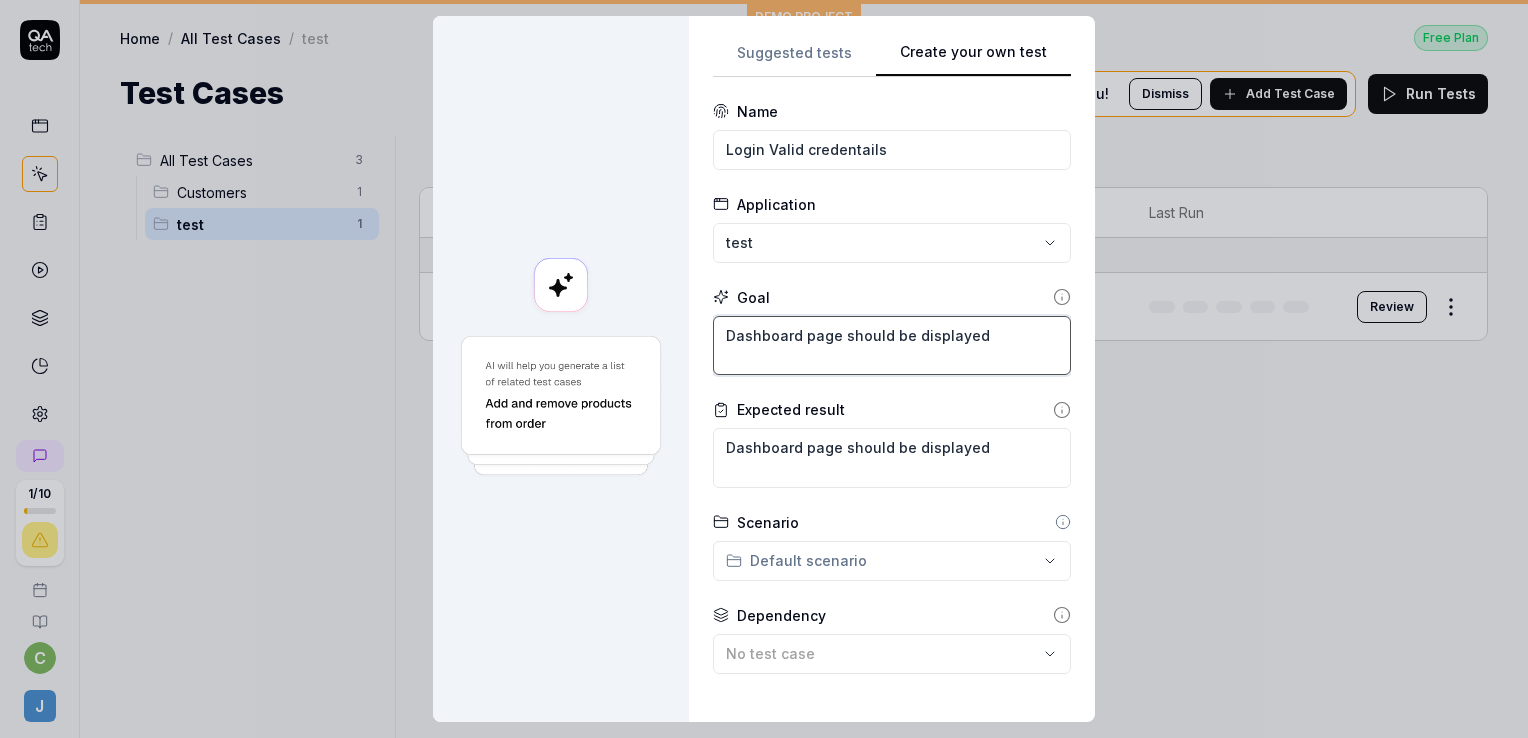 type on "W" 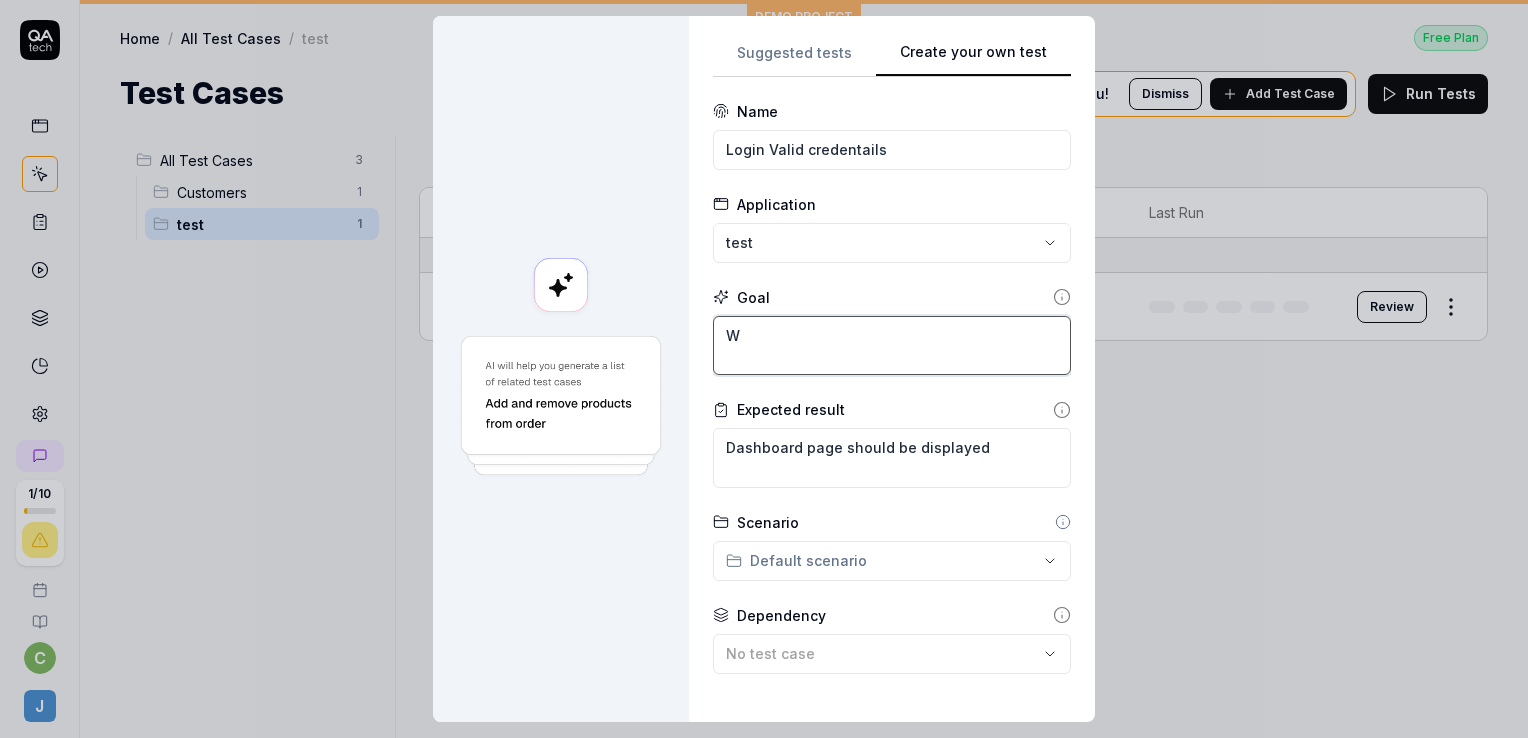 type on "*" 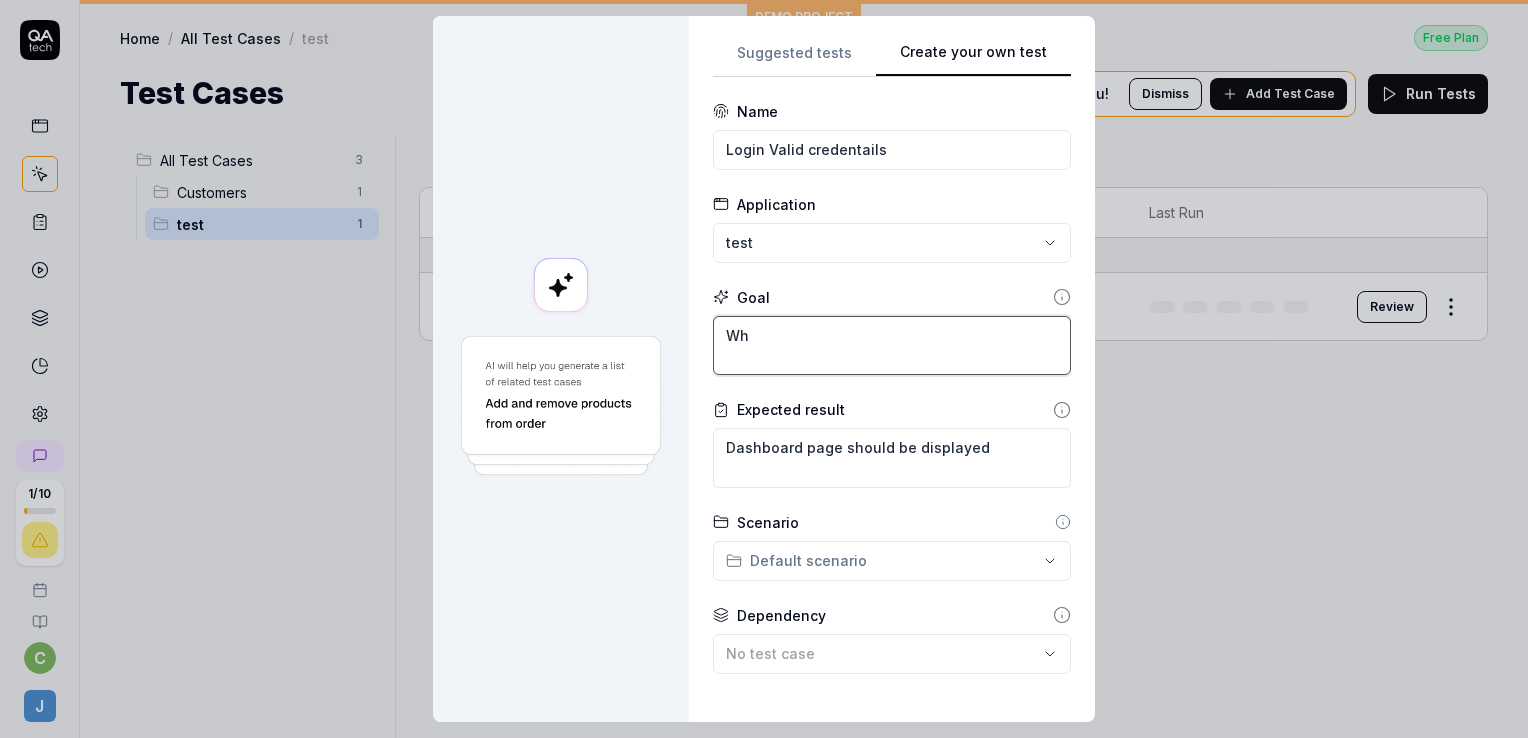 type on "*" 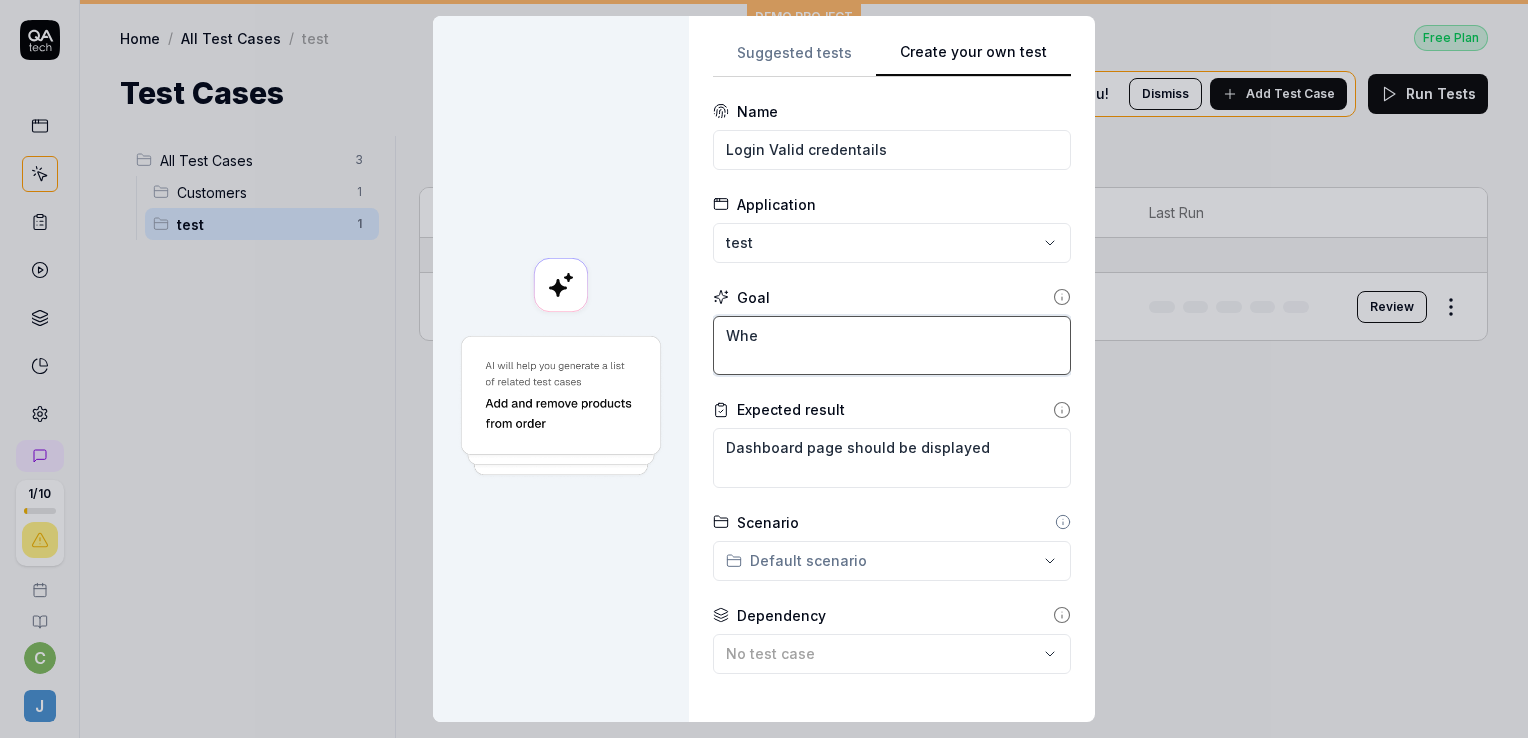 type on "*" 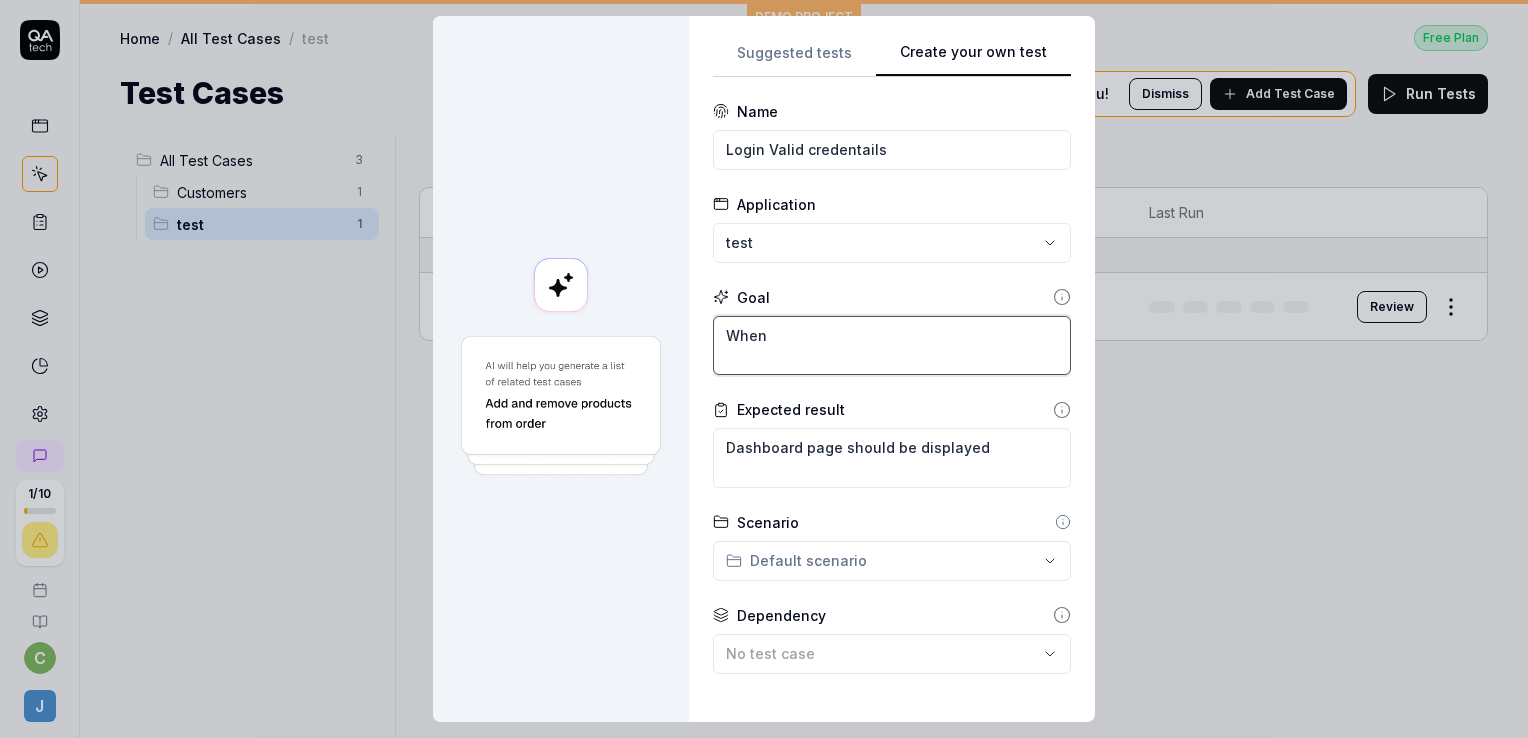 type on "*" 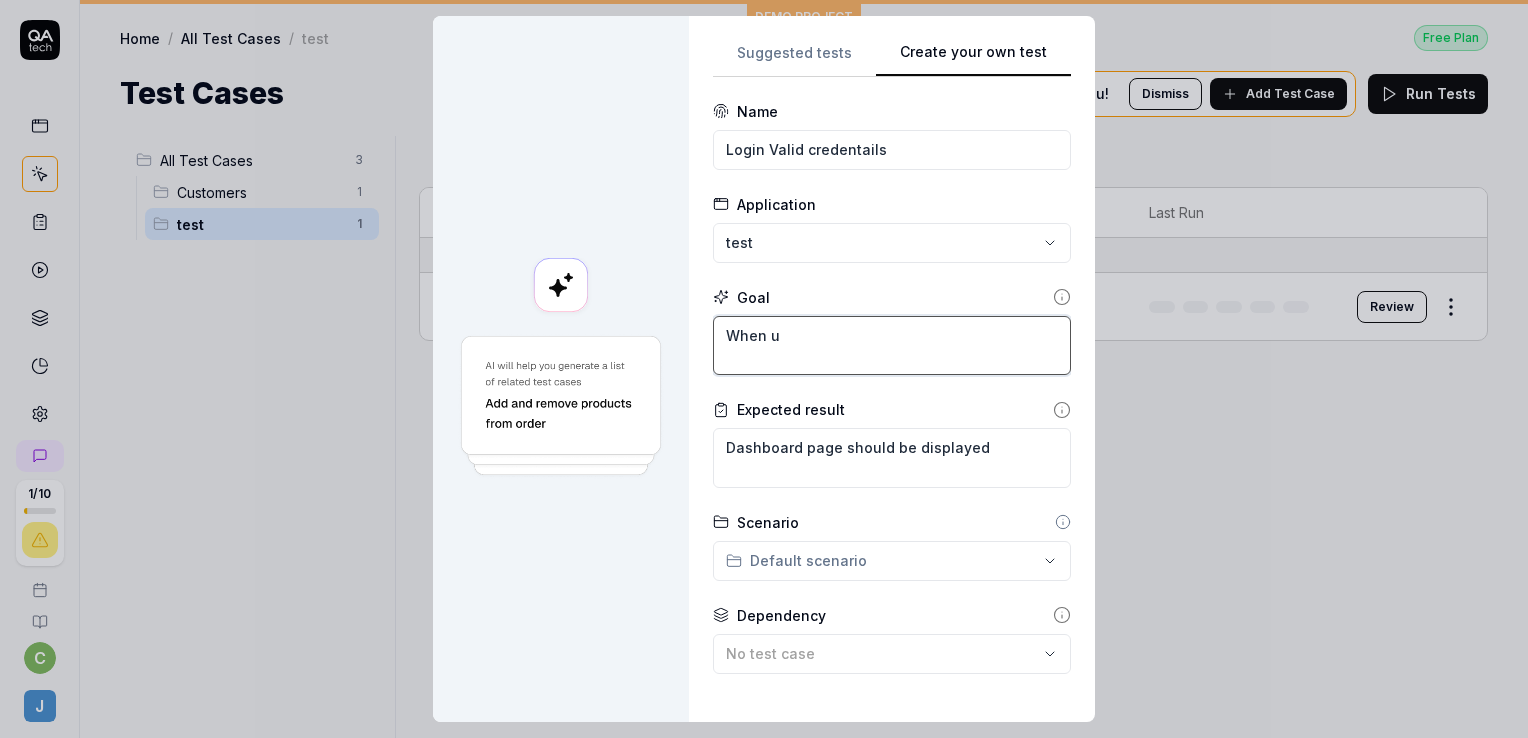 type on "*" 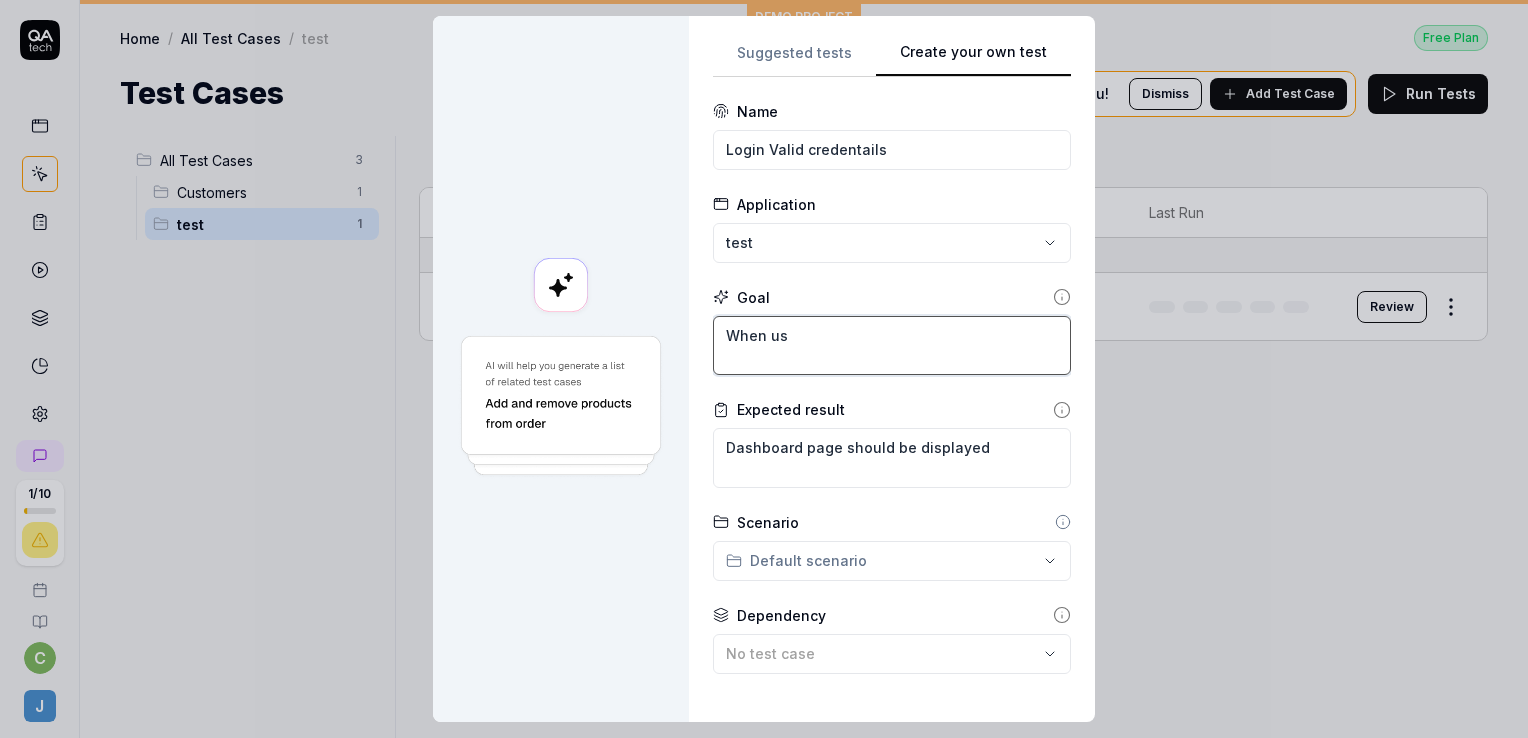 type on "*" 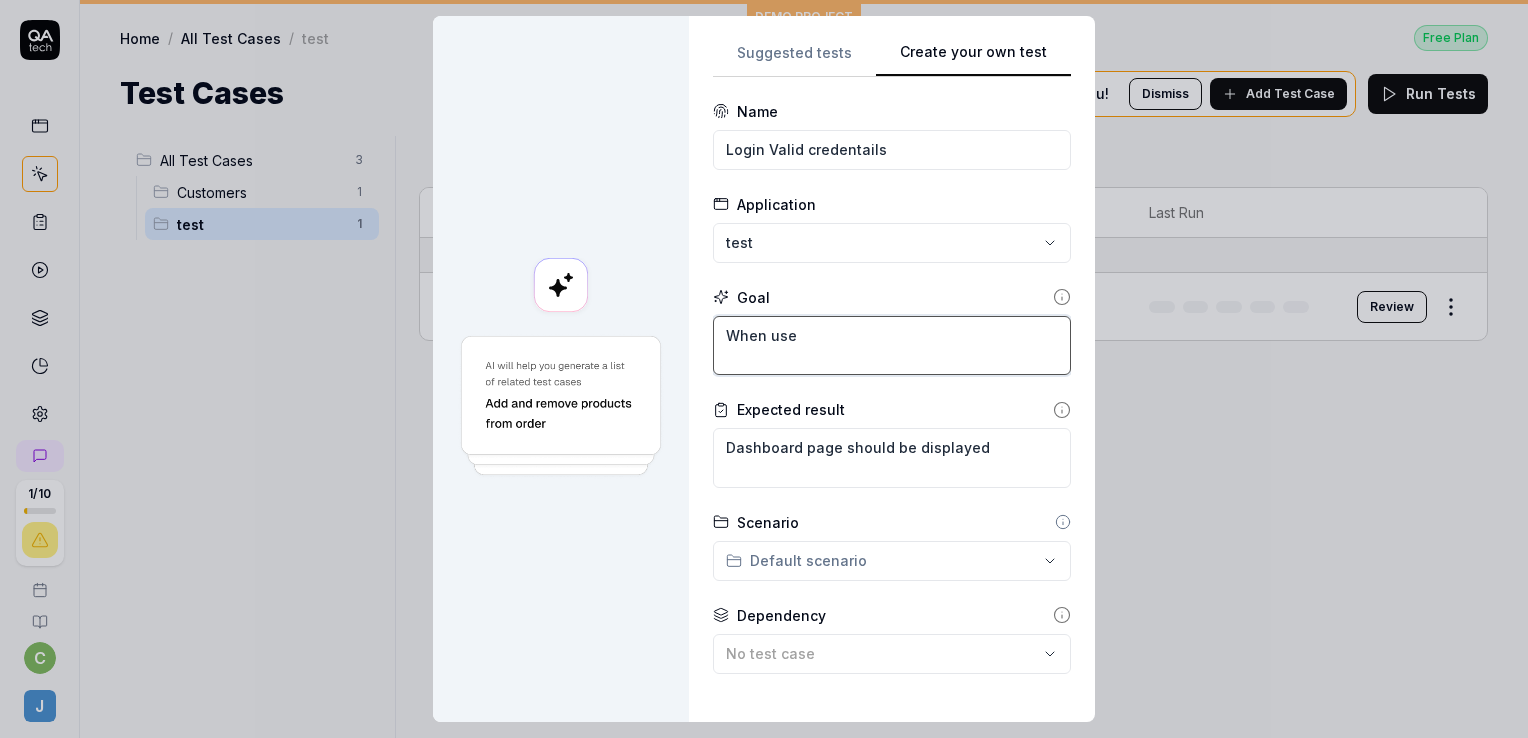 type on "*" 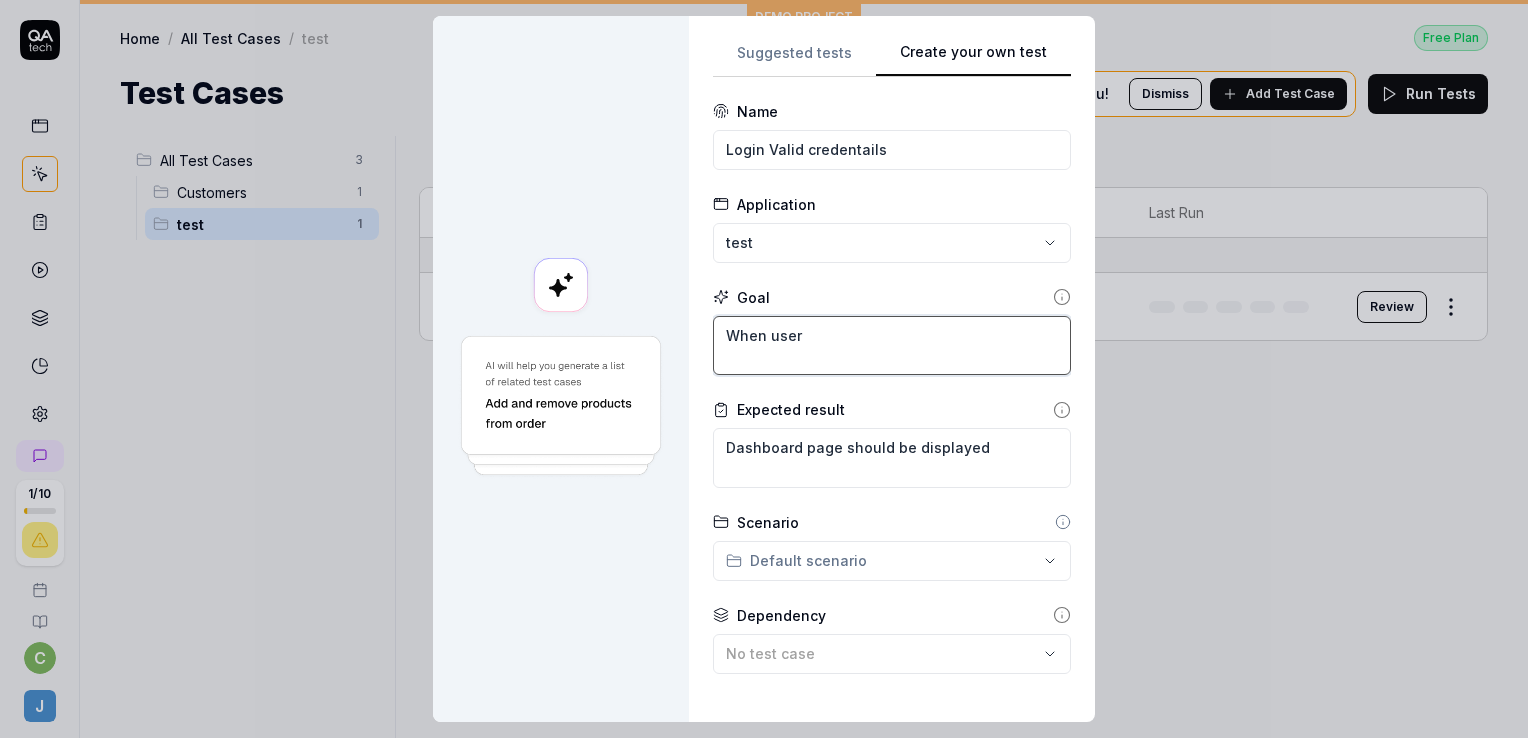 type on "*" 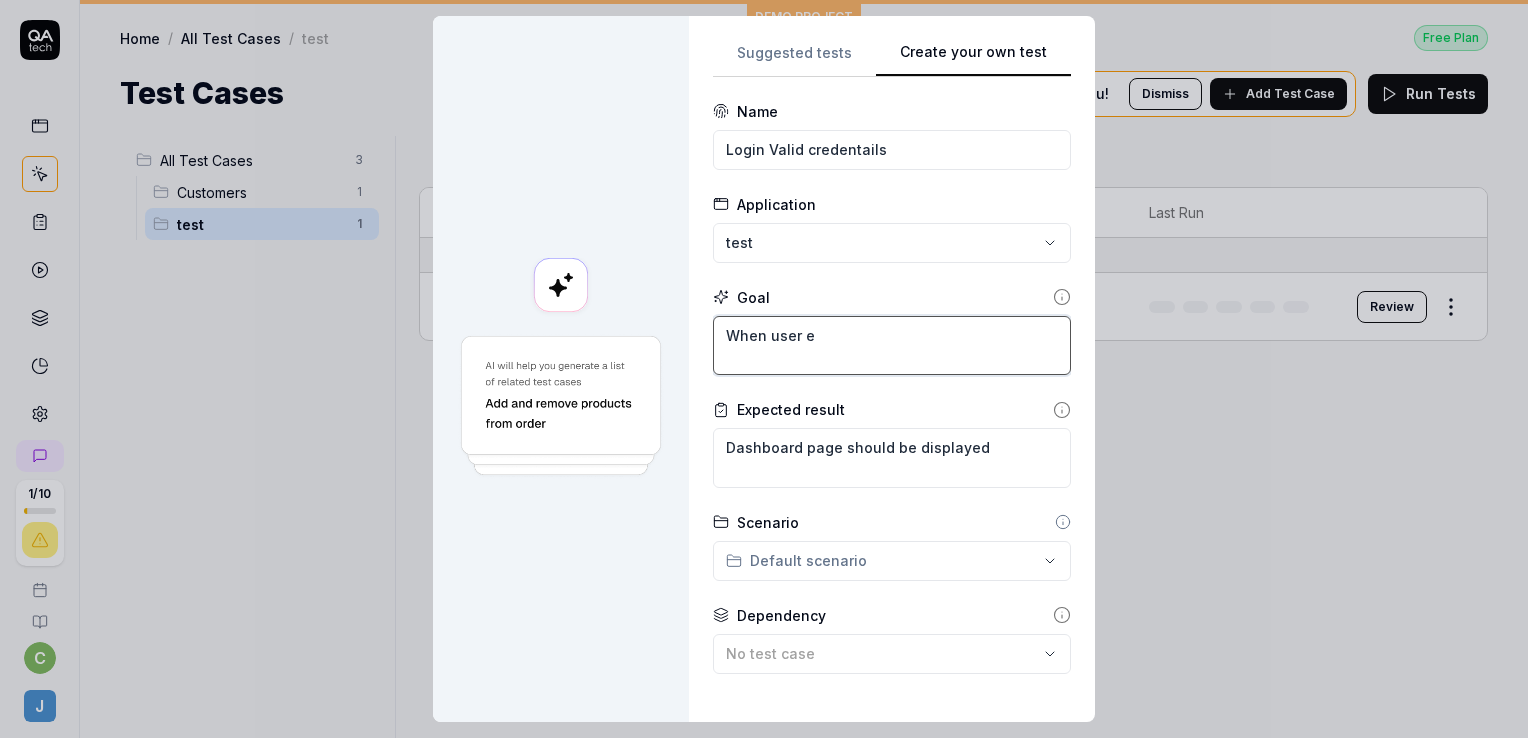 type on "*" 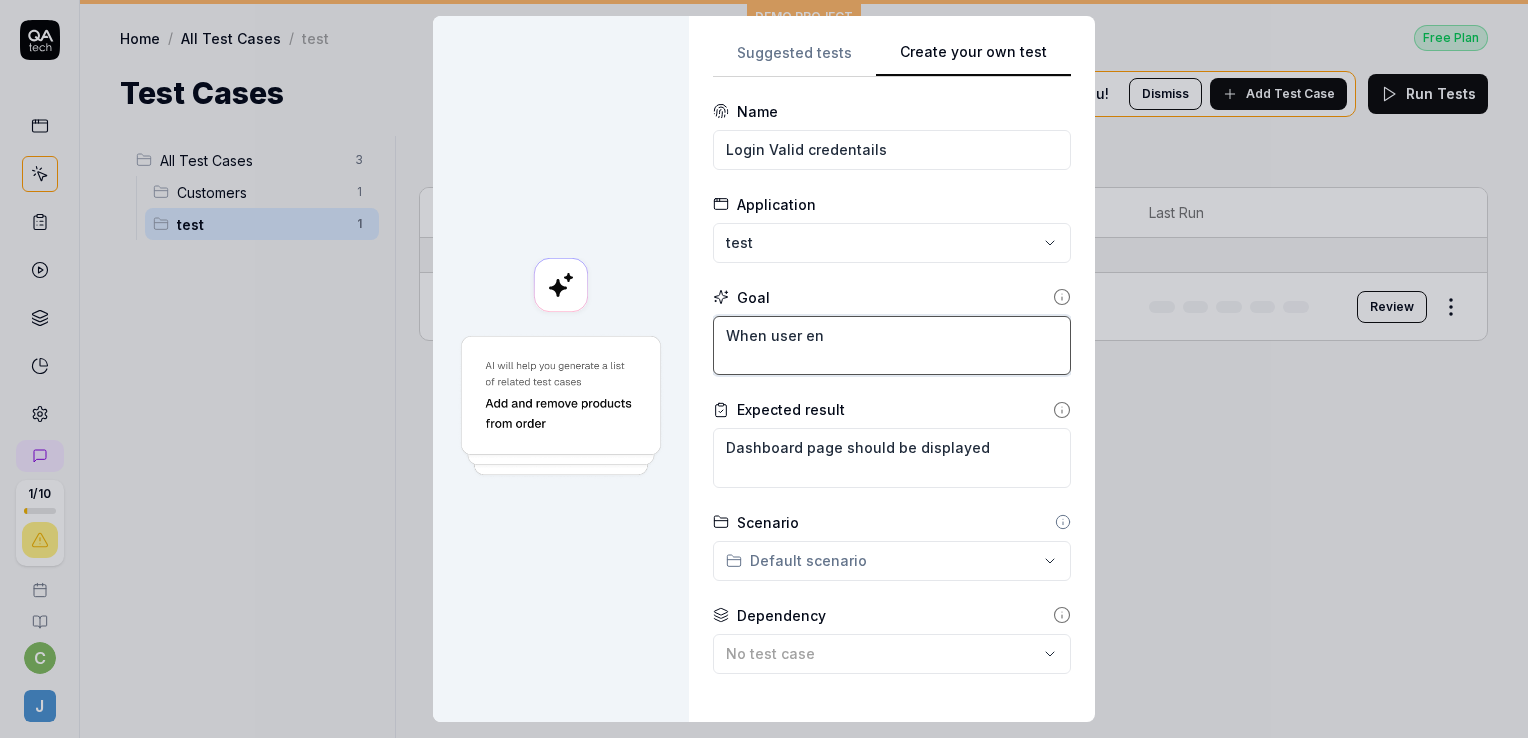 type on "*" 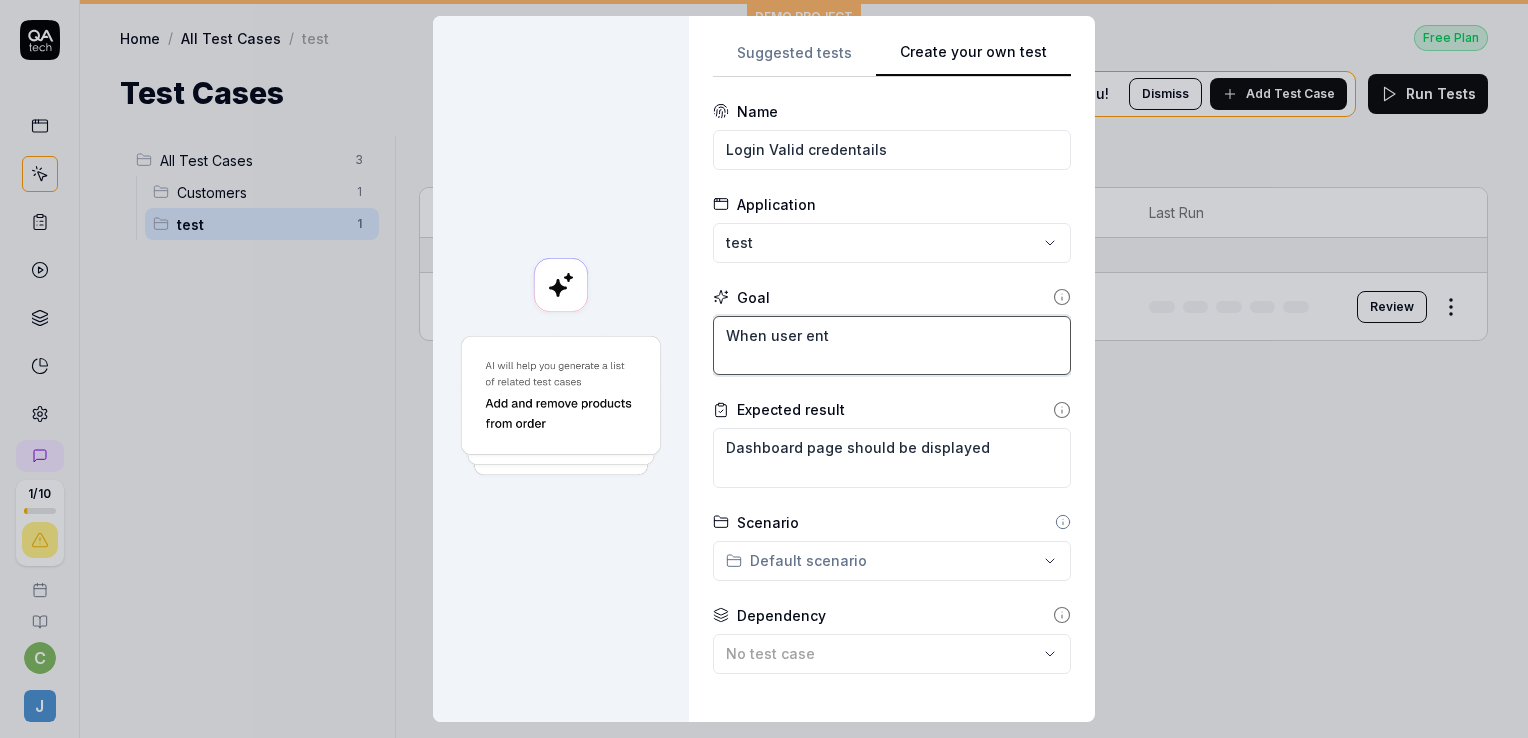 type on "*" 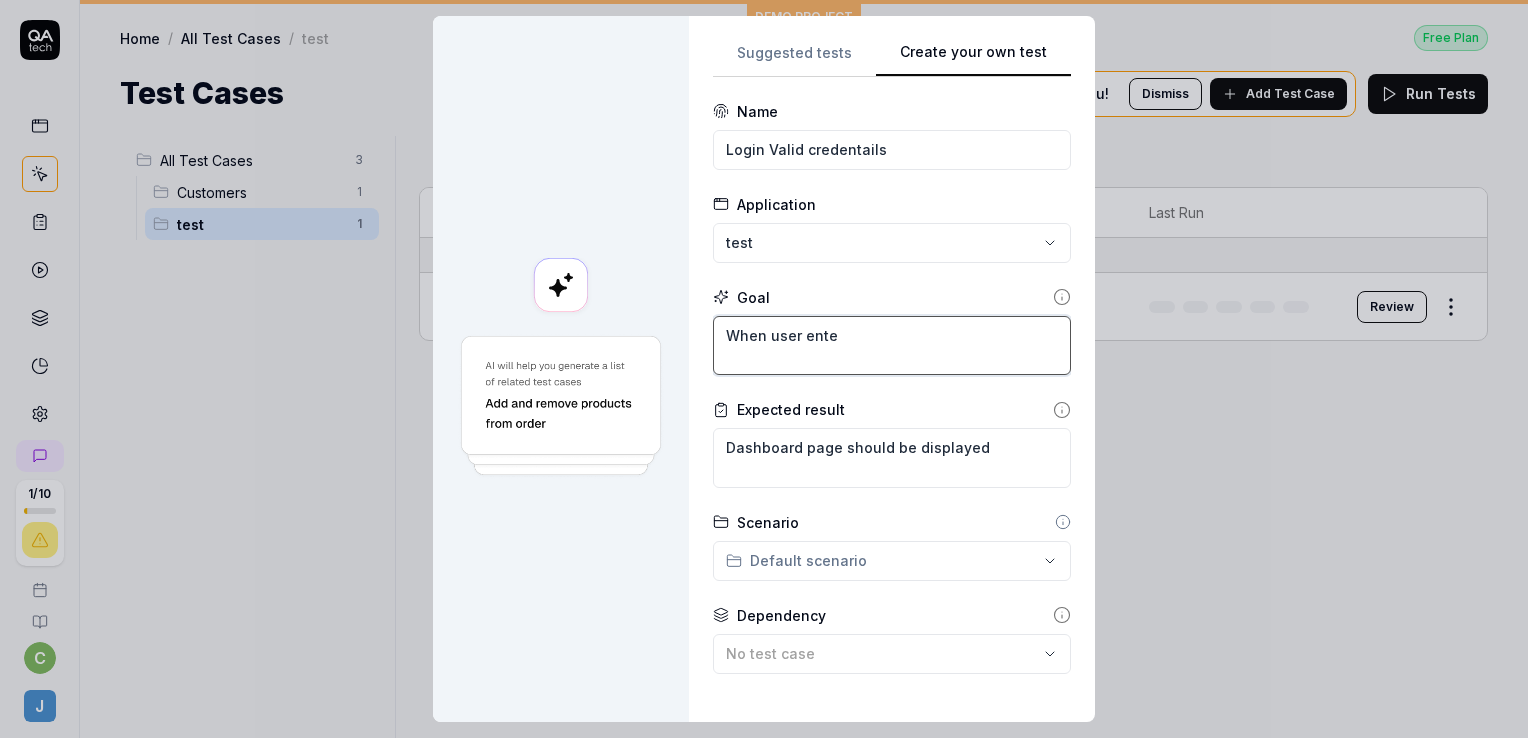 type on "*" 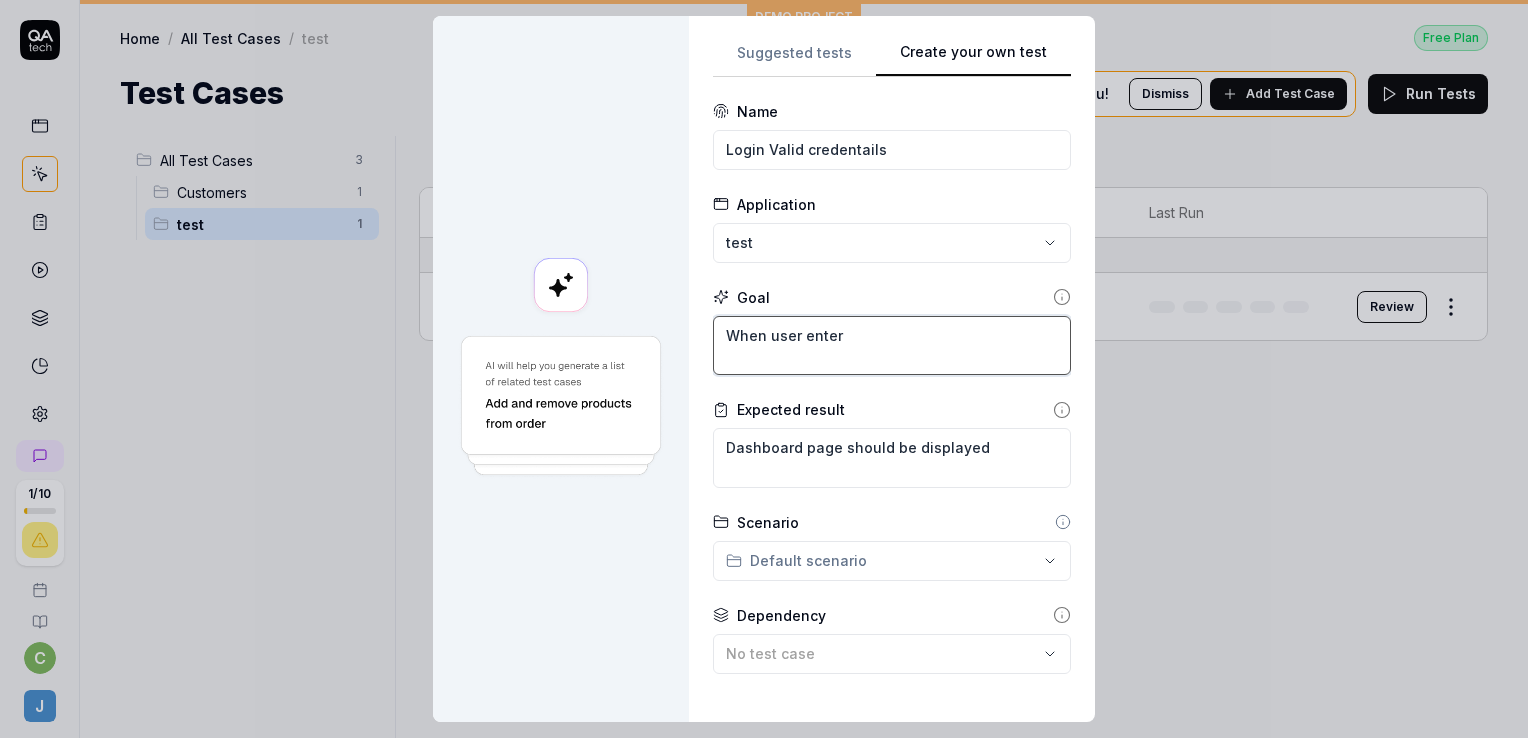 type on "*" 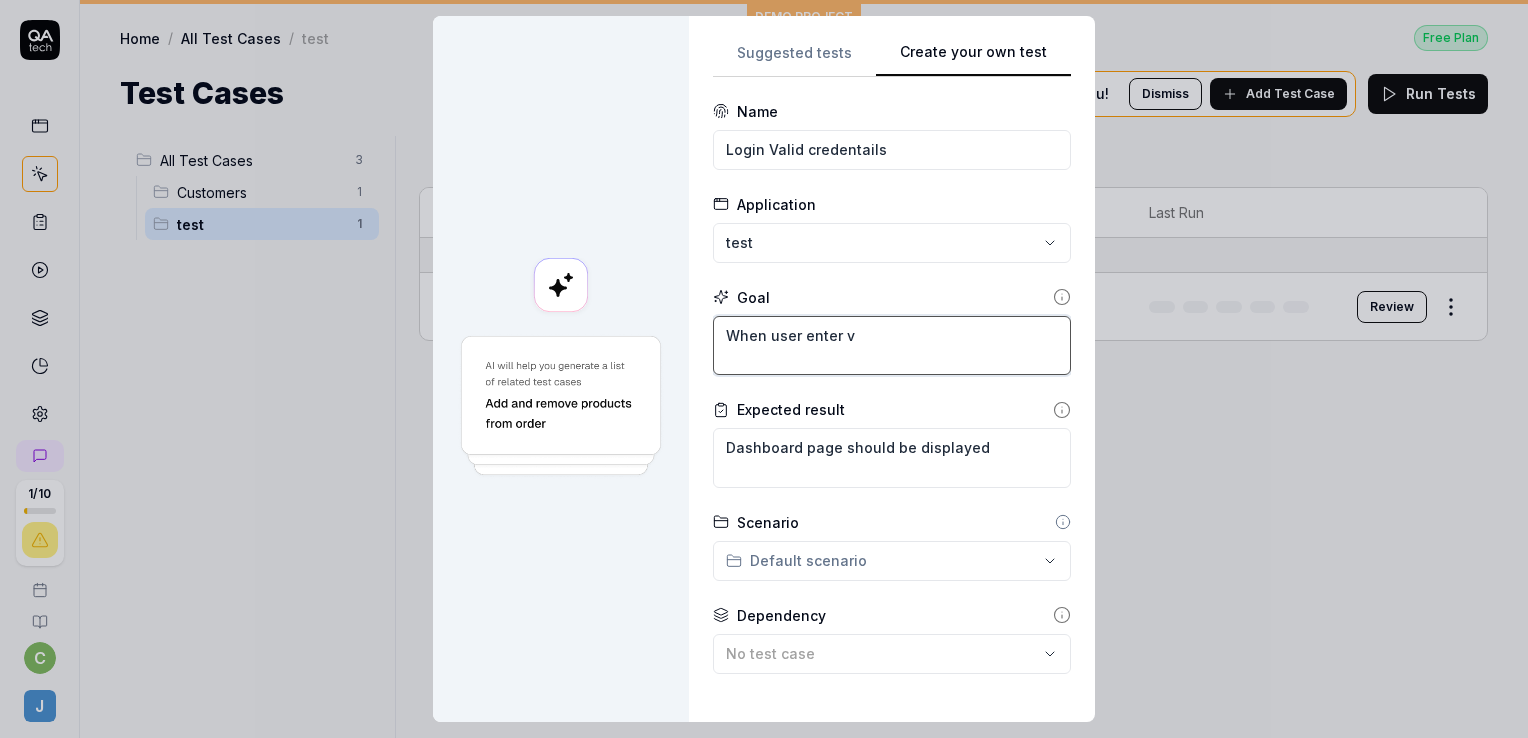 type on "*" 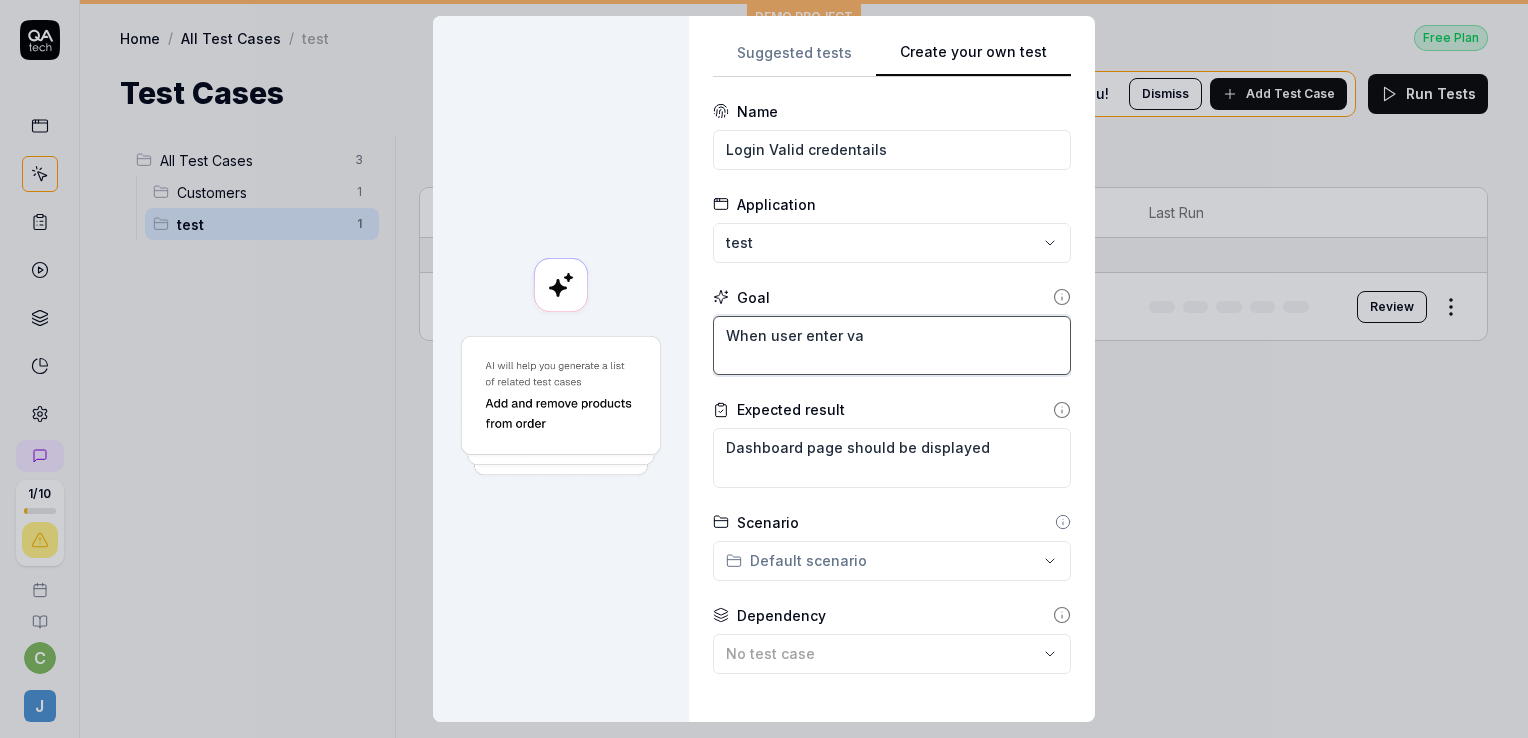 type on "*" 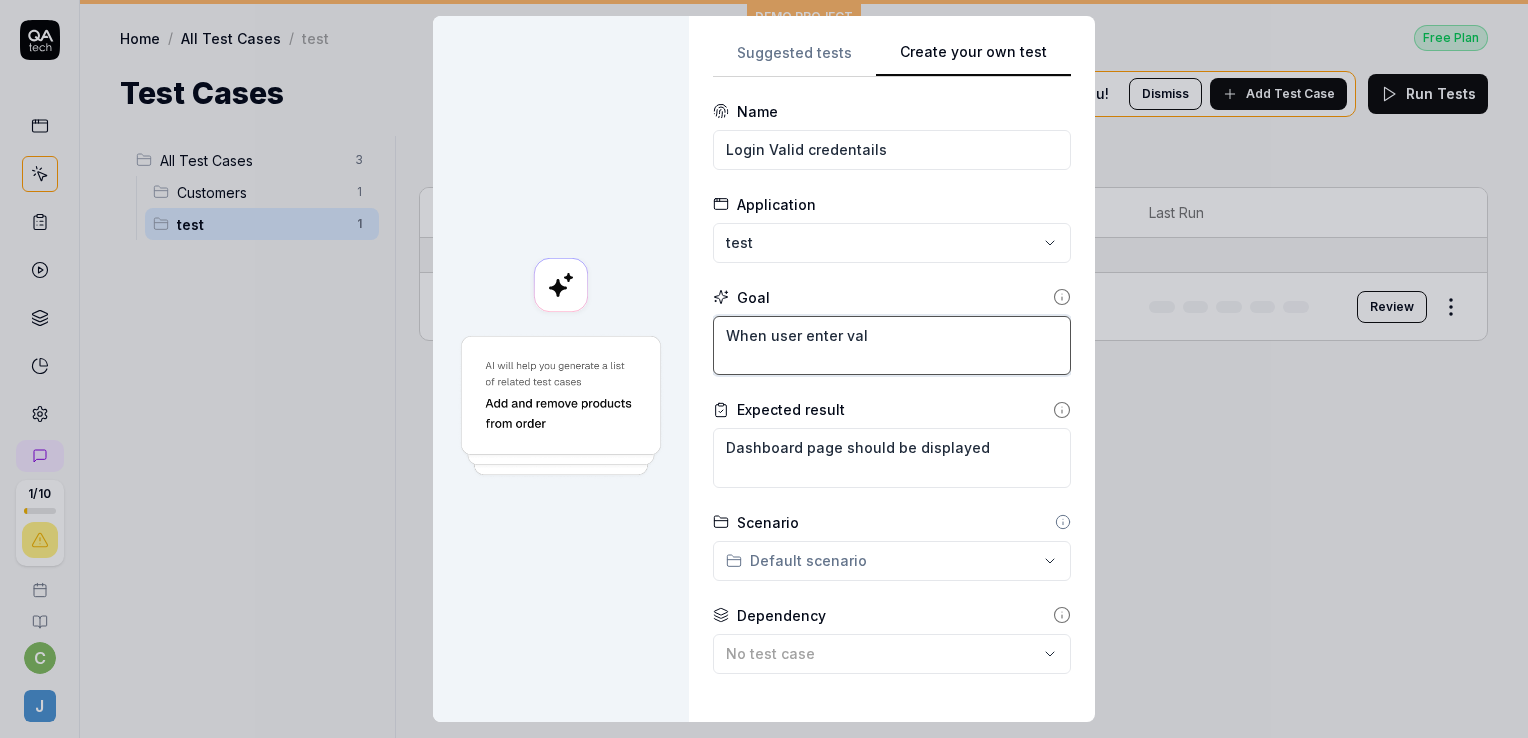 type on "*" 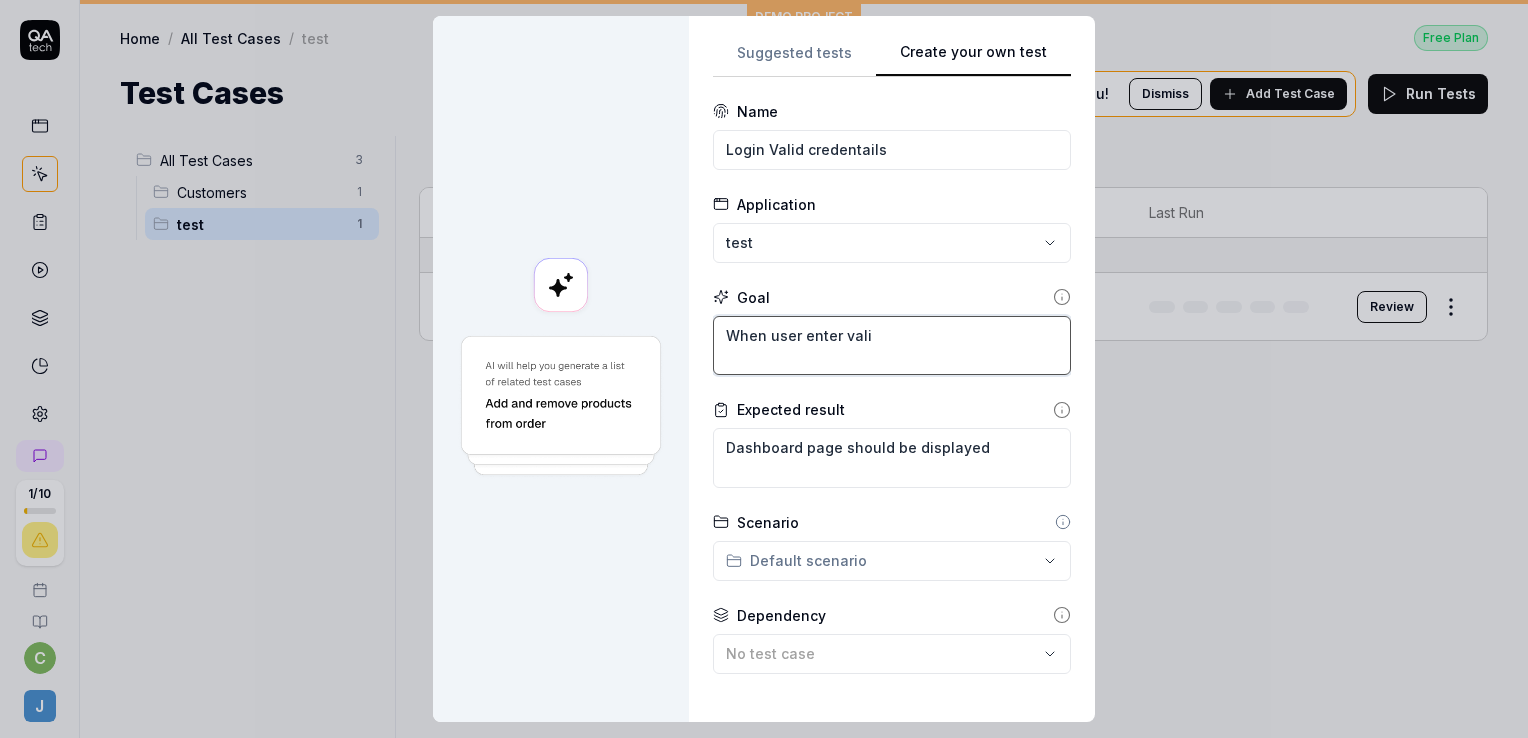 type on "*" 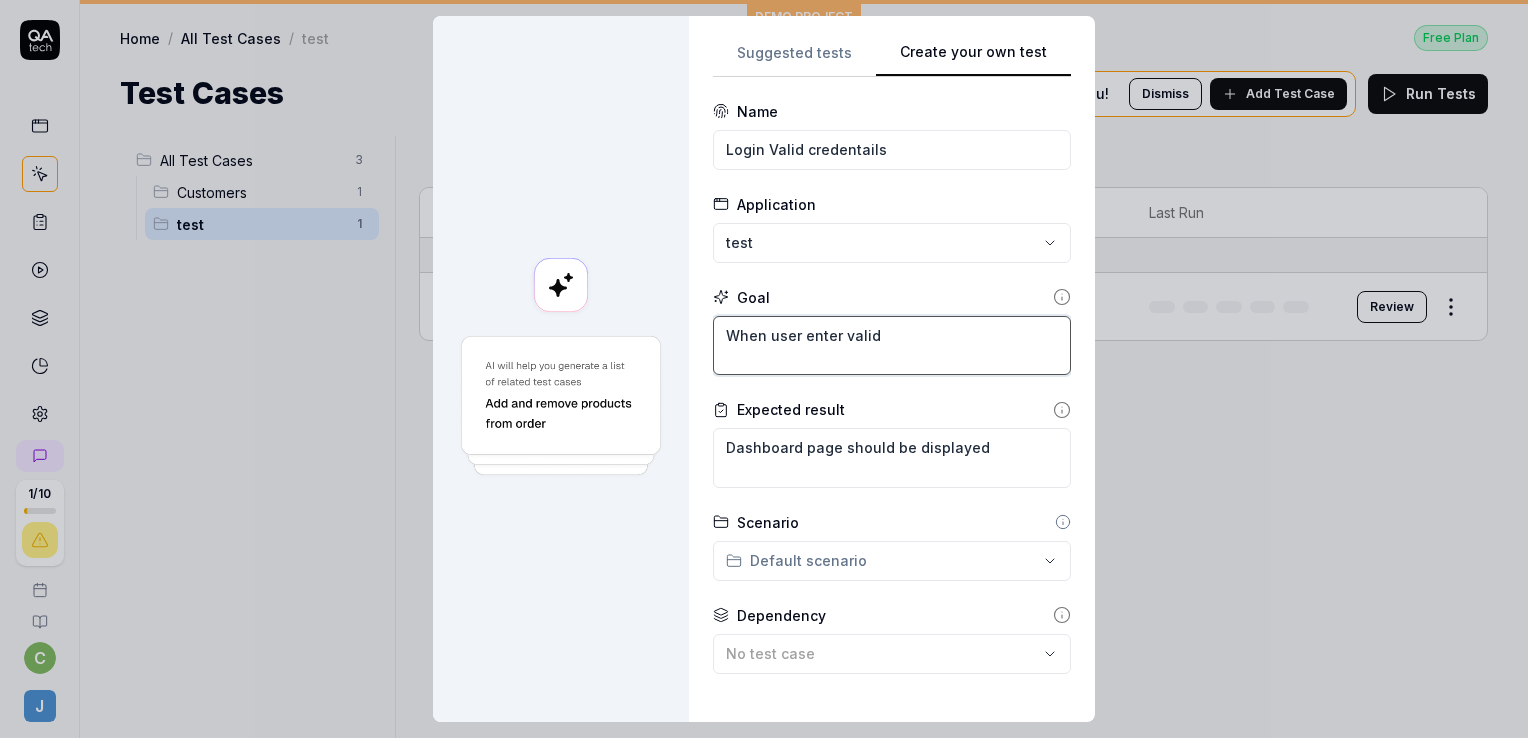 type on "*" 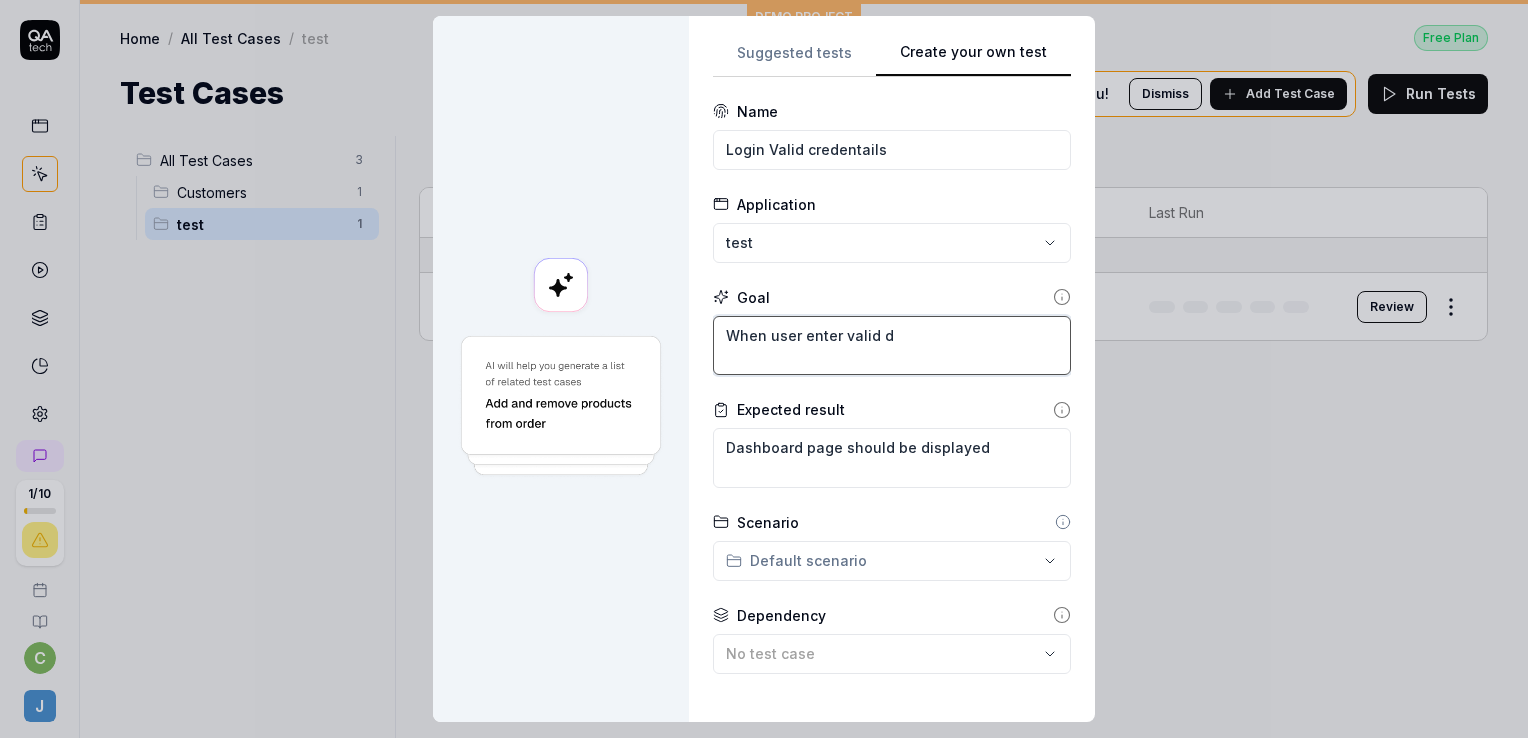 type on "*" 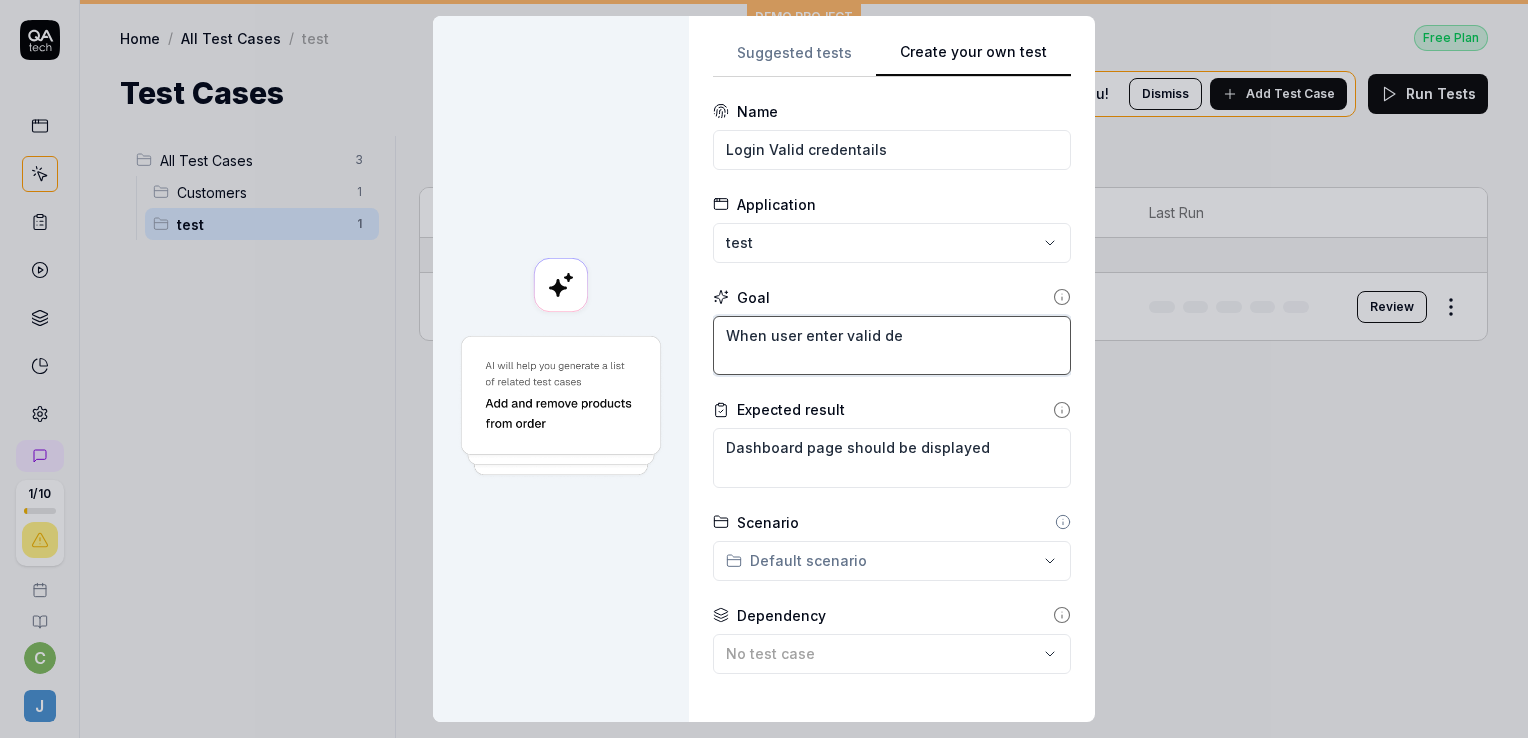 type on "*" 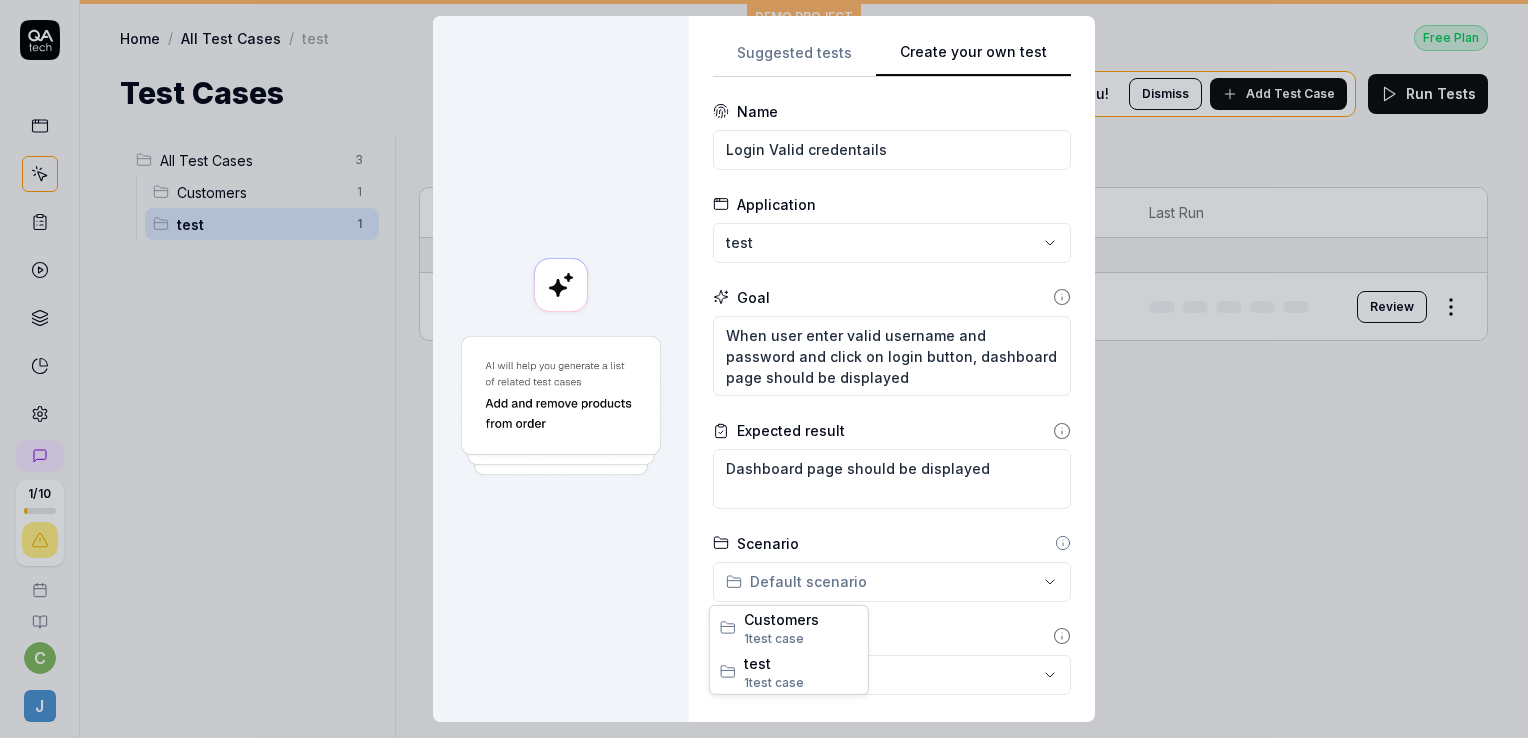 click on "**********" at bounding box center [764, 369] 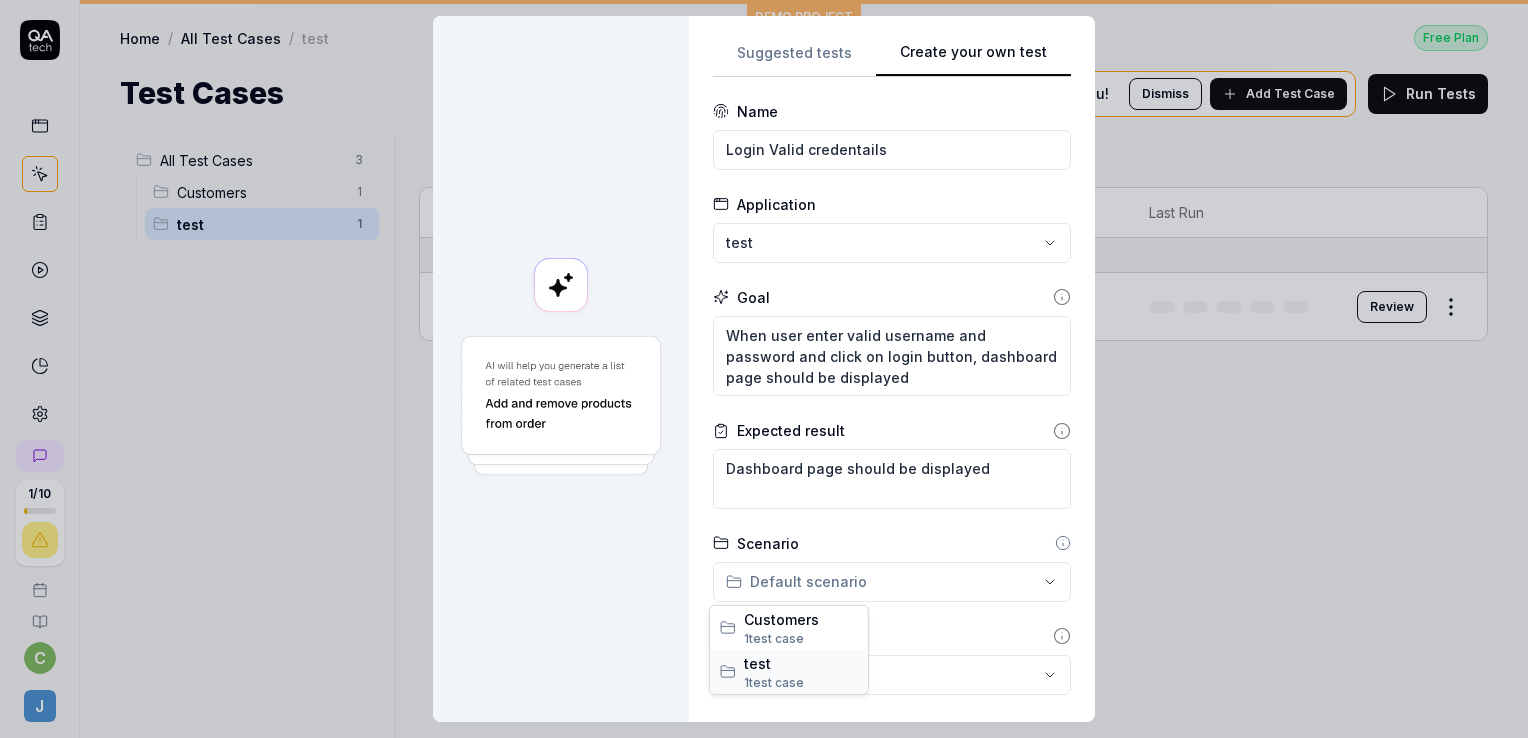 click on "1  test case" at bounding box center [774, 681] 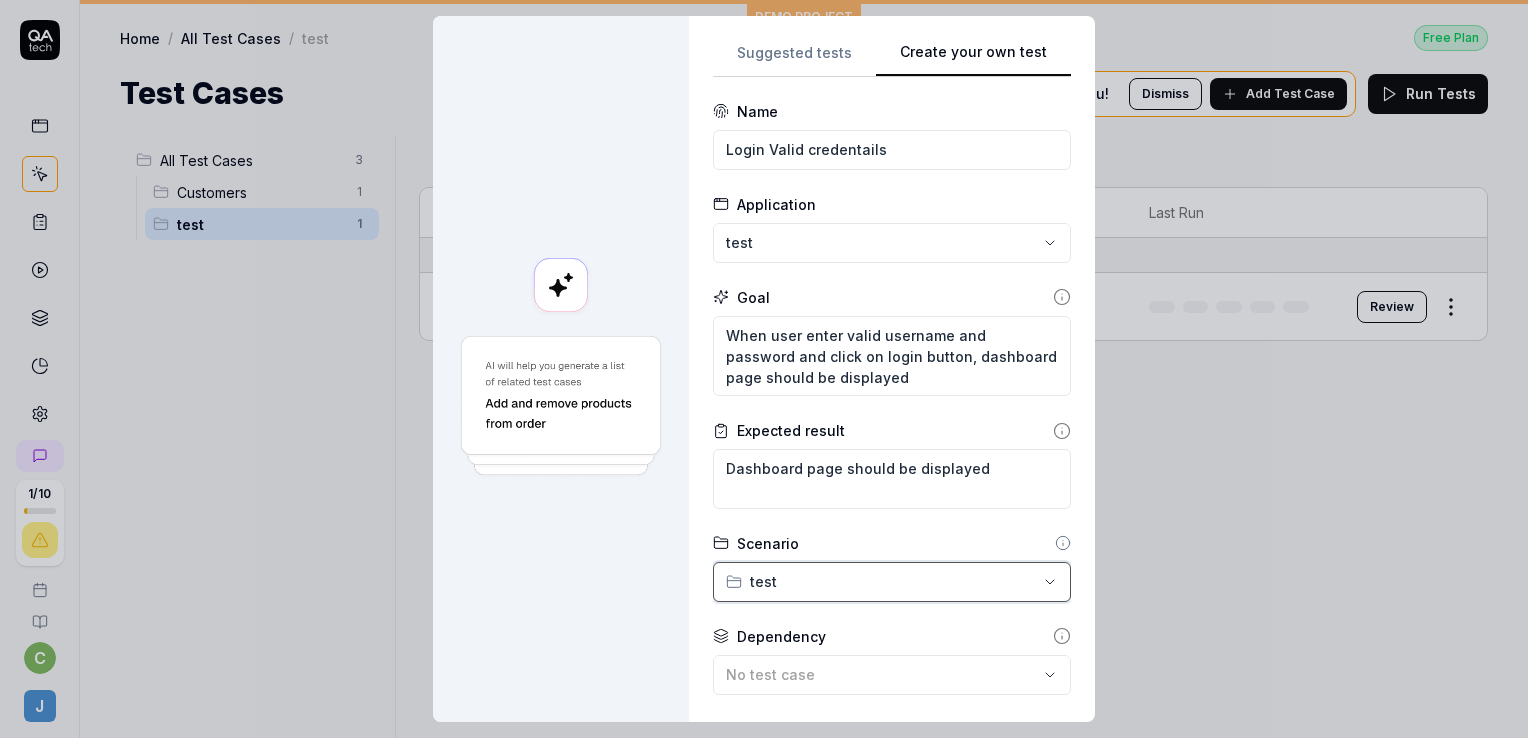 scroll, scrollTop: 200, scrollLeft: 0, axis: vertical 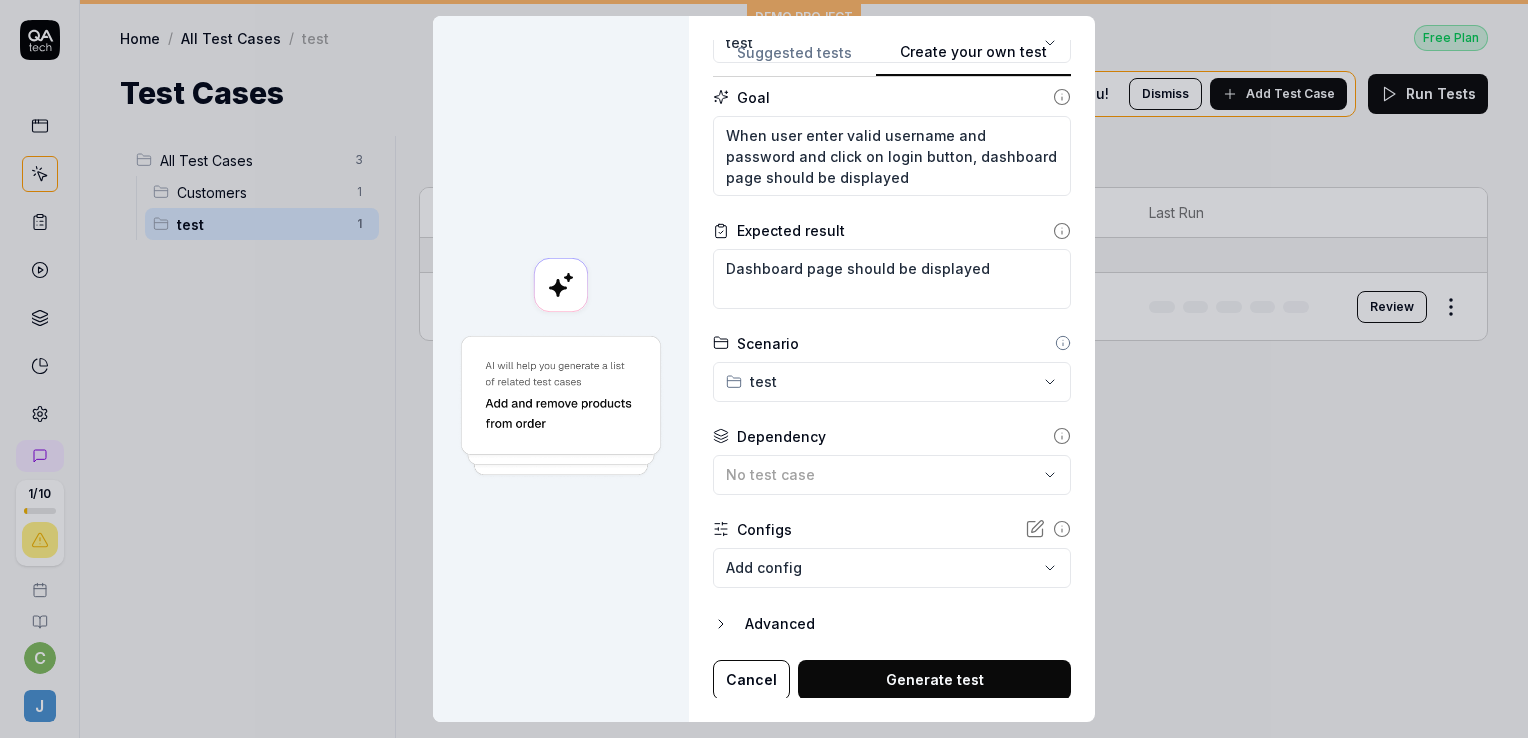 click on "Generate test" at bounding box center (934, 680) 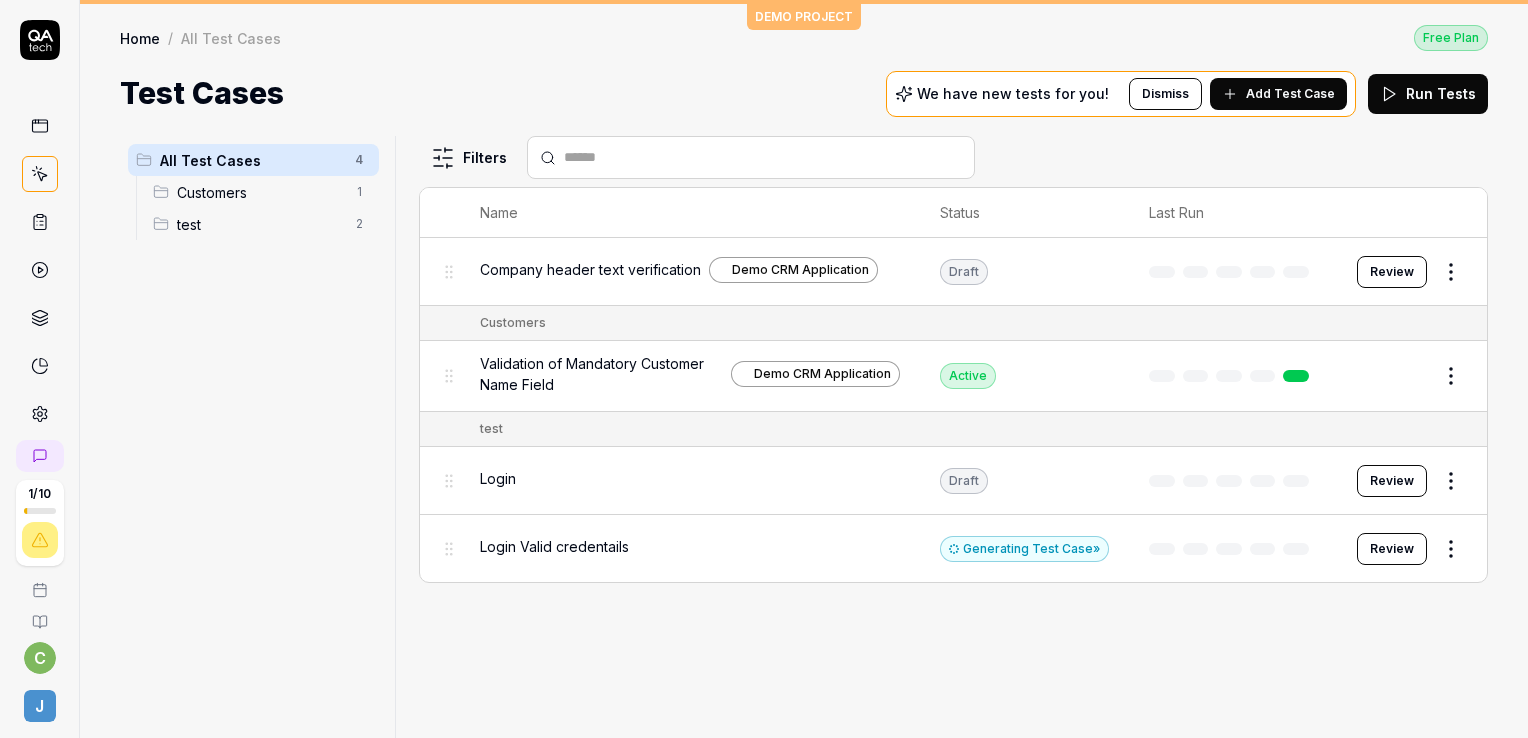 click on "Review" at bounding box center [1392, 549] 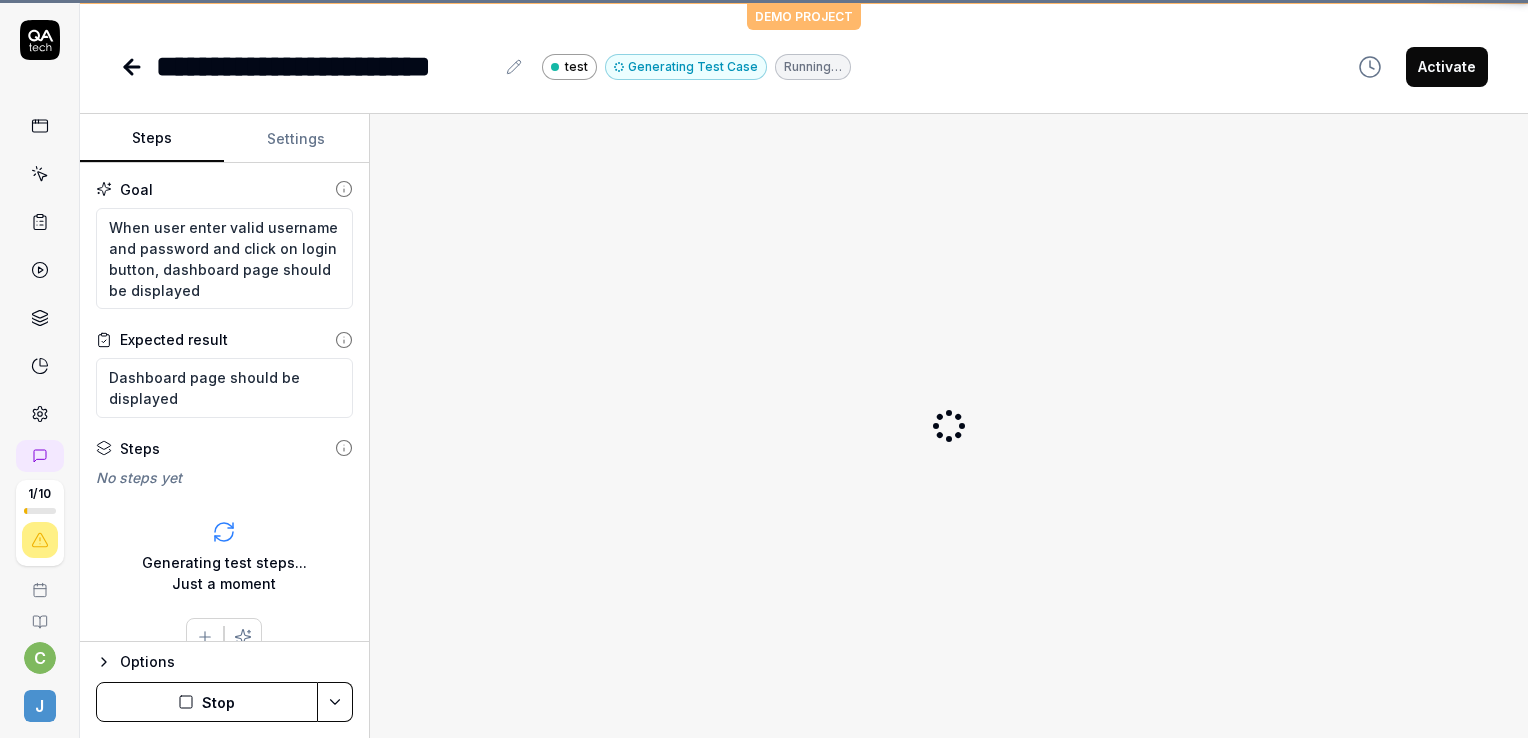 click at bounding box center [949, 426] 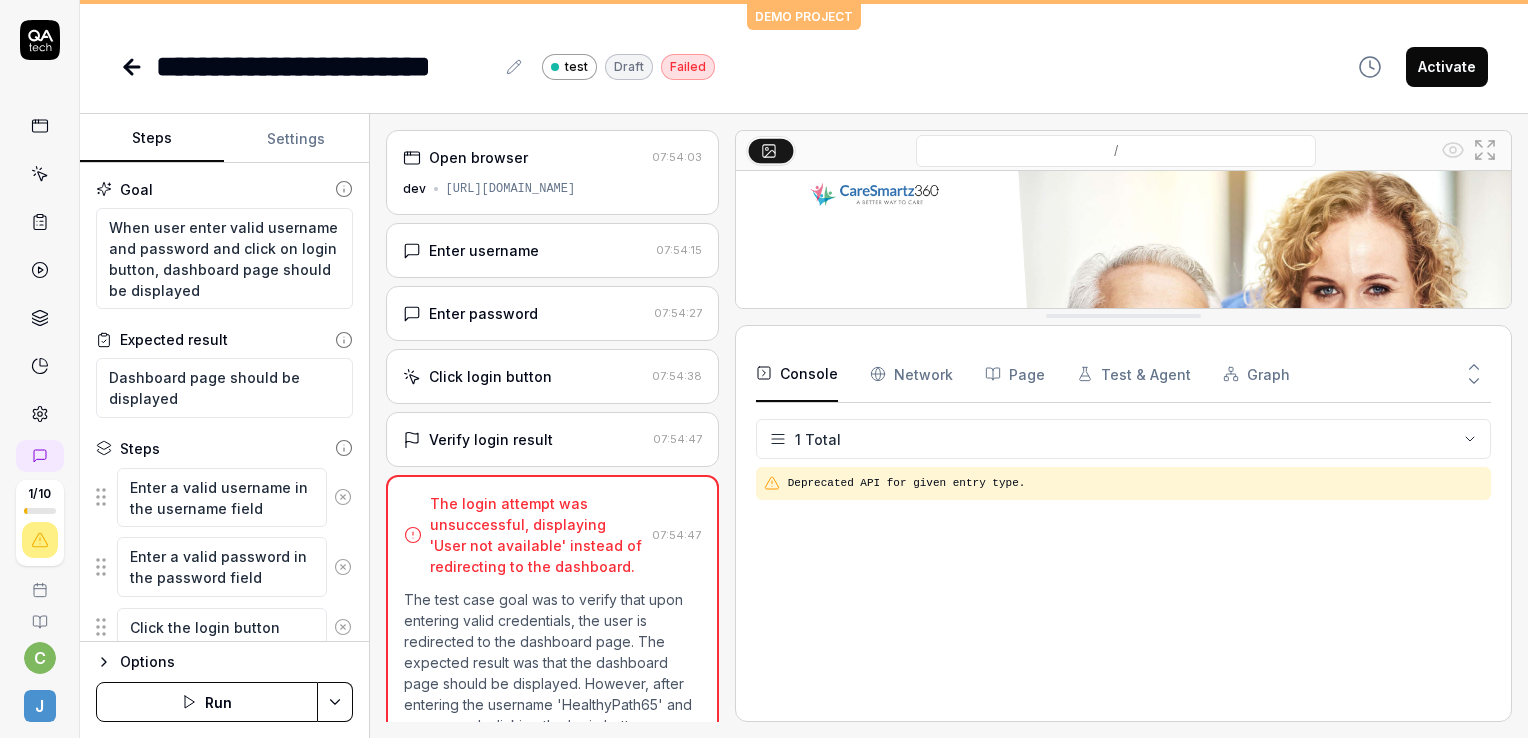 drag, startPoint x: 1176, startPoint y: 634, endPoint x: 1122, endPoint y: 321, distance: 317.624 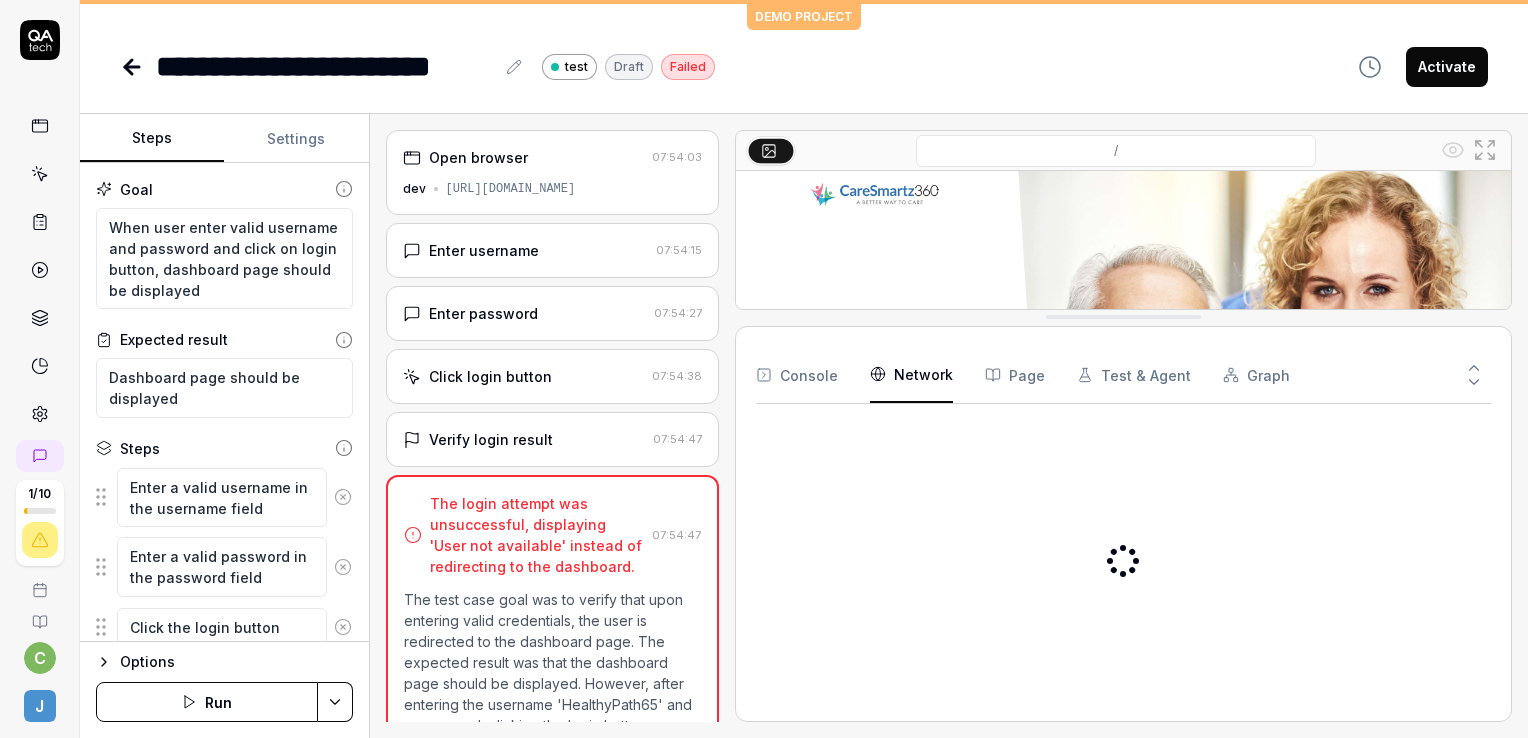 click on "Network" at bounding box center (911, 375) 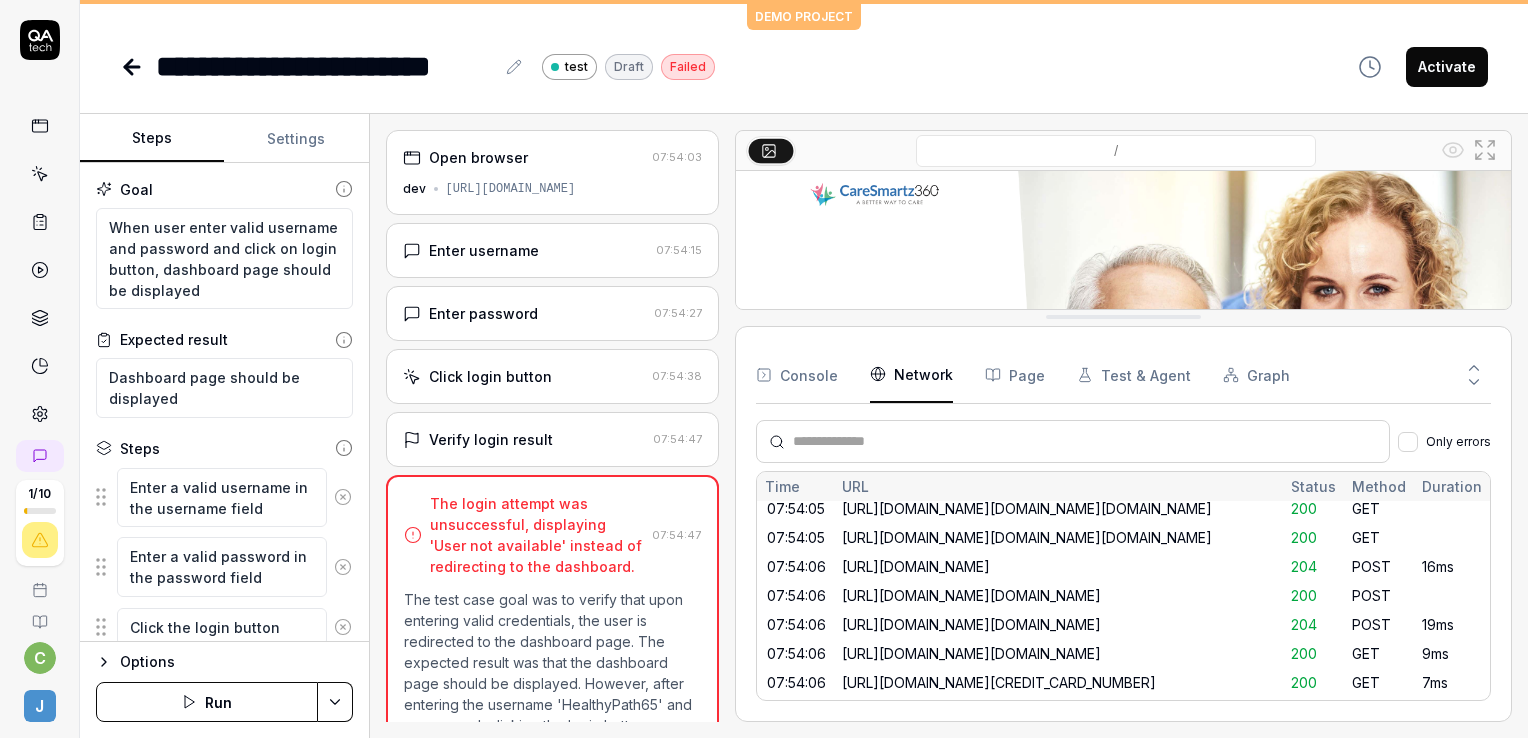 scroll, scrollTop: 0, scrollLeft: 0, axis: both 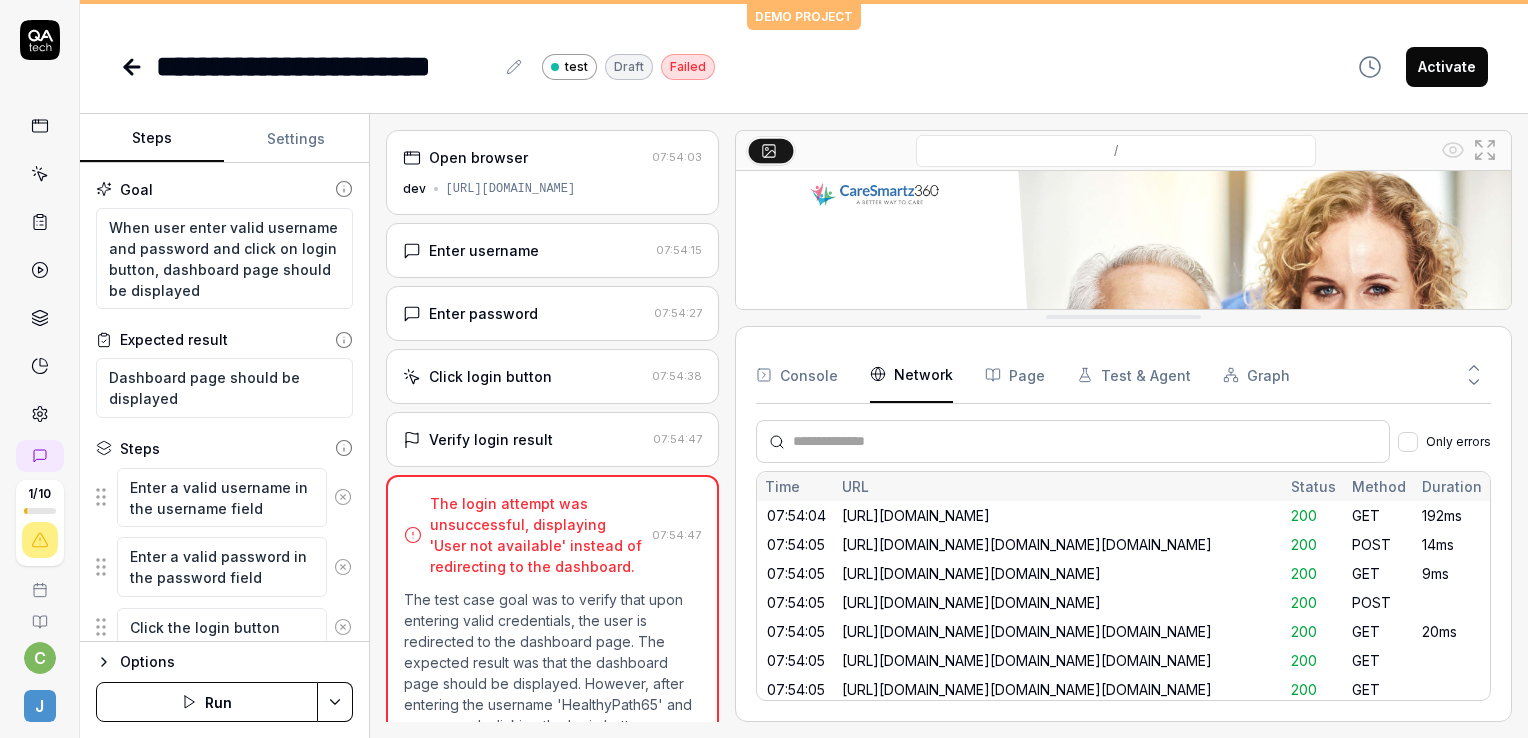 click on "Page" at bounding box center [1015, 375] 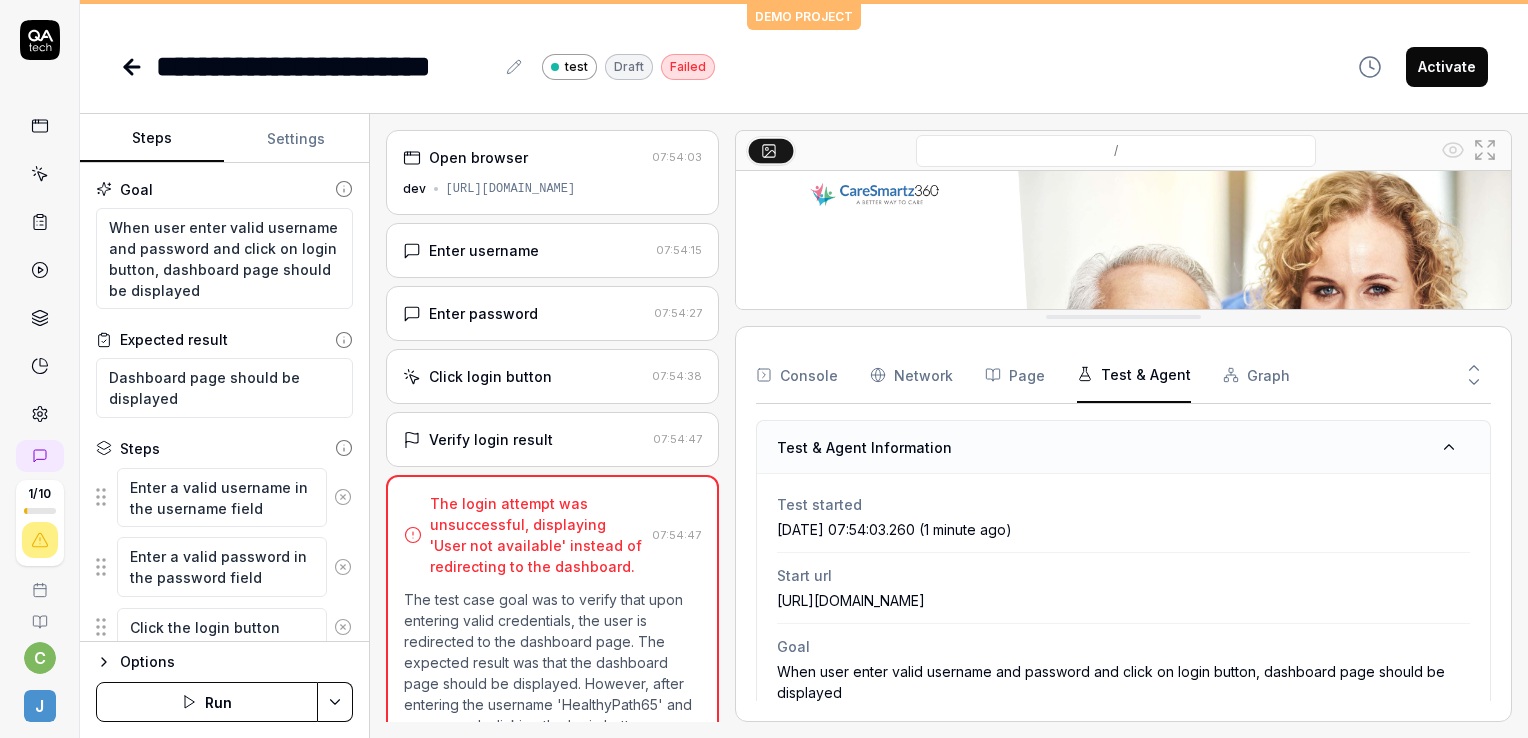 click on "Test & Agent" at bounding box center (1134, 375) 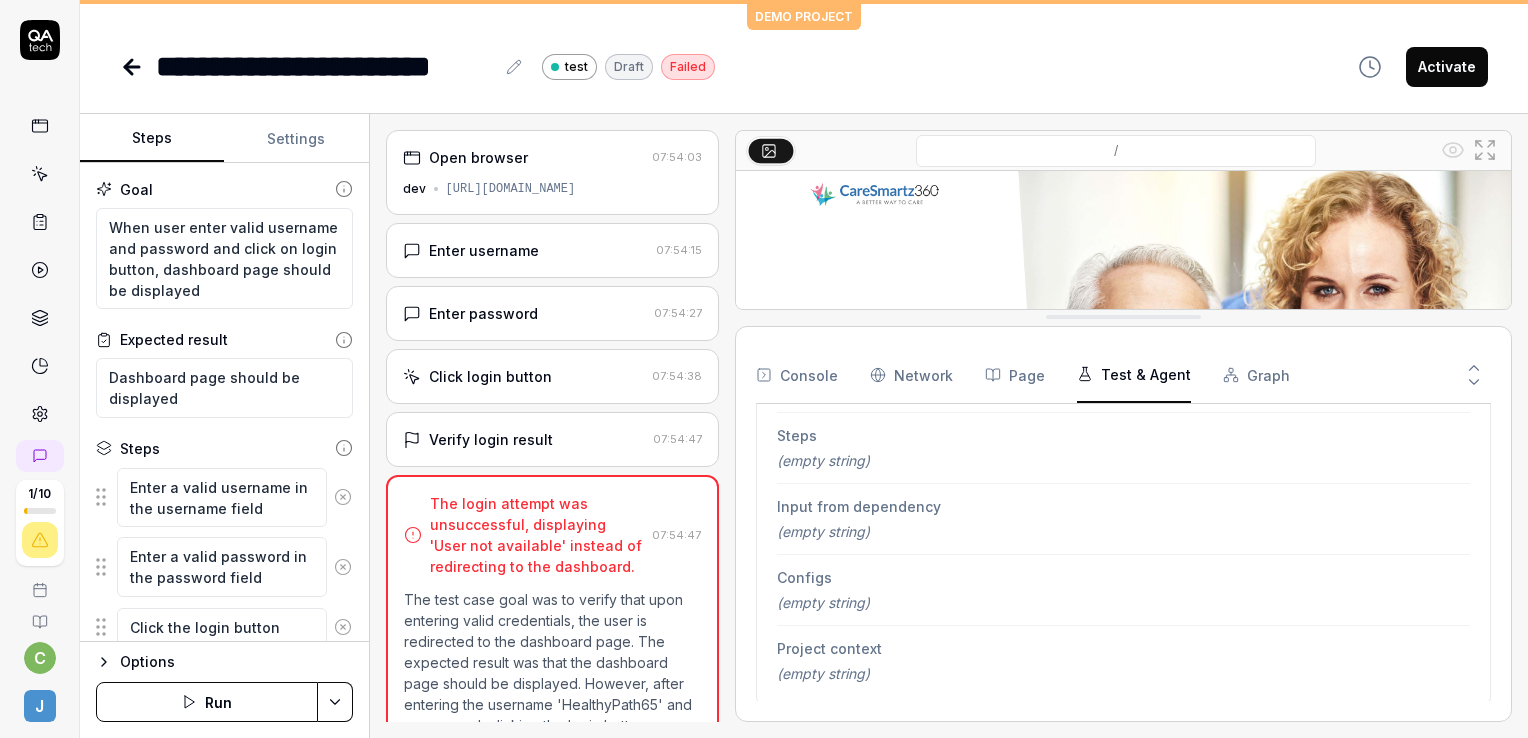scroll, scrollTop: 0, scrollLeft: 0, axis: both 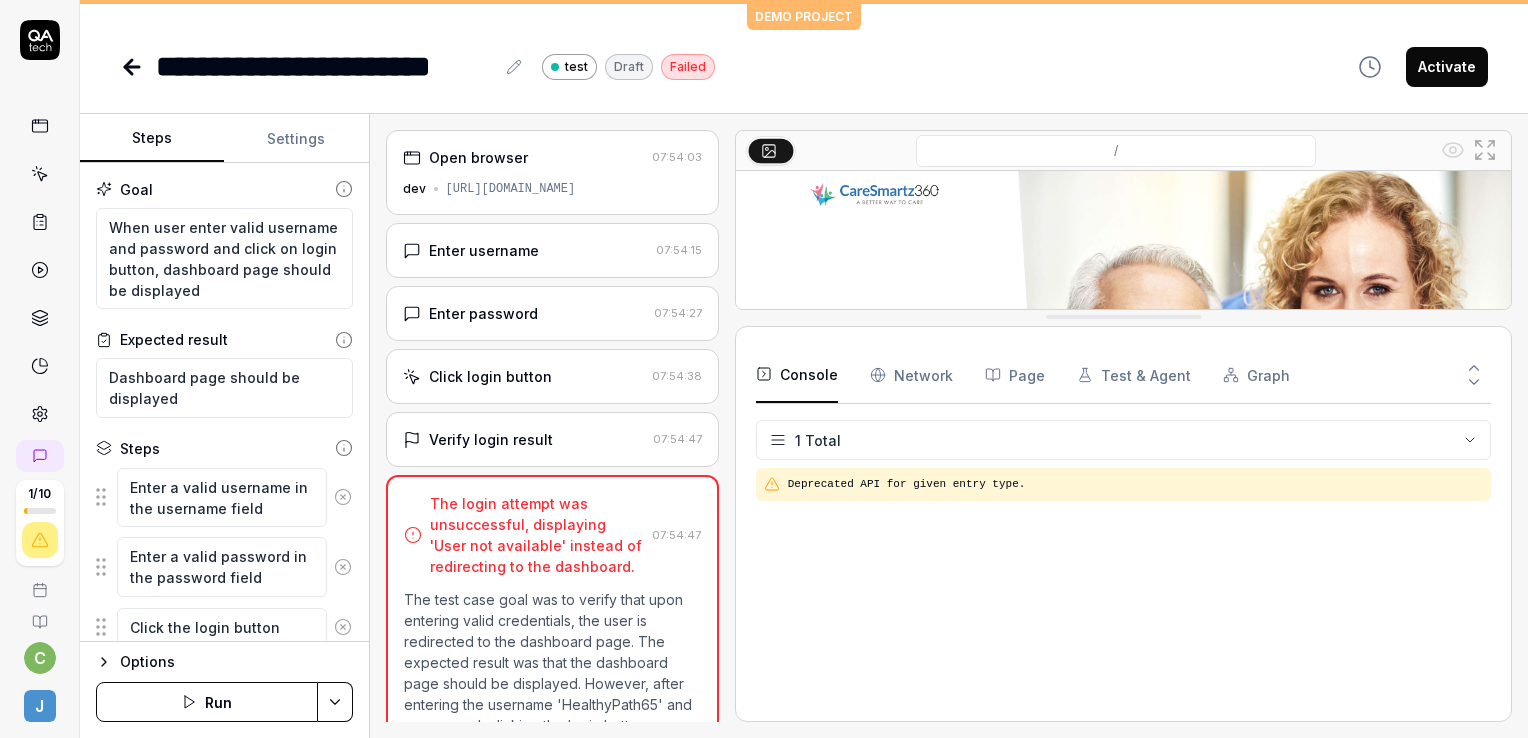 click on "Console" at bounding box center (797, 375) 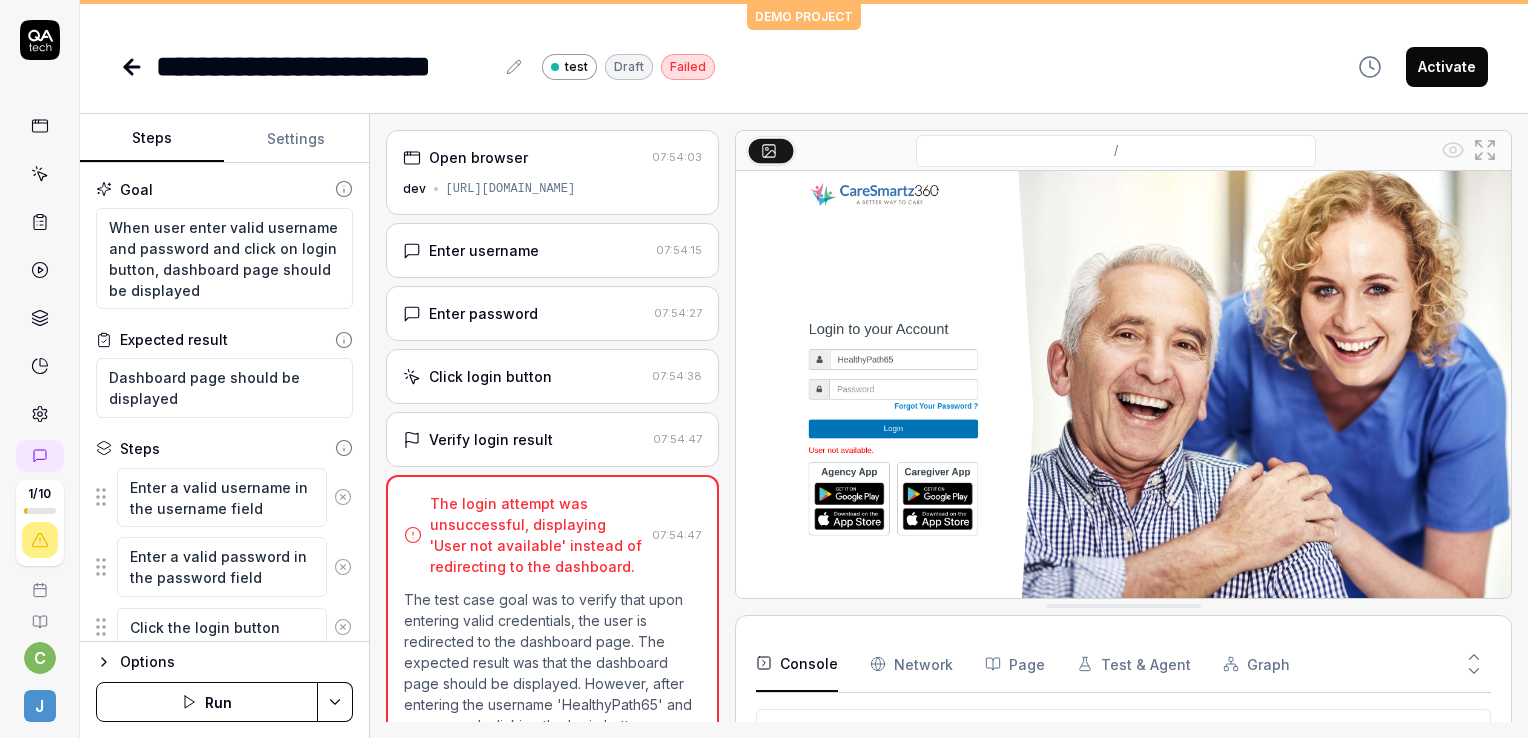 drag, startPoint x: 1076, startPoint y: 324, endPoint x: 1078, endPoint y: 610, distance: 286.007 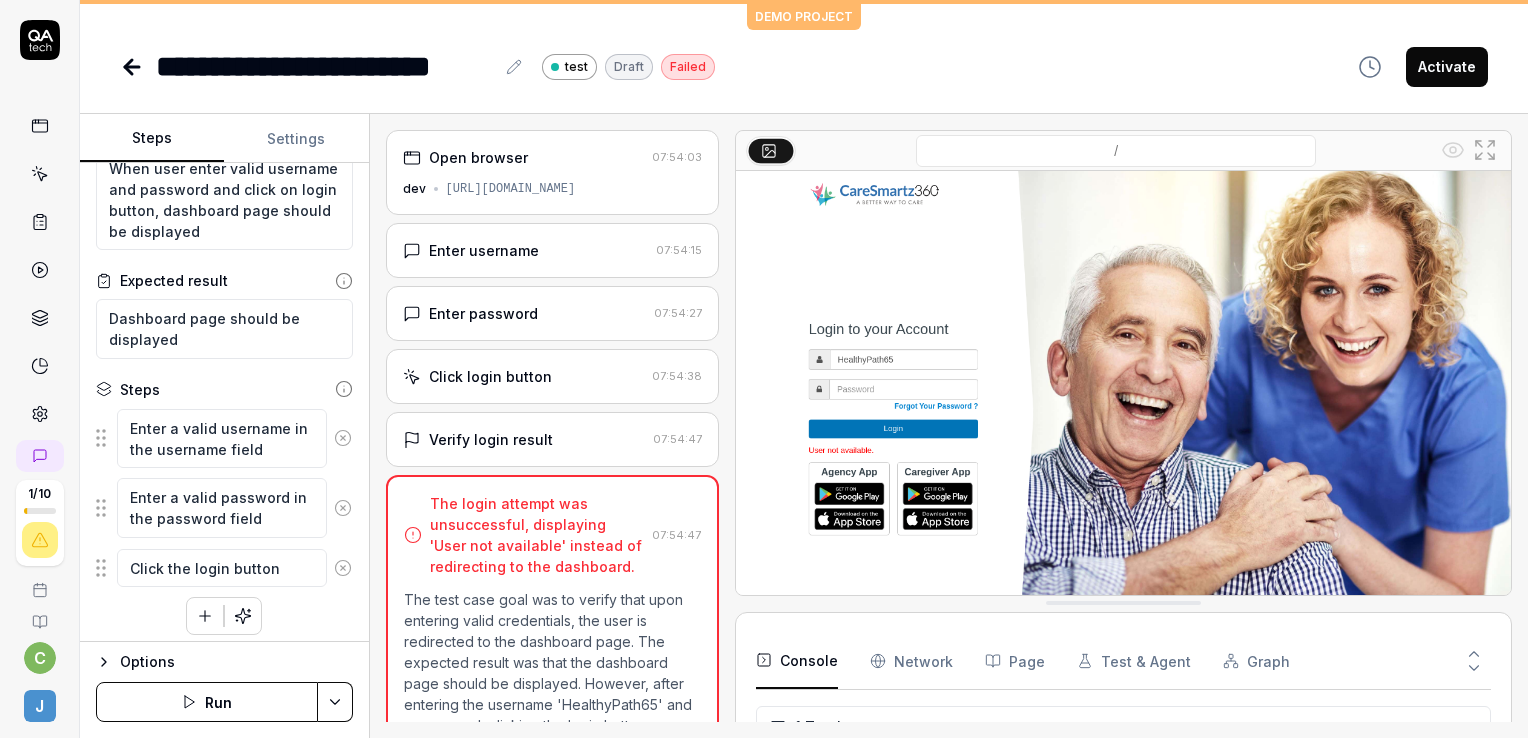 scroll, scrollTop: 65, scrollLeft: 0, axis: vertical 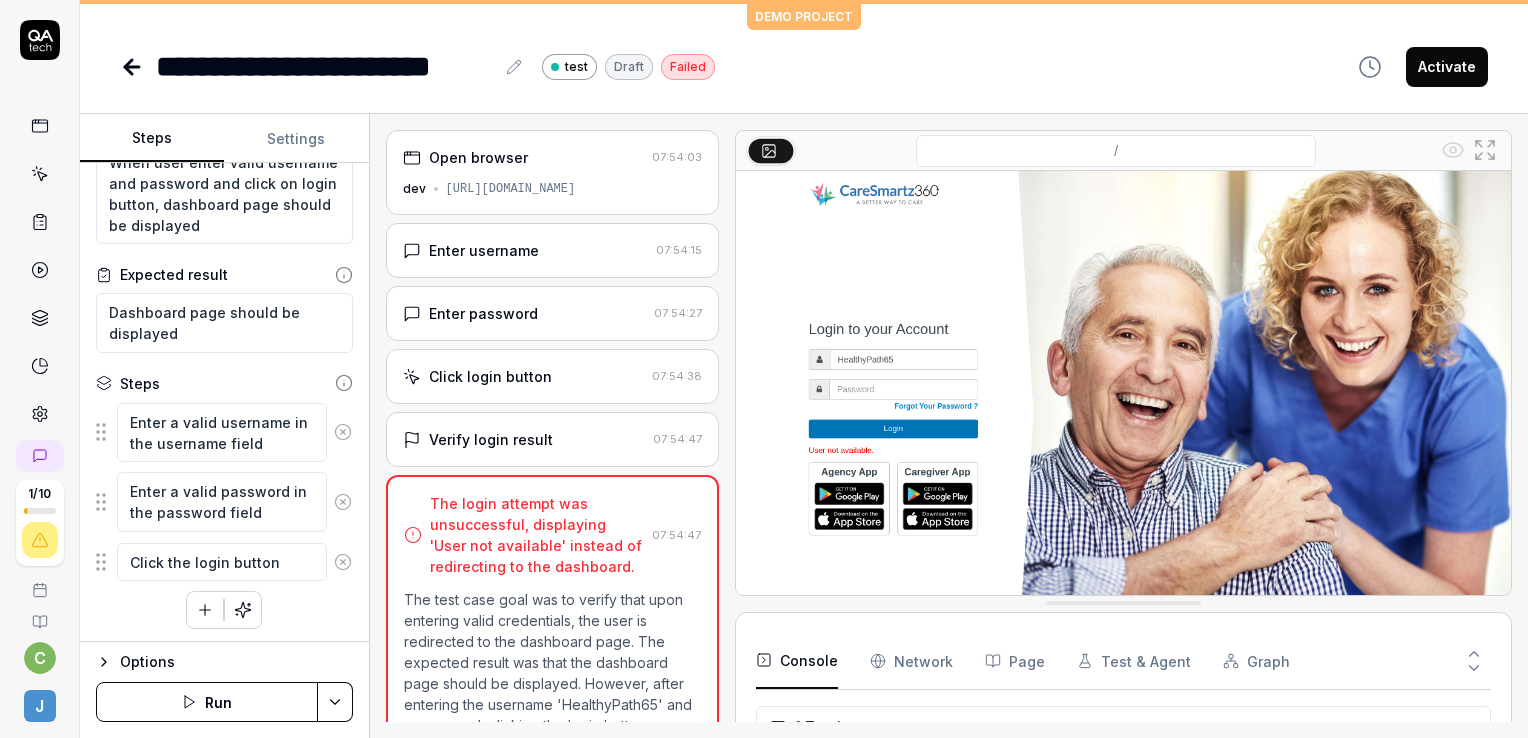 click 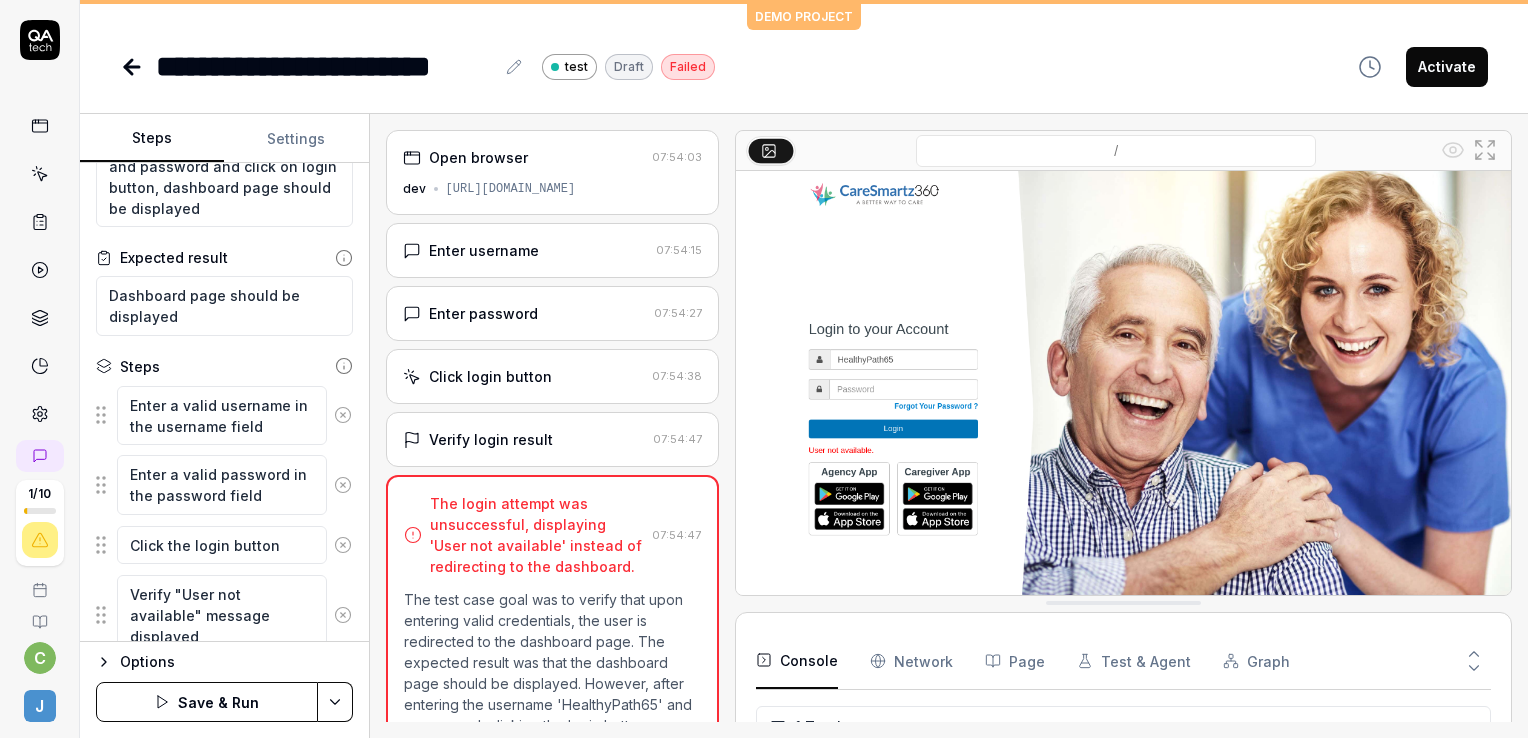 scroll, scrollTop: 156, scrollLeft: 0, axis: vertical 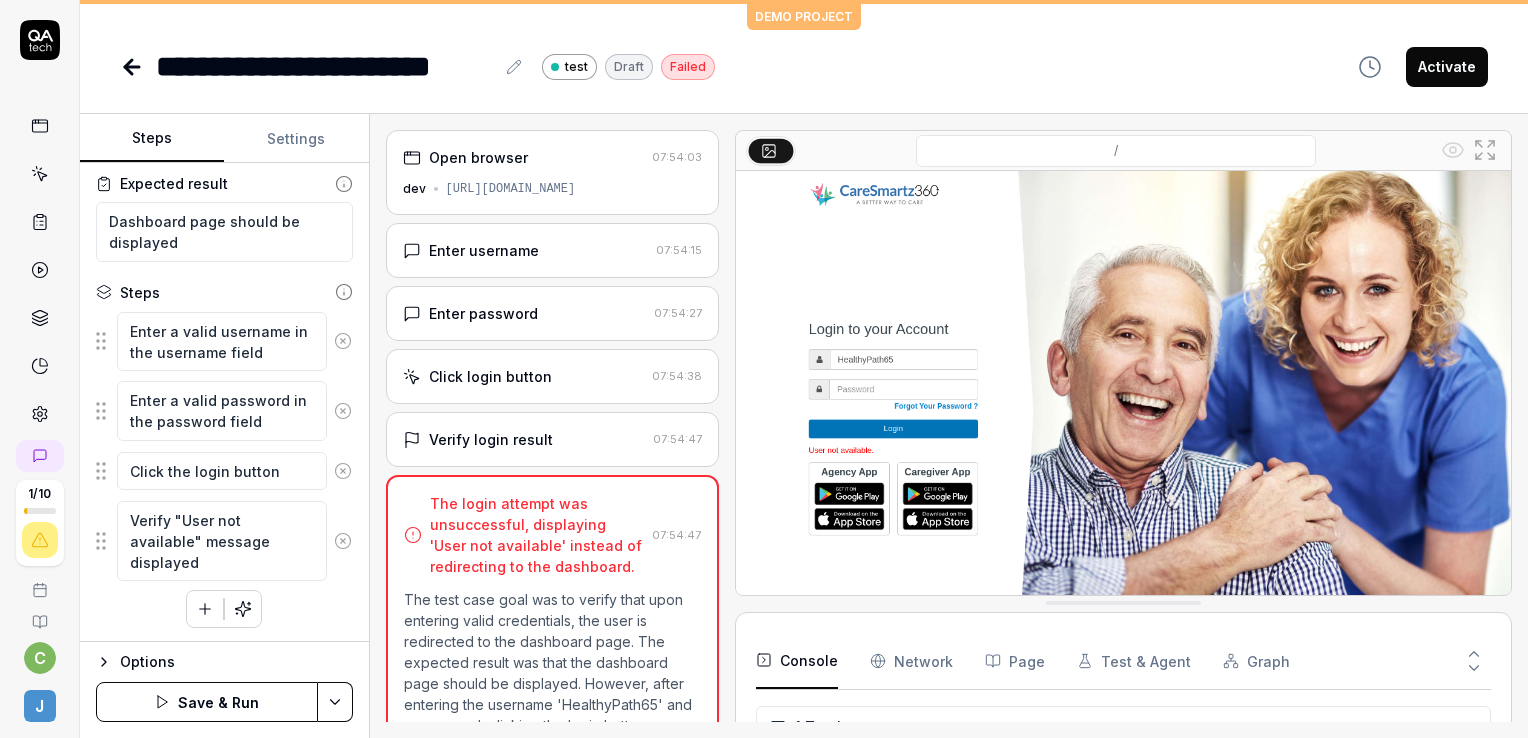 click on "Enter a valid username in the username field Enter a valid password in the password field Click the login button Verify "User not available" message displayed
To pick up a draggable item, press the space bar.
While dragging, use the arrow keys to move the item.
Press space again to drop the item in its new position, or press escape to cancel." at bounding box center (224, 470) 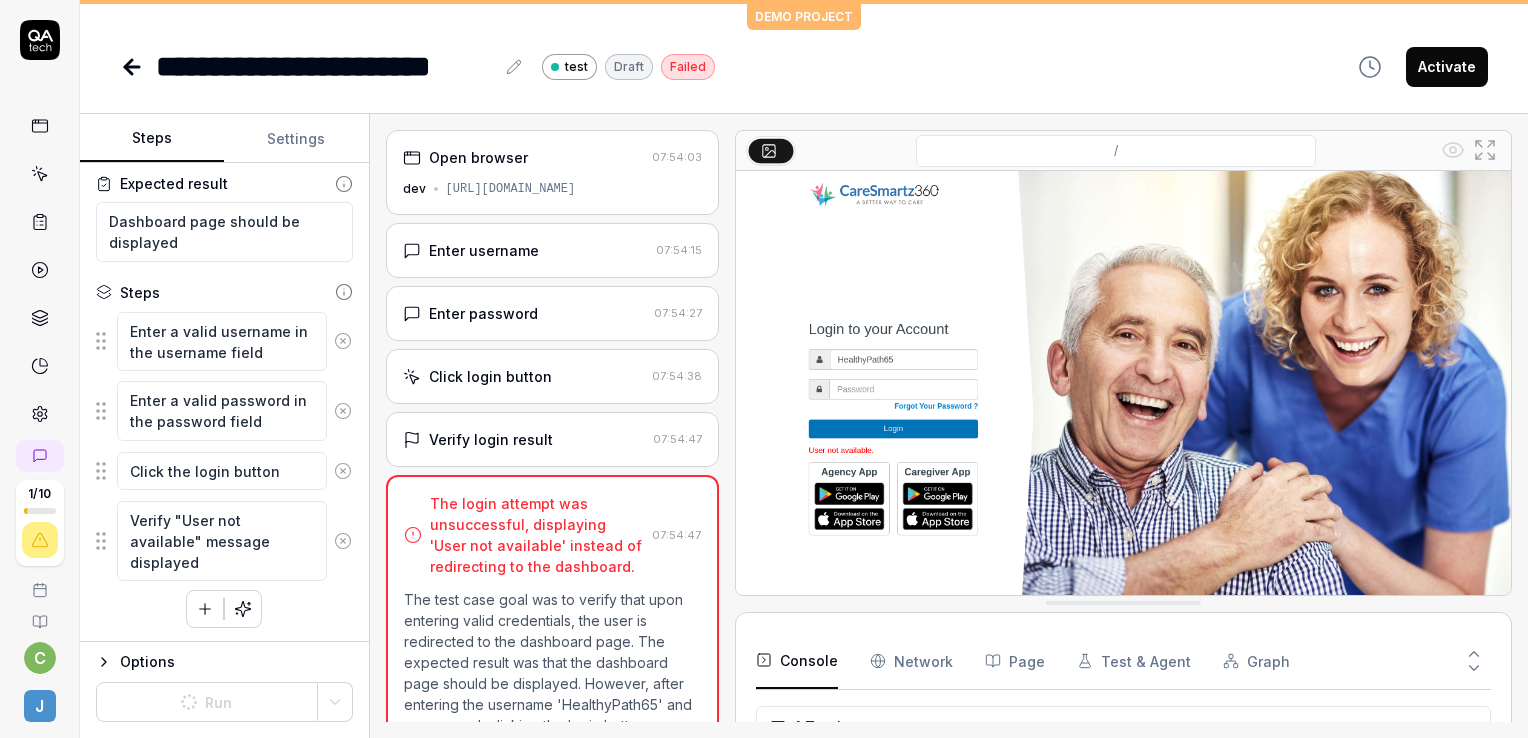 click 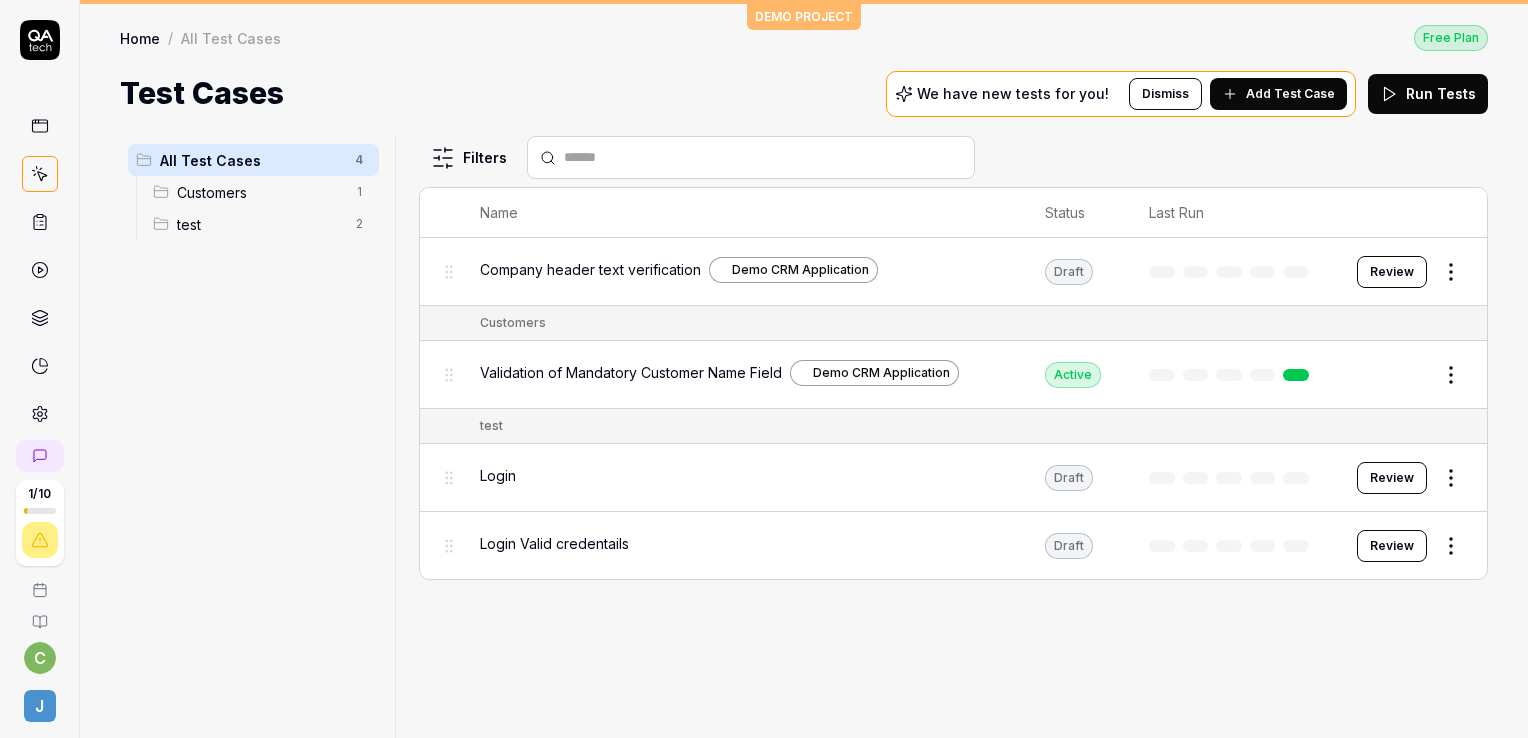 click on "Review" at bounding box center [1392, 546] 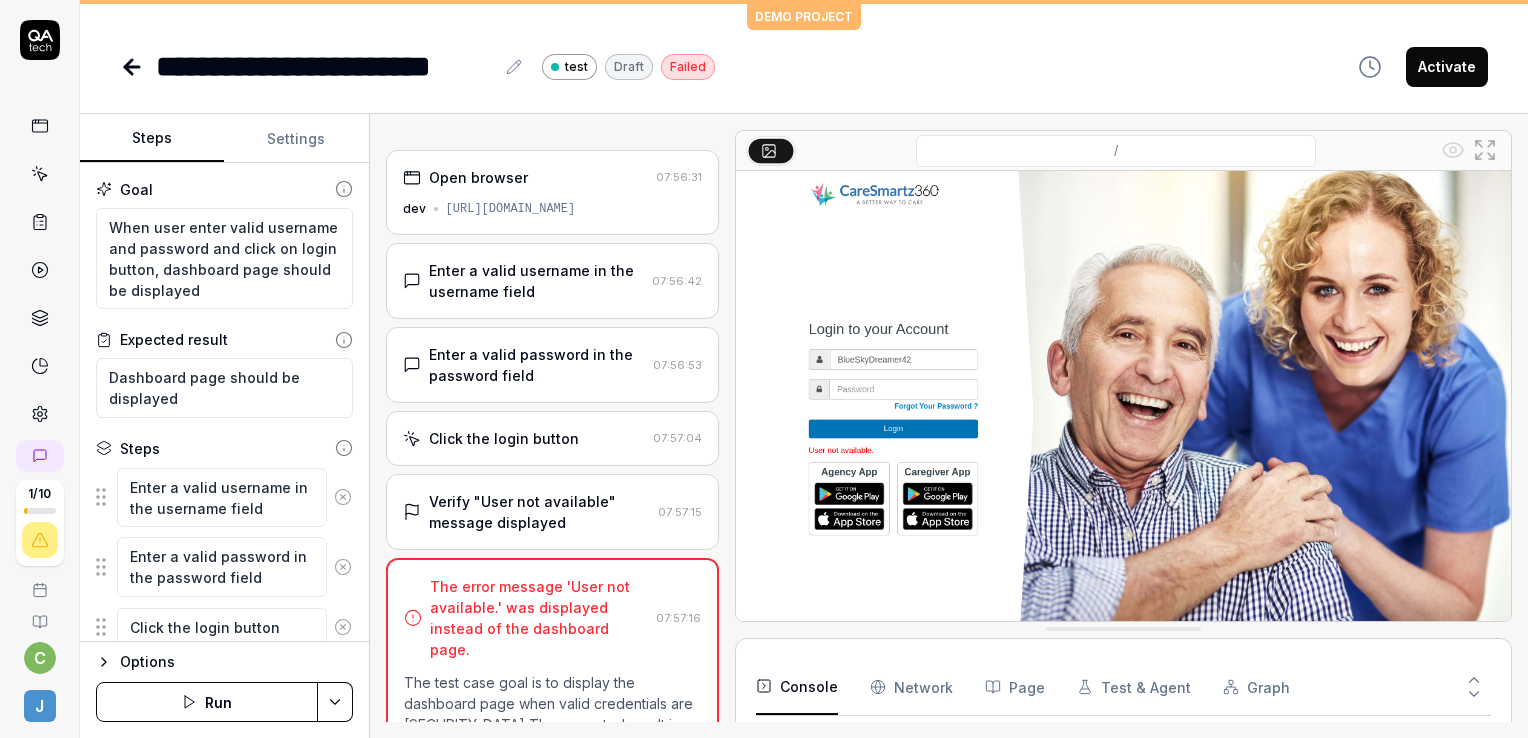 scroll, scrollTop: 246, scrollLeft: 0, axis: vertical 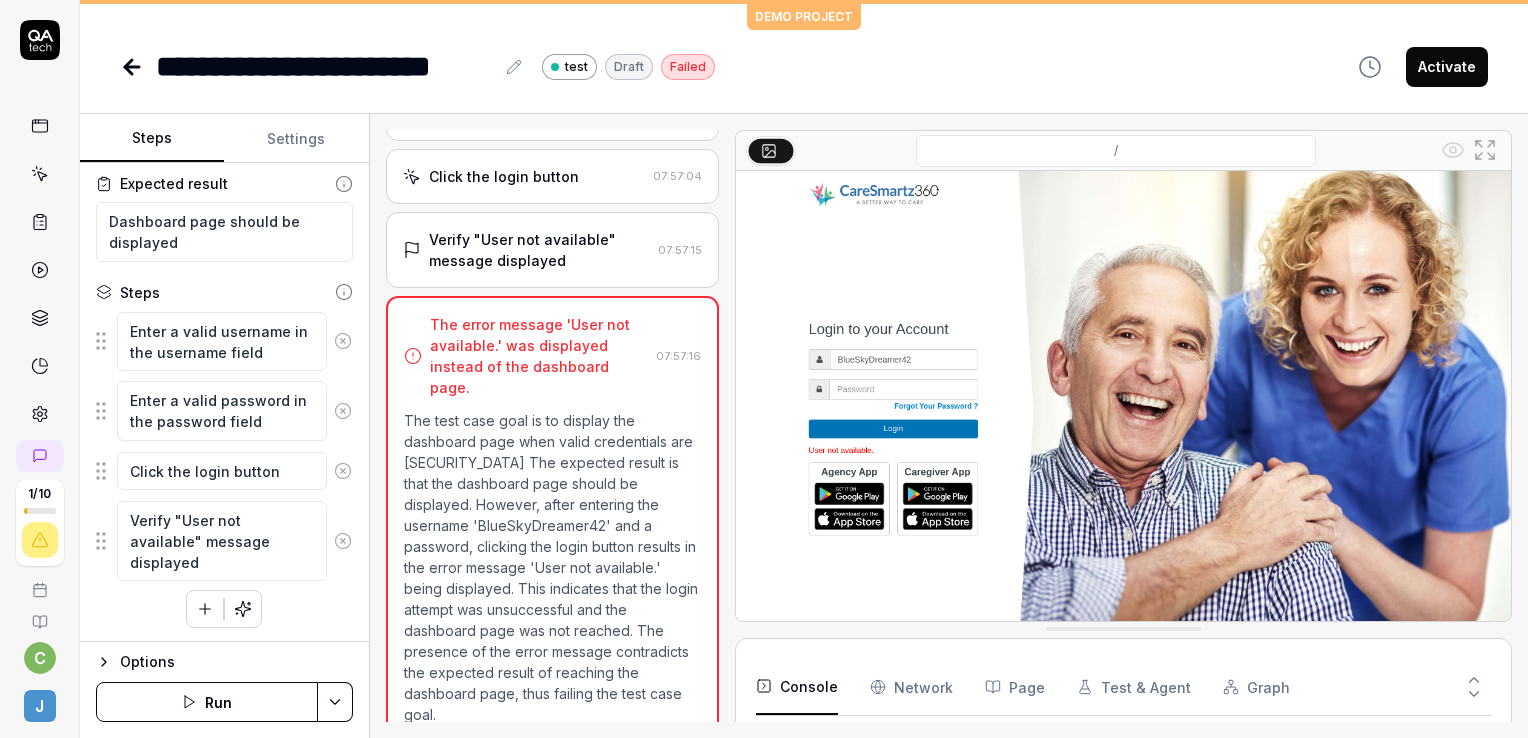 click on "Run" at bounding box center [207, 702] 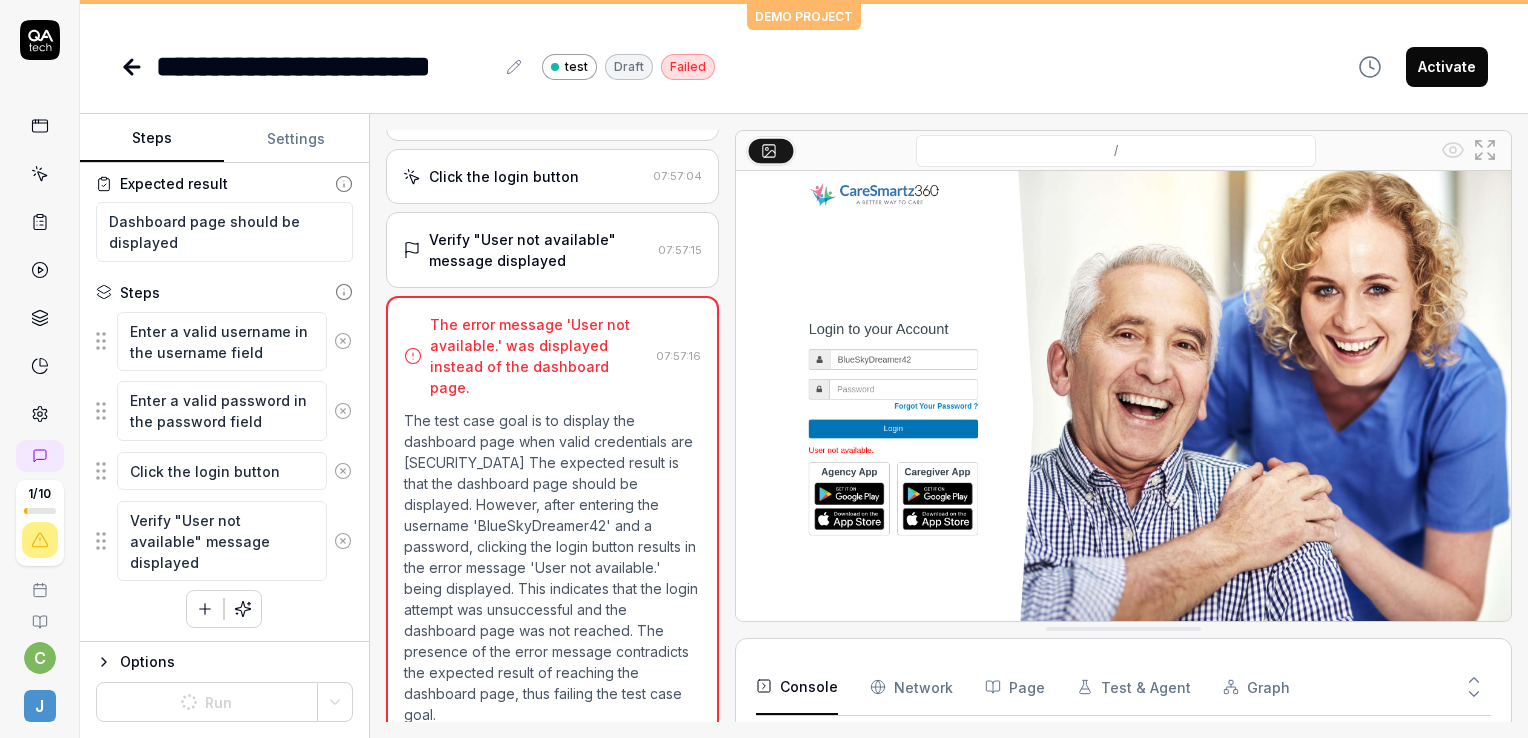 scroll, scrollTop: 0, scrollLeft: 0, axis: both 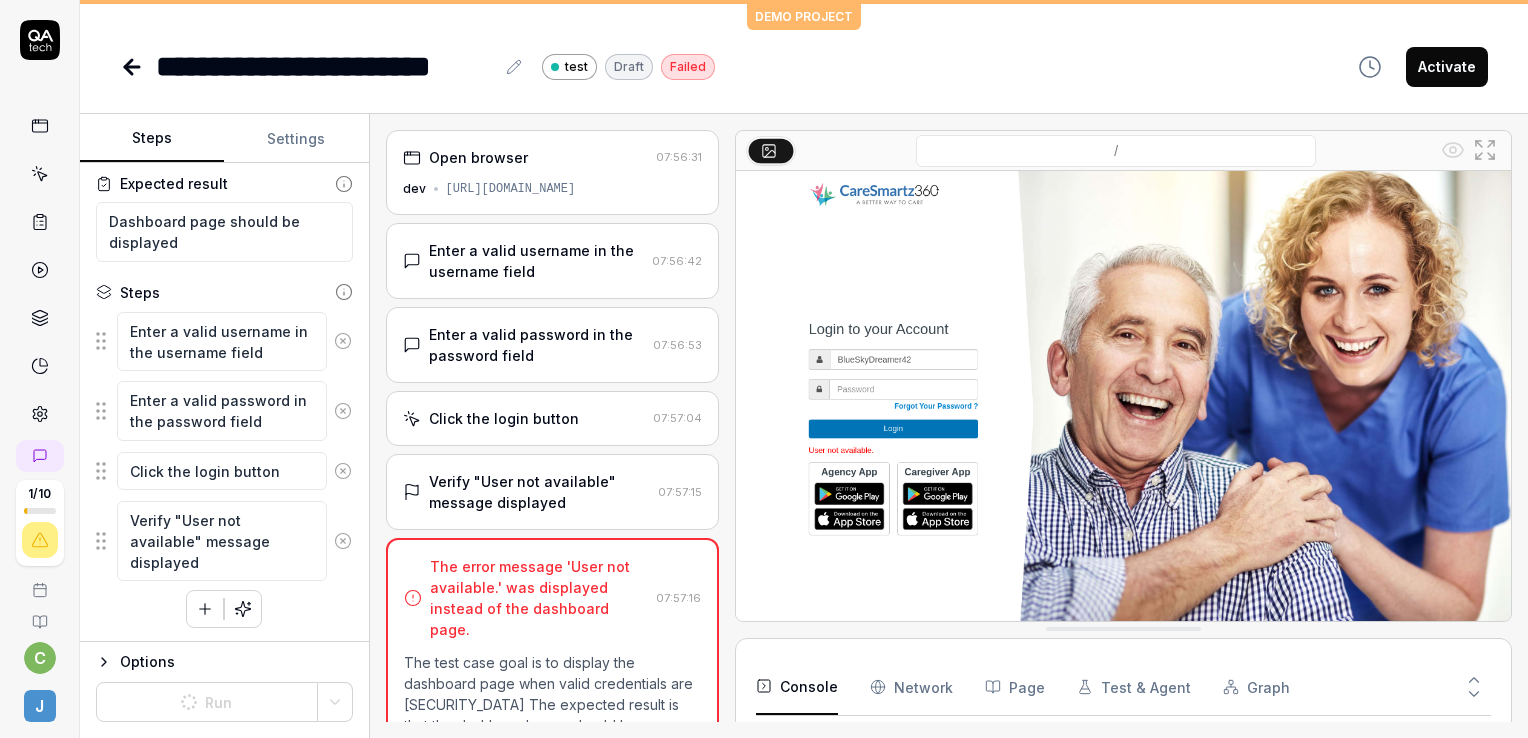 click 